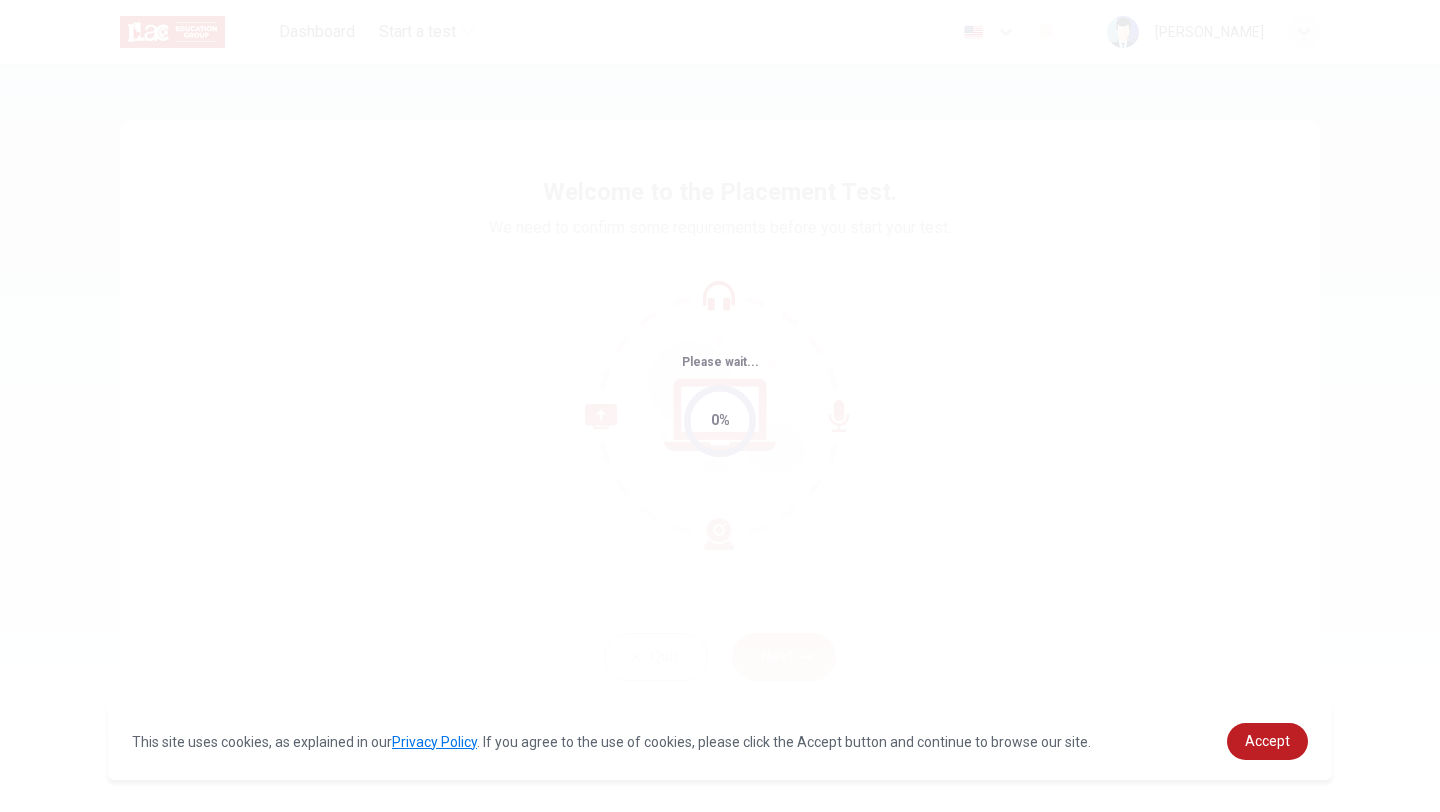 scroll, scrollTop: 0, scrollLeft: 0, axis: both 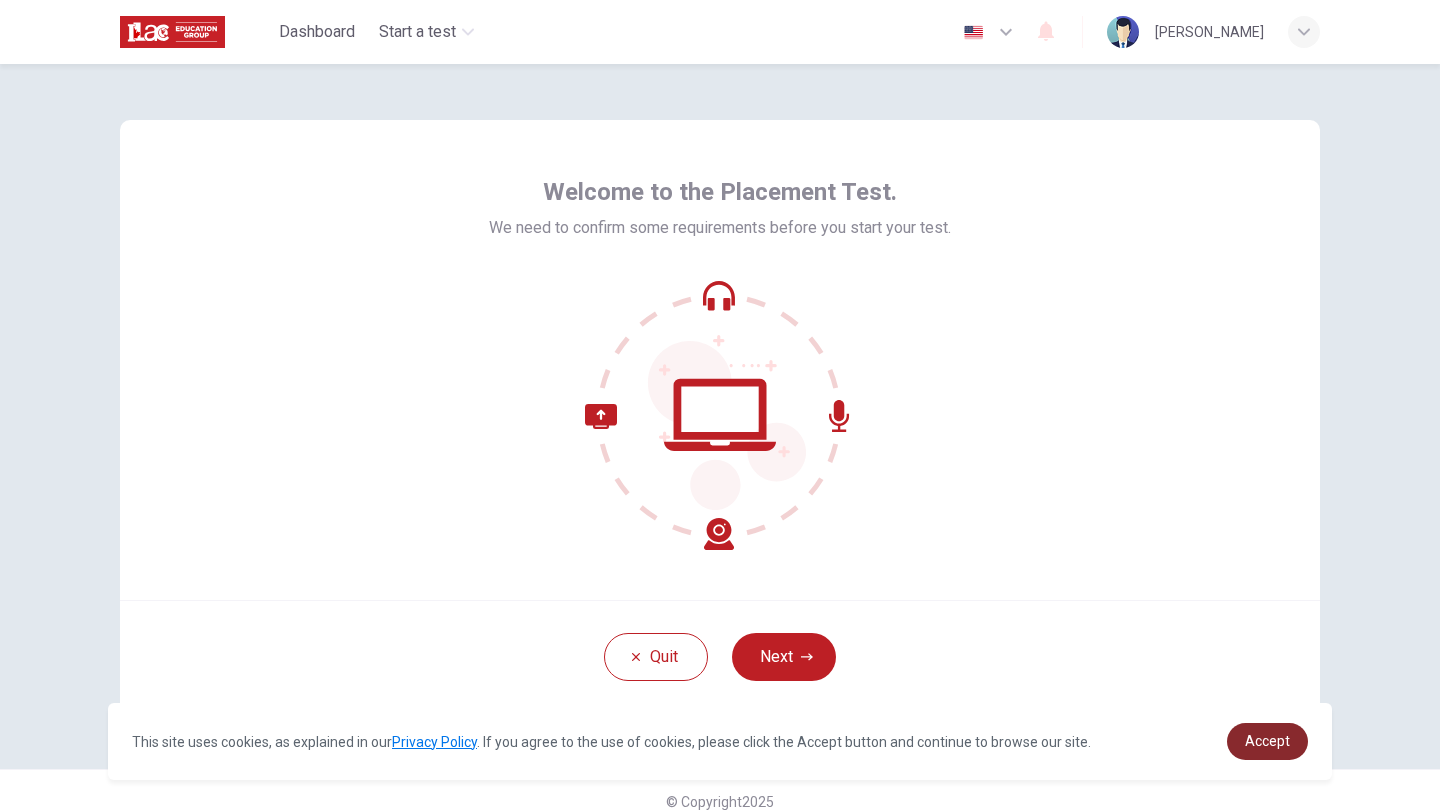 click on "Accept" at bounding box center [1267, 741] 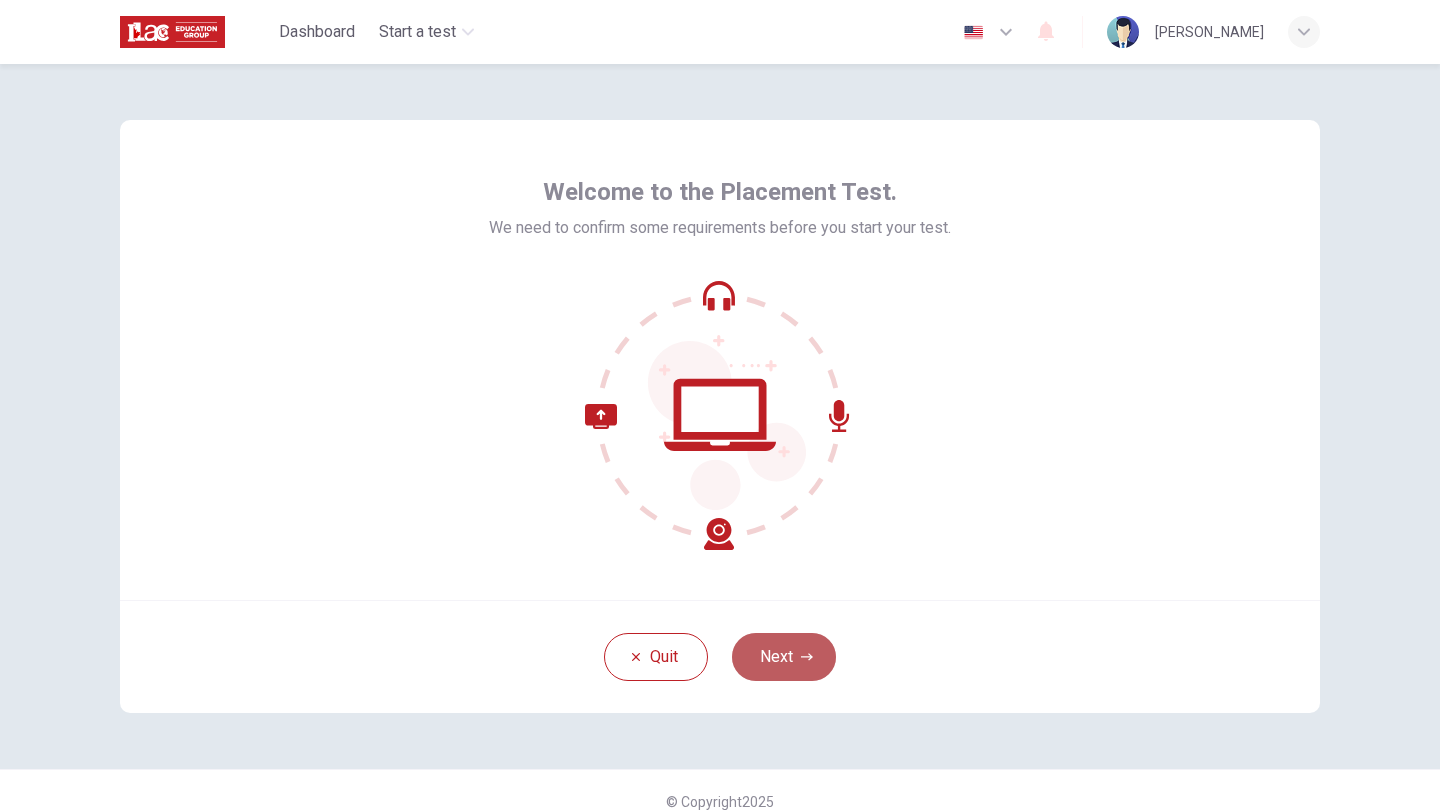 click on "Next" at bounding box center (784, 657) 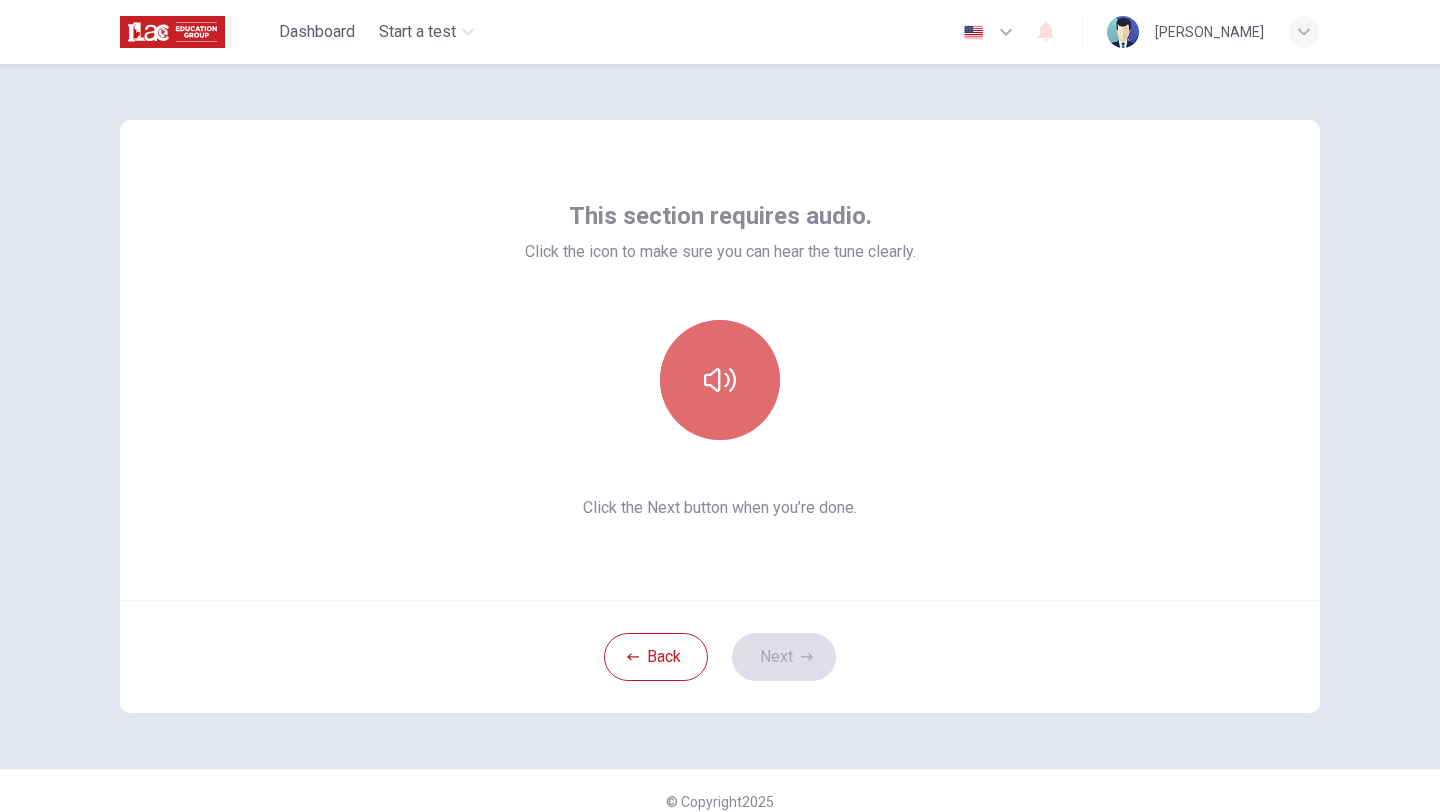 click 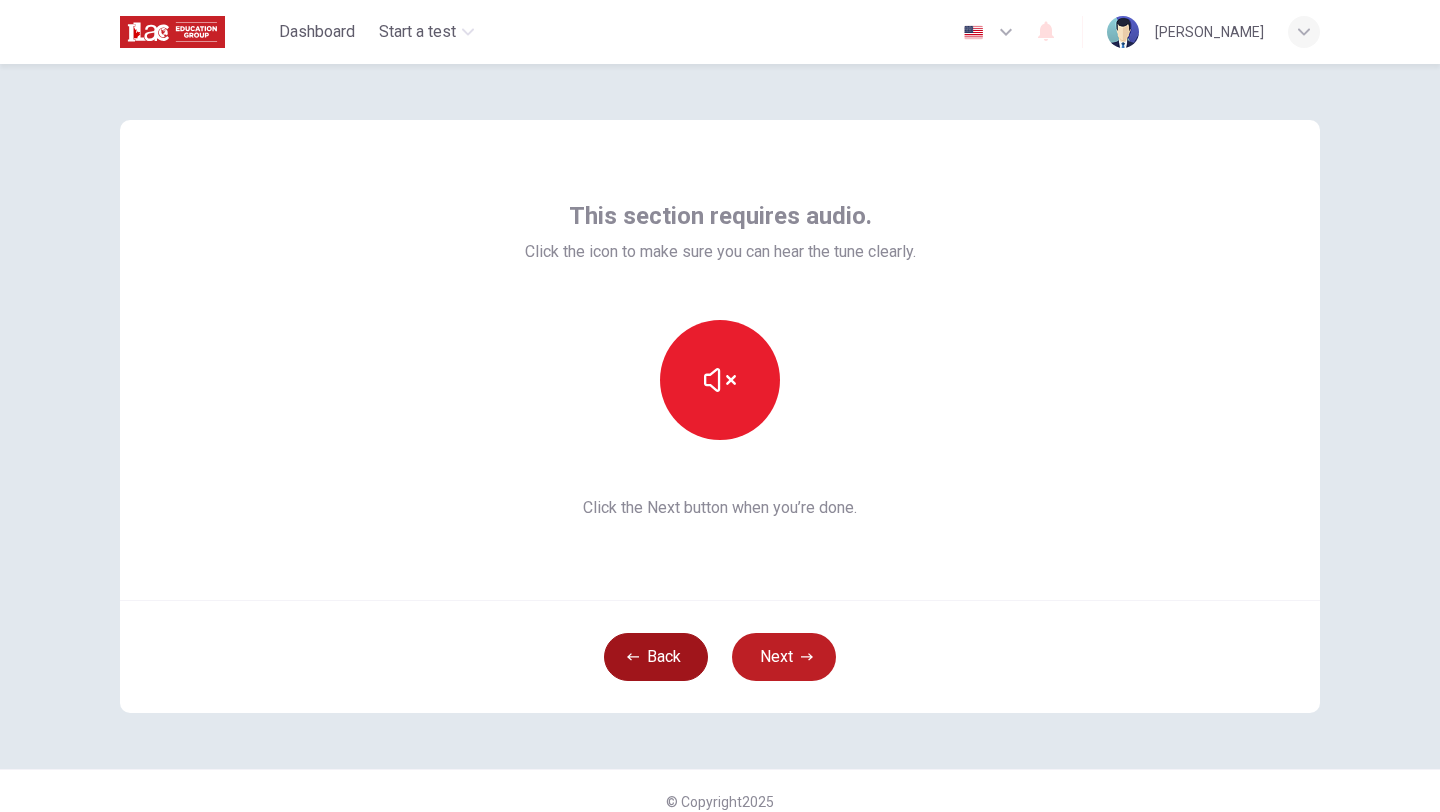 click on "Back" at bounding box center (656, 657) 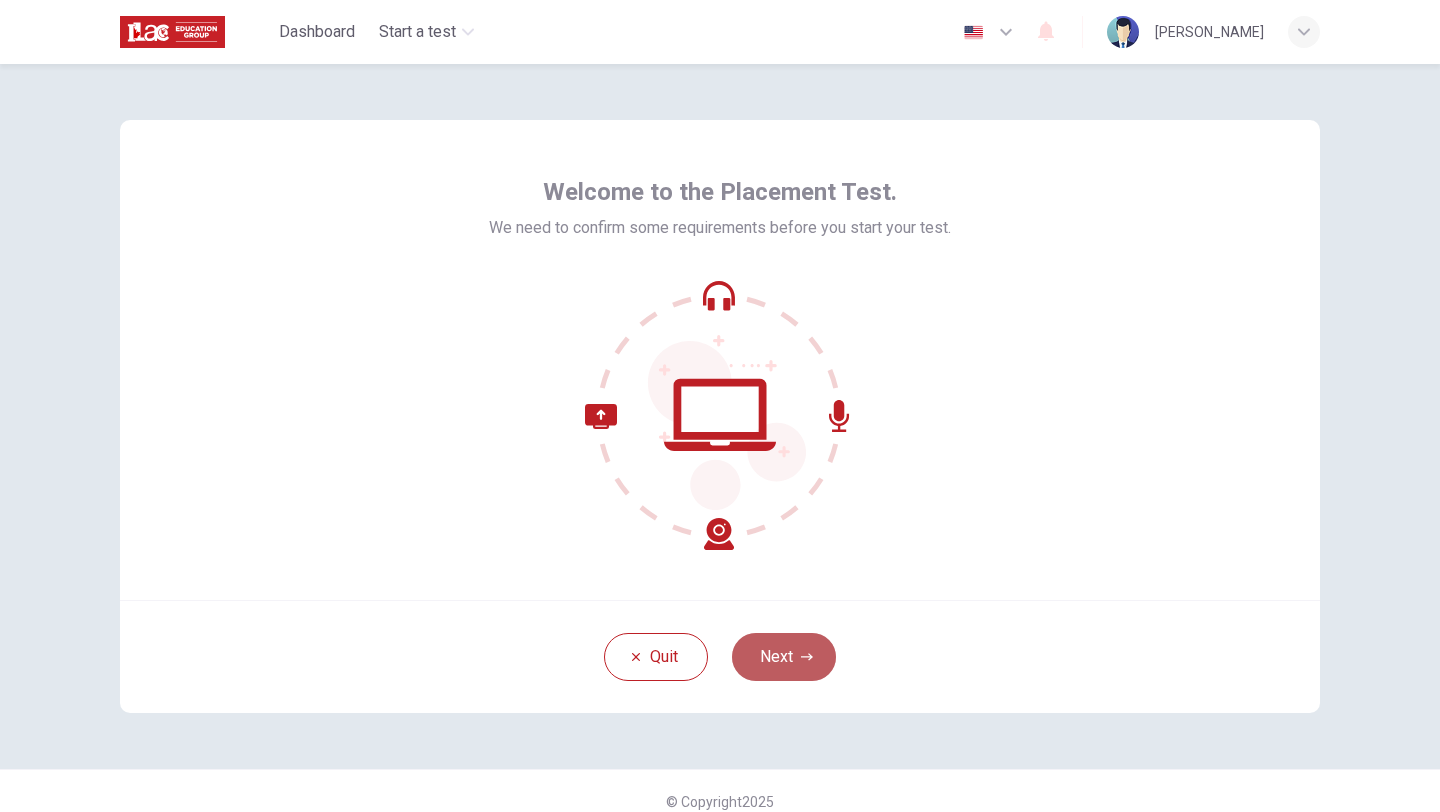 click on "Next" at bounding box center (784, 657) 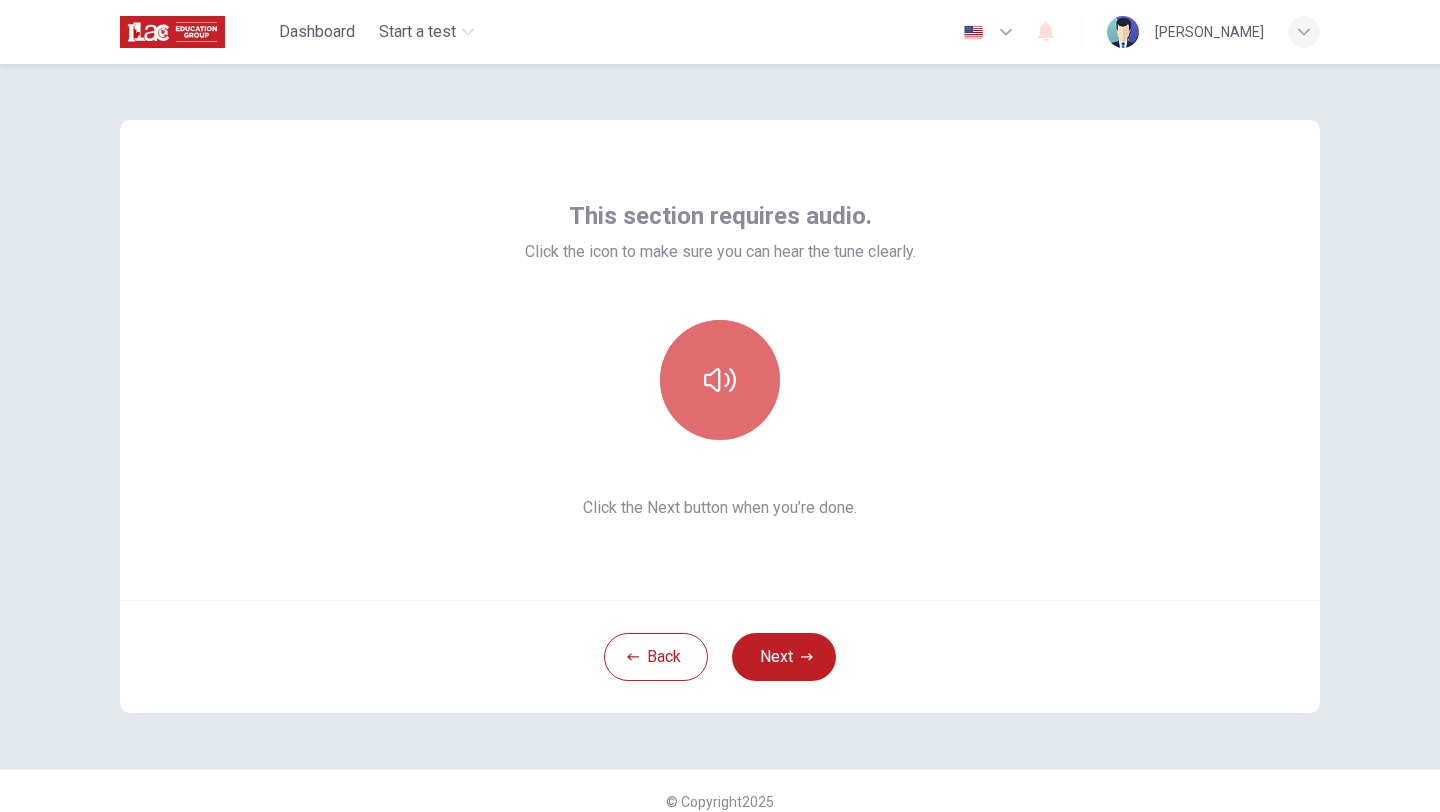 click at bounding box center (720, 380) 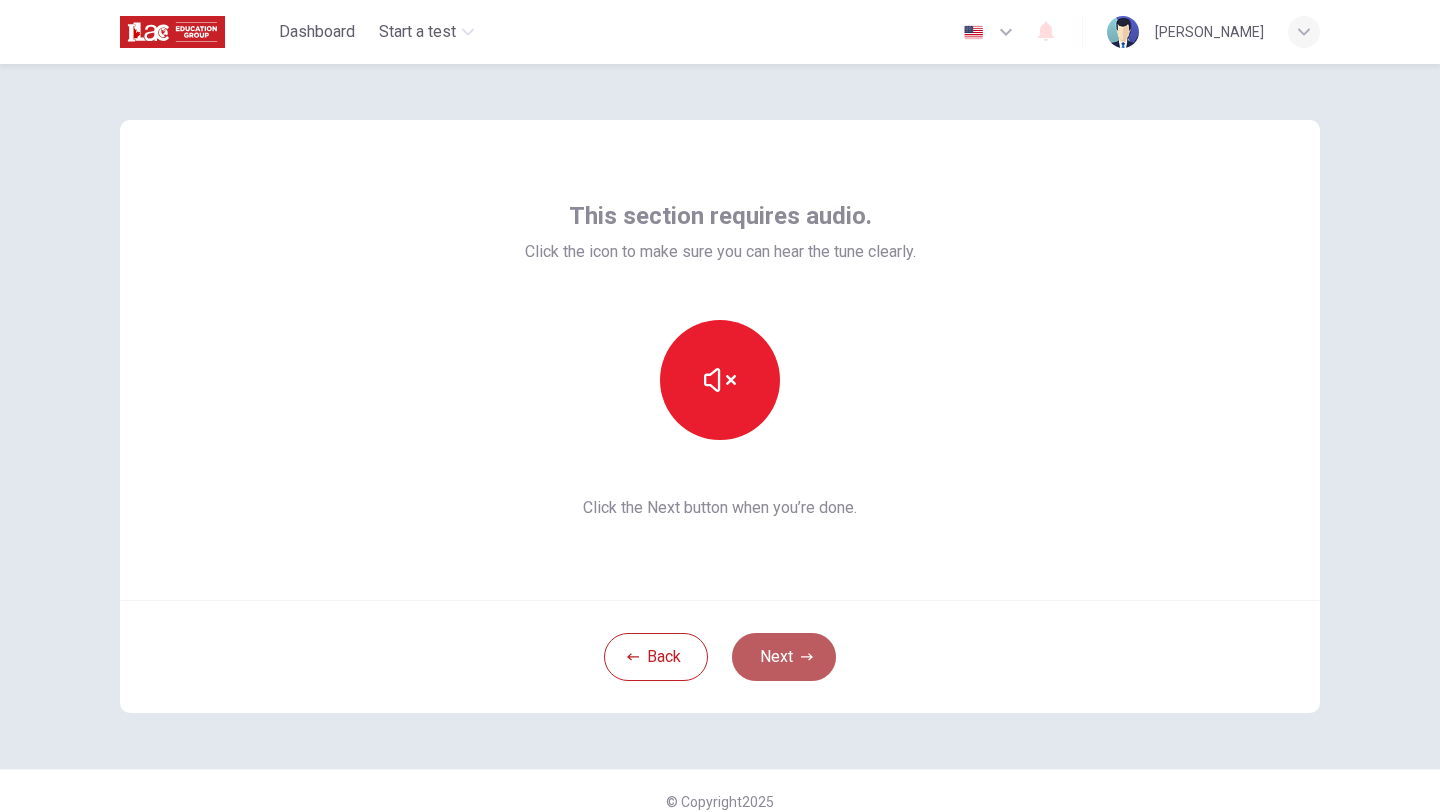 click on "Next" at bounding box center (784, 657) 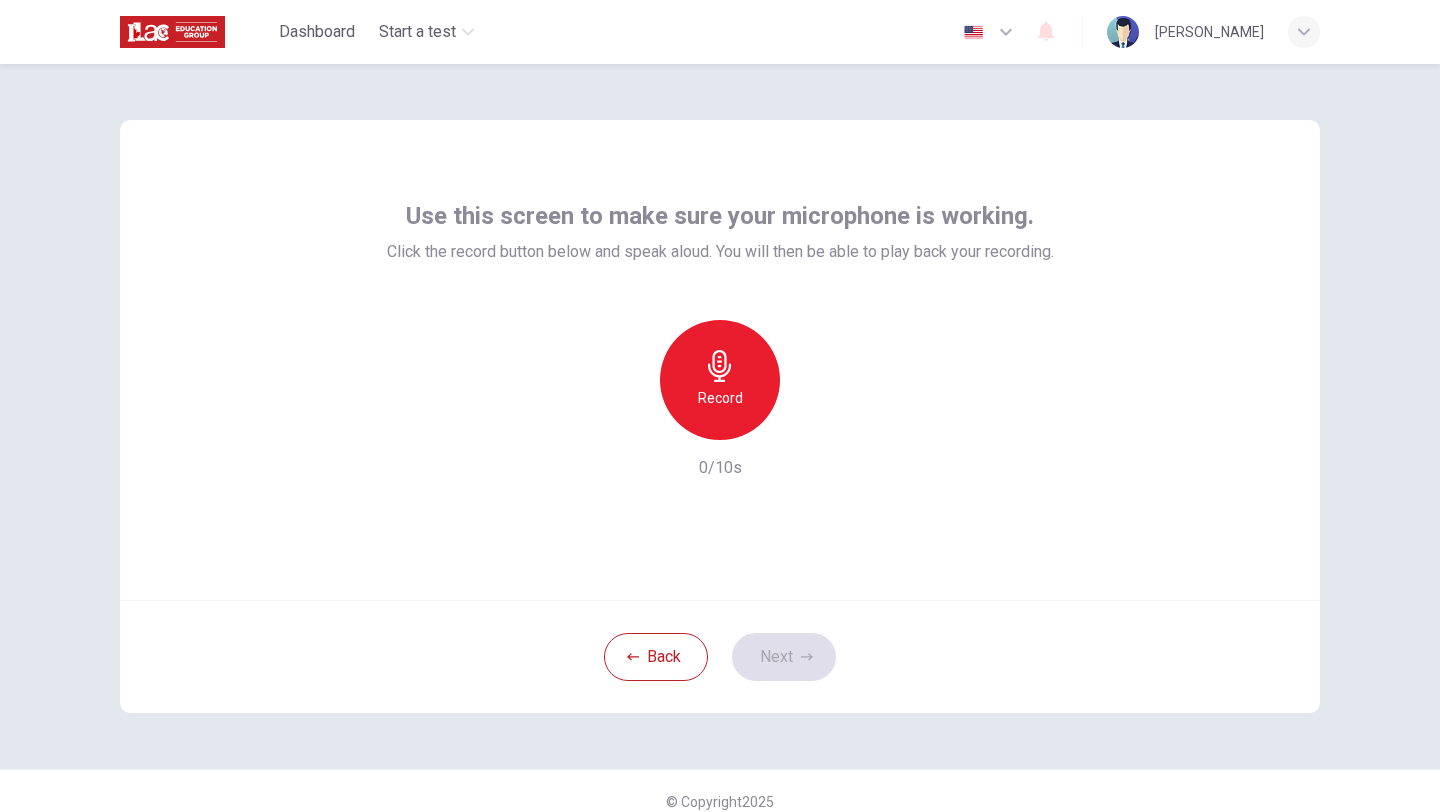 click on "Record" at bounding box center (720, 380) 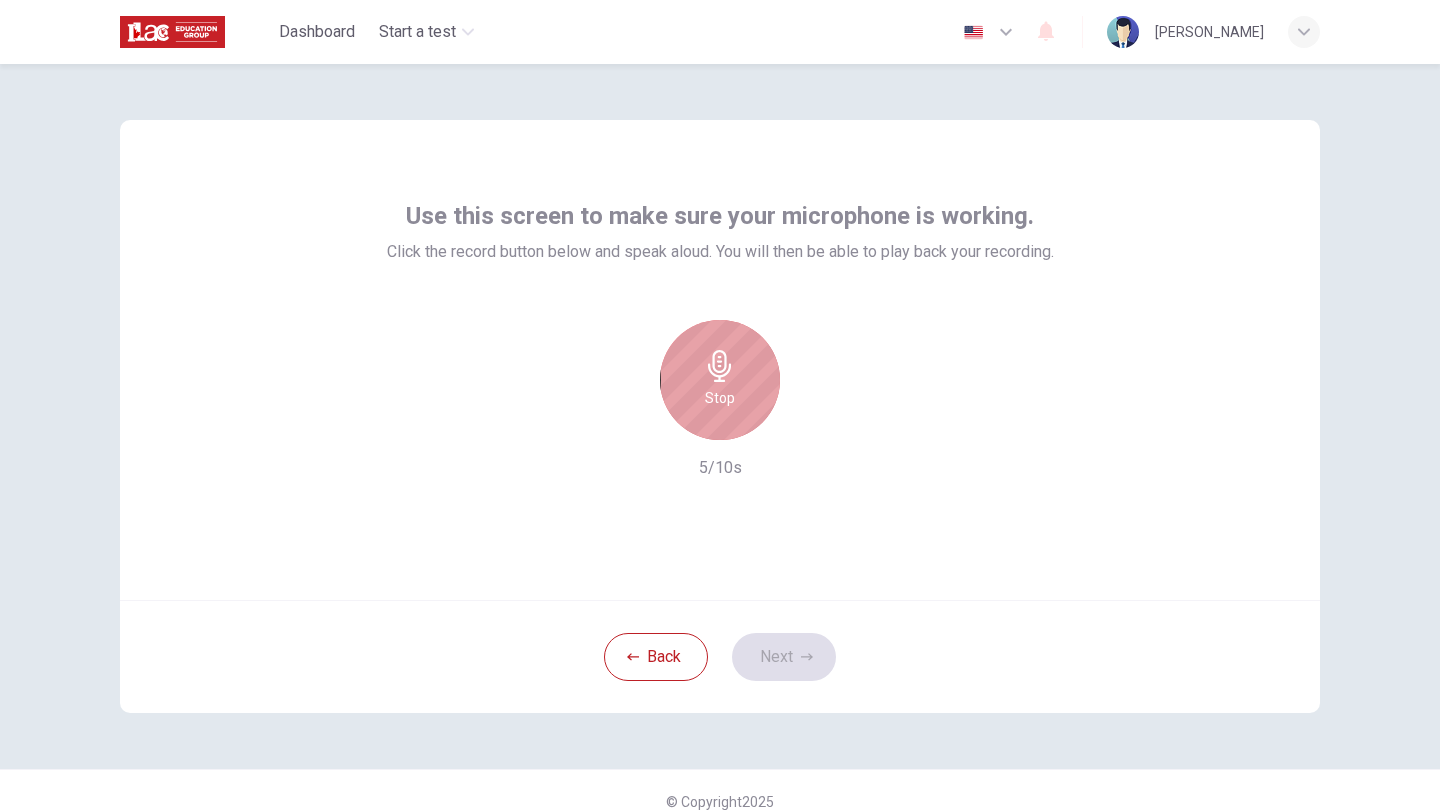 click on "Stop" at bounding box center [720, 380] 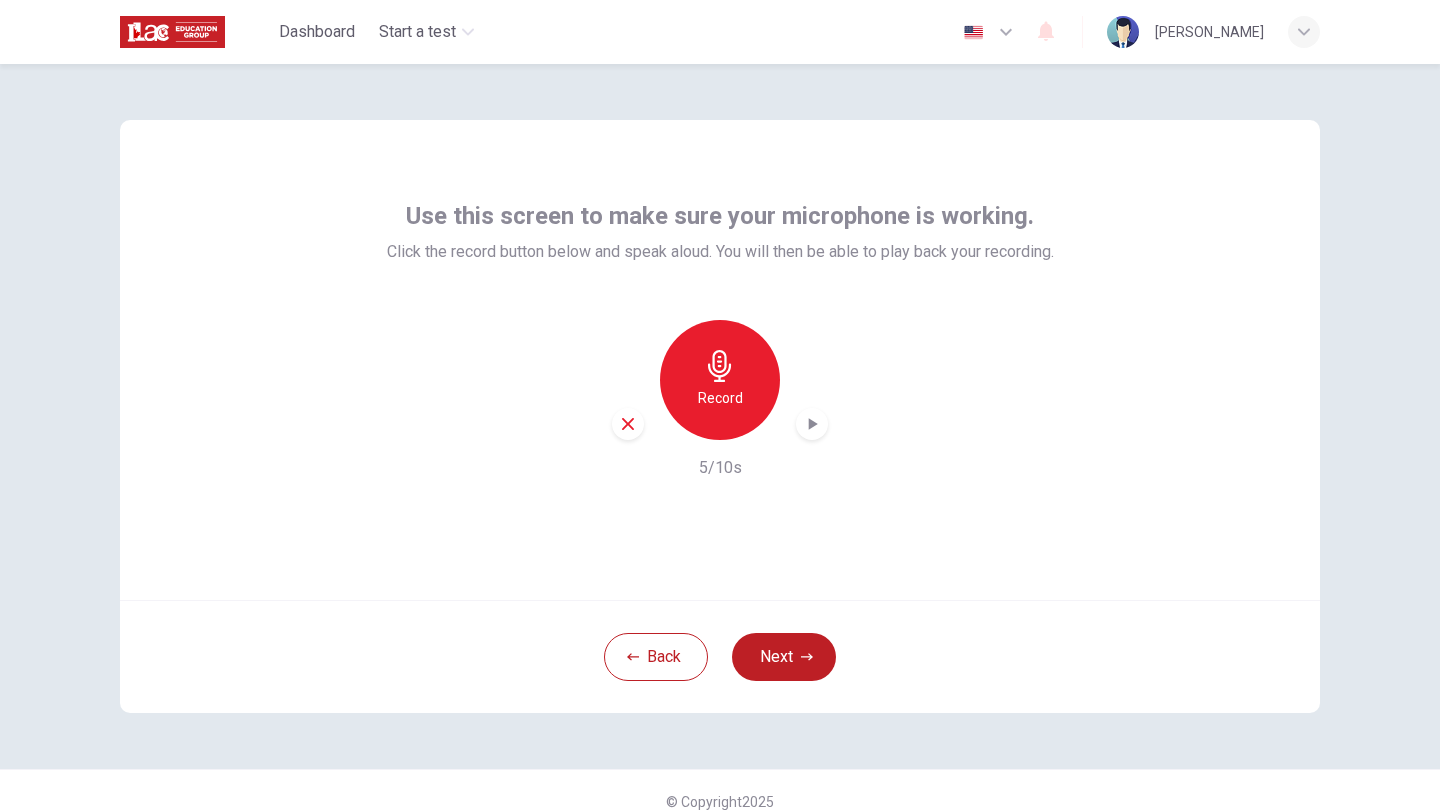 click 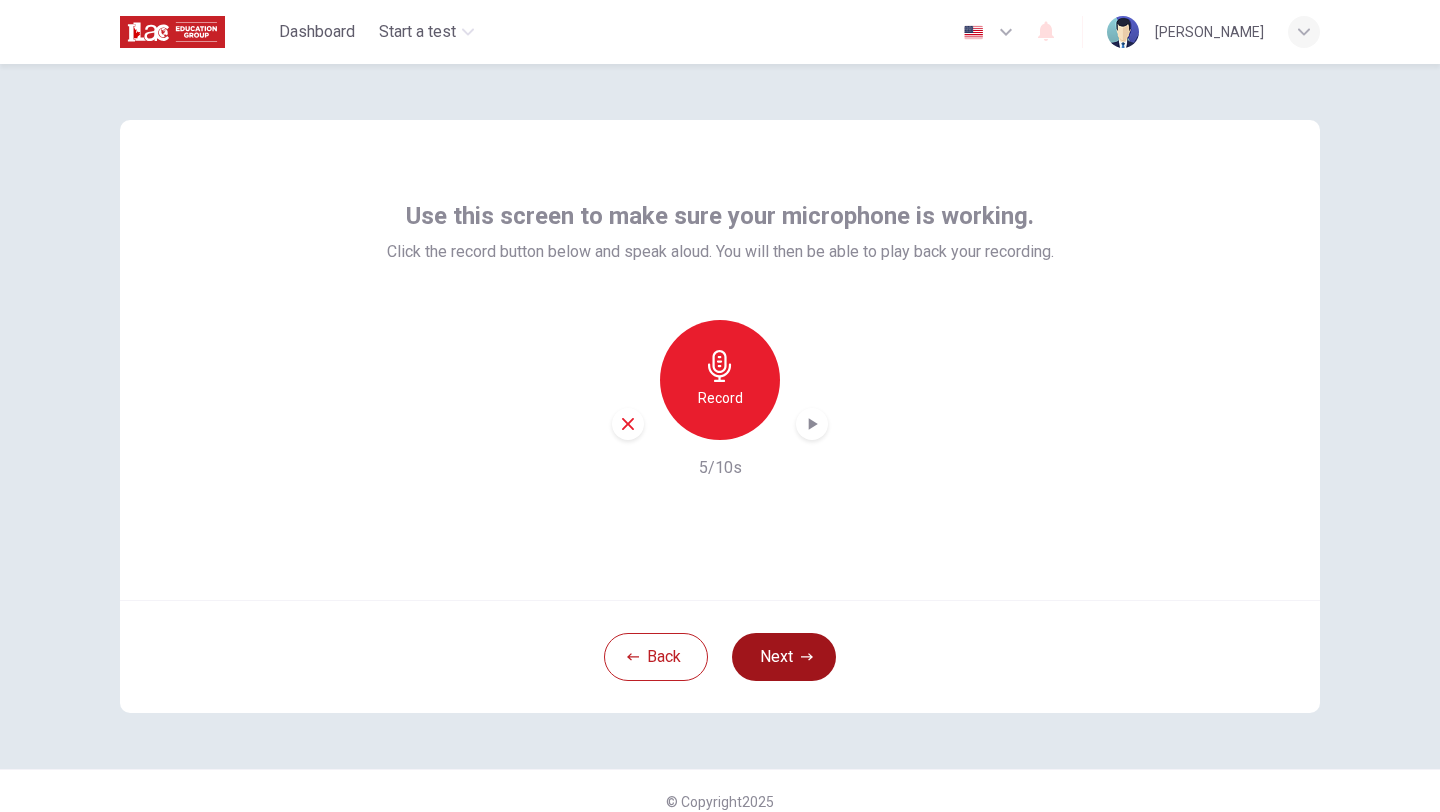 click on "Next" at bounding box center [784, 657] 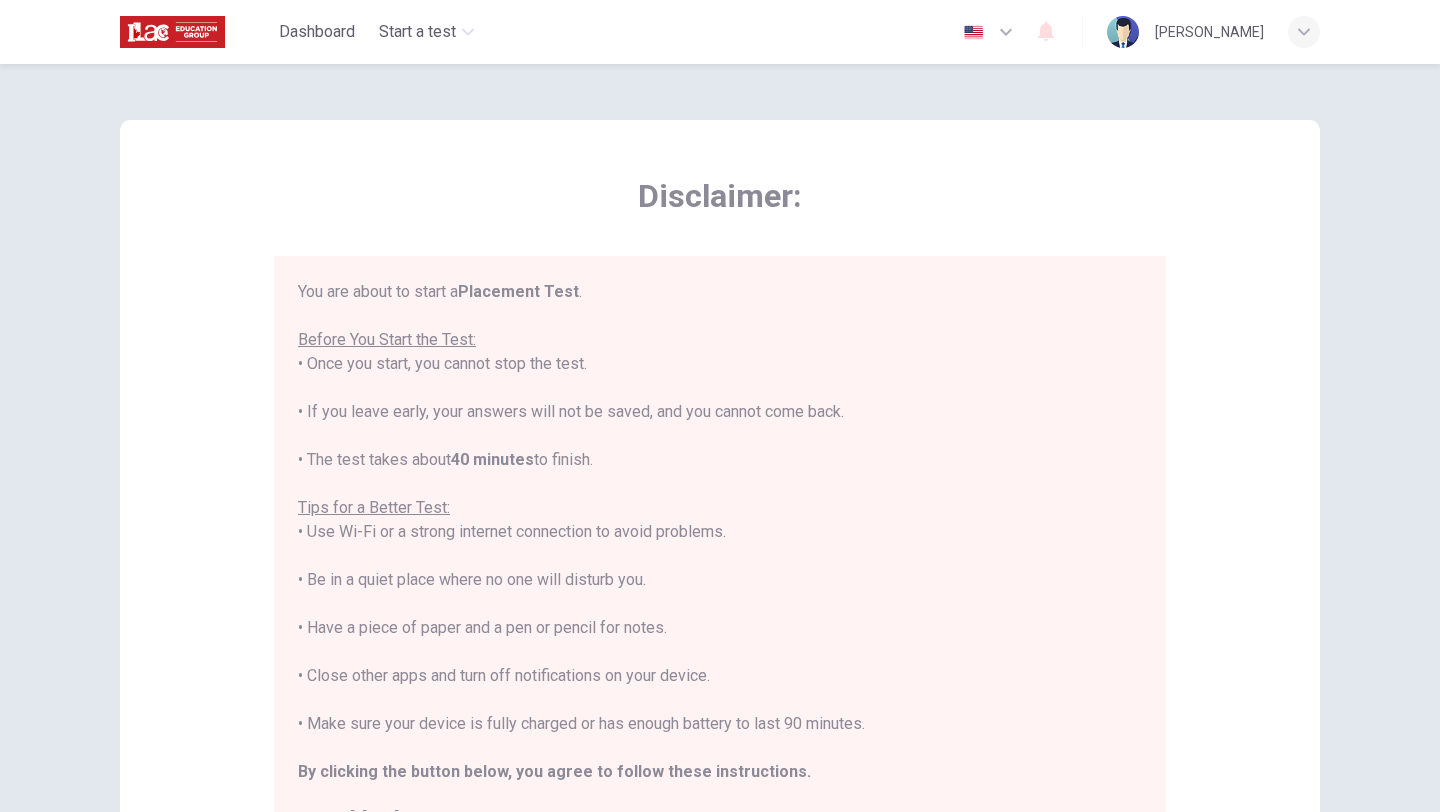 scroll, scrollTop: 23, scrollLeft: 0, axis: vertical 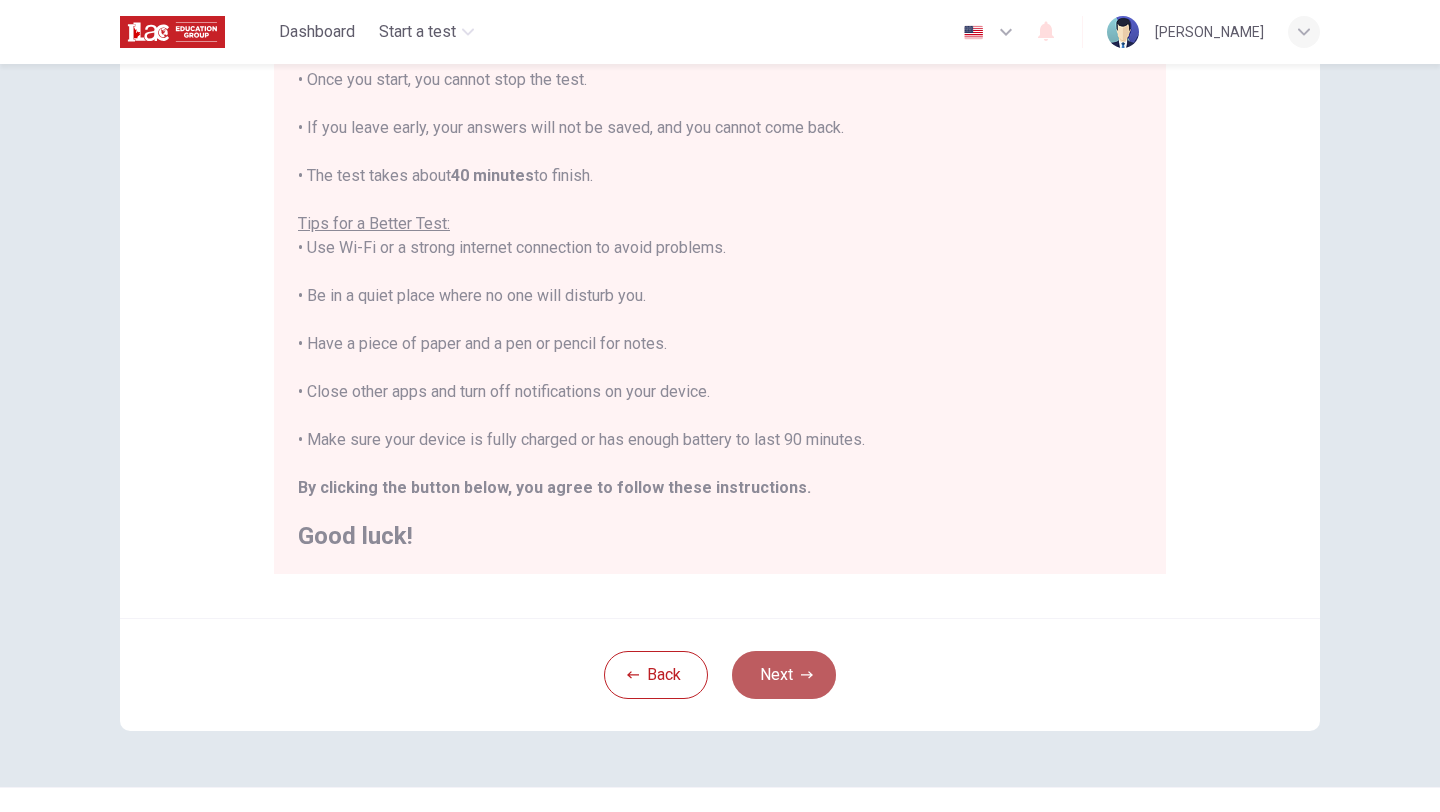 click on "Next" at bounding box center [784, 675] 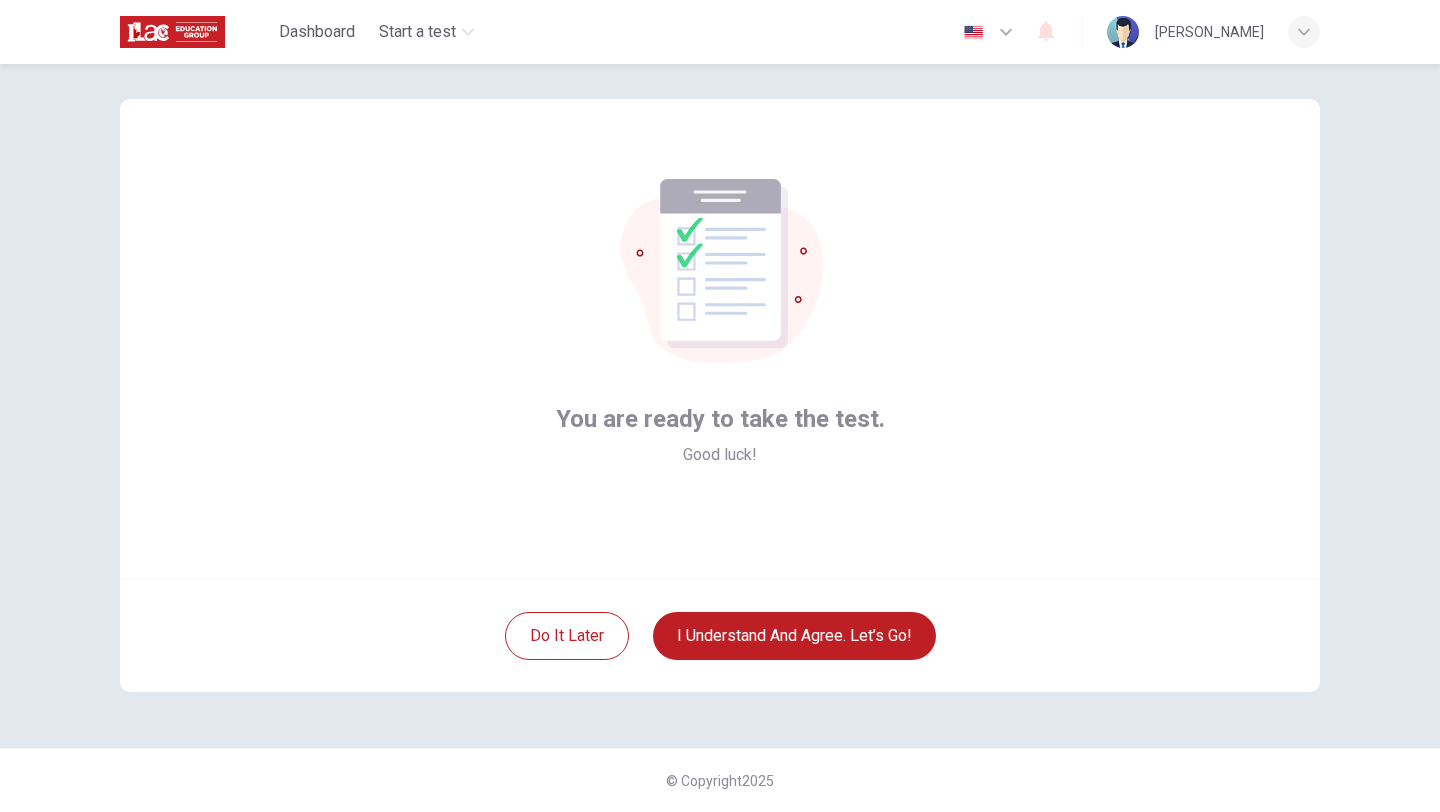 scroll, scrollTop: 21, scrollLeft: 0, axis: vertical 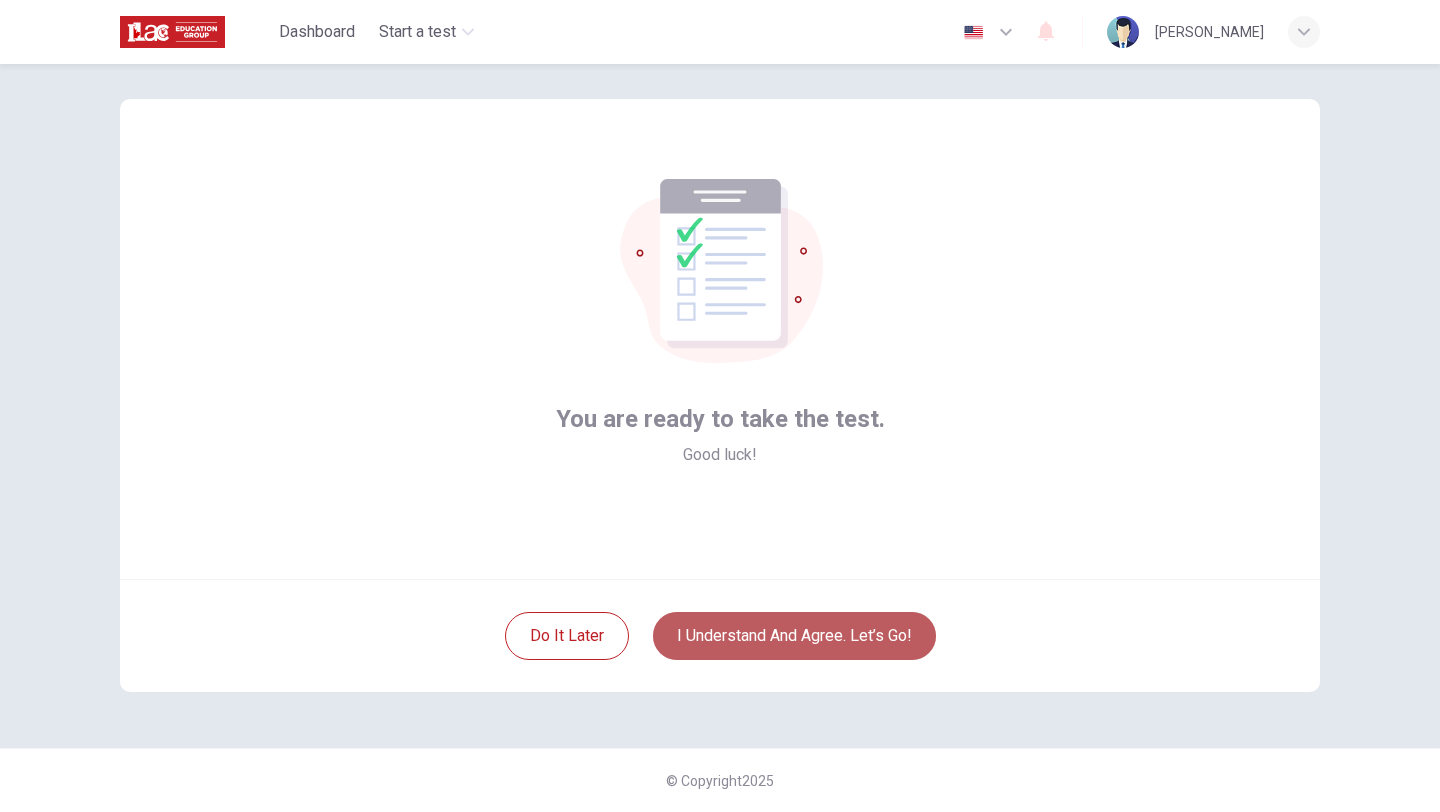 click on "I understand and agree. Let’s go!" at bounding box center [794, 636] 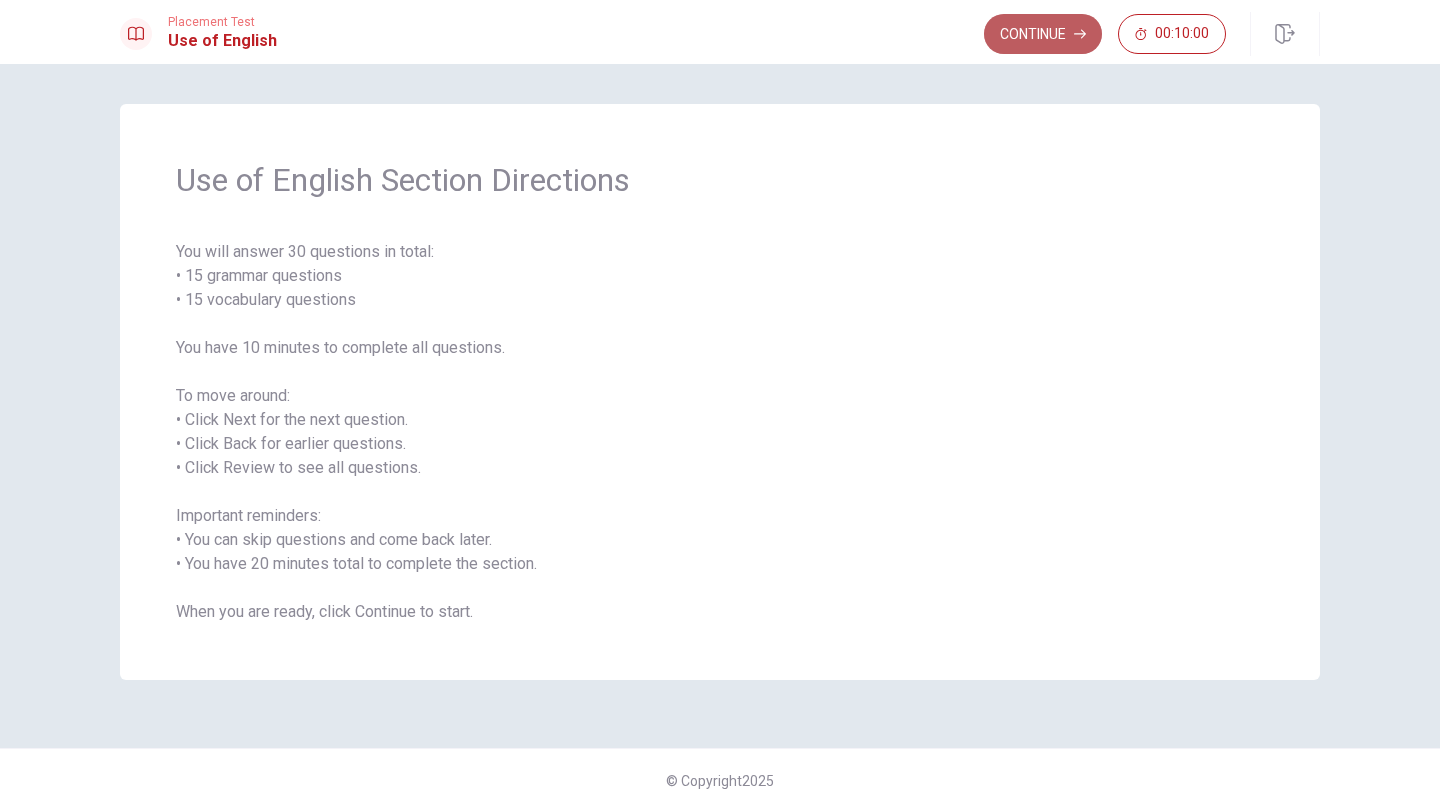 click on "Continue" at bounding box center [1043, 34] 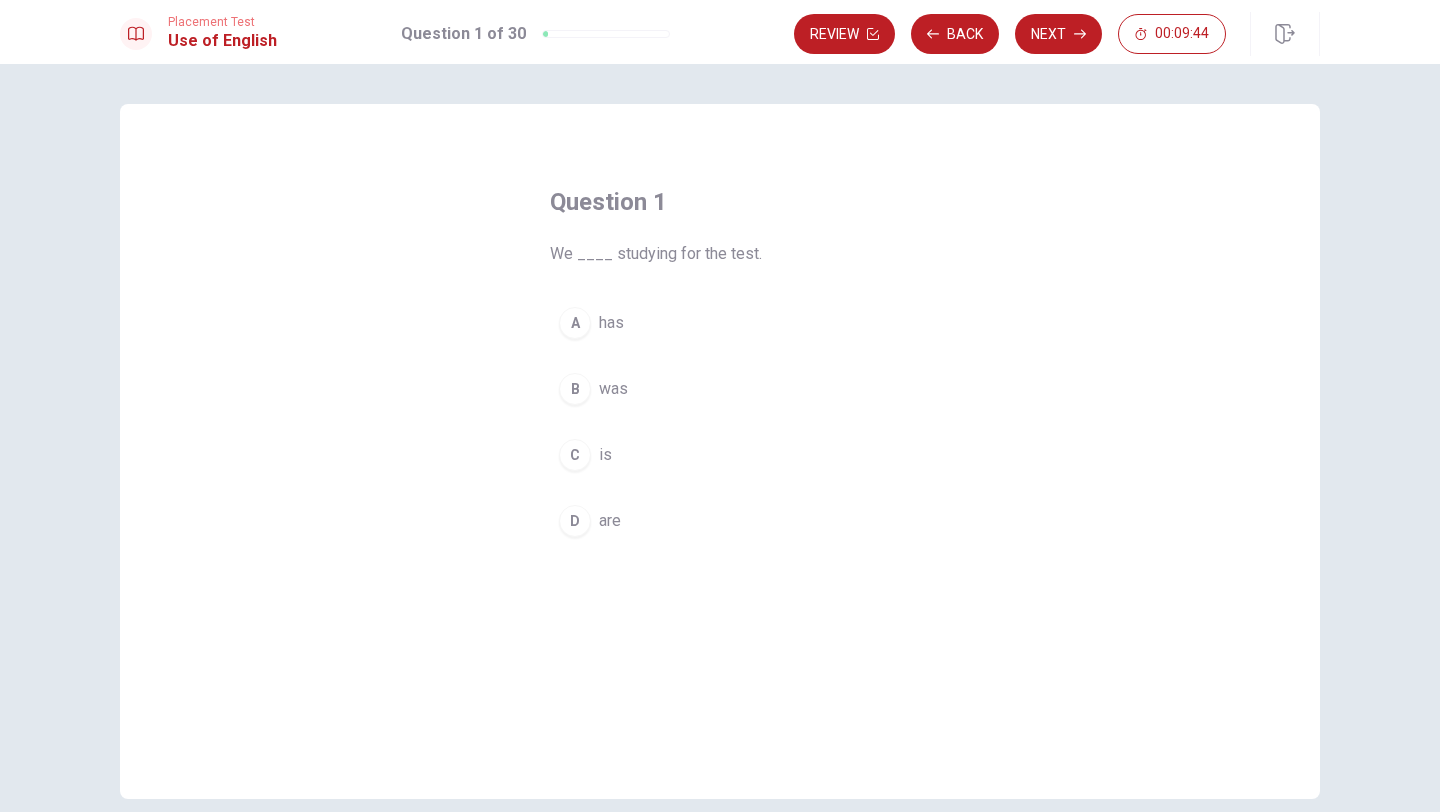 click on "D" at bounding box center (575, 521) 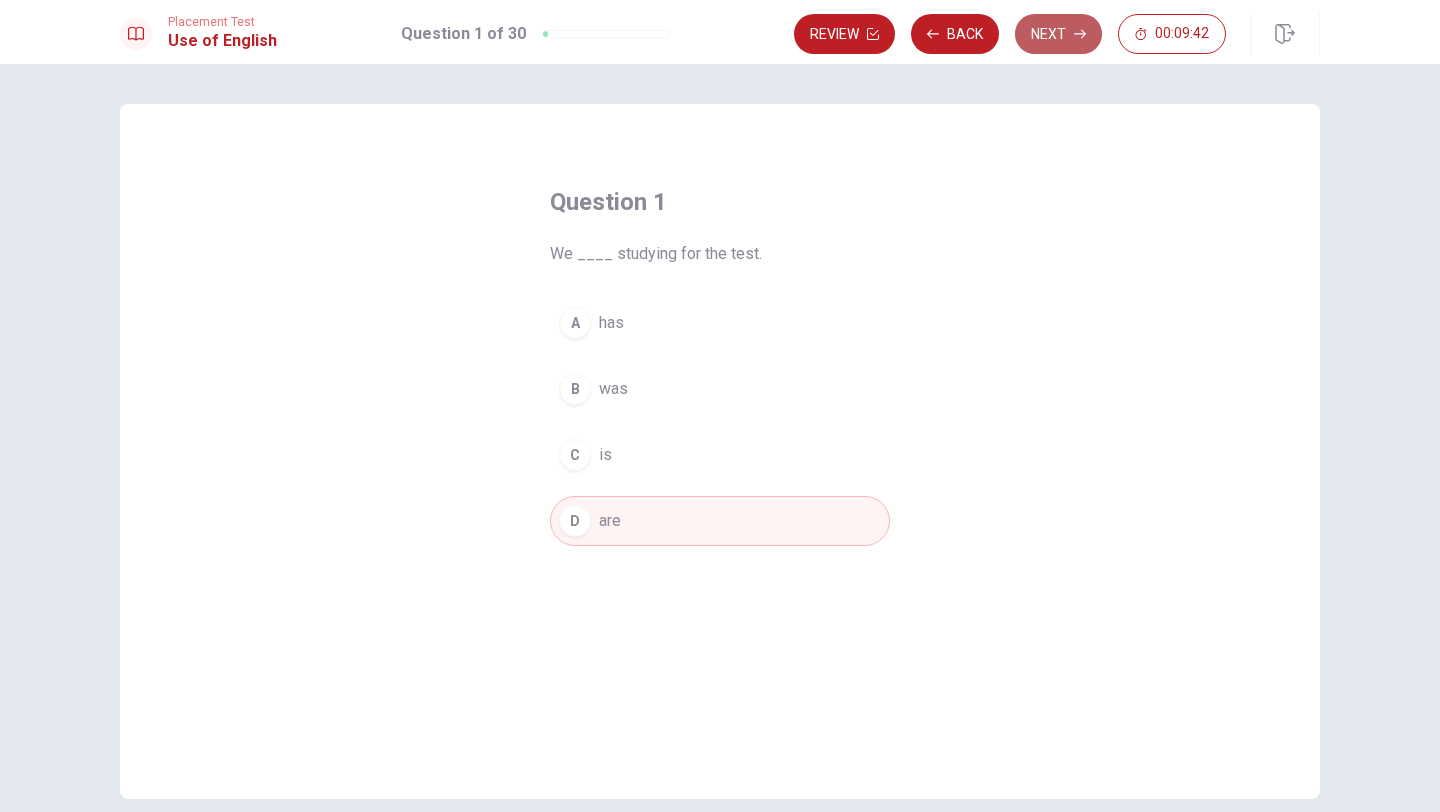 click on "Next" at bounding box center [1058, 34] 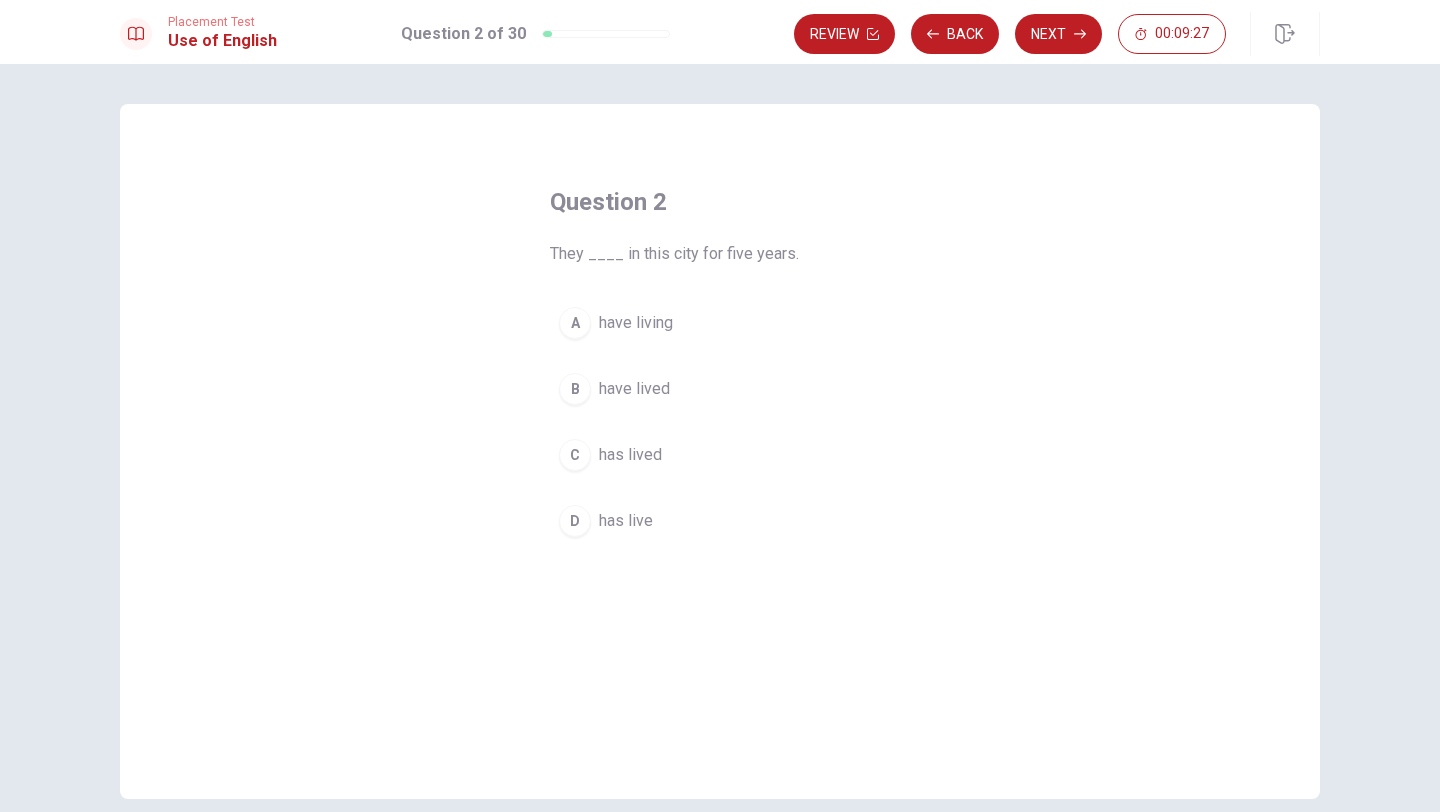 click on "B" at bounding box center [575, 389] 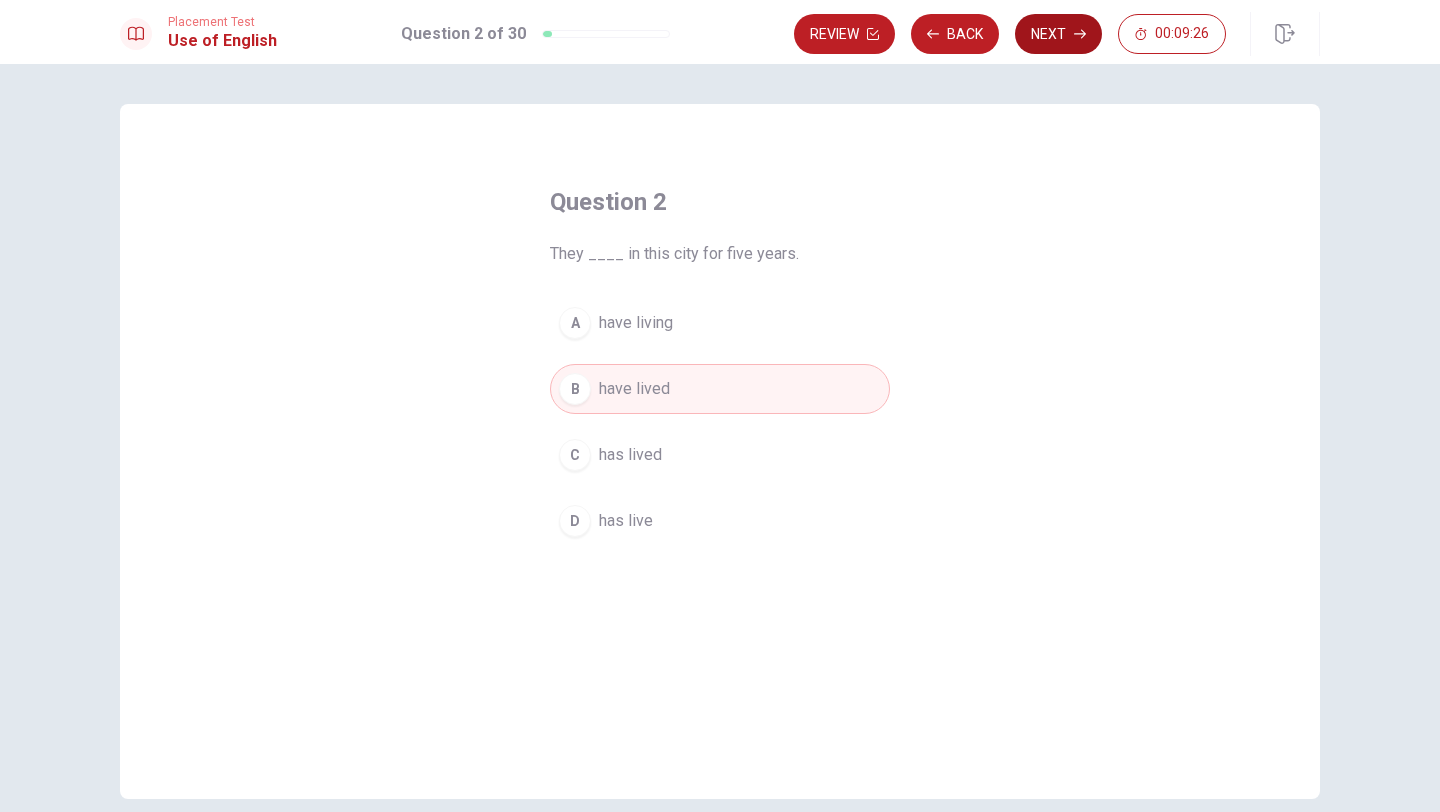 click on "Next" at bounding box center (1058, 34) 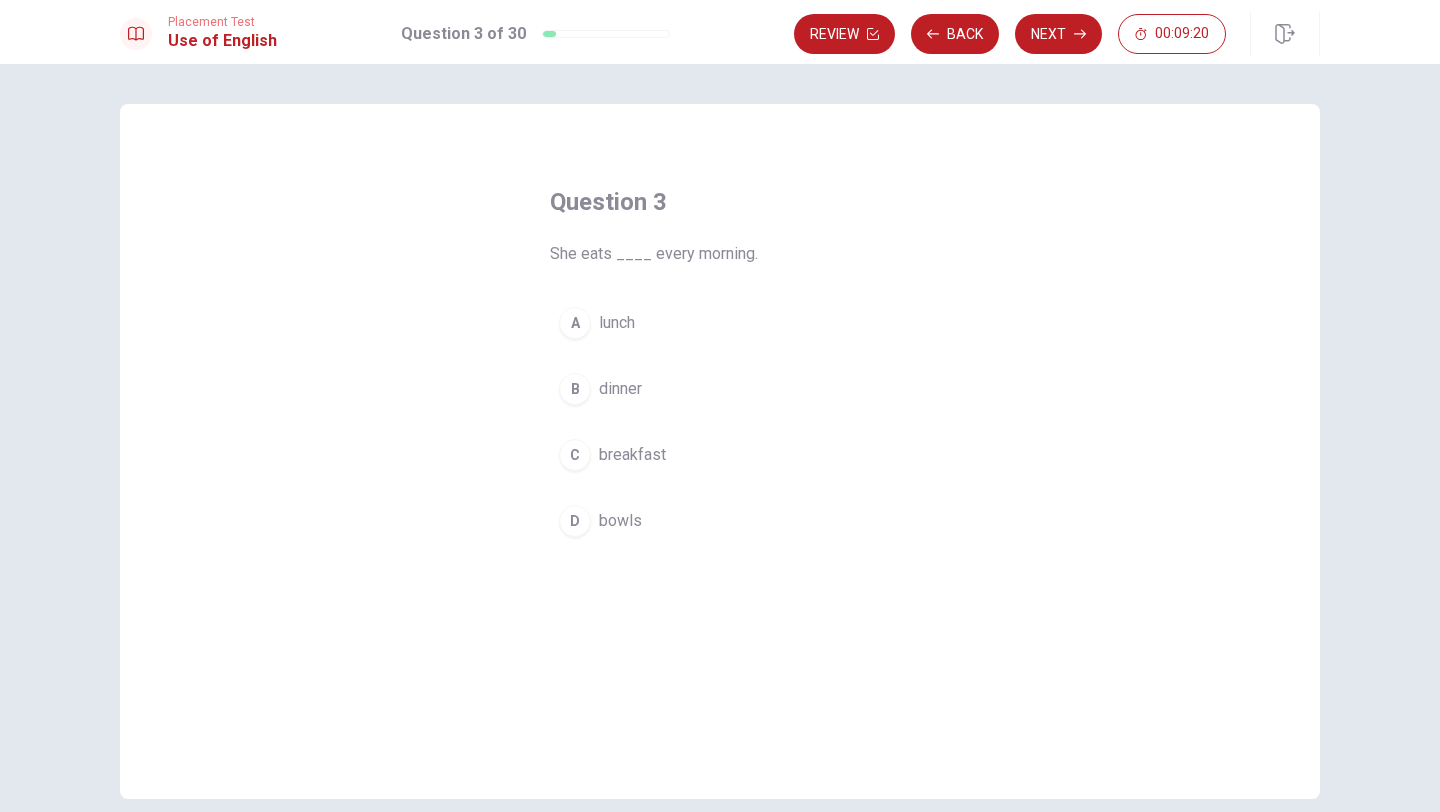 click on "A" at bounding box center (575, 323) 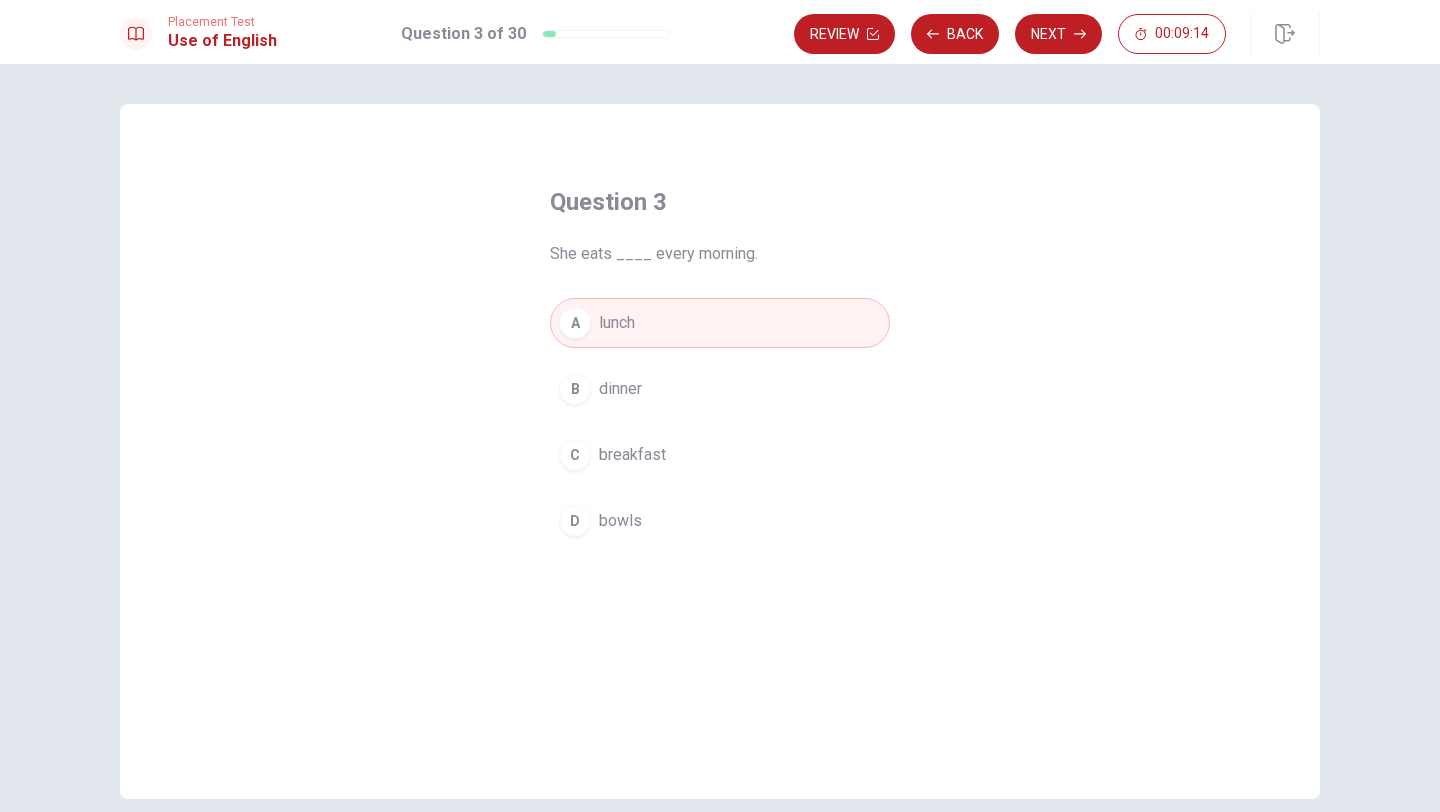 click on "C" at bounding box center (575, 455) 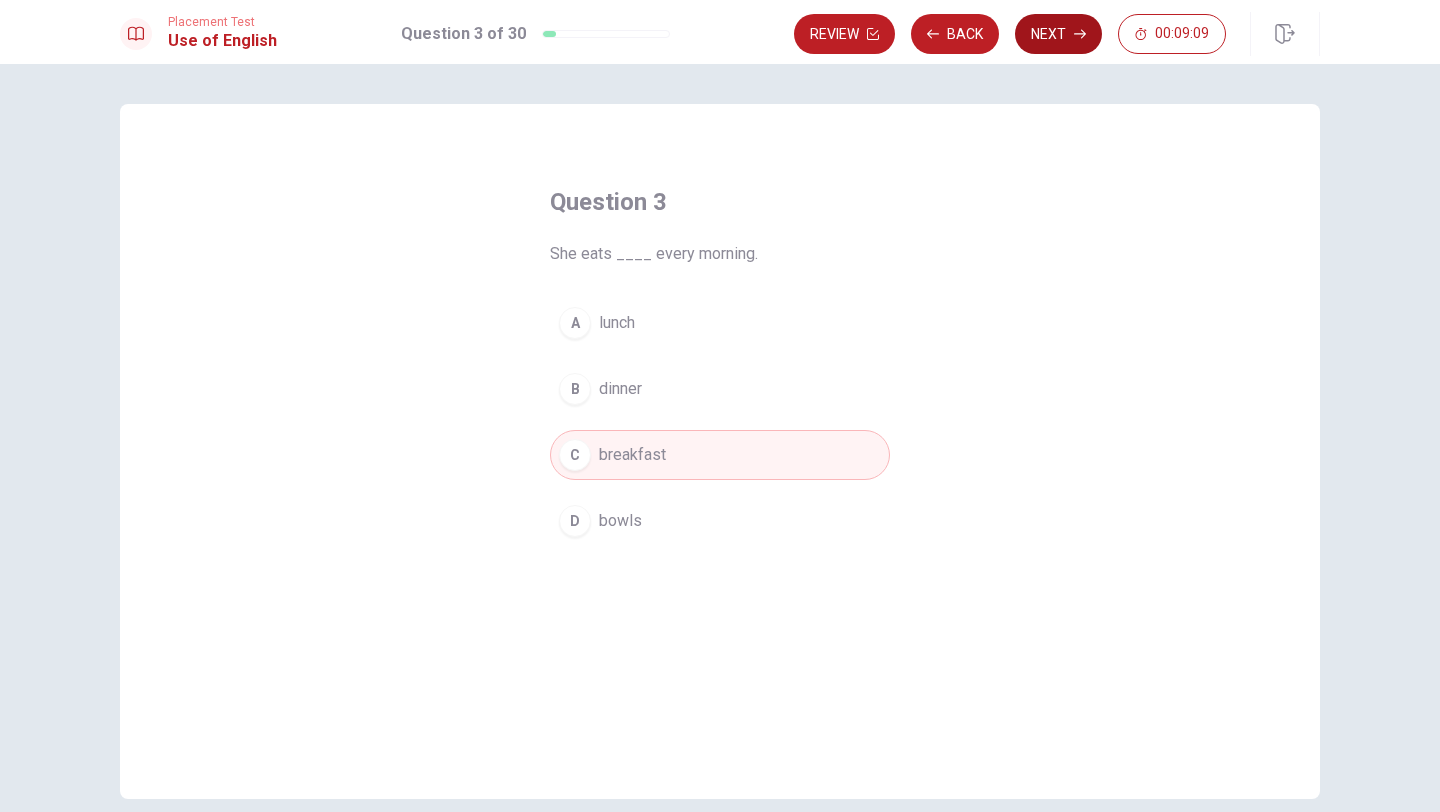 click on "Next" at bounding box center (1058, 34) 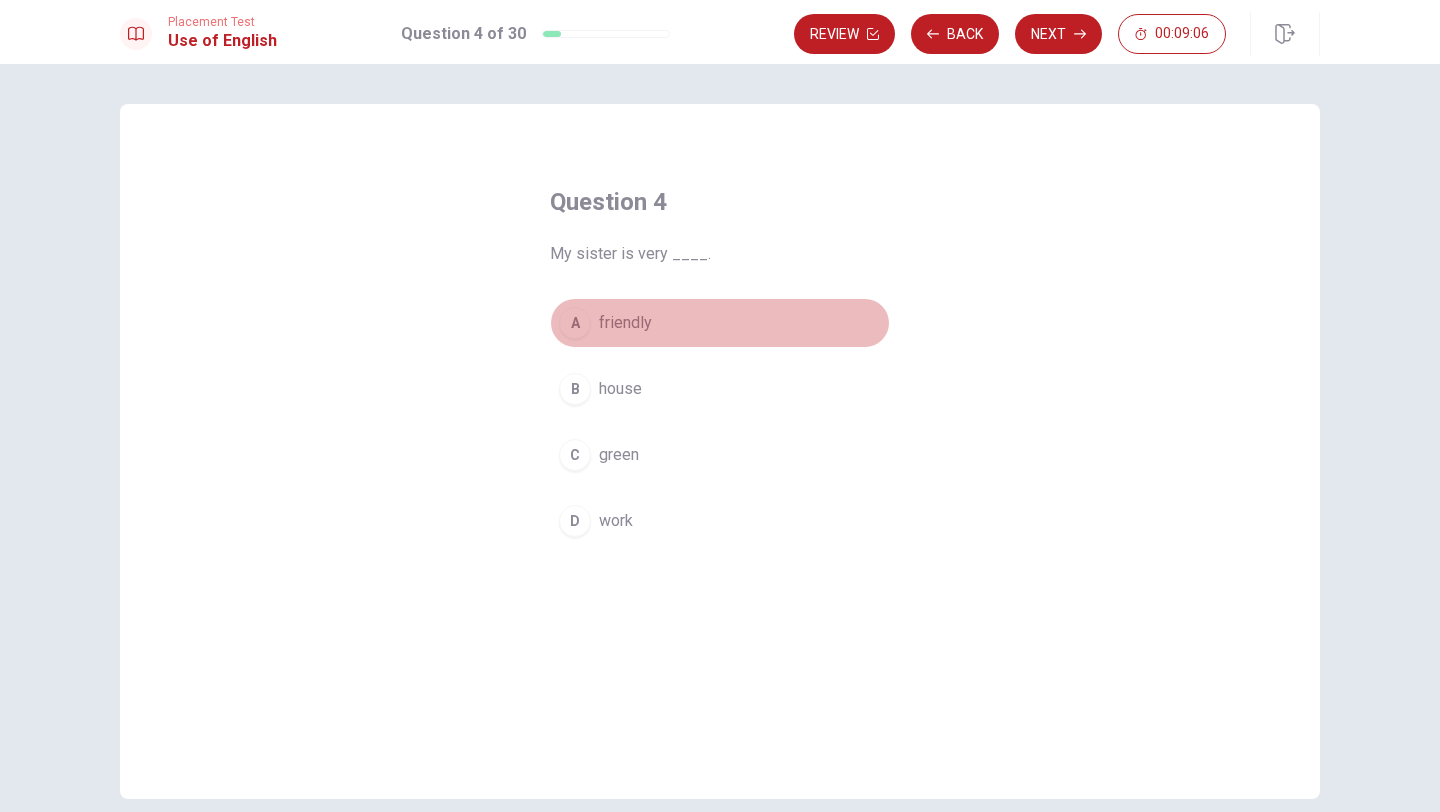 click on "A" at bounding box center (575, 323) 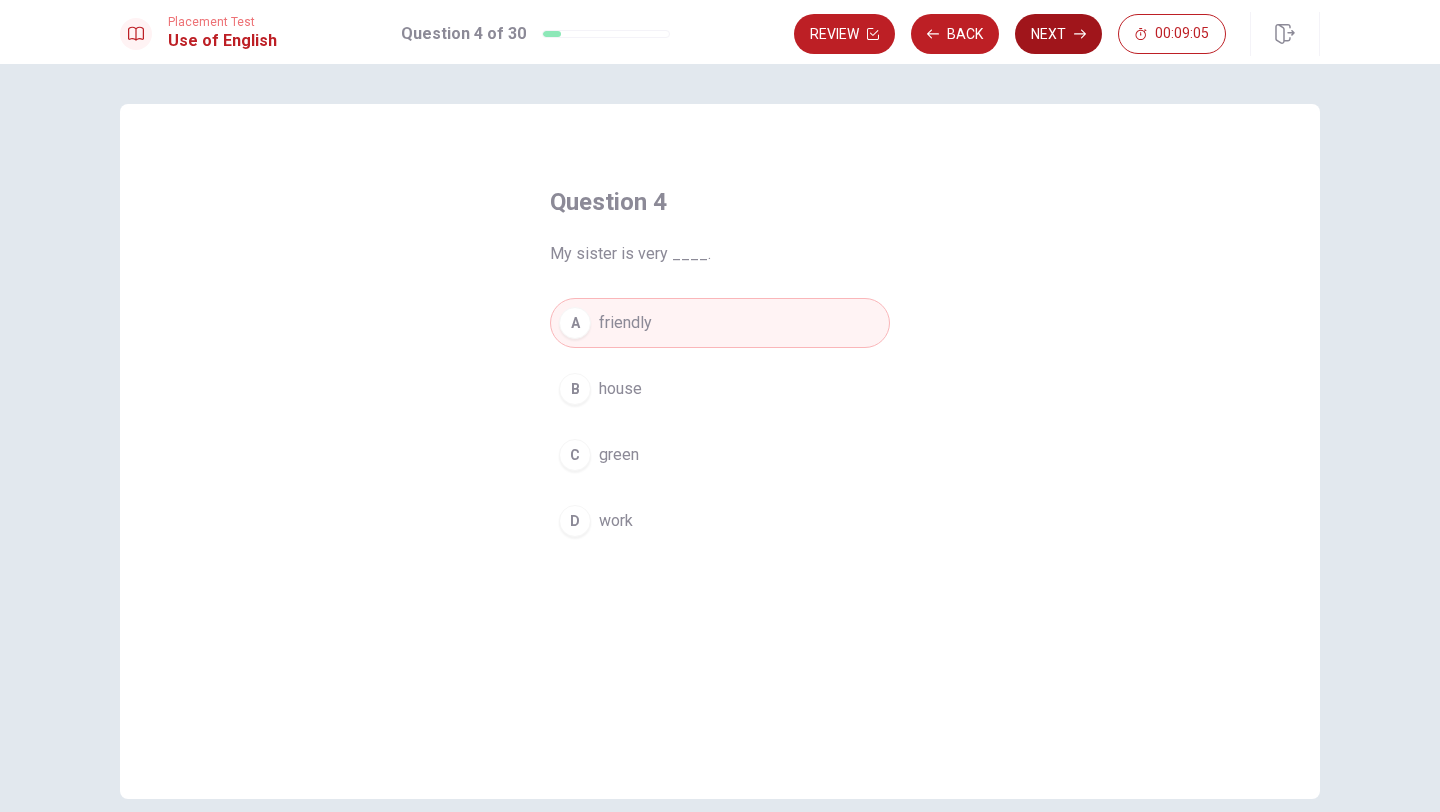 click on "Next" at bounding box center [1058, 34] 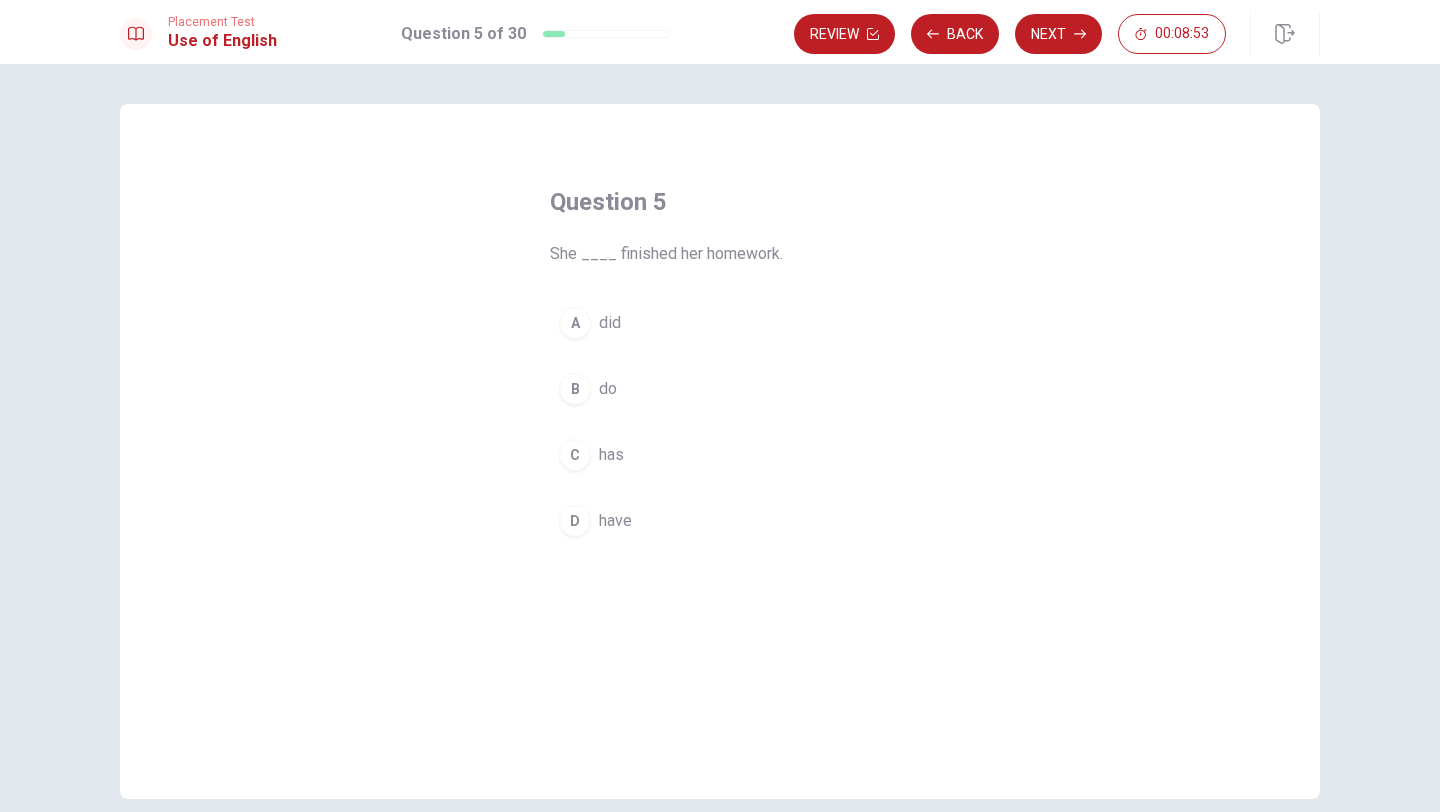 click on "C" at bounding box center [575, 455] 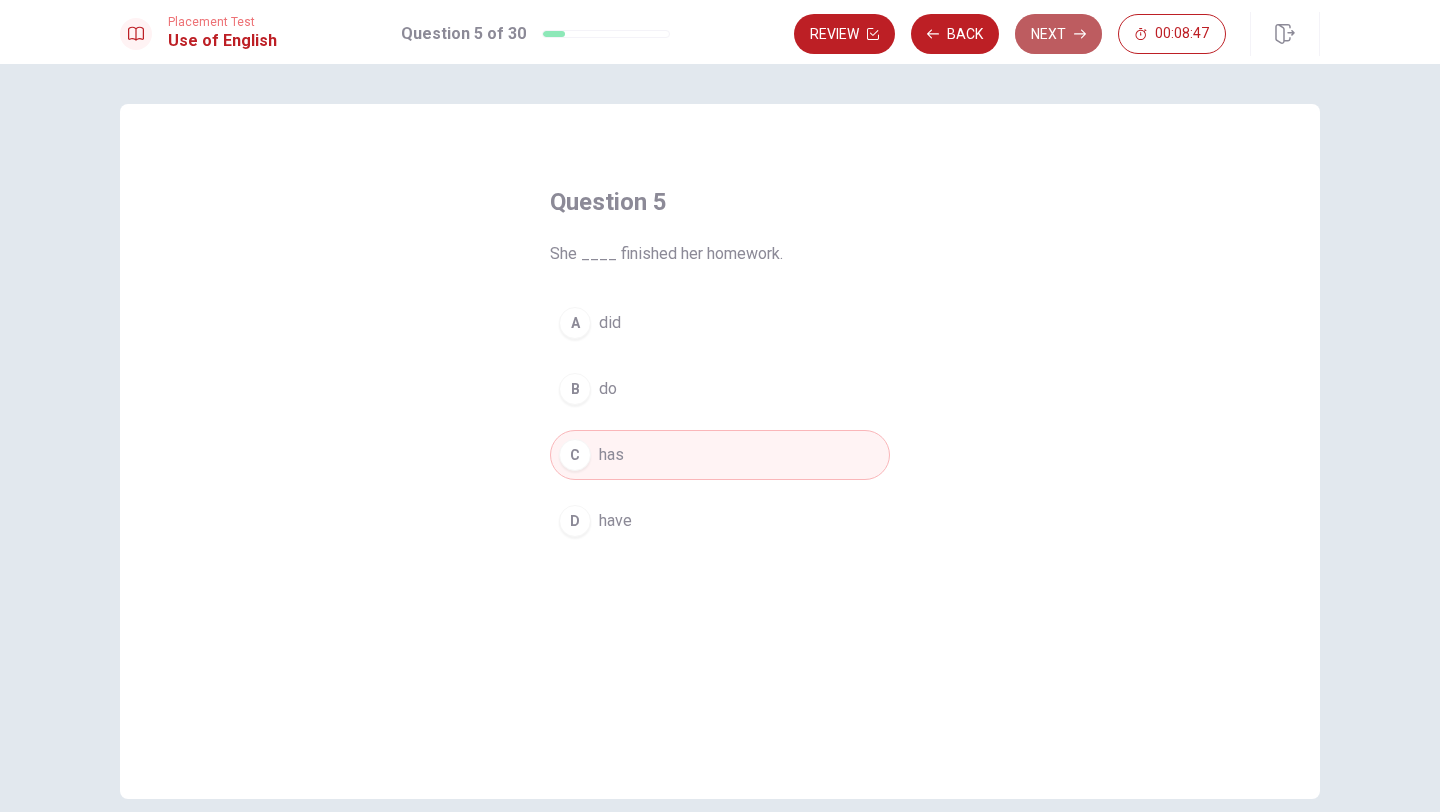 click 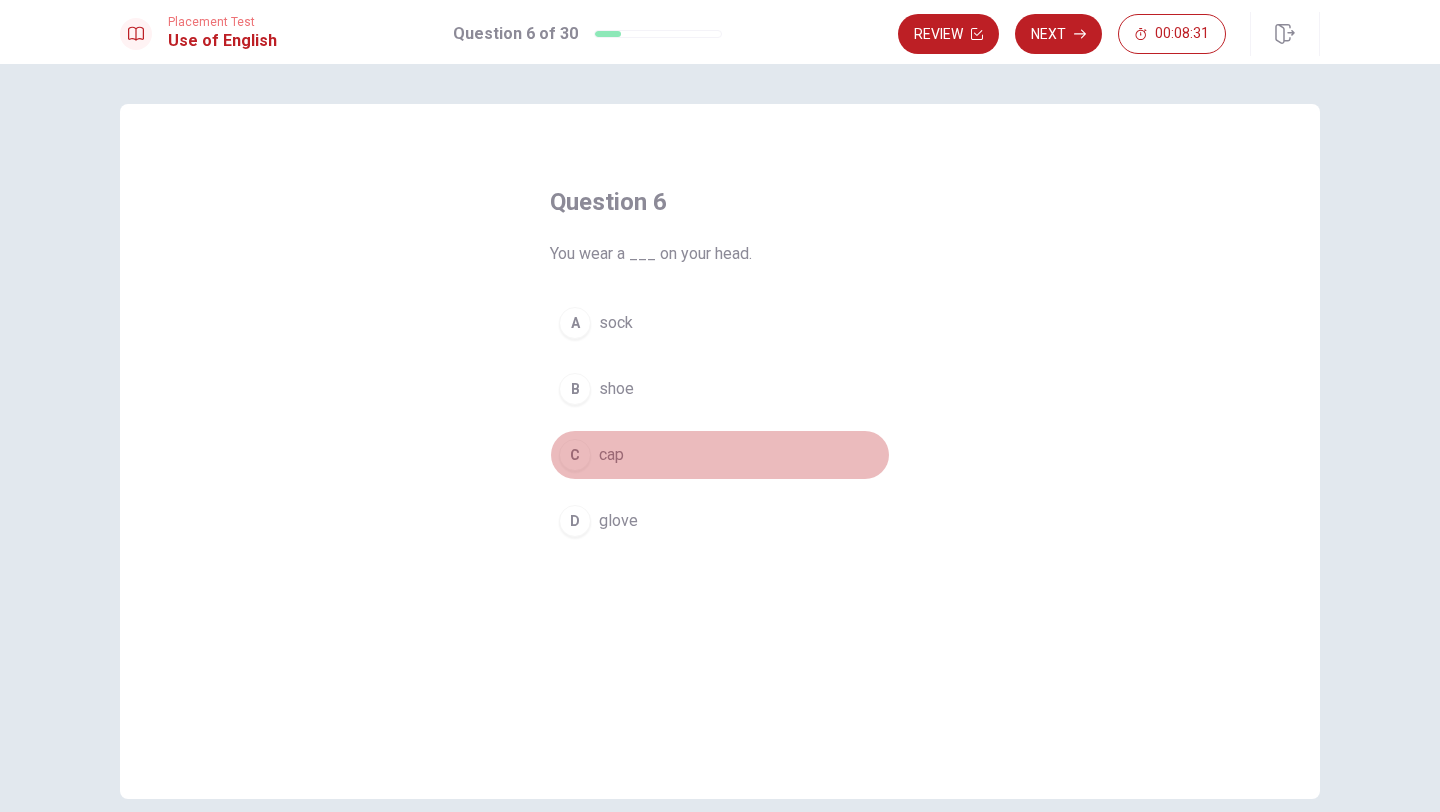 click on "C cap" at bounding box center [720, 455] 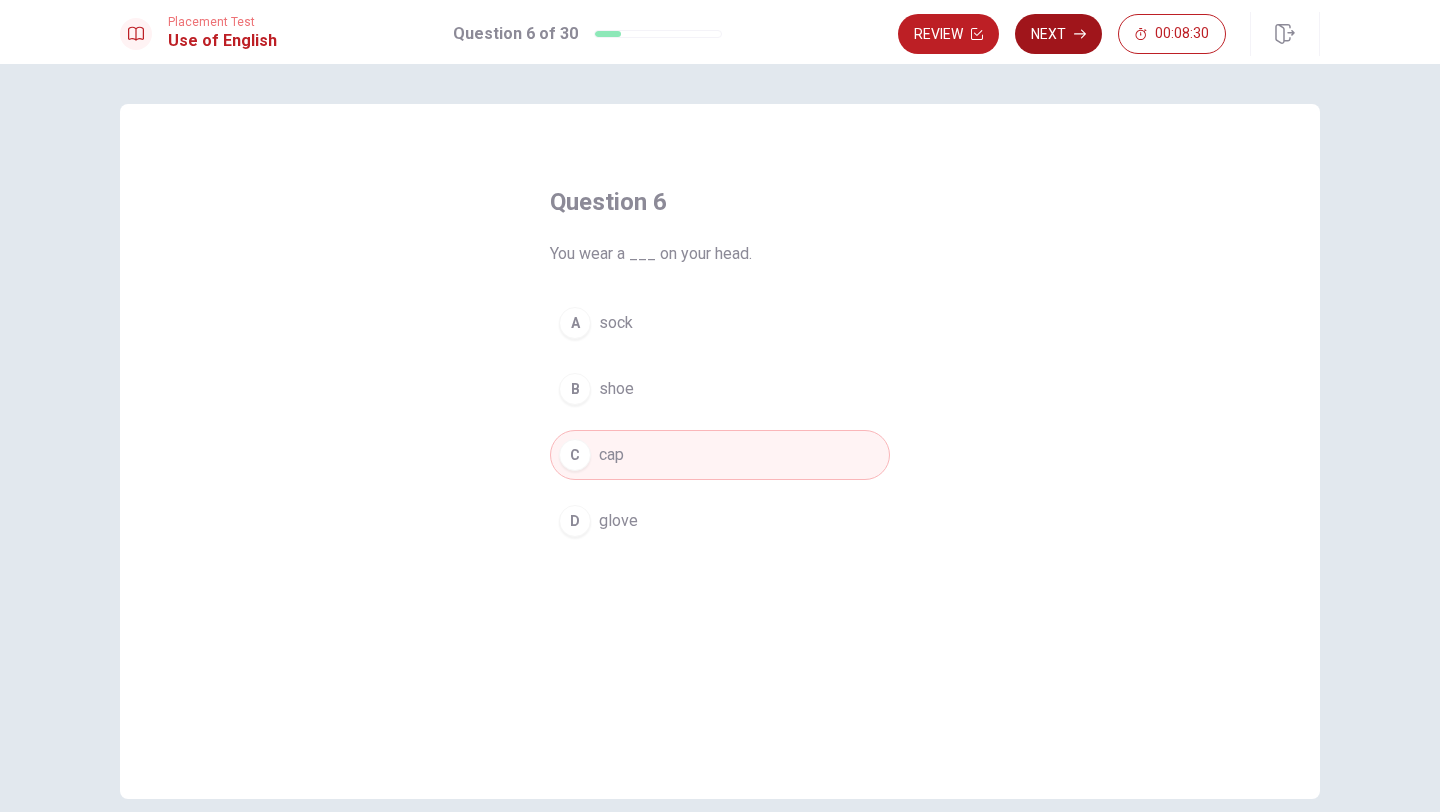click on "Next" at bounding box center [1058, 34] 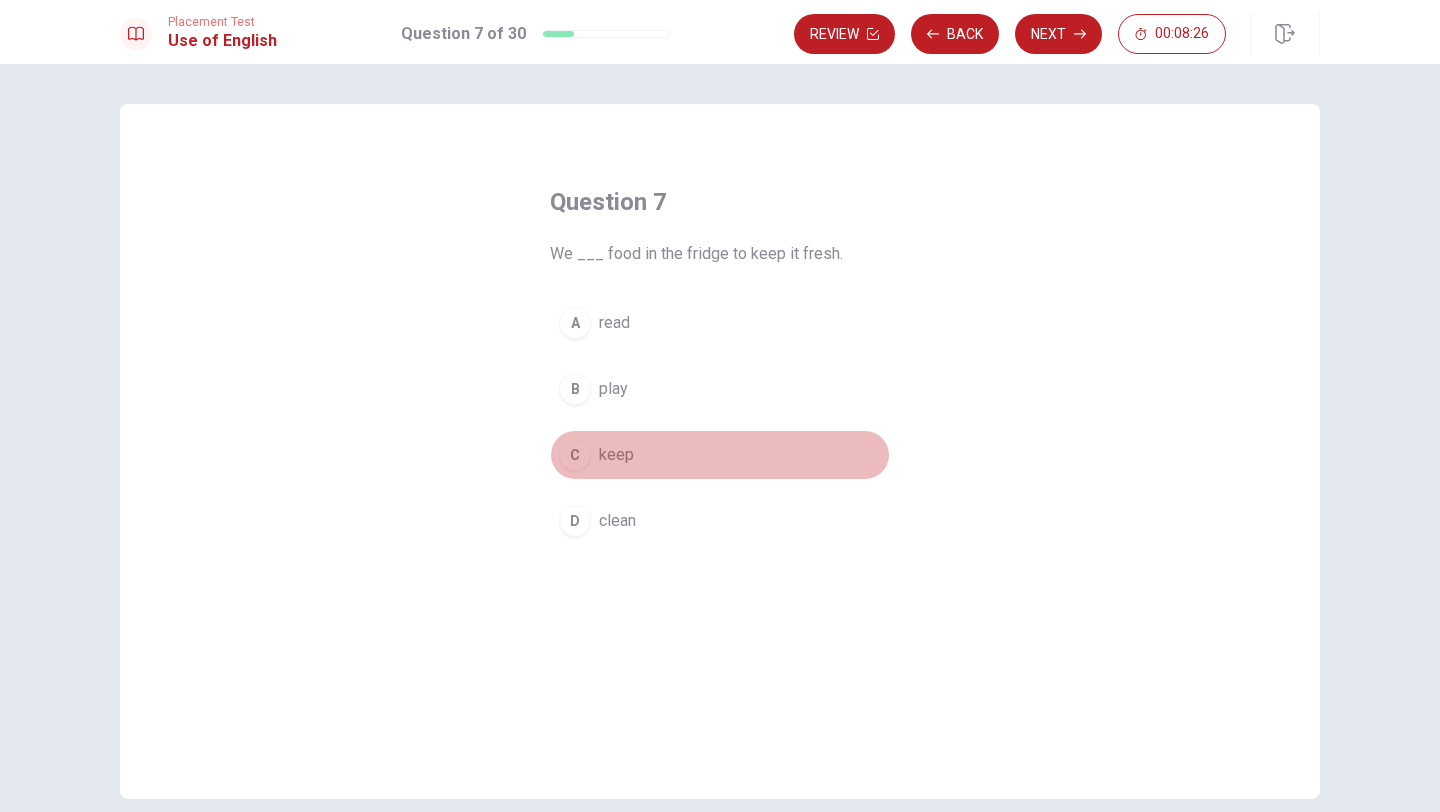 click on "C" at bounding box center (575, 455) 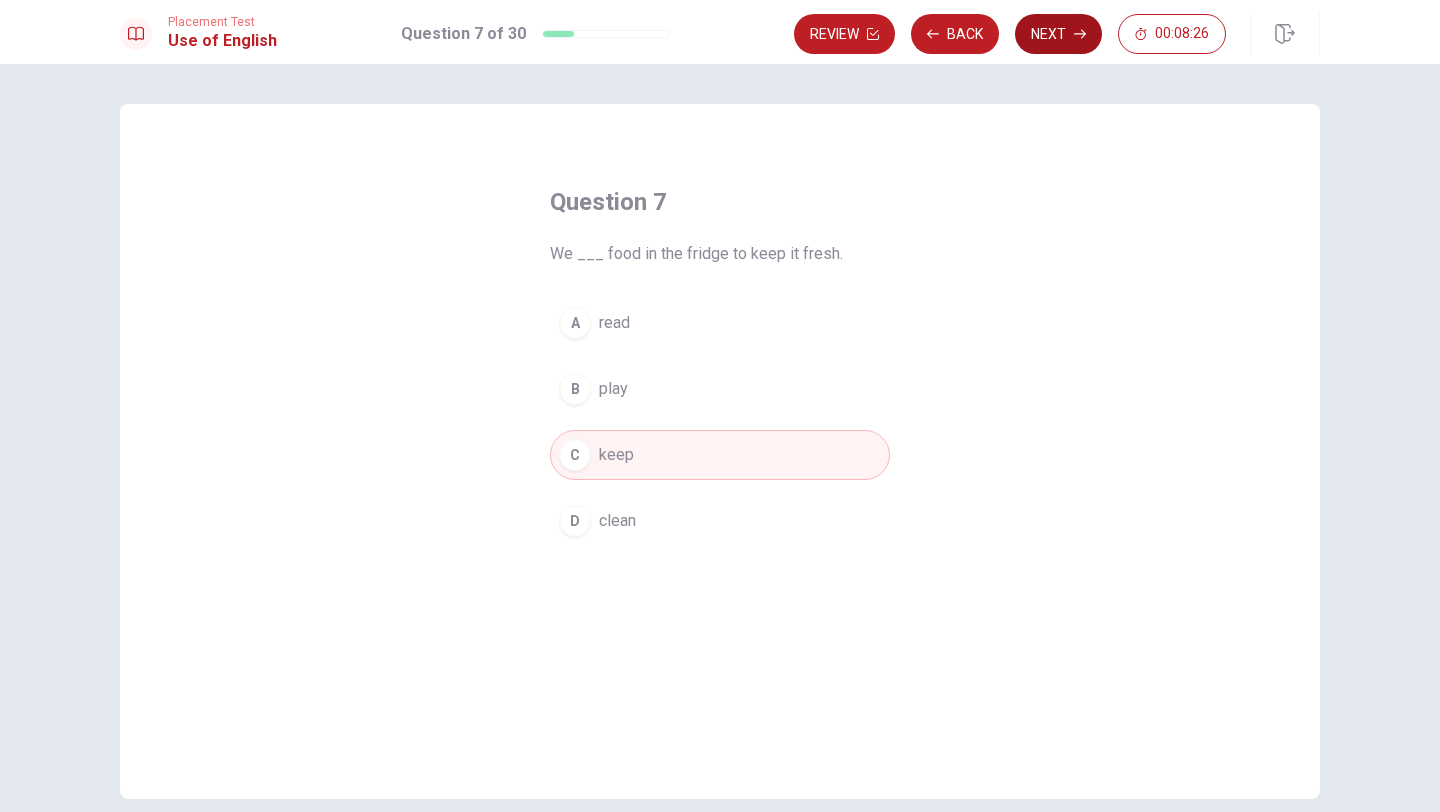 click on "Next" at bounding box center (1058, 34) 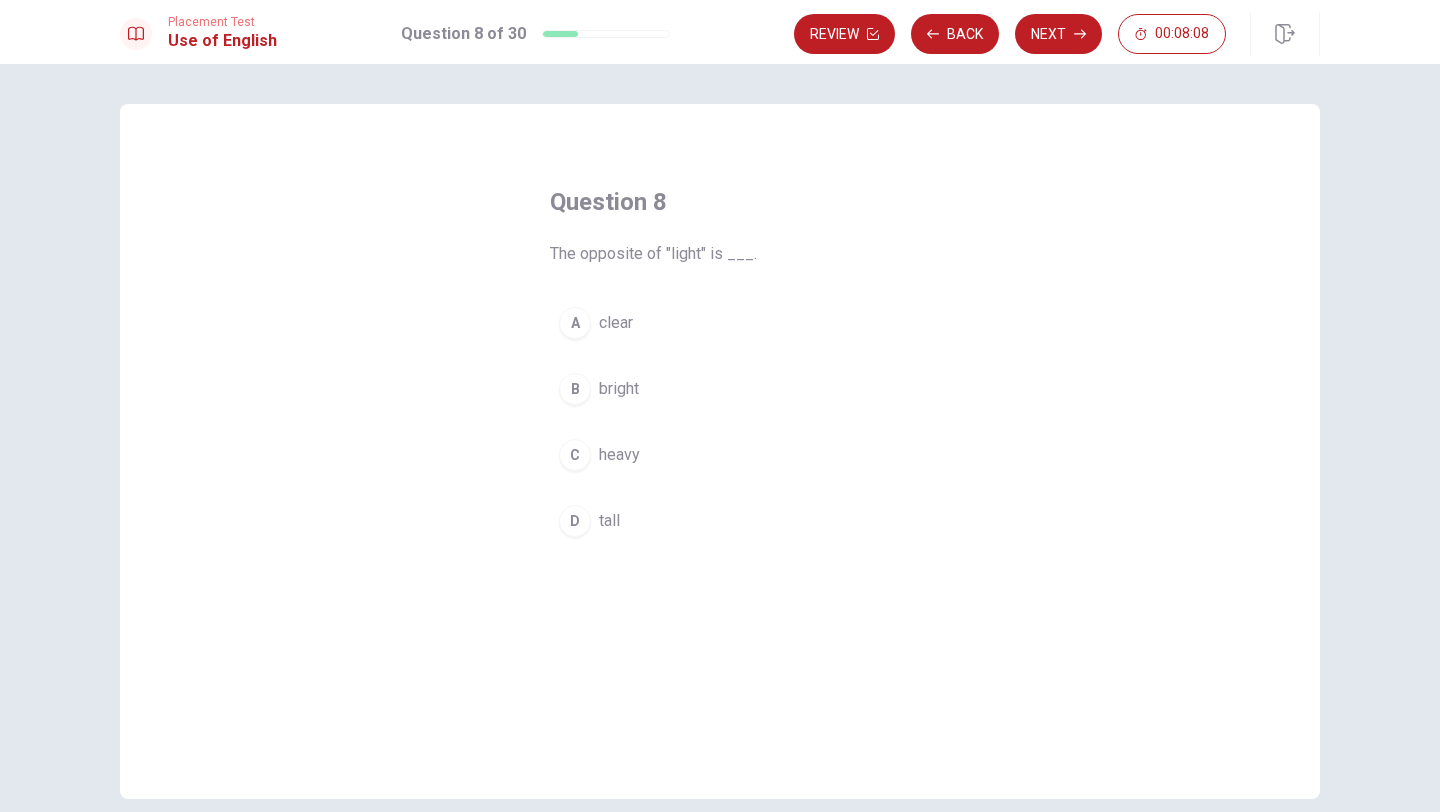click on "C" at bounding box center [575, 455] 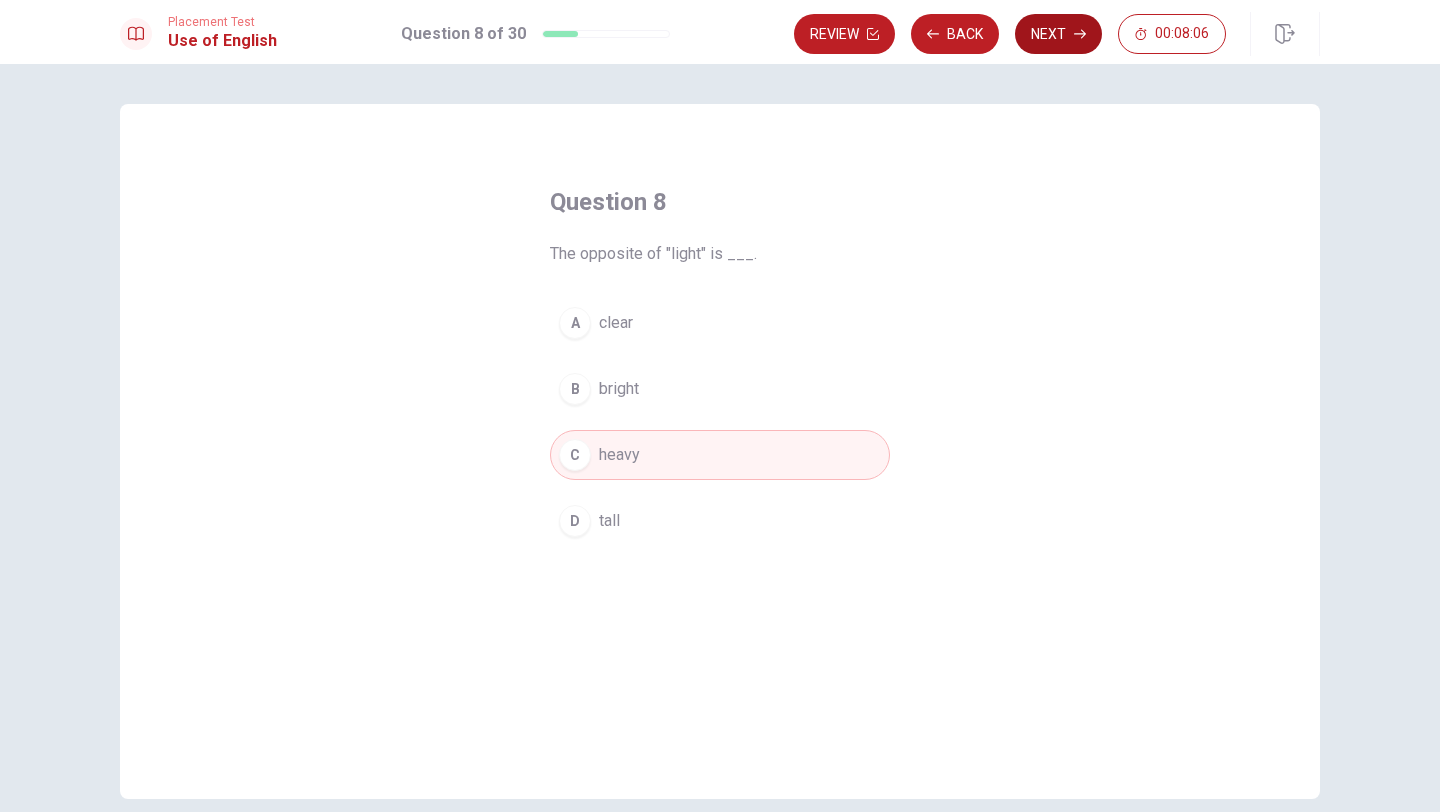 click on "Next" at bounding box center (1058, 34) 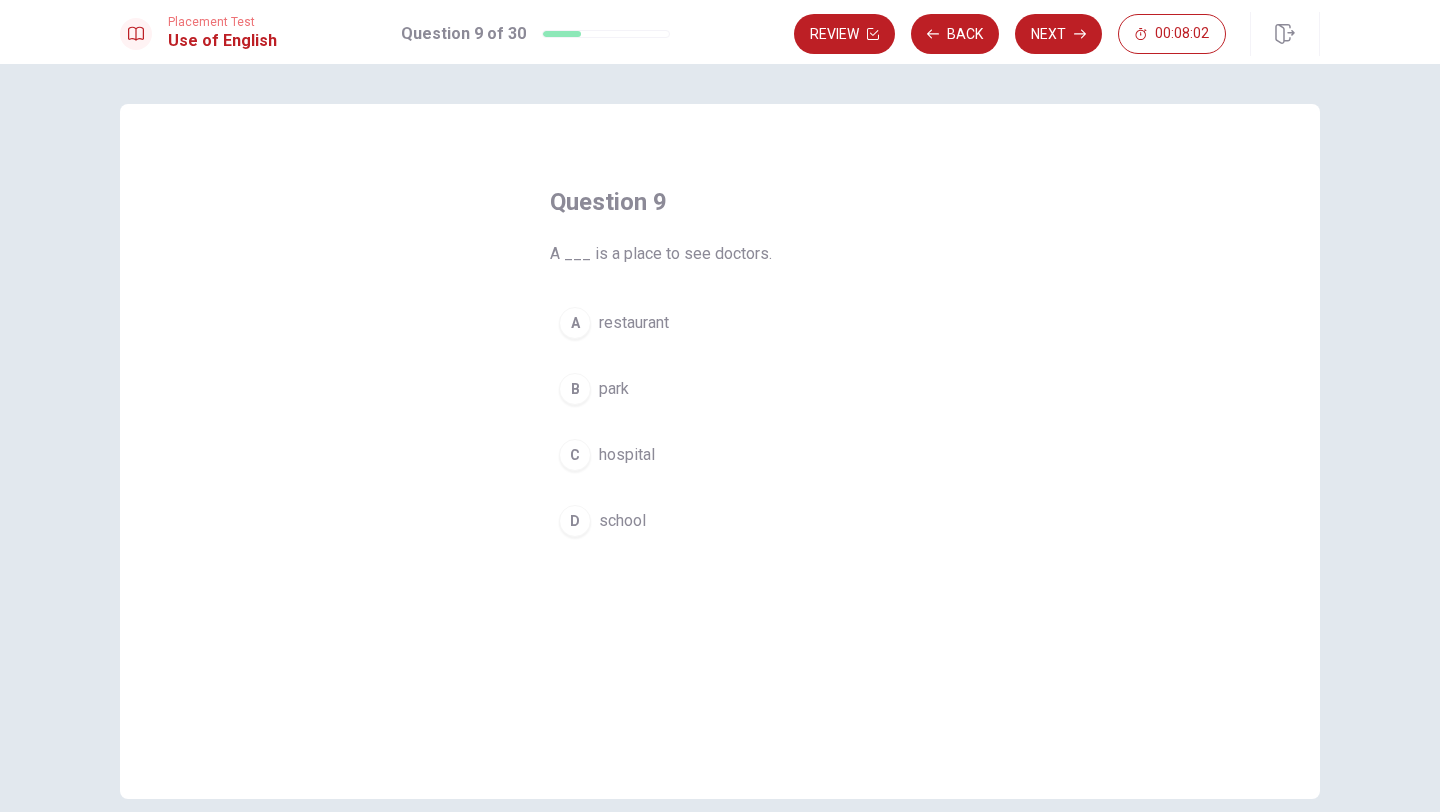 click on "C" at bounding box center [575, 455] 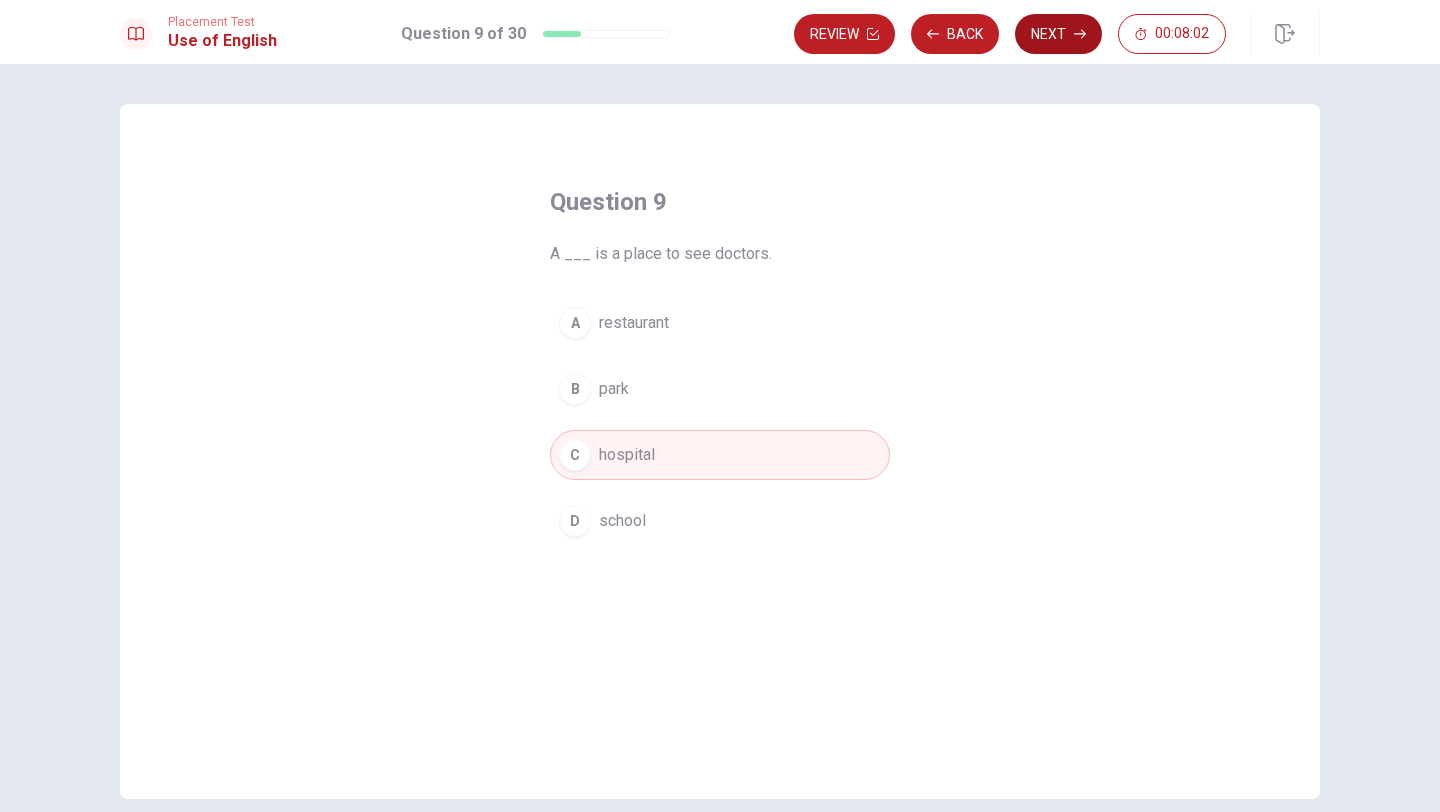 click on "Next" at bounding box center [1058, 34] 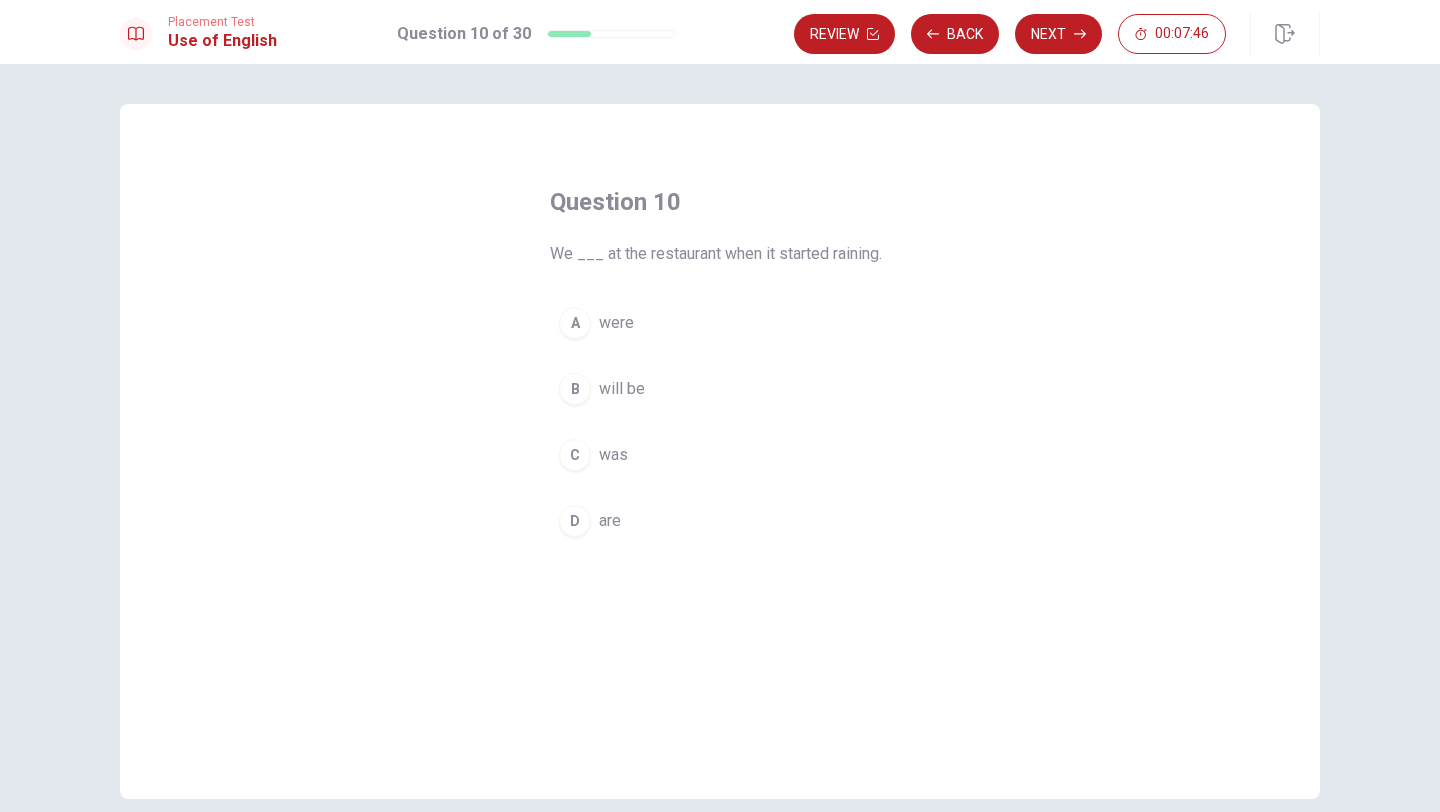 click on "A" at bounding box center (575, 323) 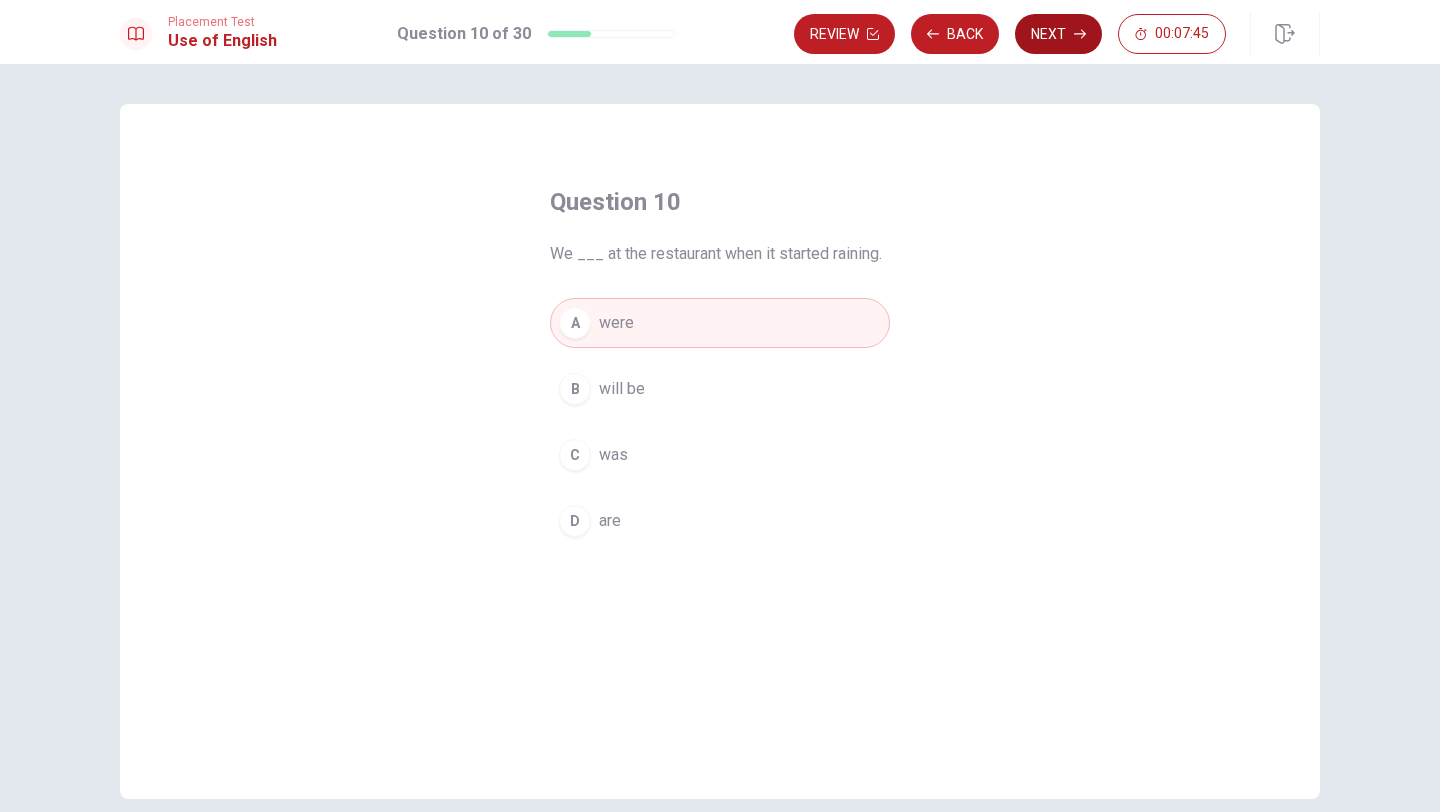 click on "Next" at bounding box center (1058, 34) 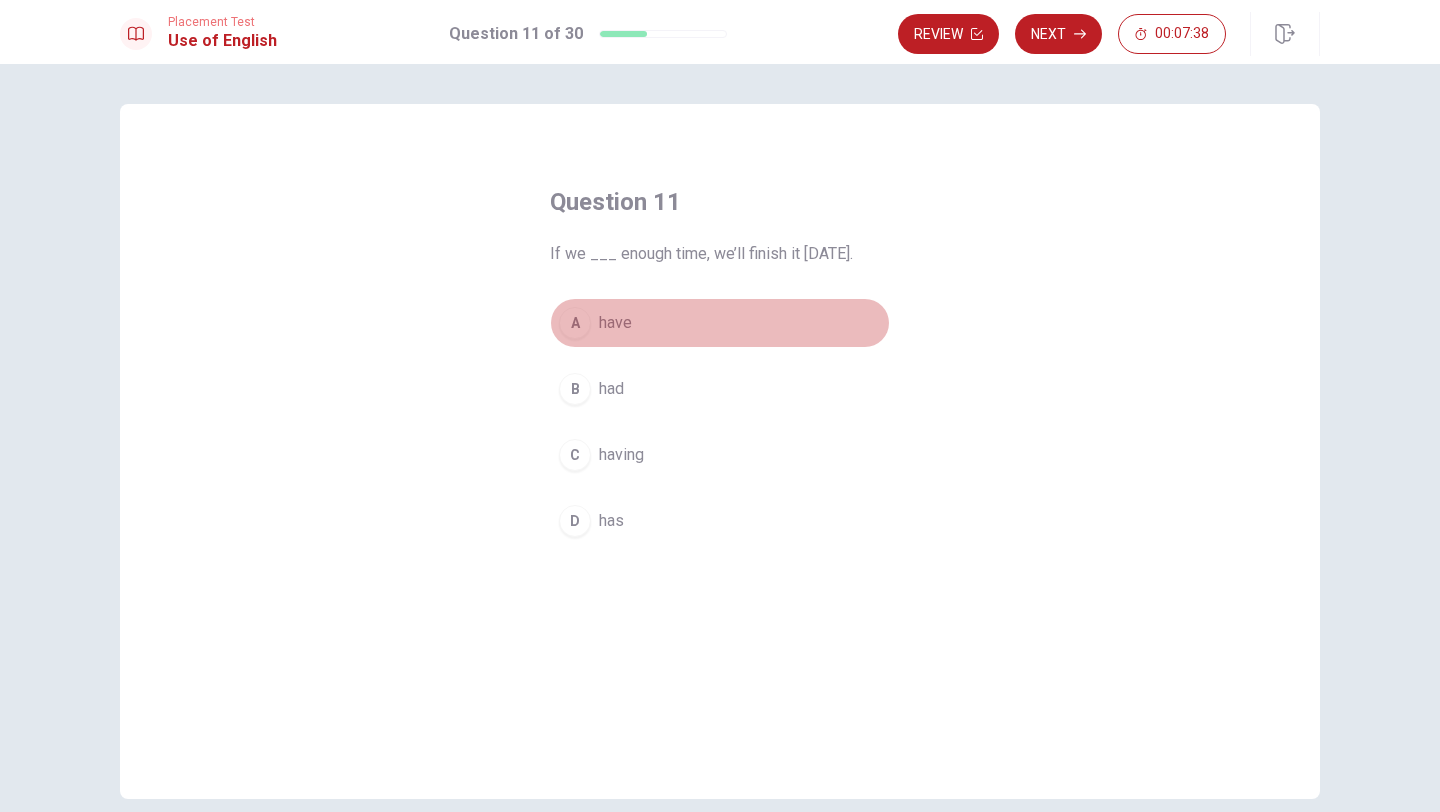 click on "A" at bounding box center [575, 323] 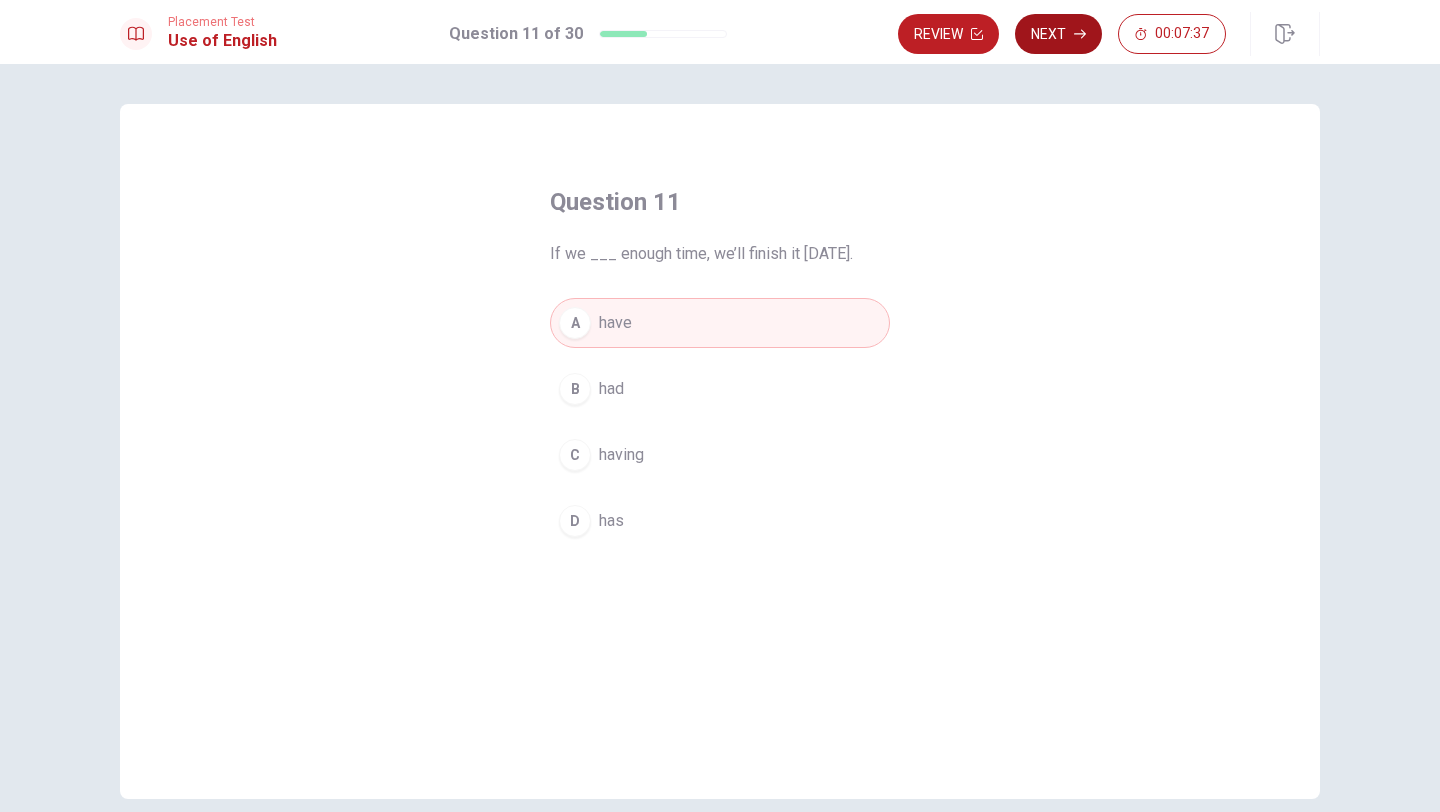 click on "Next" at bounding box center [1058, 34] 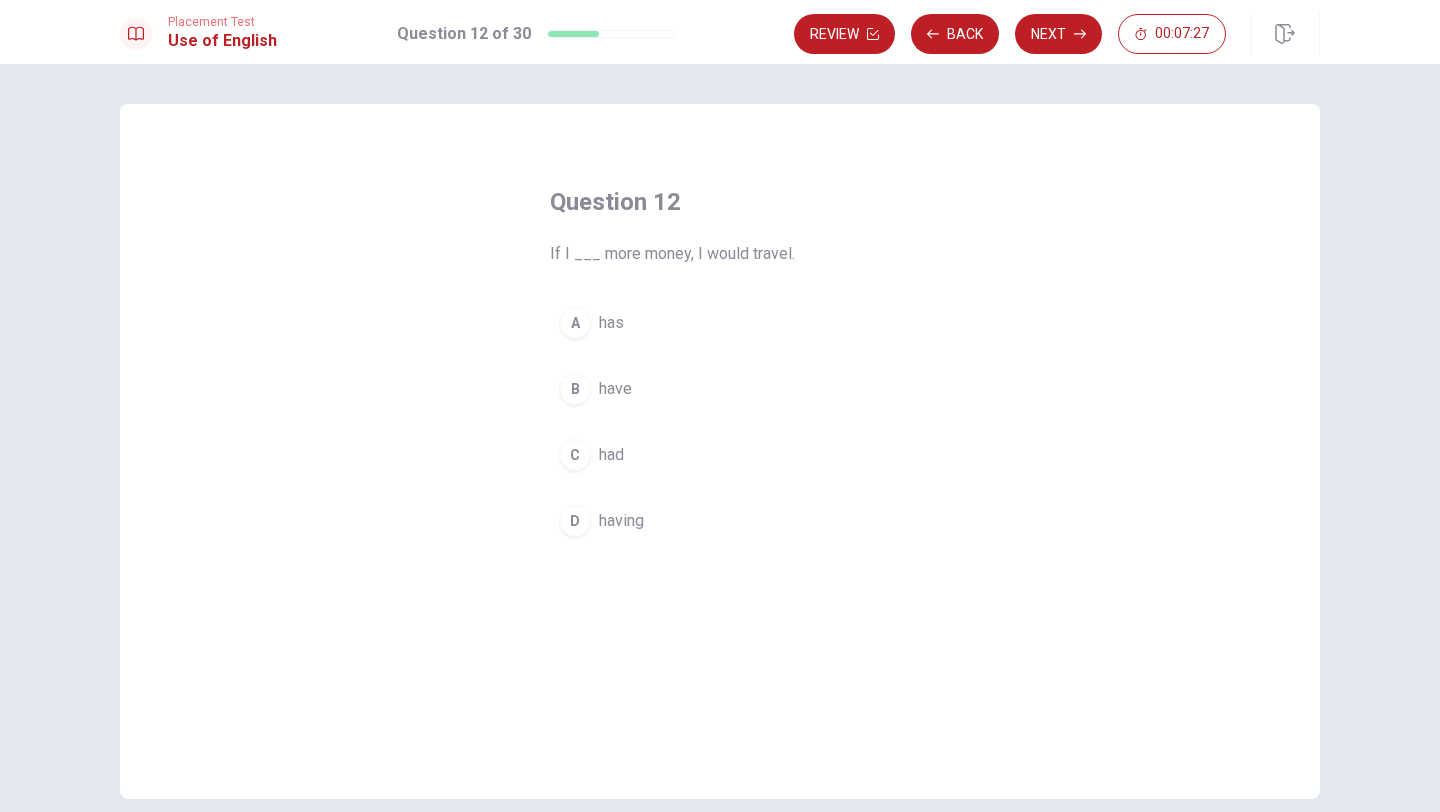click on "C" at bounding box center (575, 455) 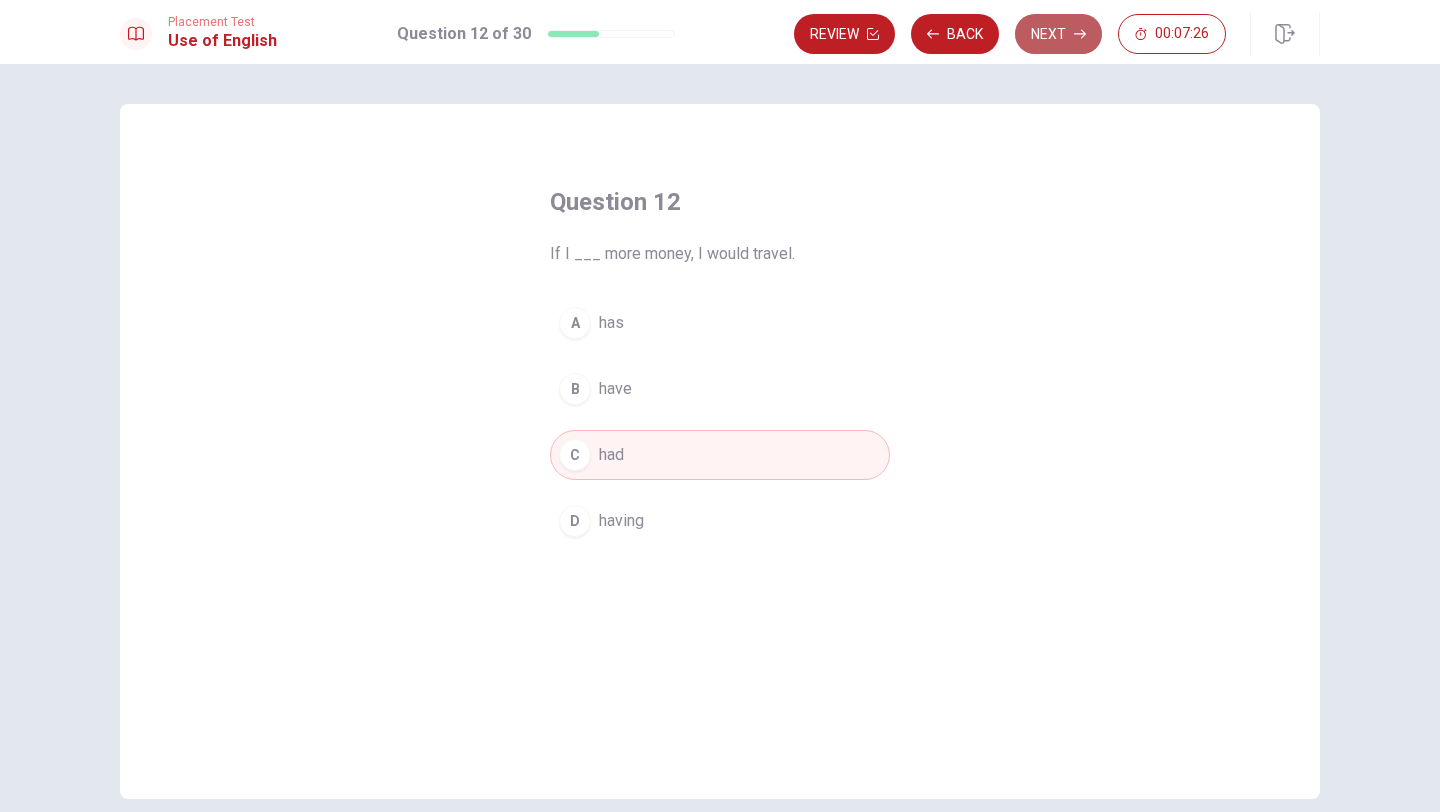 click on "Next" at bounding box center [1058, 34] 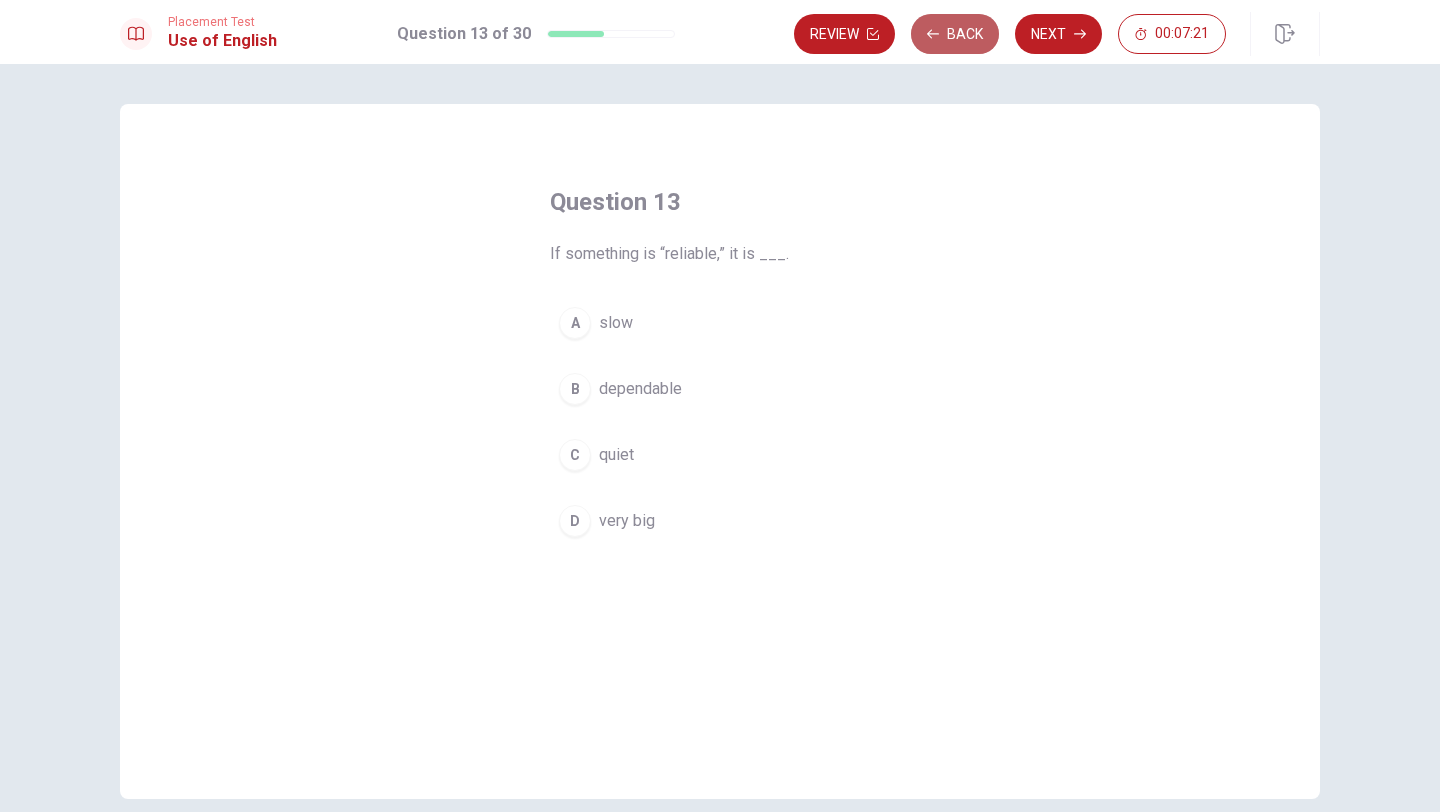 click on "Back" at bounding box center [955, 34] 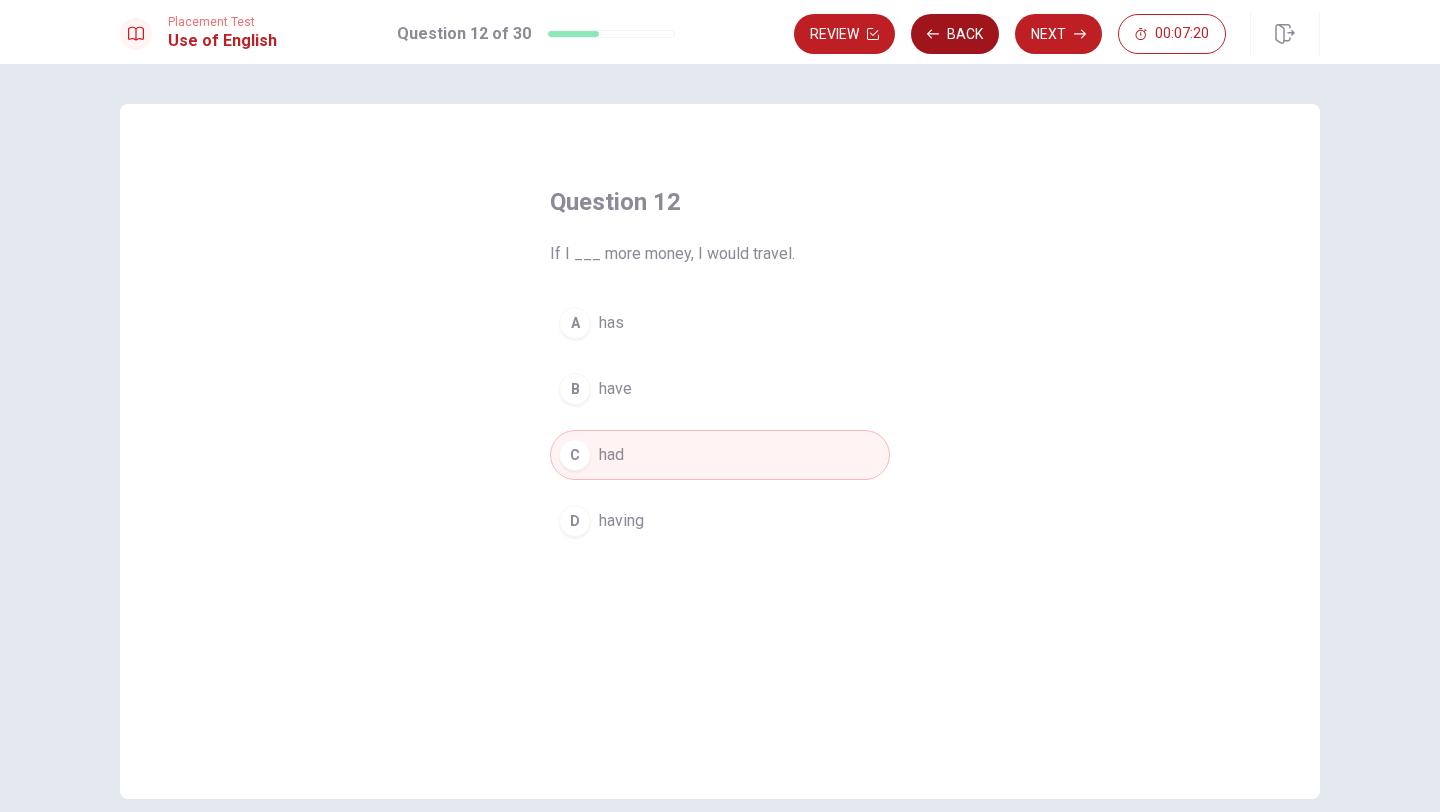 click on "Back" at bounding box center [955, 34] 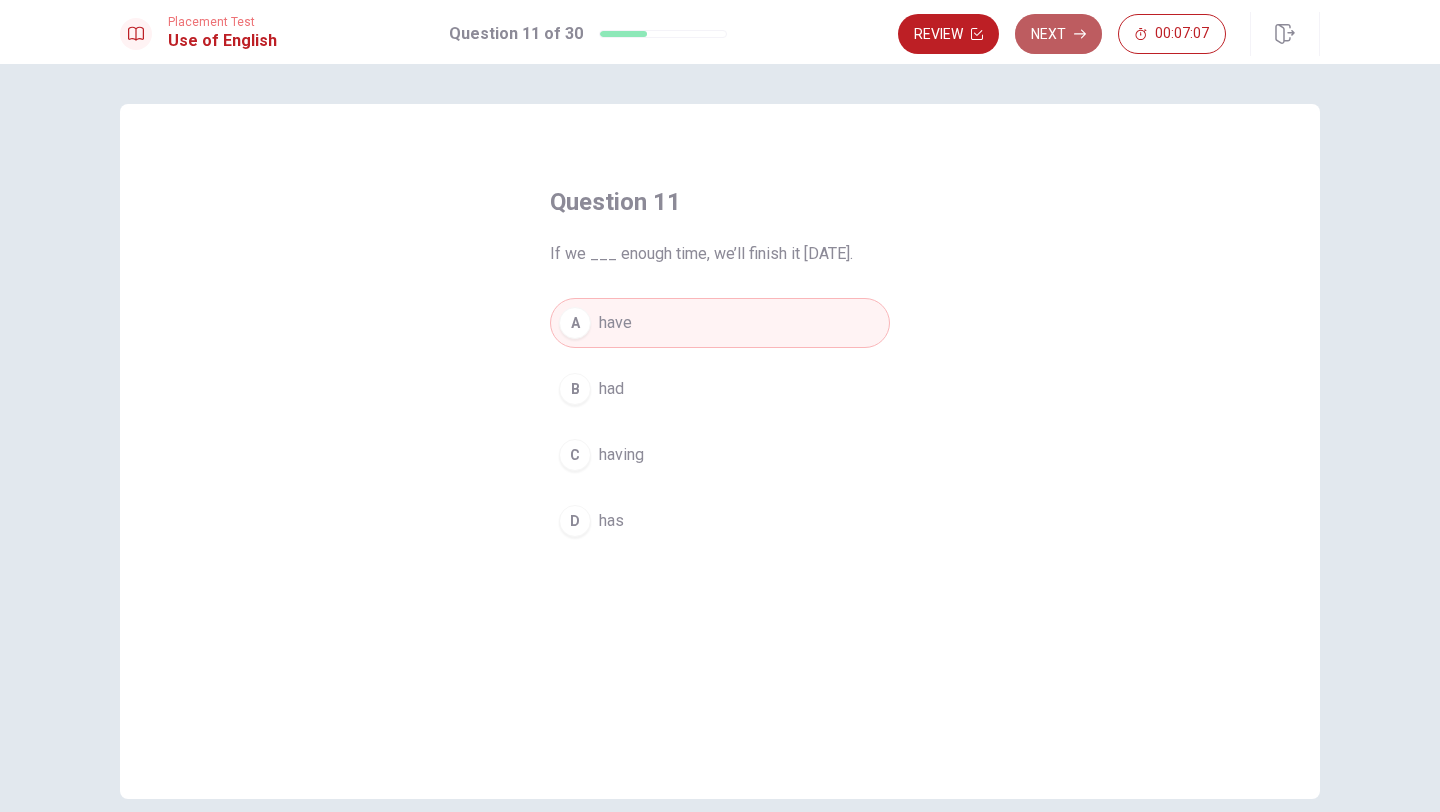 click on "Next" at bounding box center [1058, 34] 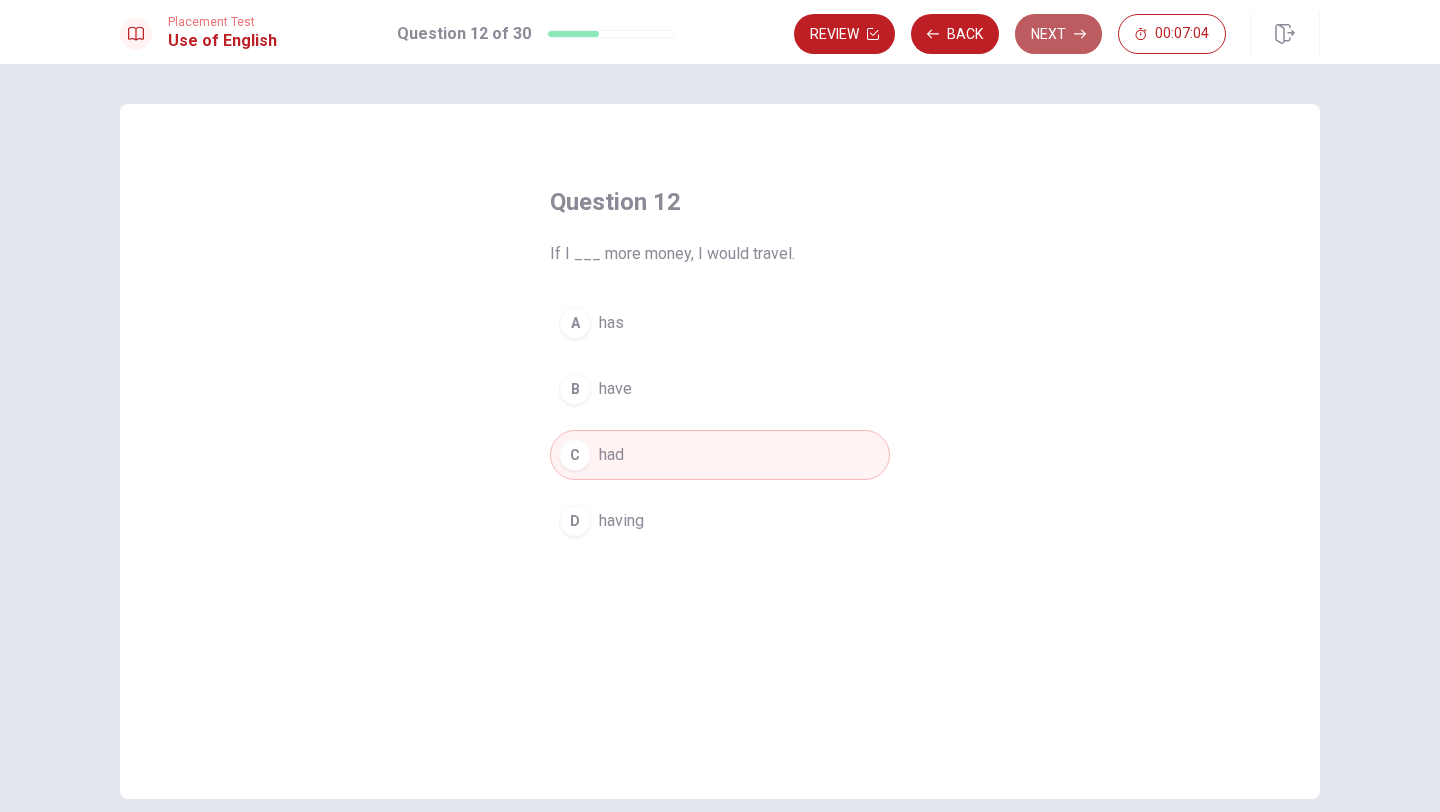 click on "Next" at bounding box center (1058, 34) 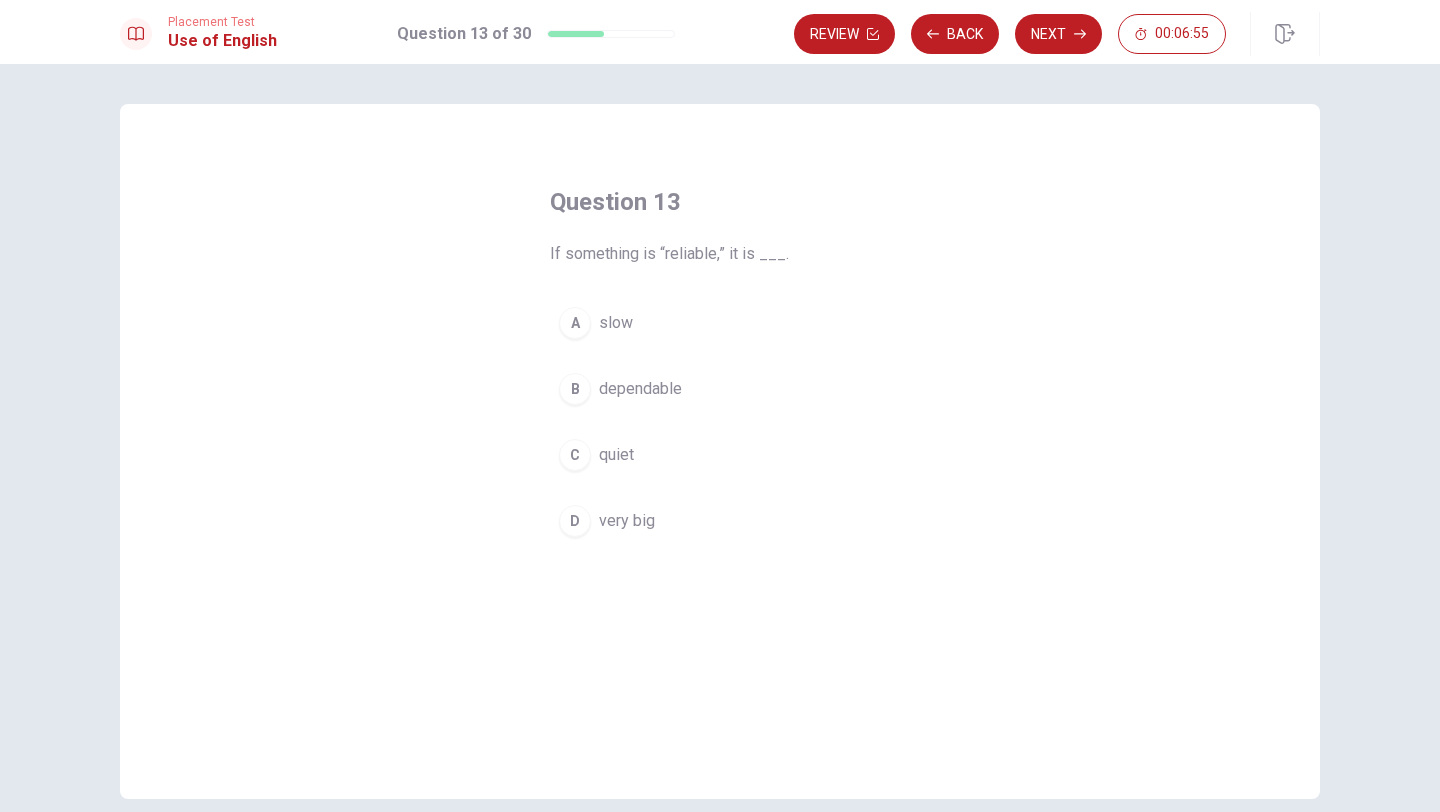 click on "B" at bounding box center (575, 389) 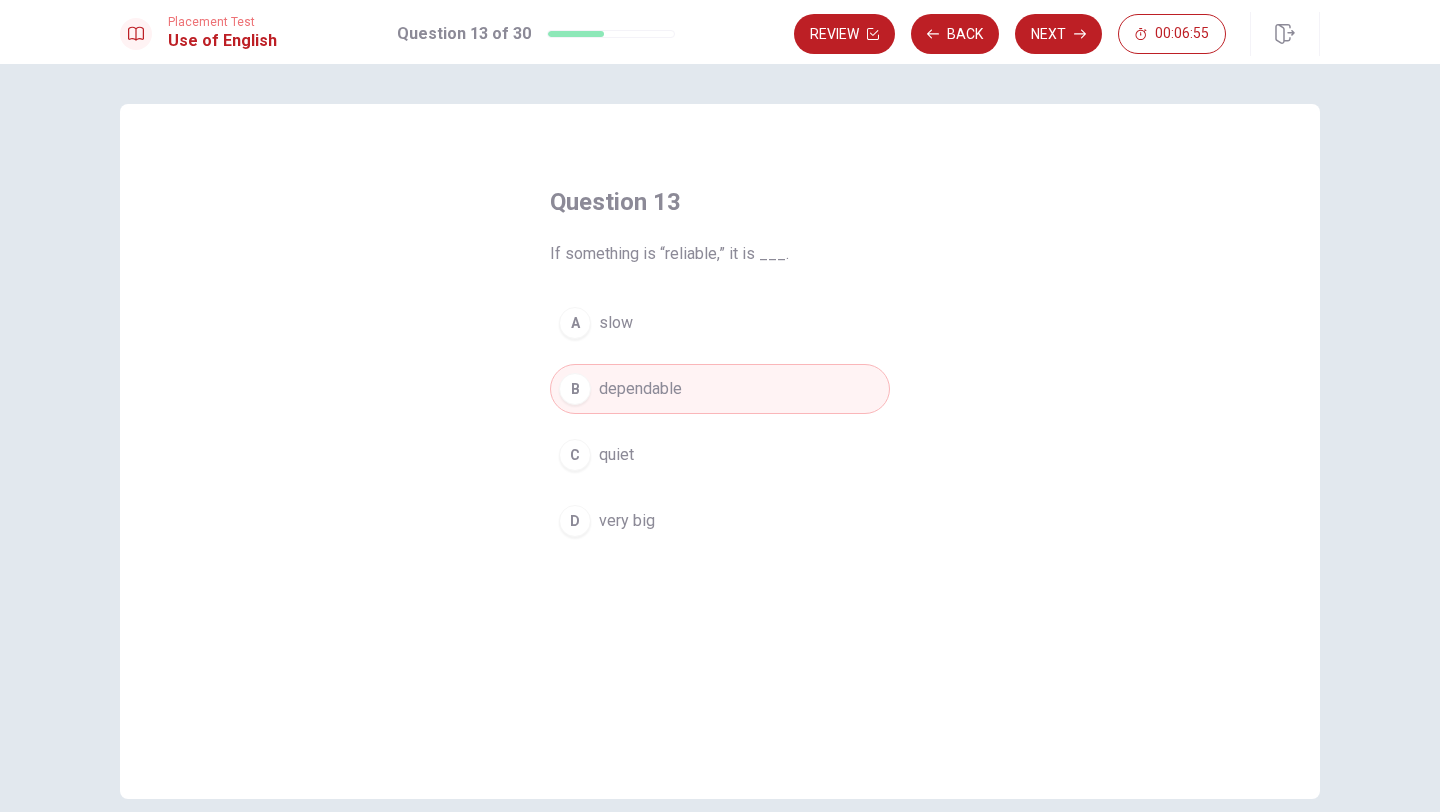 click on "A" at bounding box center (575, 323) 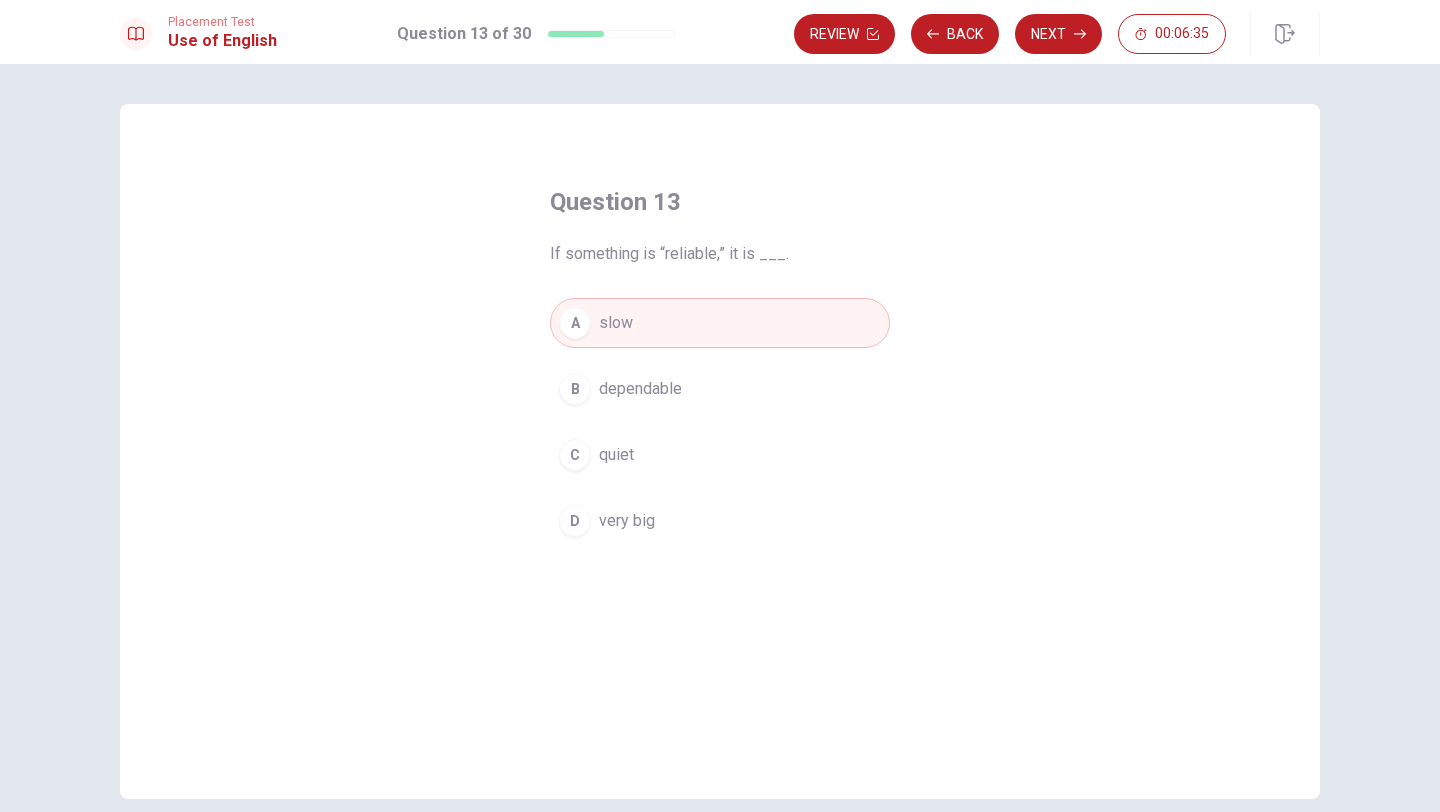 click on "B" at bounding box center (575, 389) 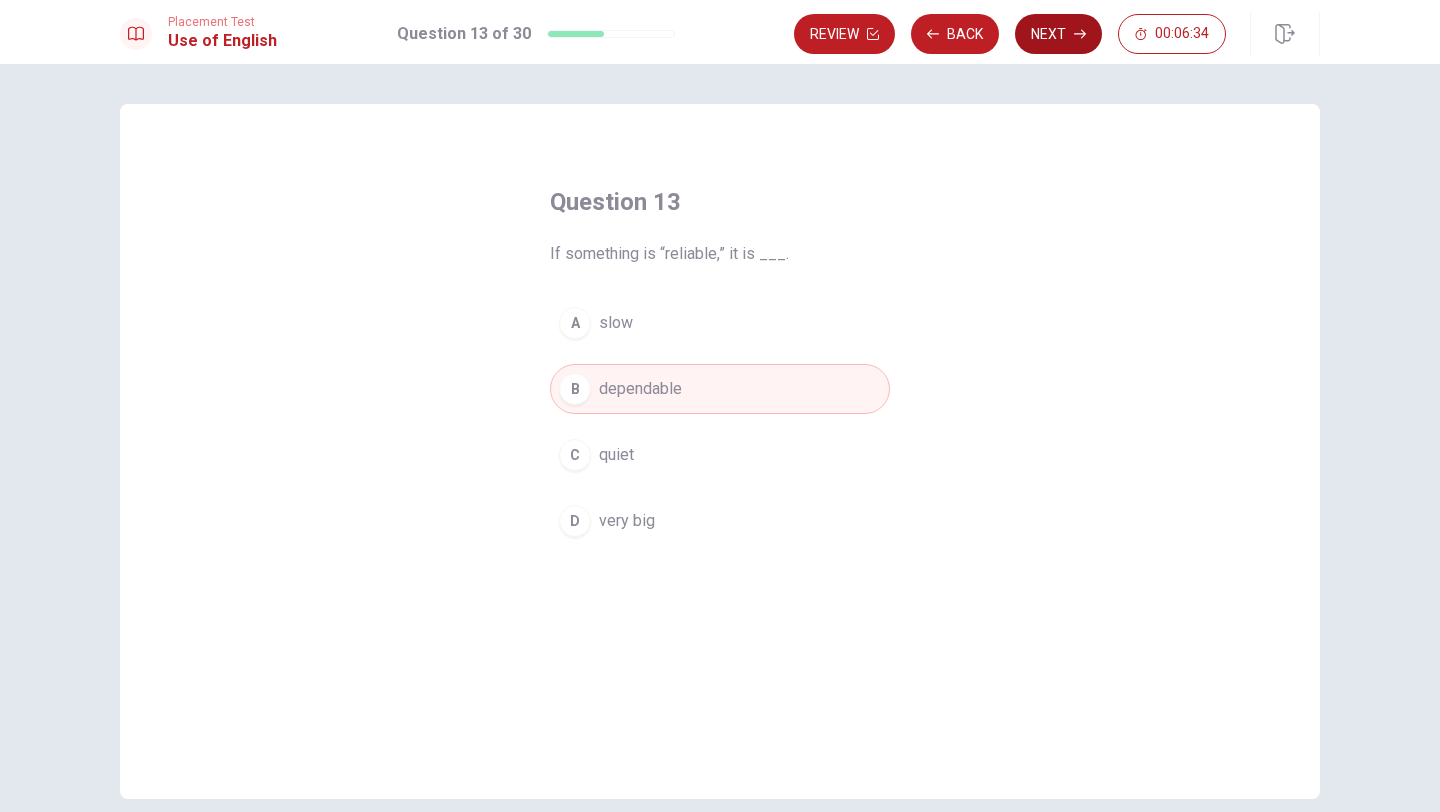 click on "Next" at bounding box center [1058, 34] 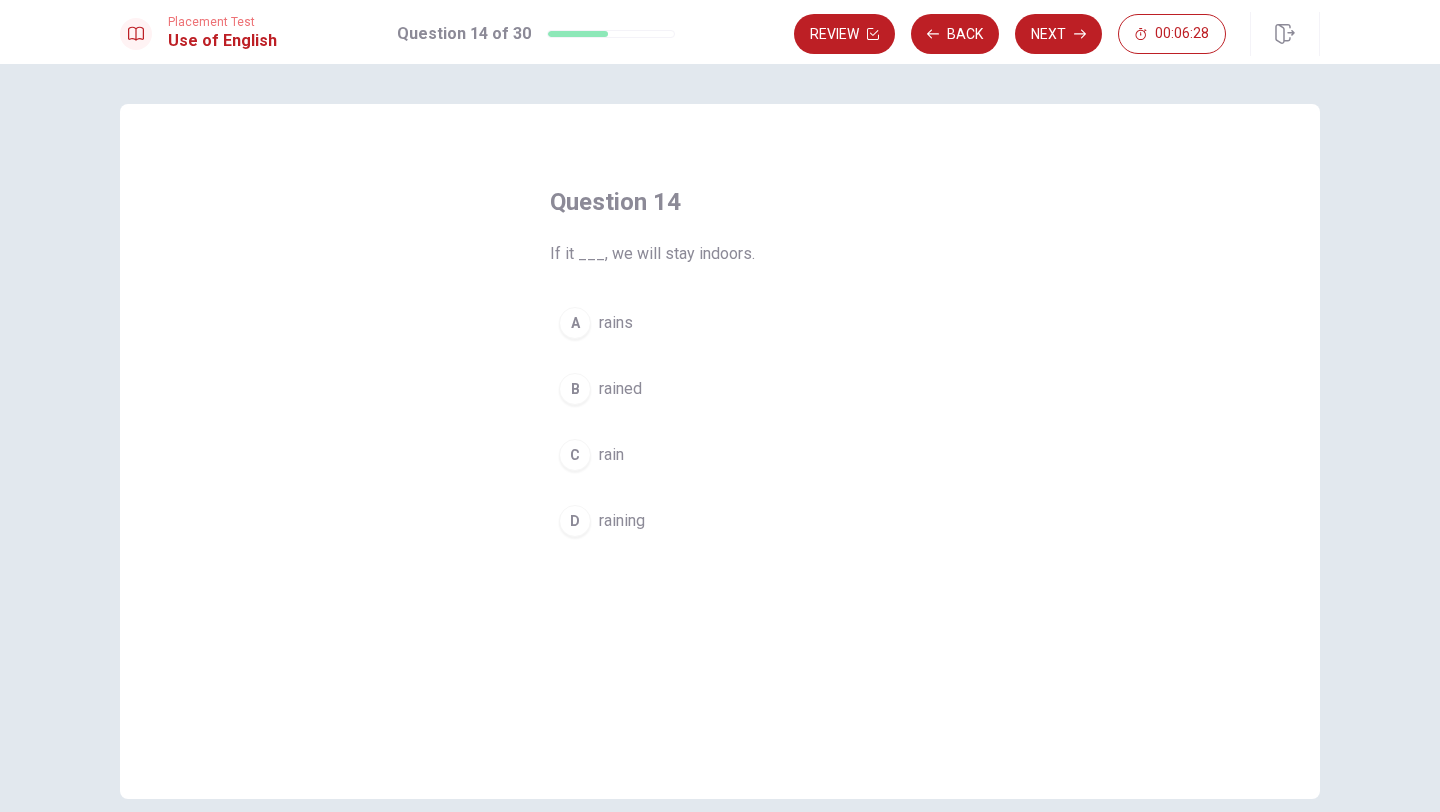 click on "A" at bounding box center [575, 323] 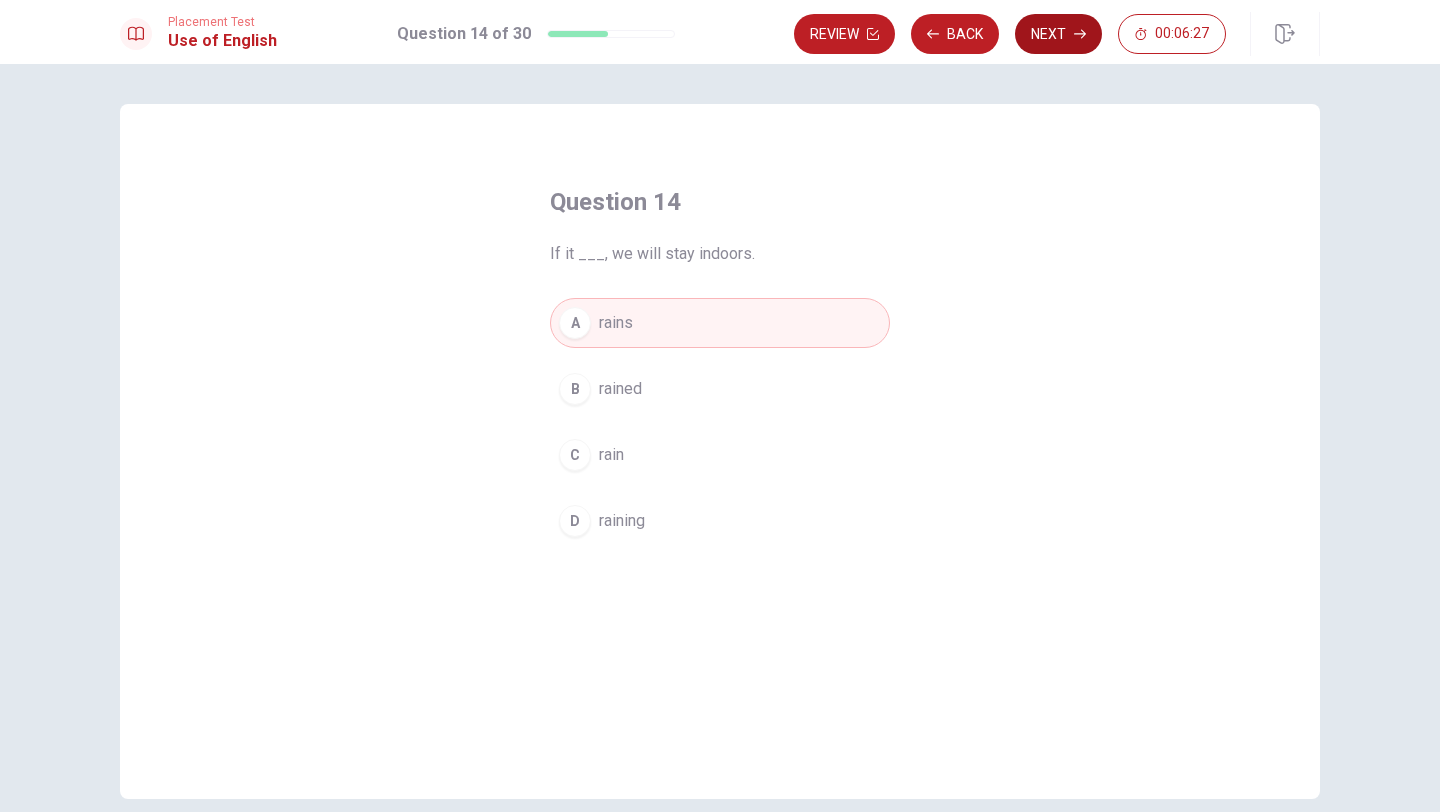 click on "Next" at bounding box center (1058, 34) 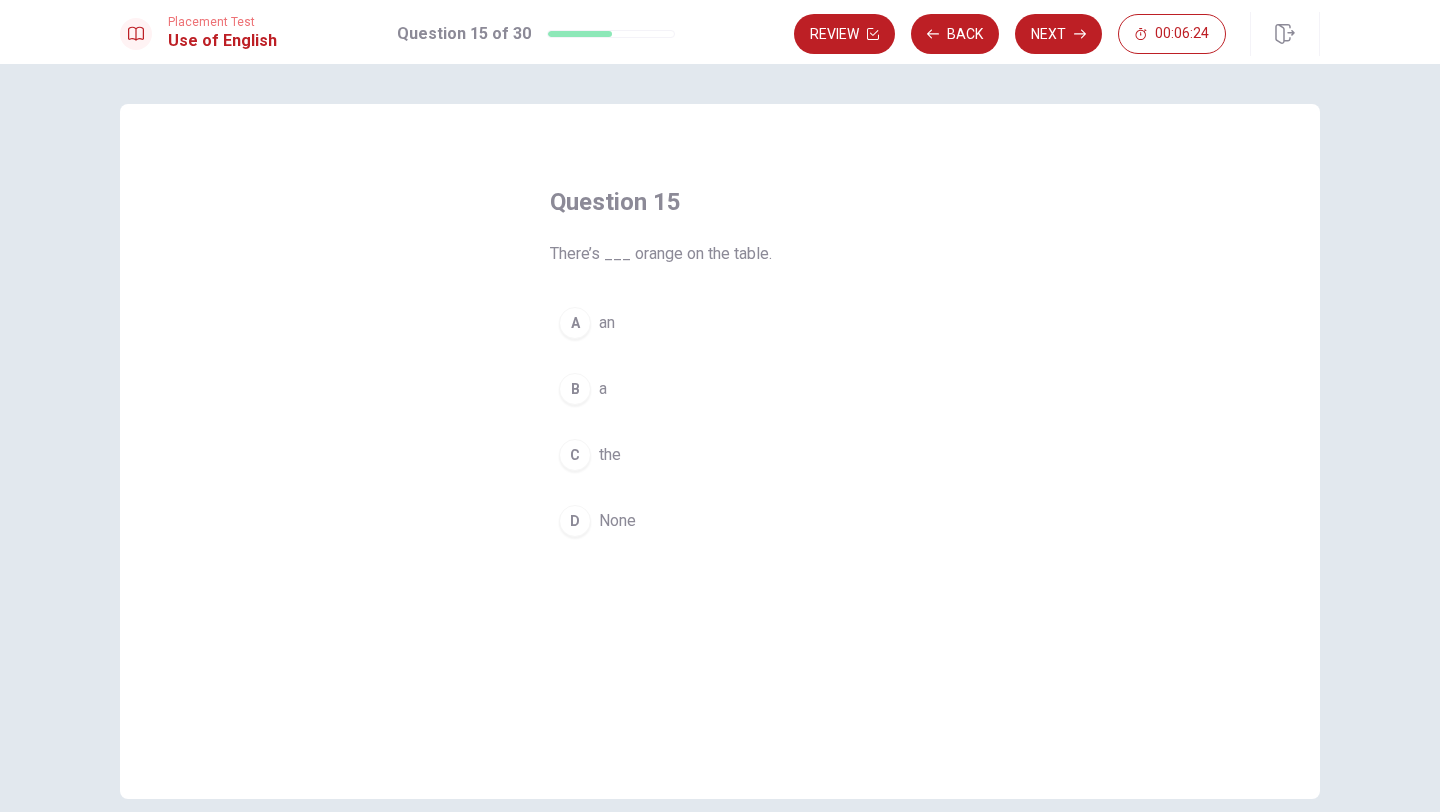 click on "A" at bounding box center (575, 323) 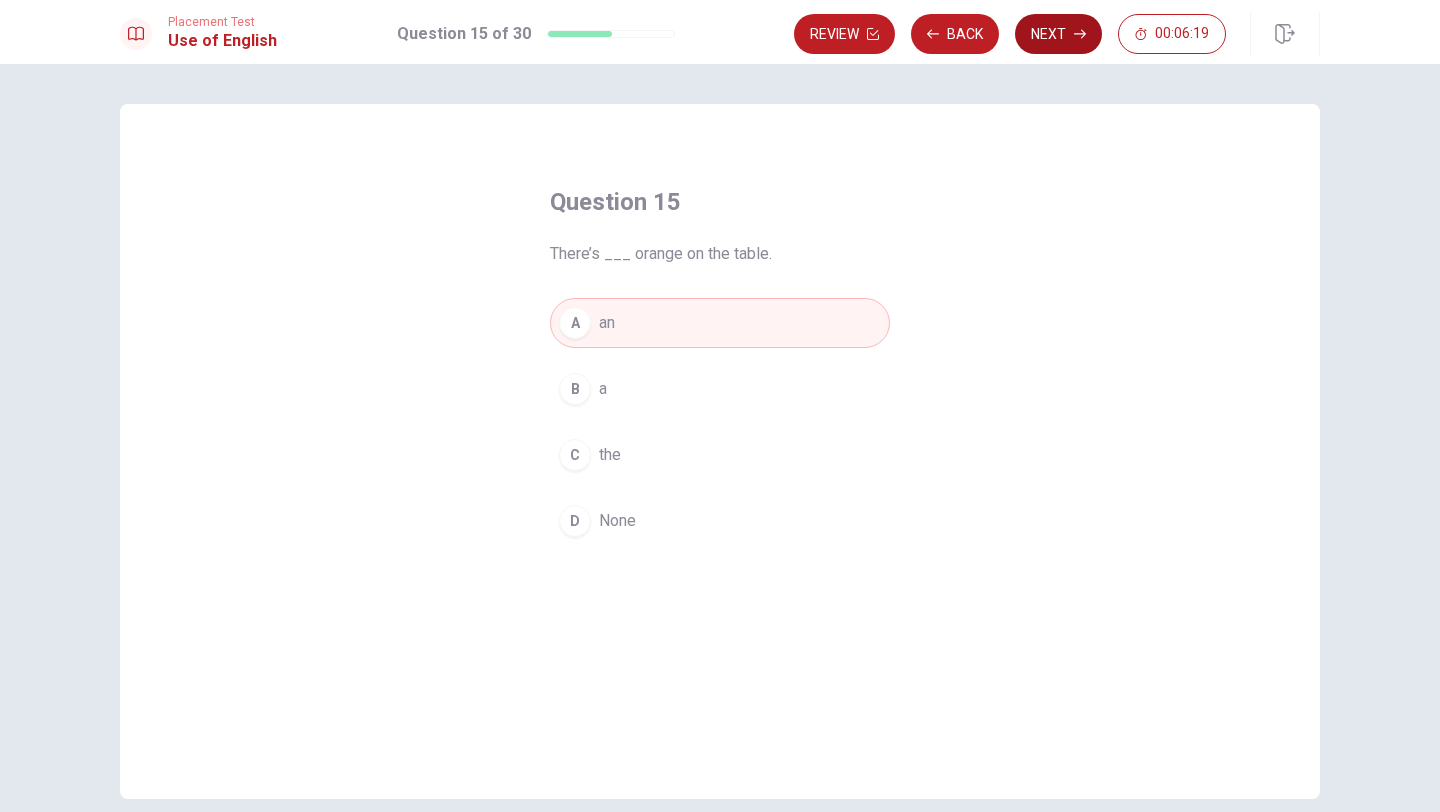 click on "Next" at bounding box center [1058, 34] 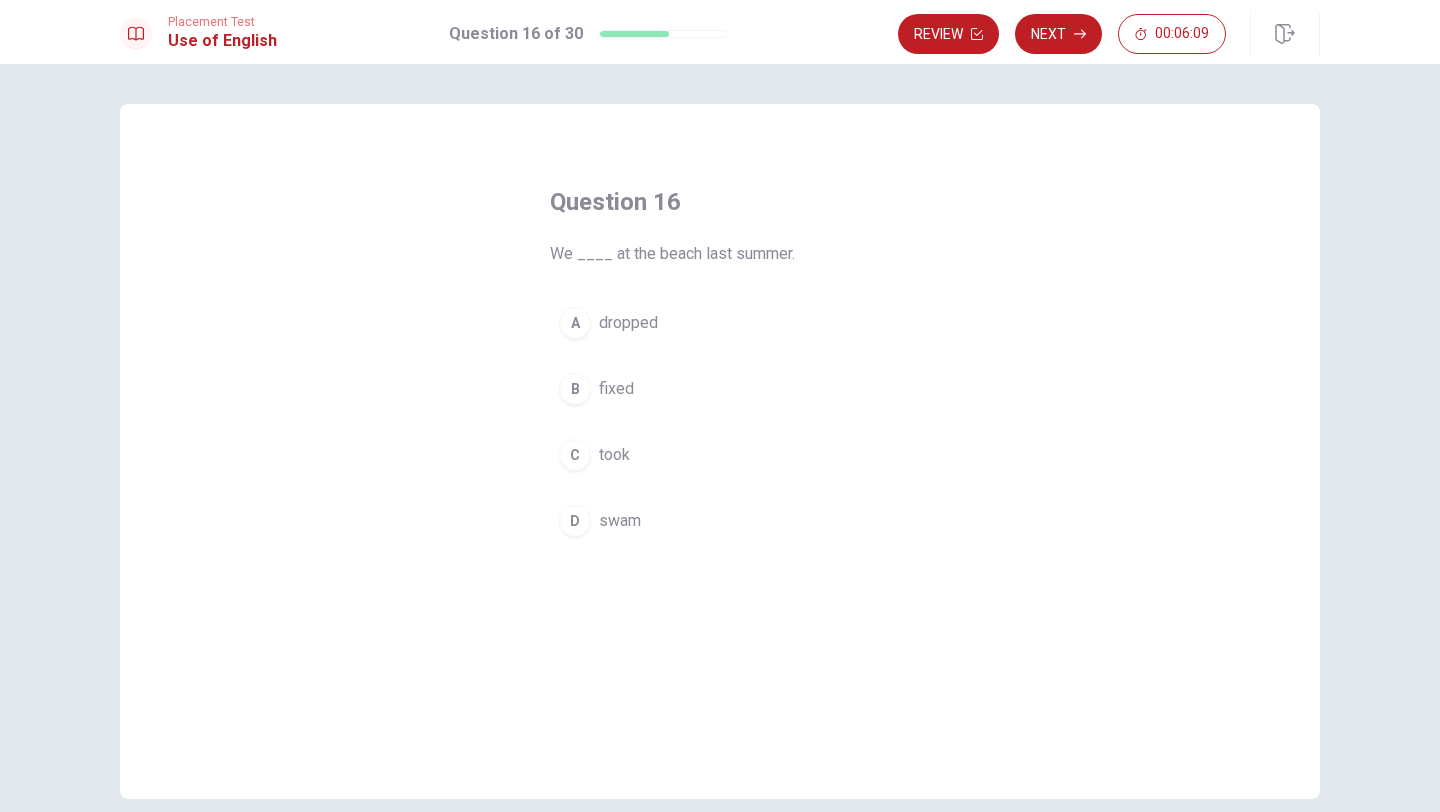 click on "D" at bounding box center [575, 521] 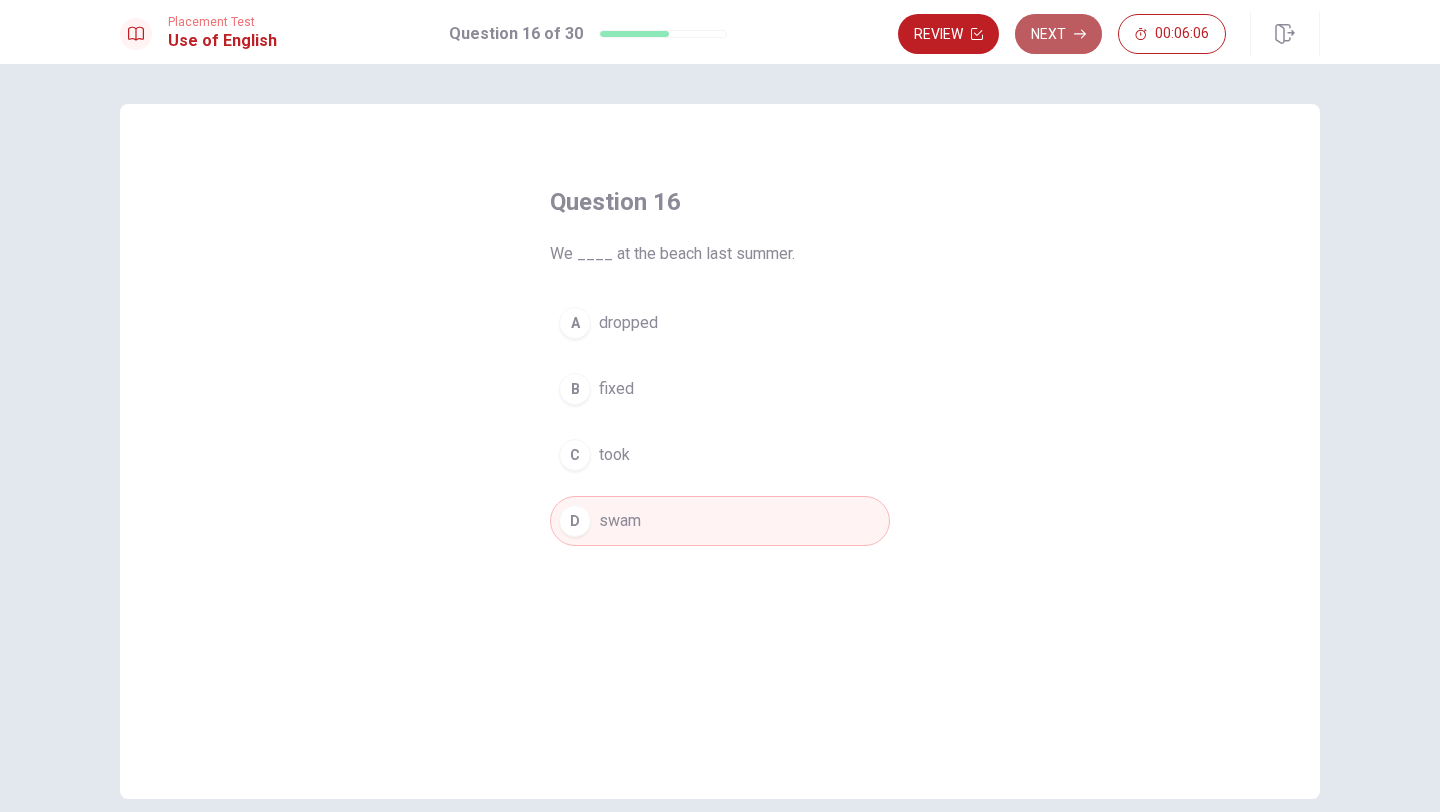 click on "Next" at bounding box center [1058, 34] 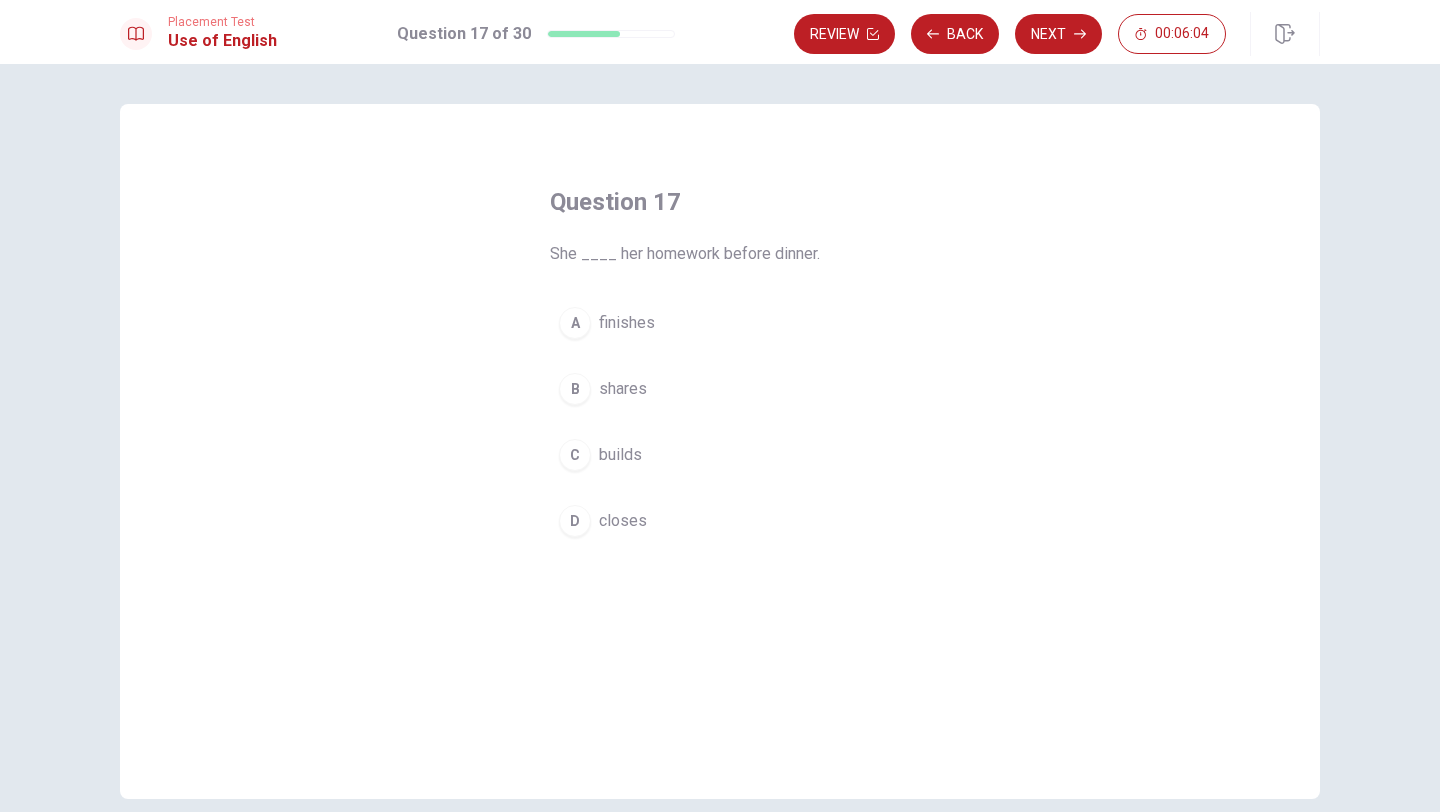 click on "A" at bounding box center [575, 323] 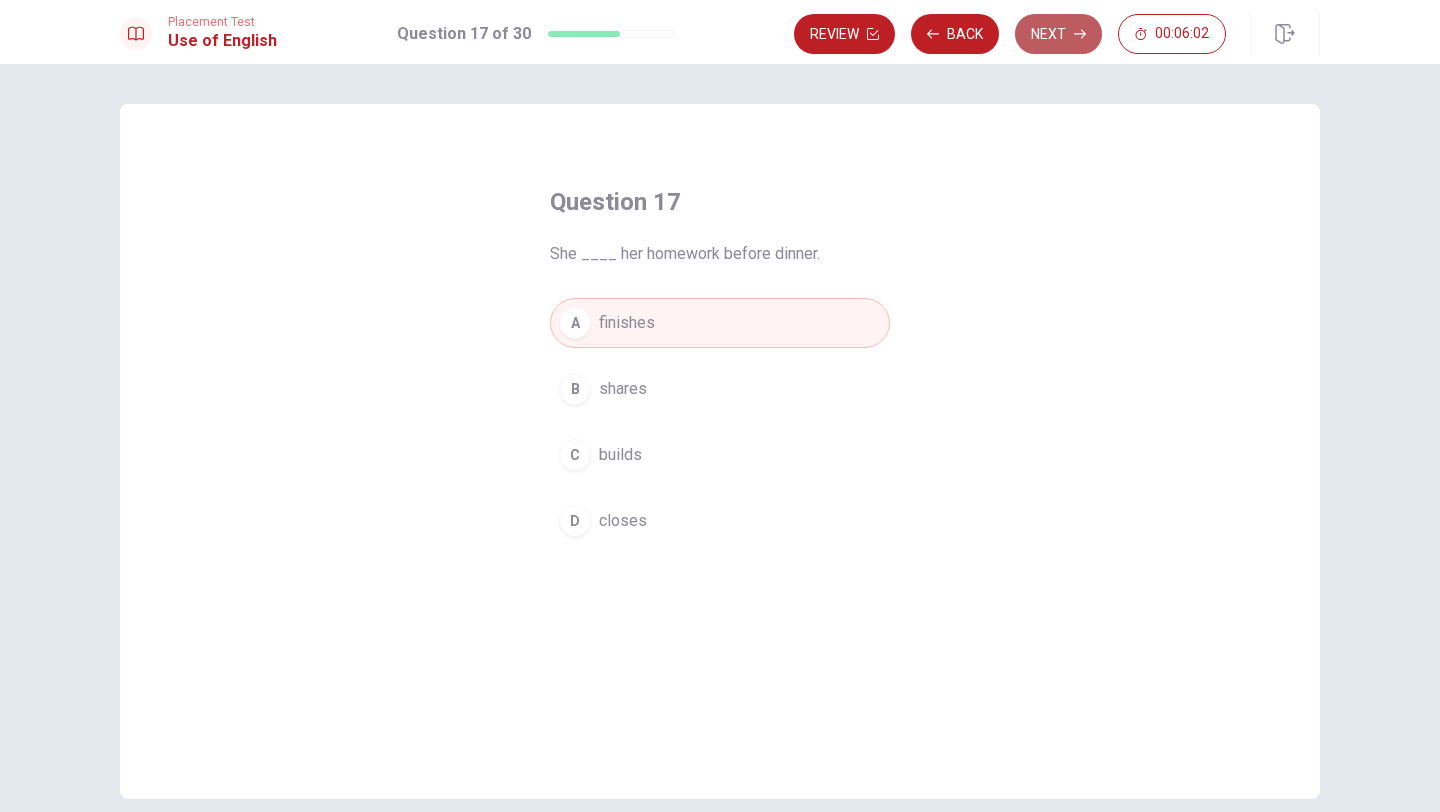 click on "Next" at bounding box center (1058, 34) 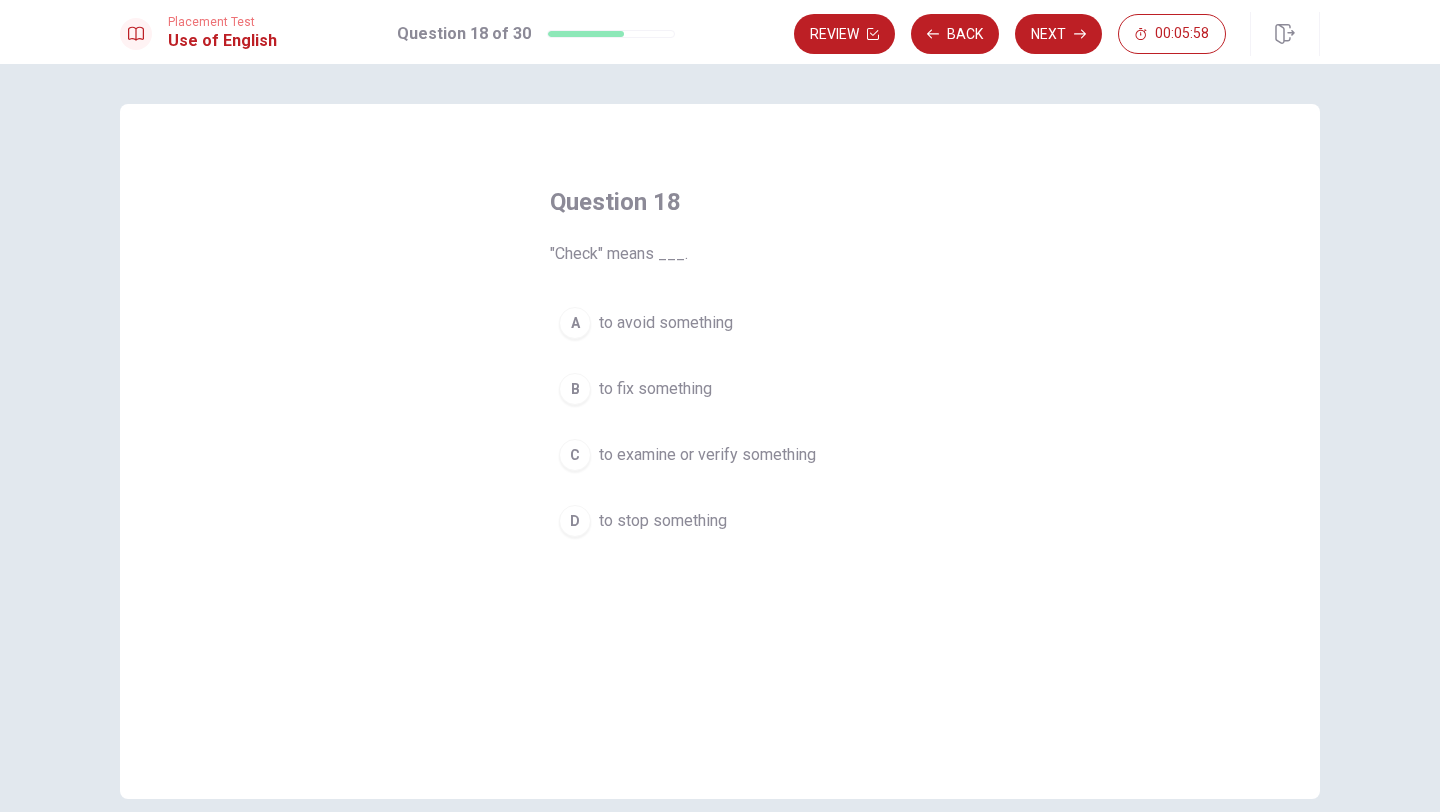click on "C" at bounding box center (575, 455) 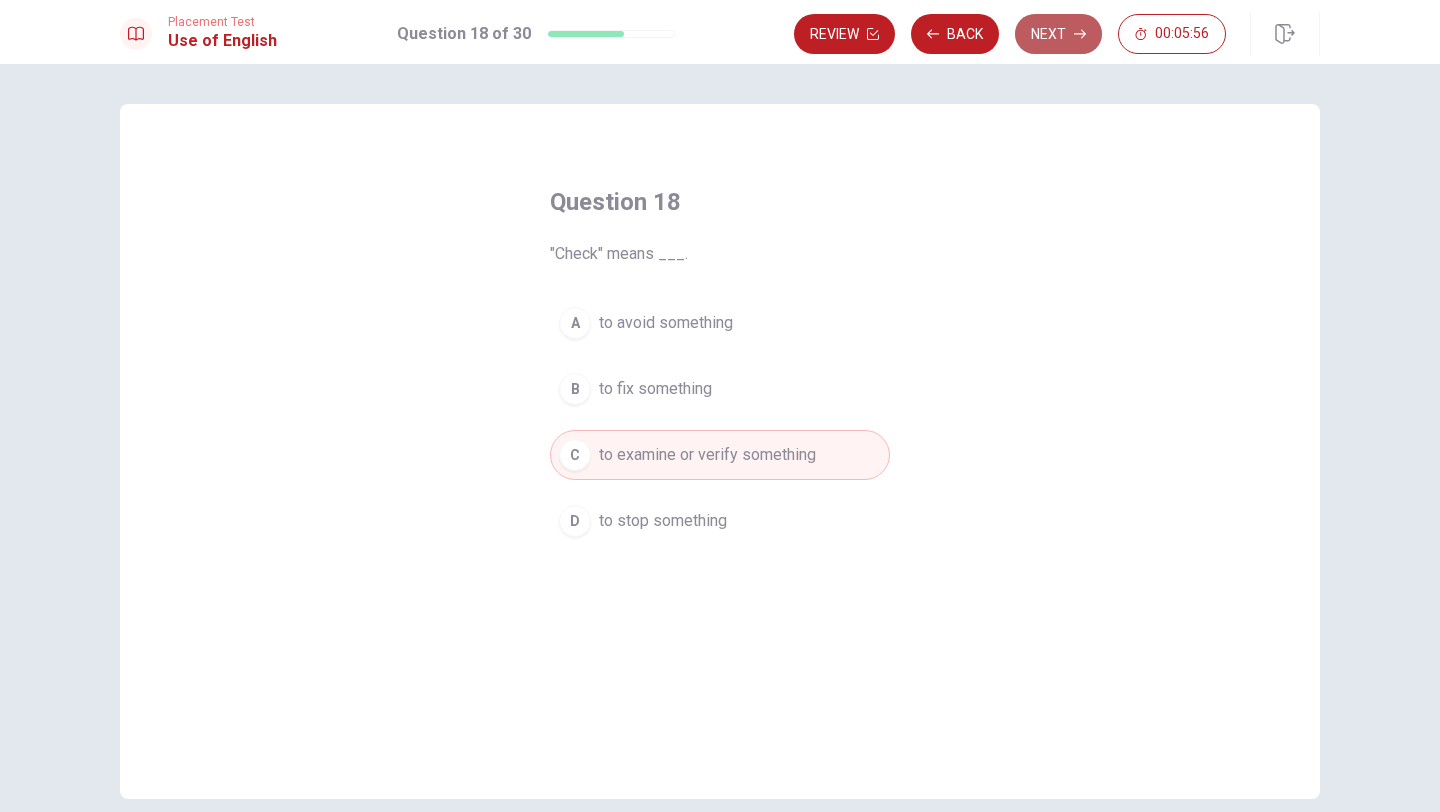 click on "Next" at bounding box center (1058, 34) 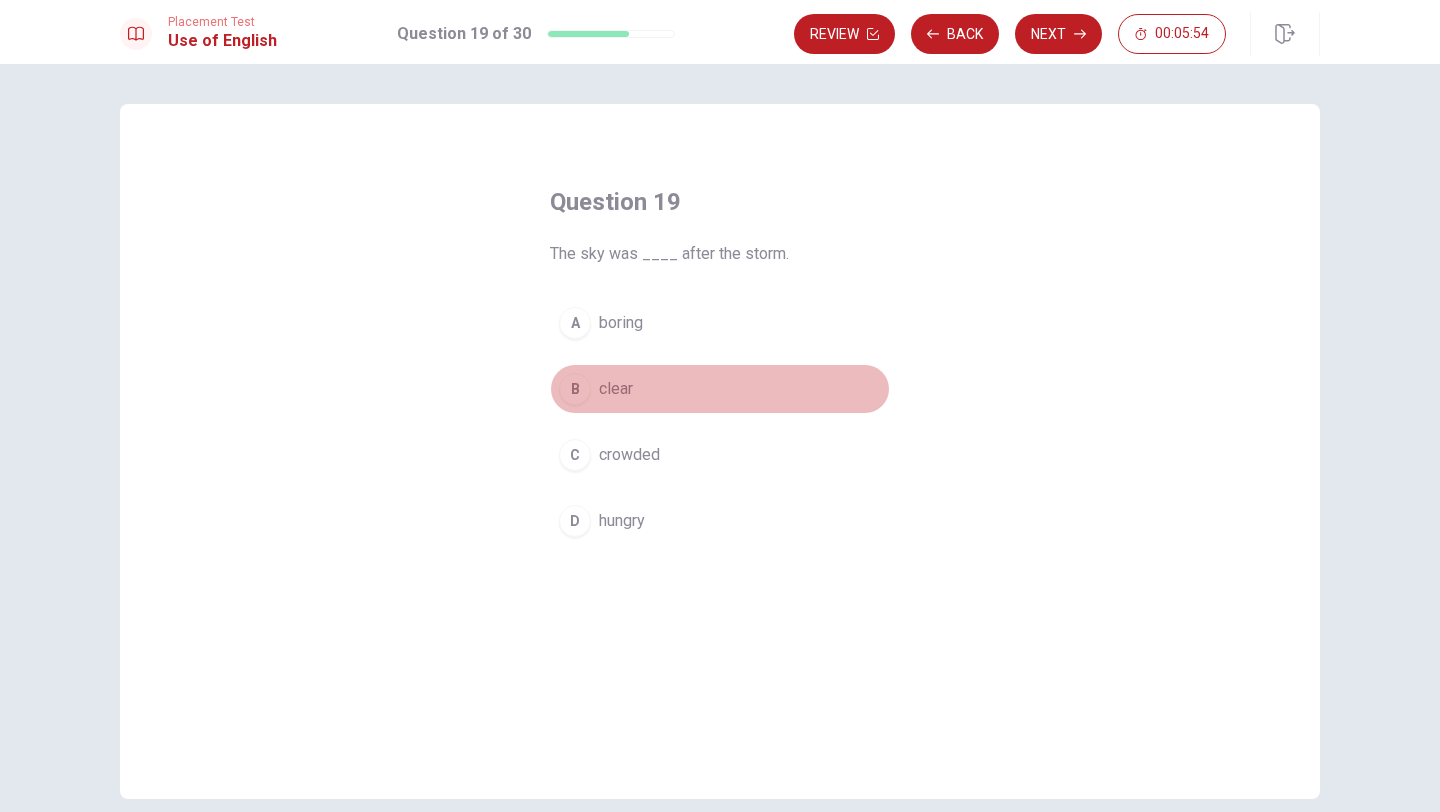 click on "B" at bounding box center (575, 389) 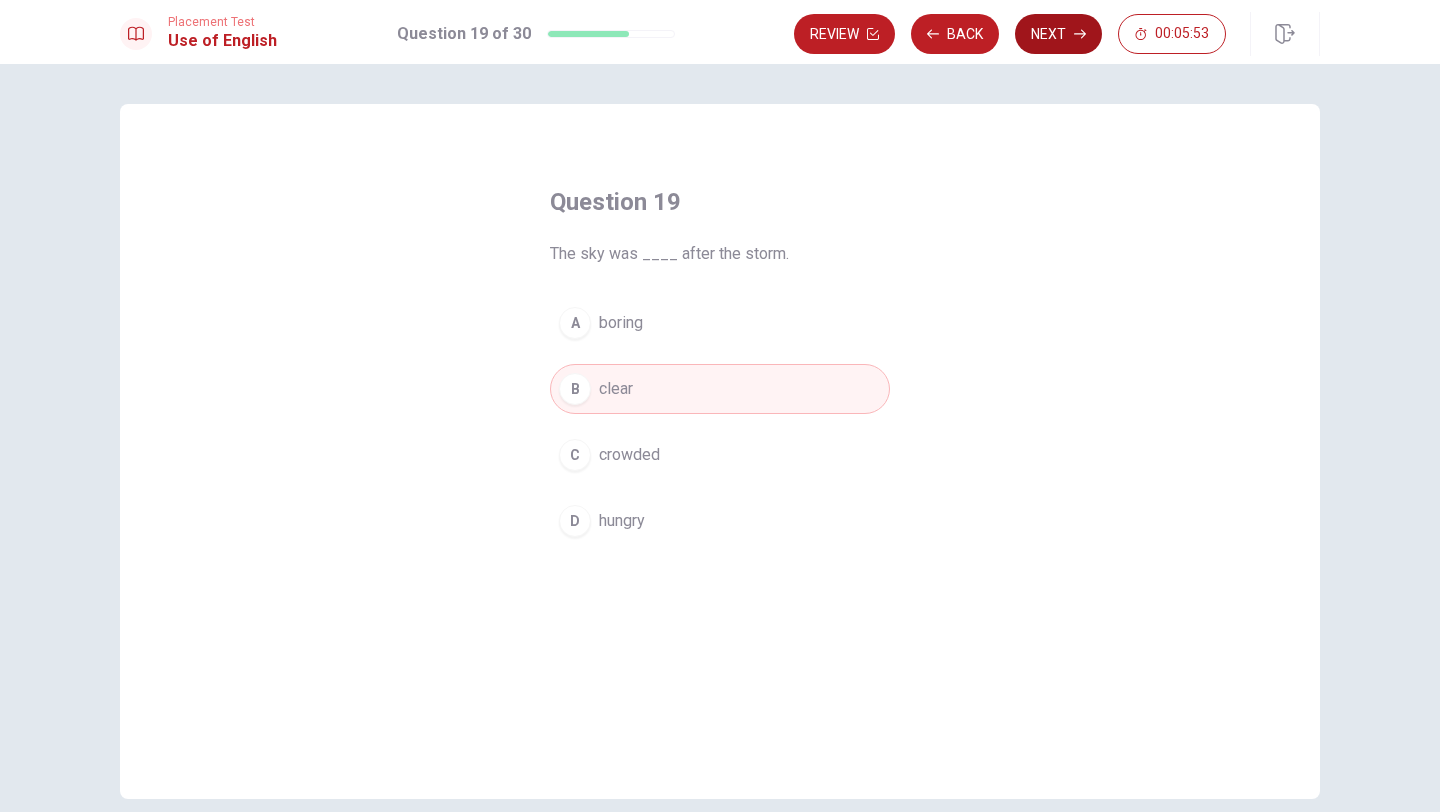 click on "Next" at bounding box center [1058, 34] 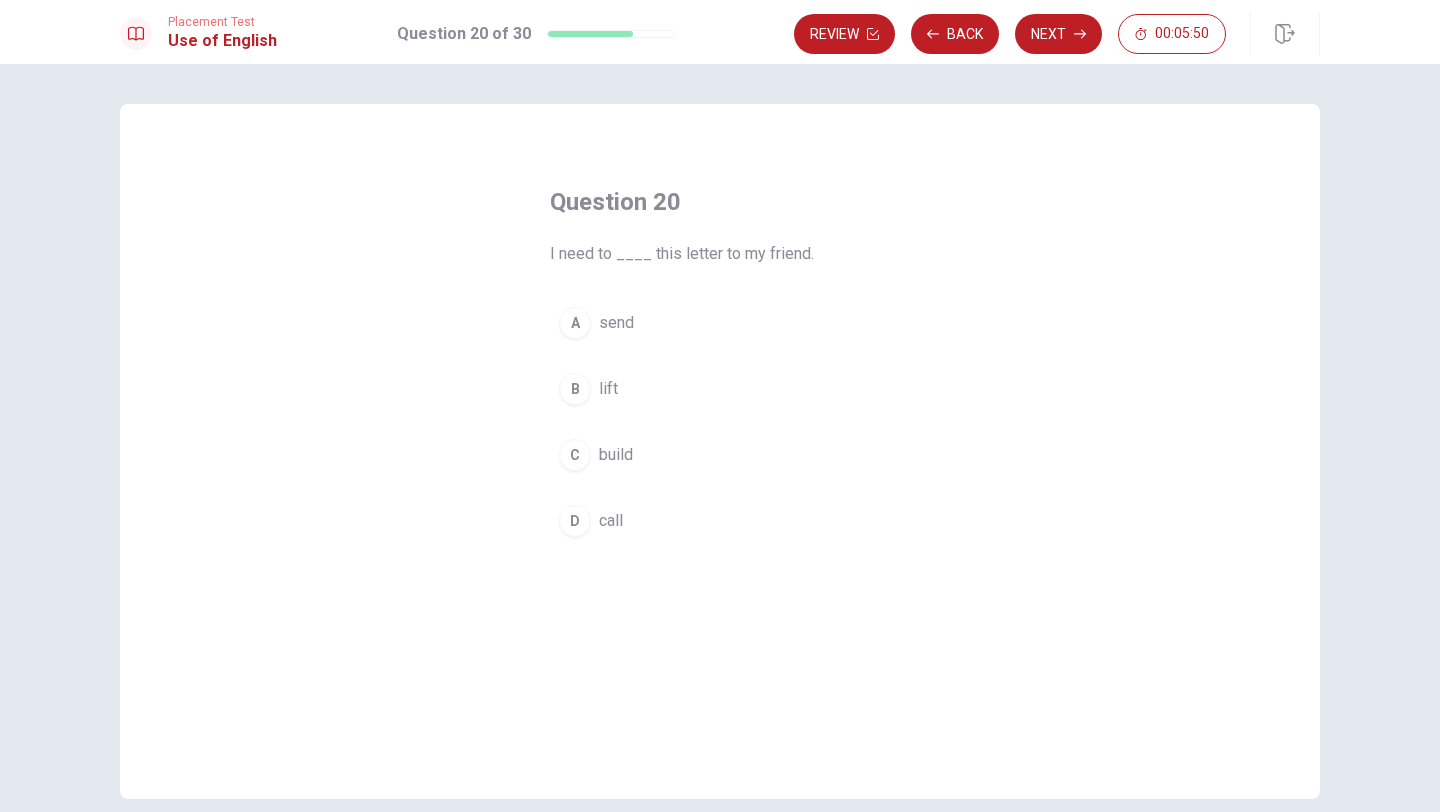 click on "A" at bounding box center (575, 323) 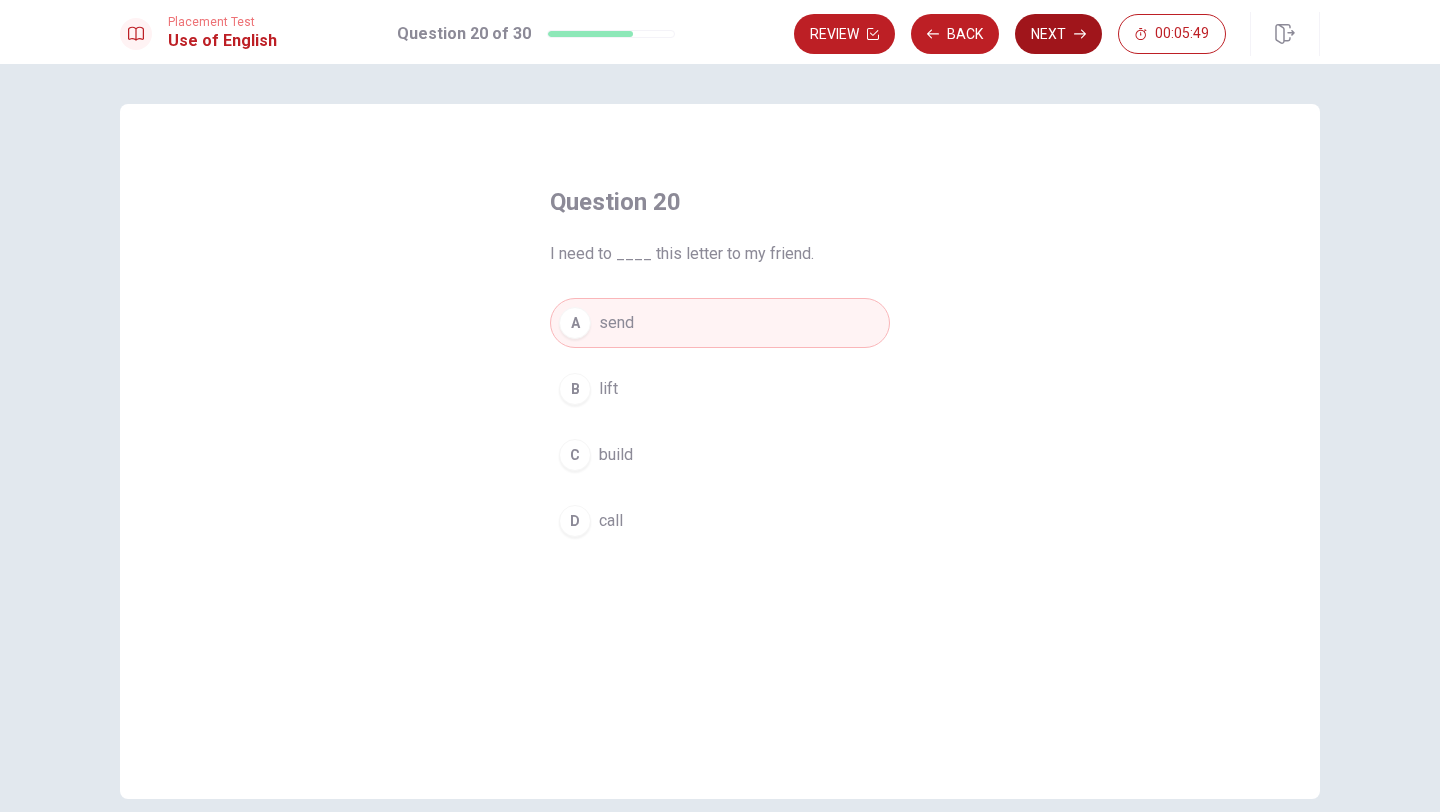 click 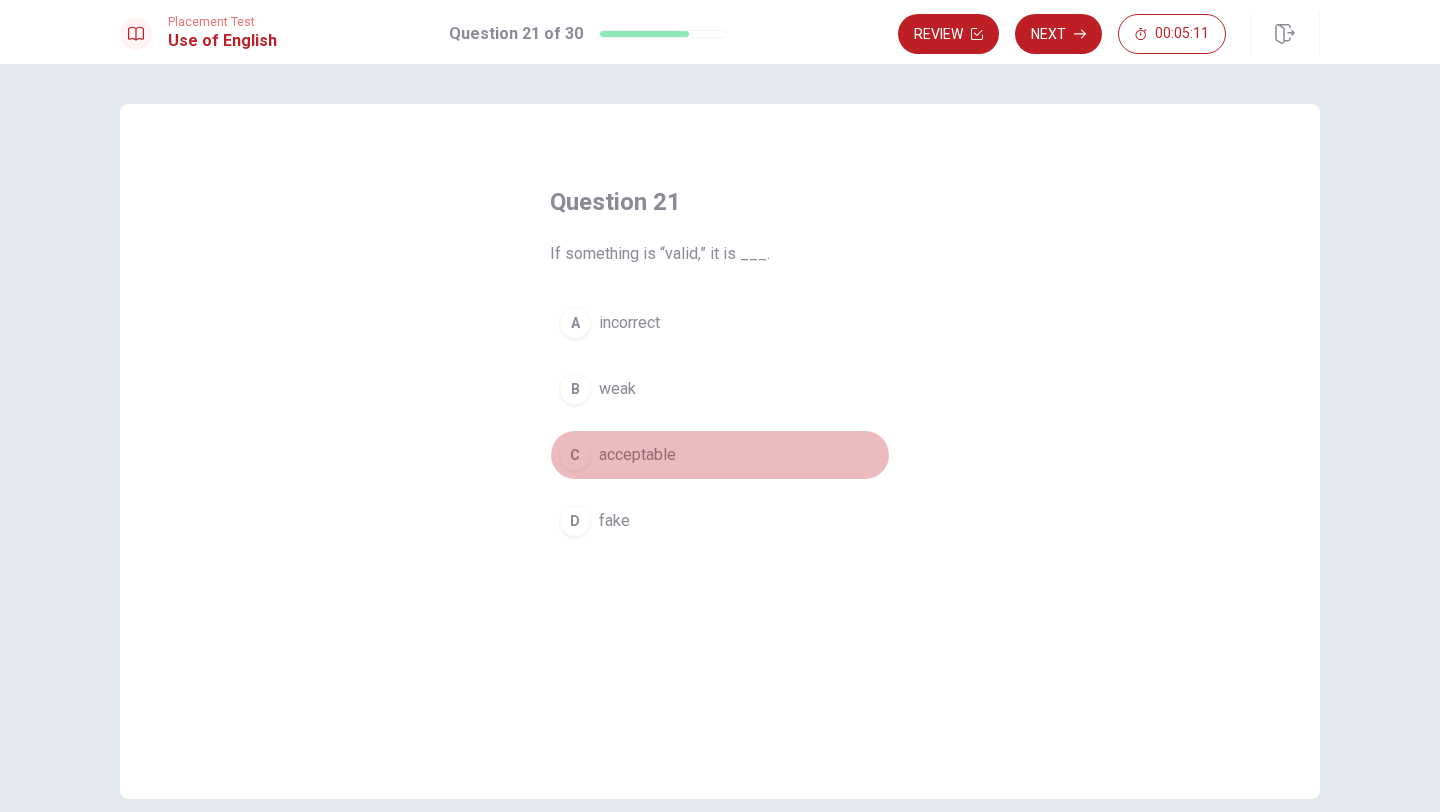 click on "C" at bounding box center (575, 455) 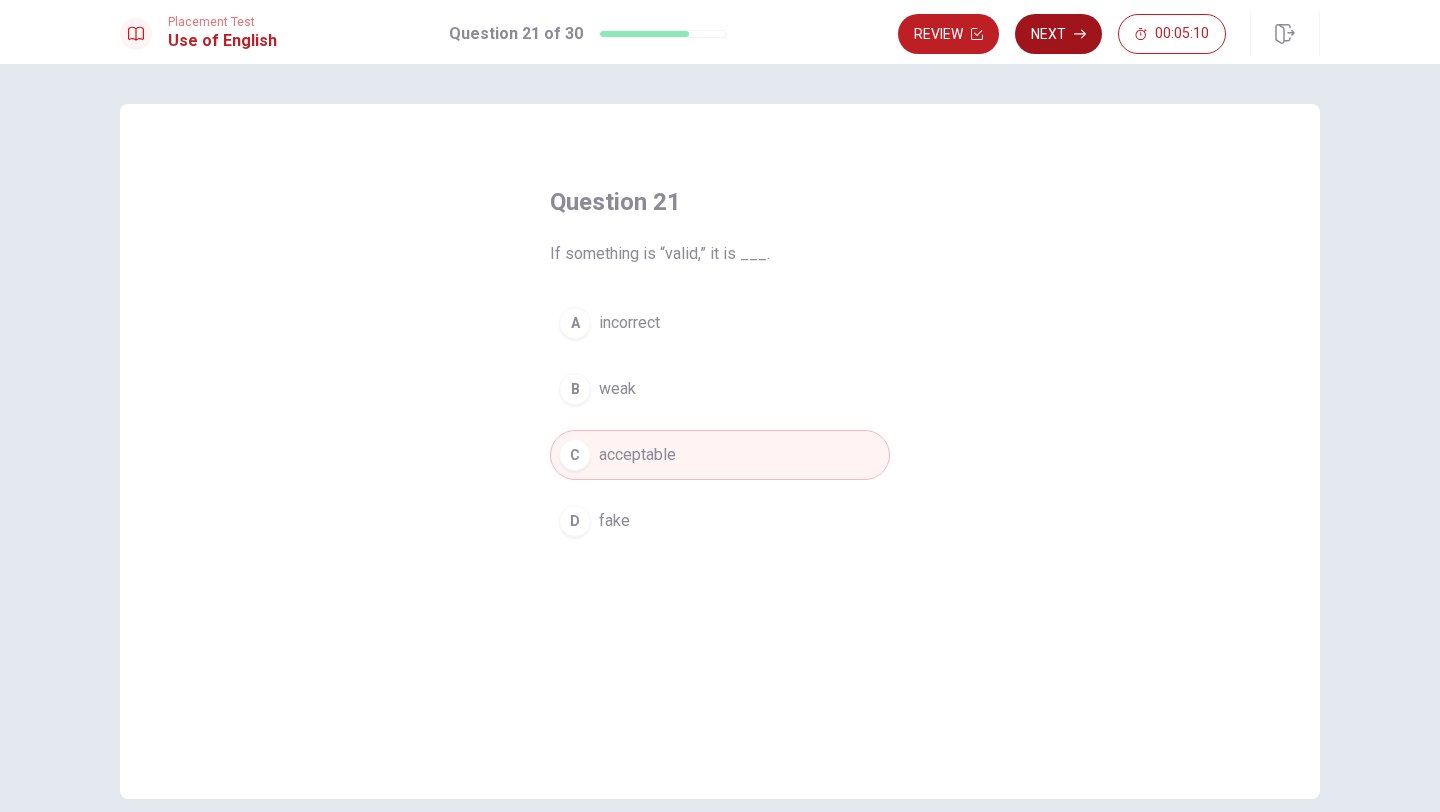 click on "Next" at bounding box center [1058, 34] 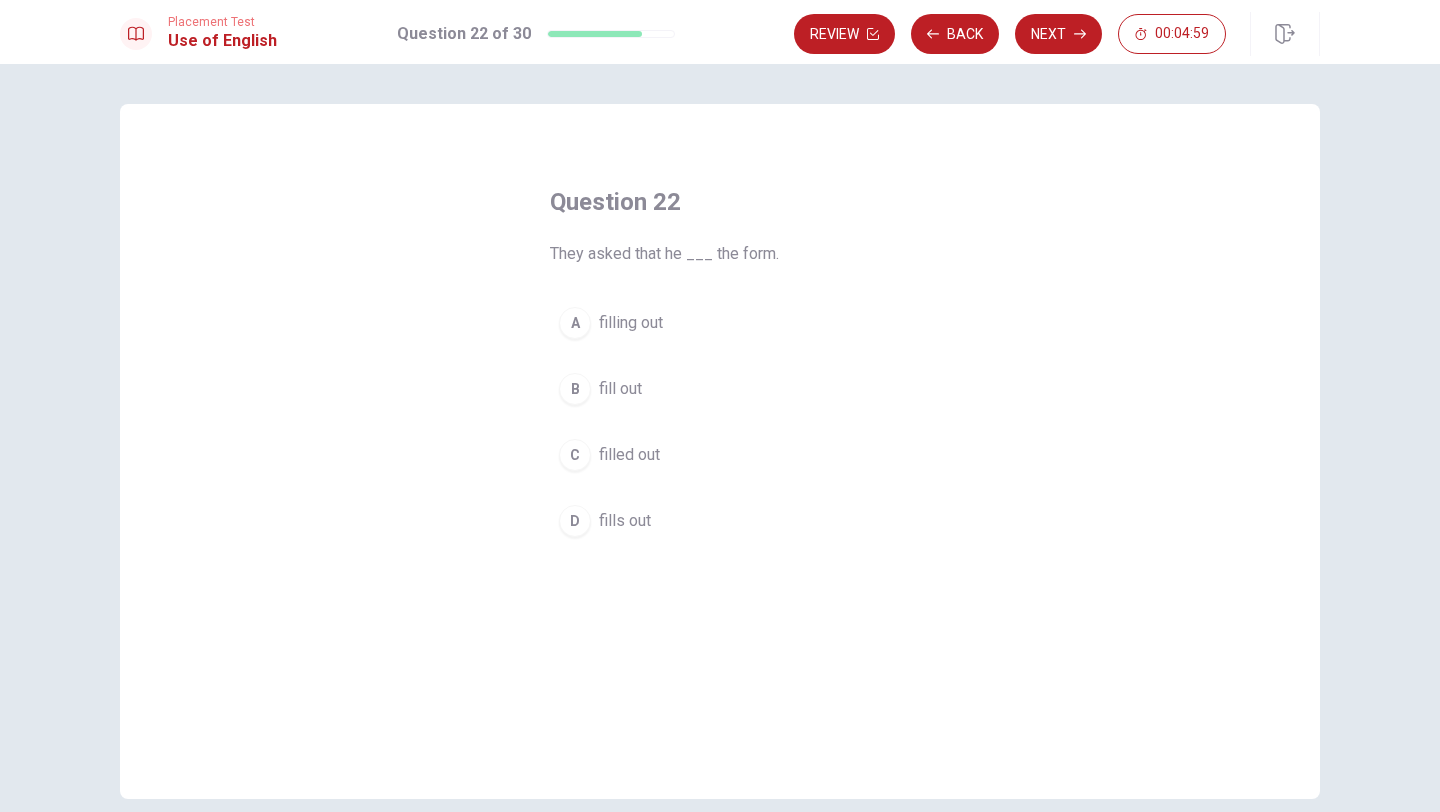 click on "A" at bounding box center (575, 323) 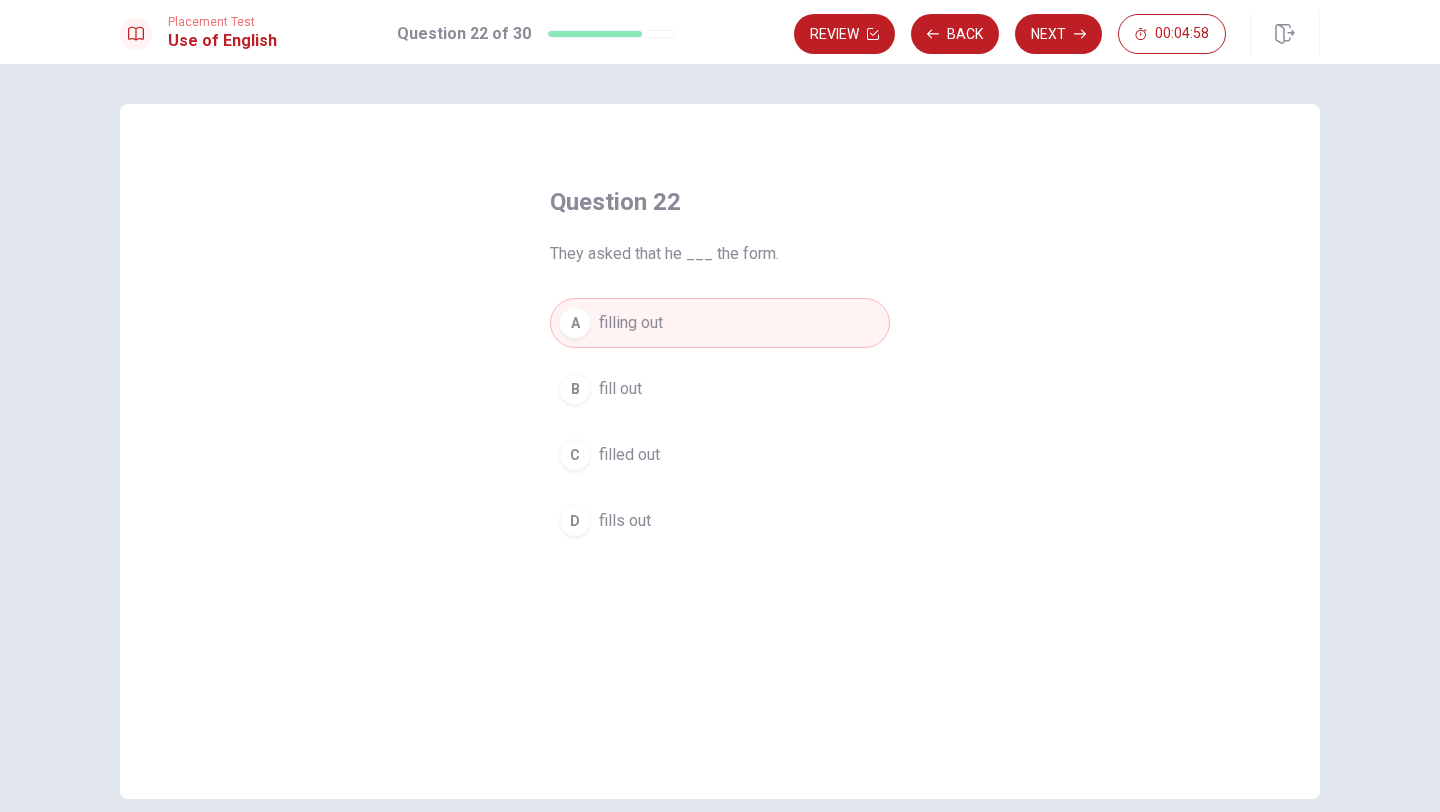click on "C" at bounding box center [575, 455] 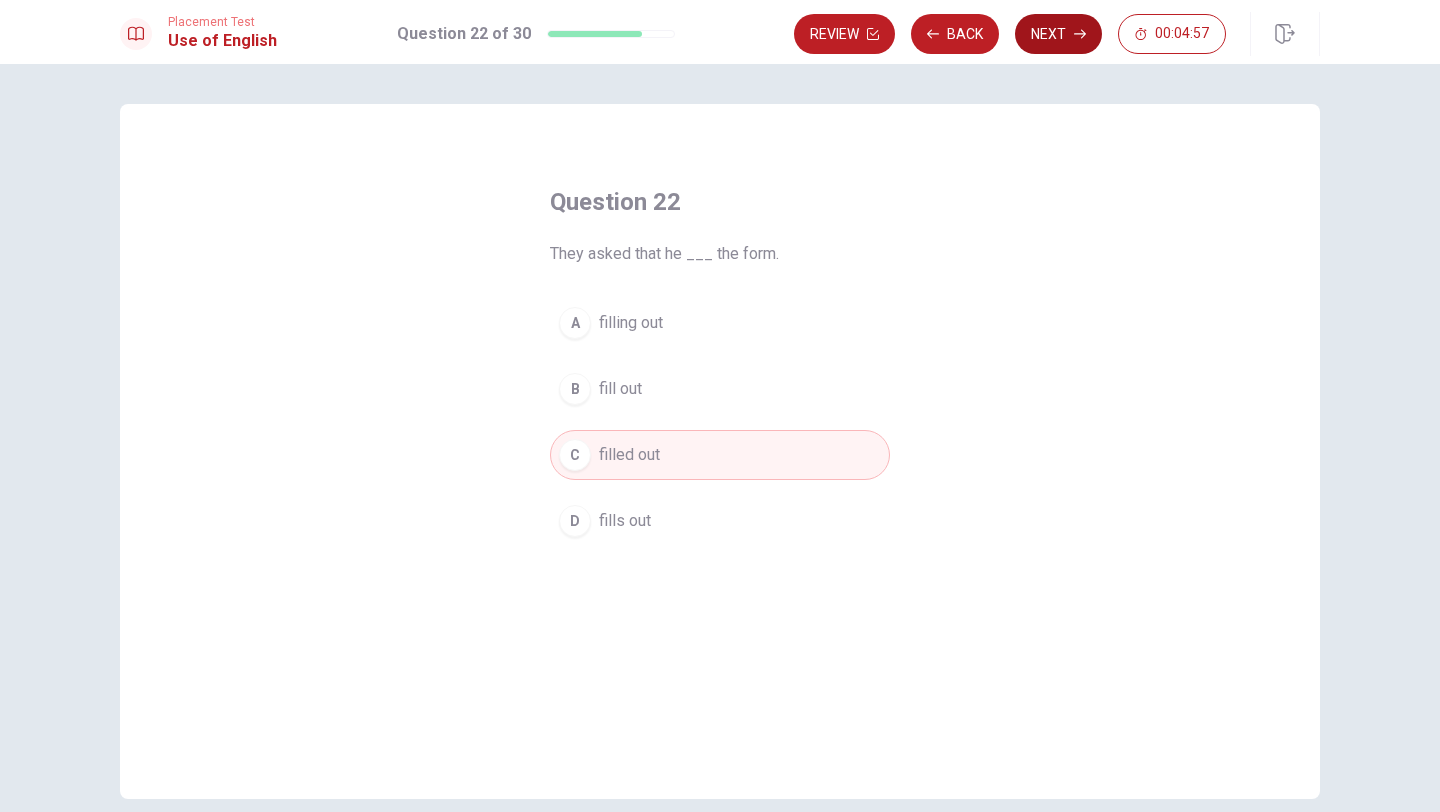 click on "Next" at bounding box center (1058, 34) 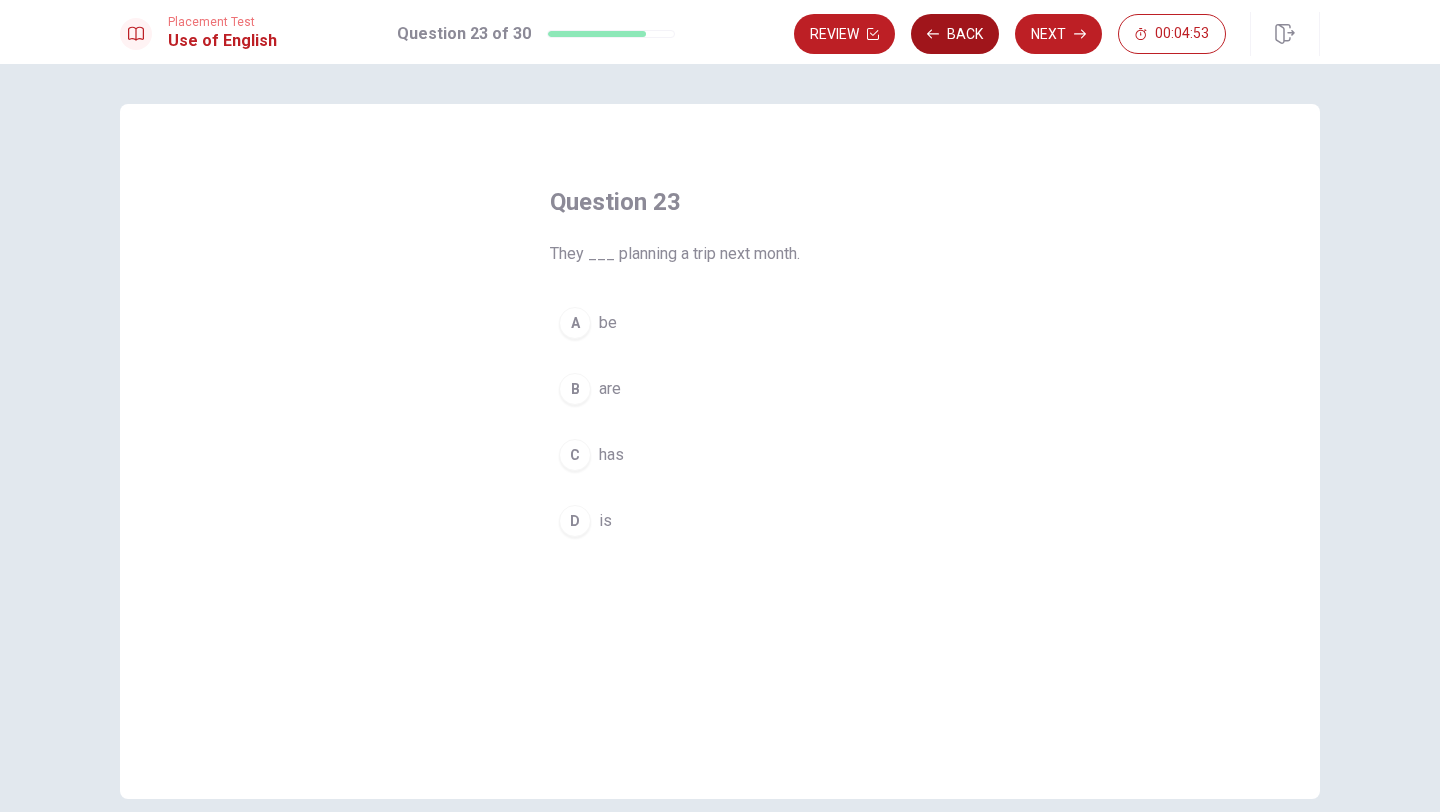 click on "Back" at bounding box center (955, 34) 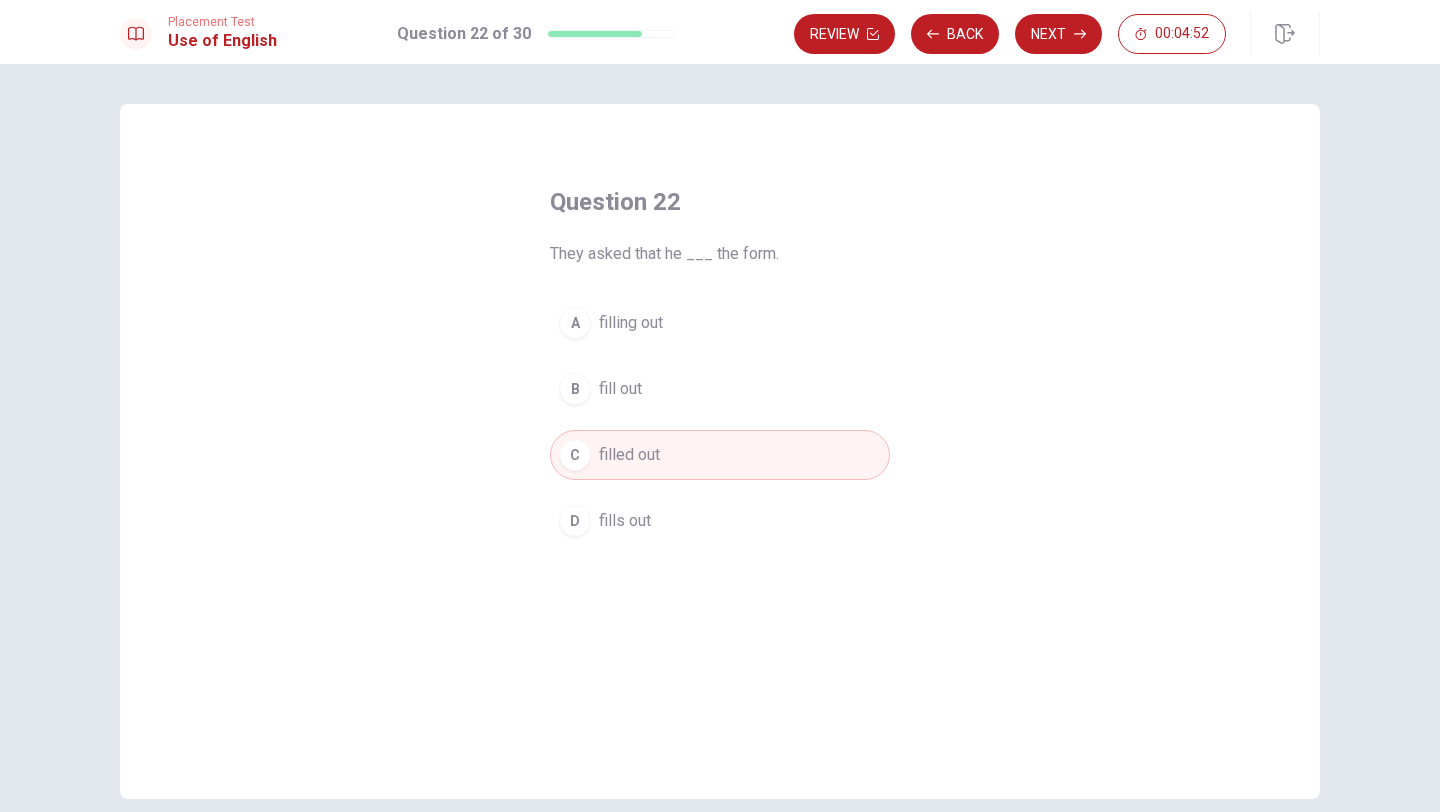 click on "B" at bounding box center (575, 389) 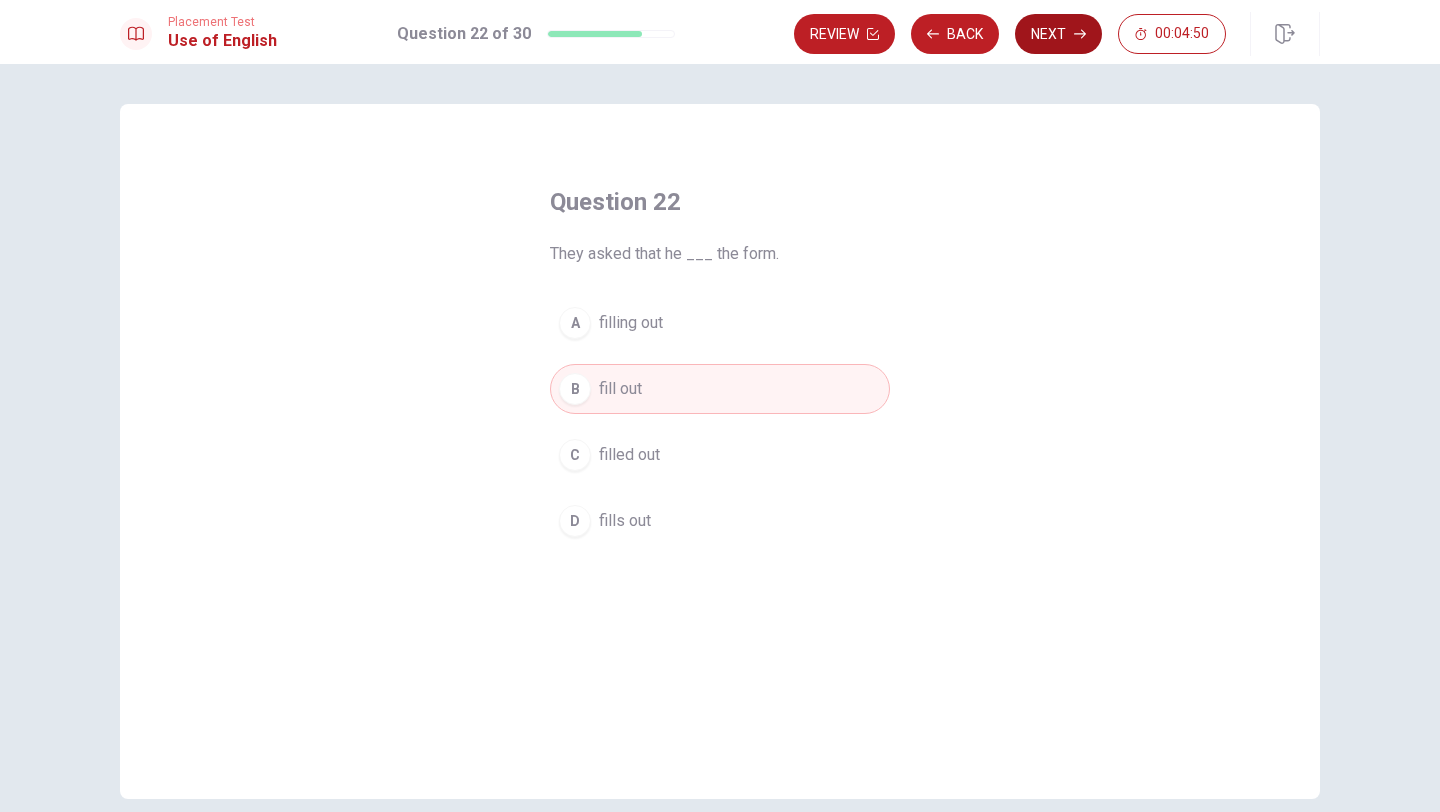click on "Next" at bounding box center (1058, 34) 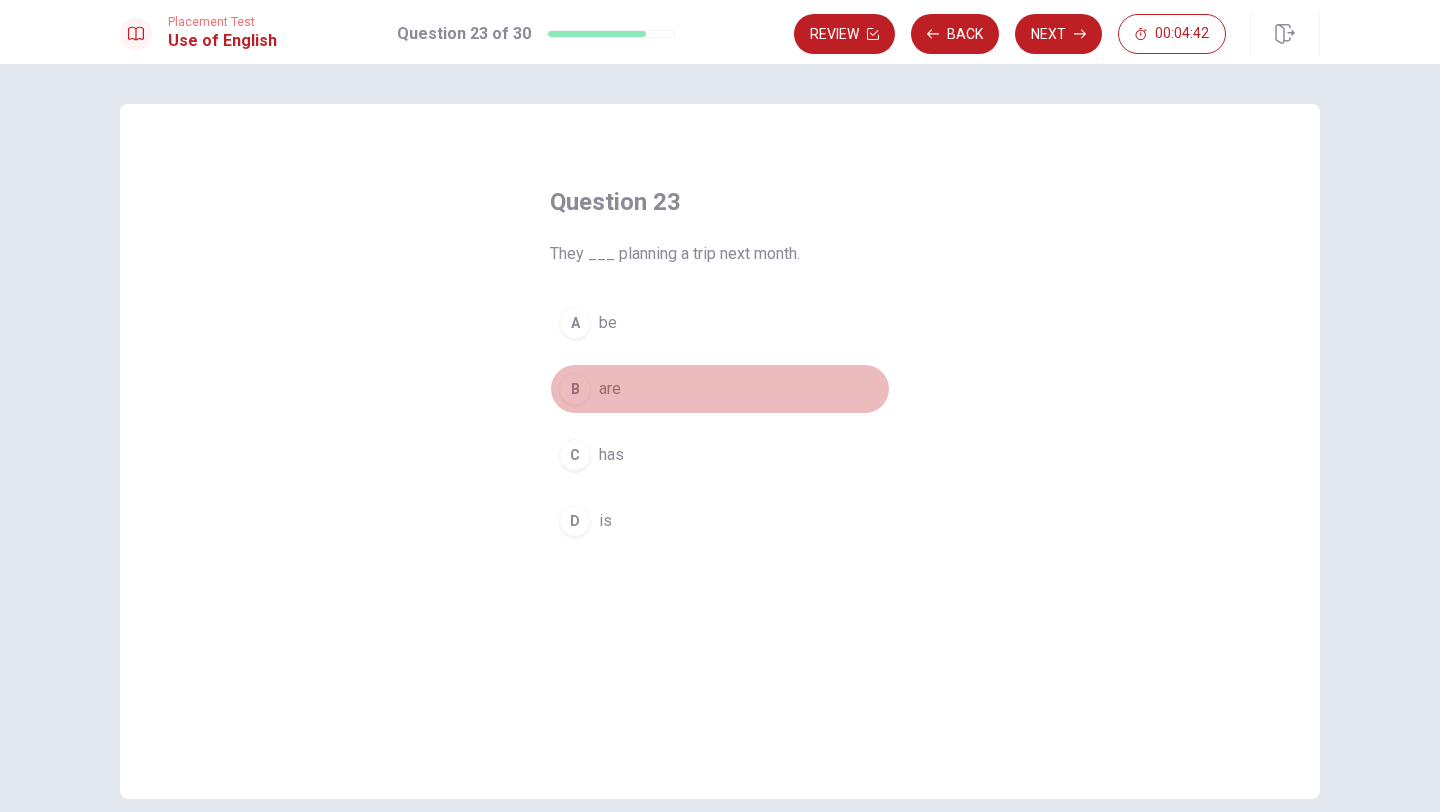 click on "B" at bounding box center (575, 389) 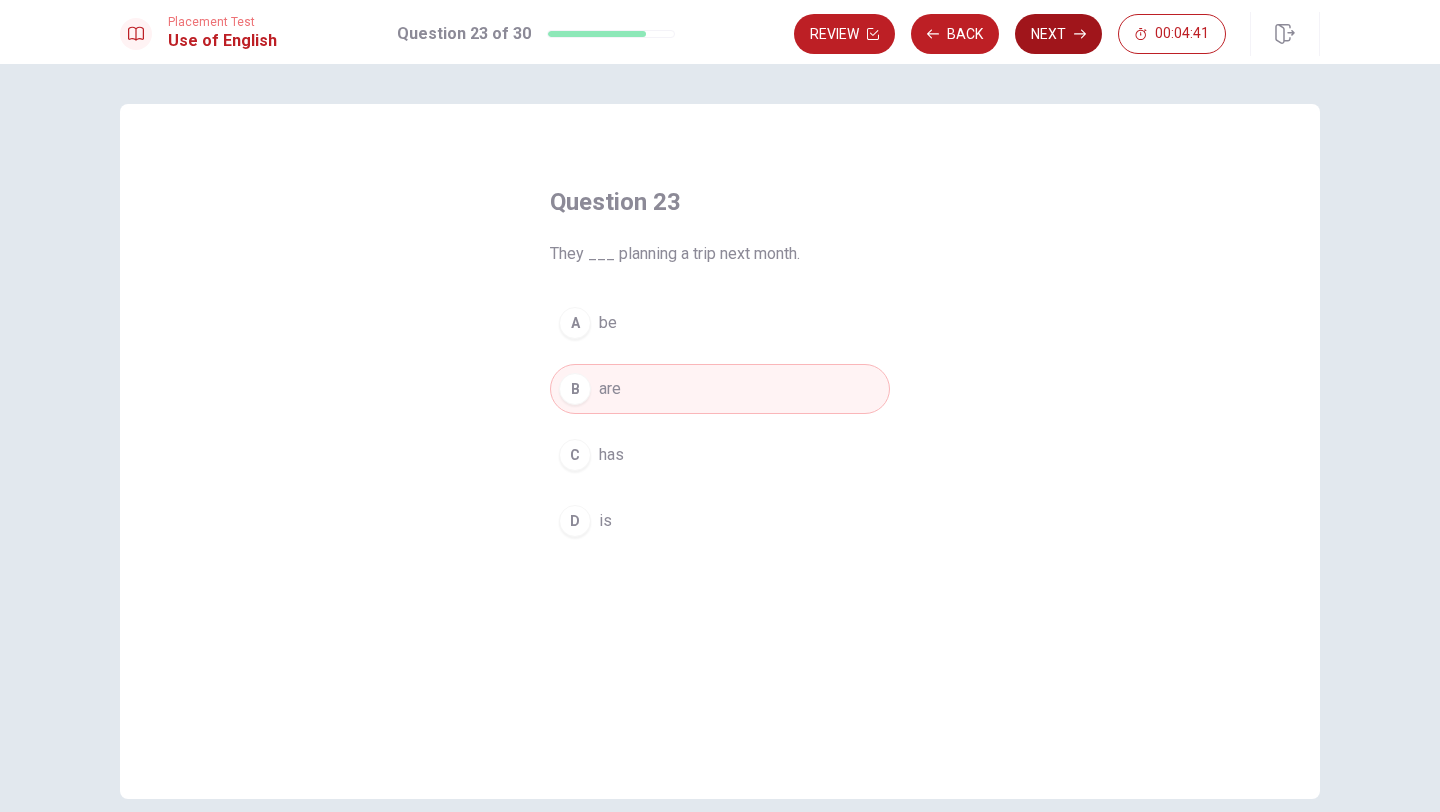 click on "Next" at bounding box center [1058, 34] 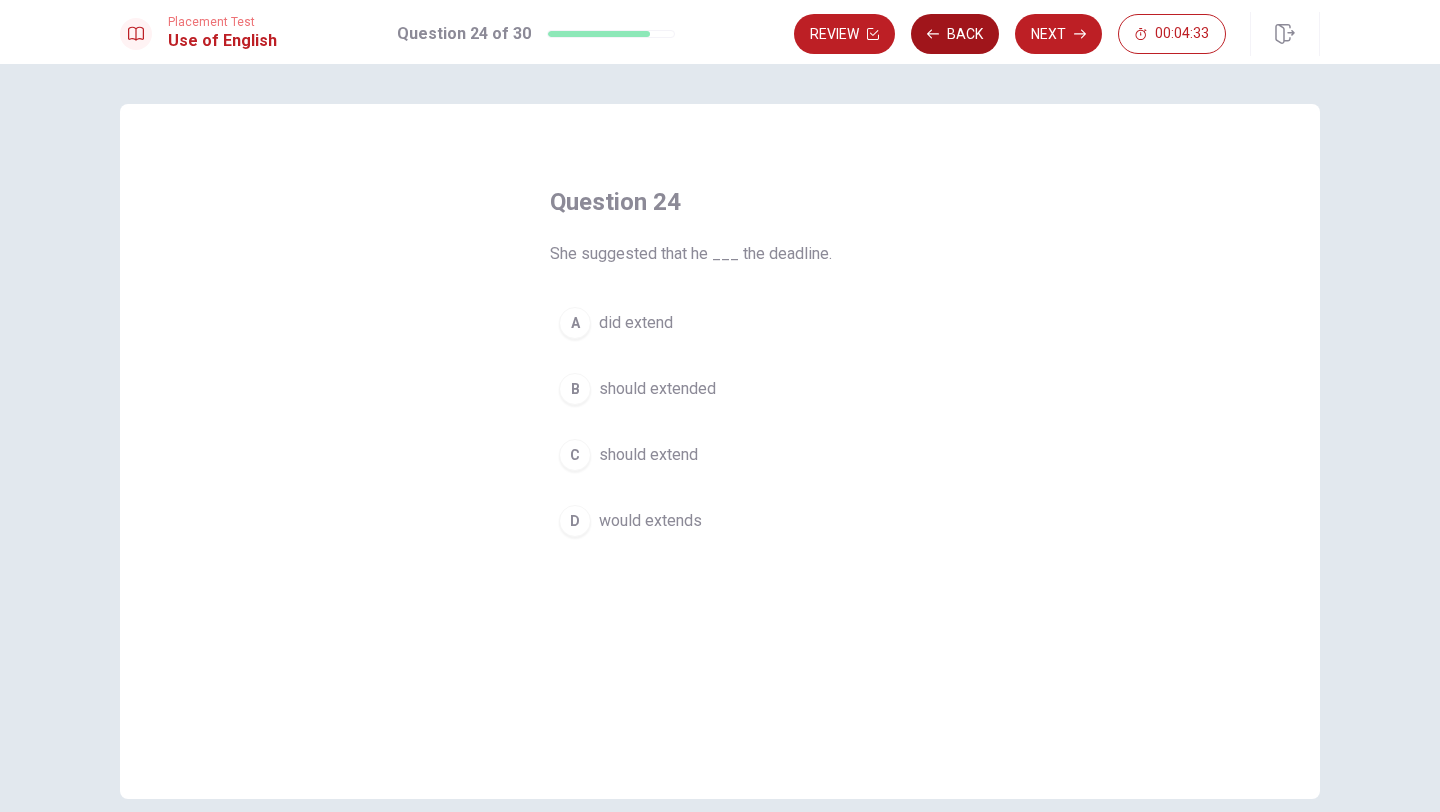 click on "Back" at bounding box center [955, 34] 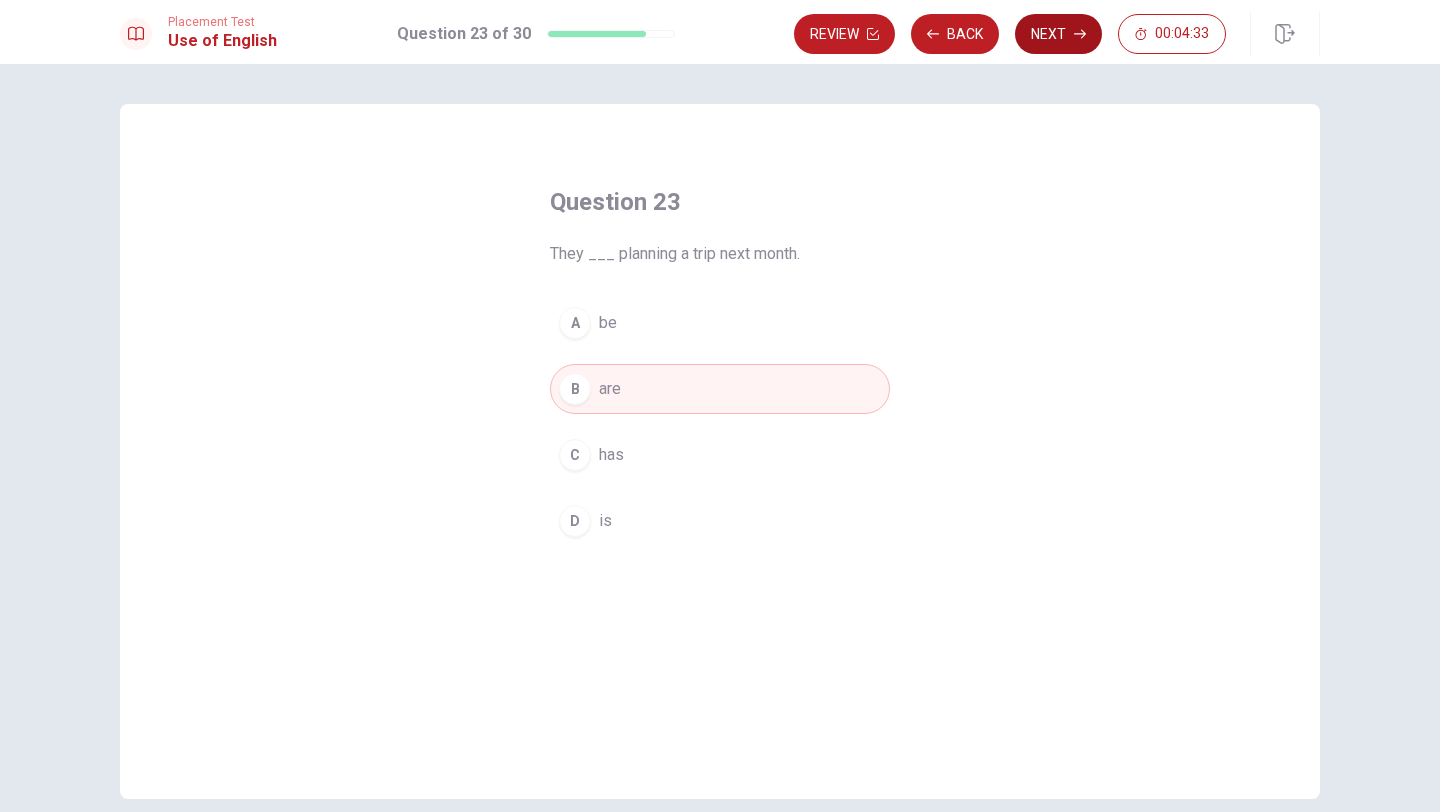 click on "Next" at bounding box center (1058, 34) 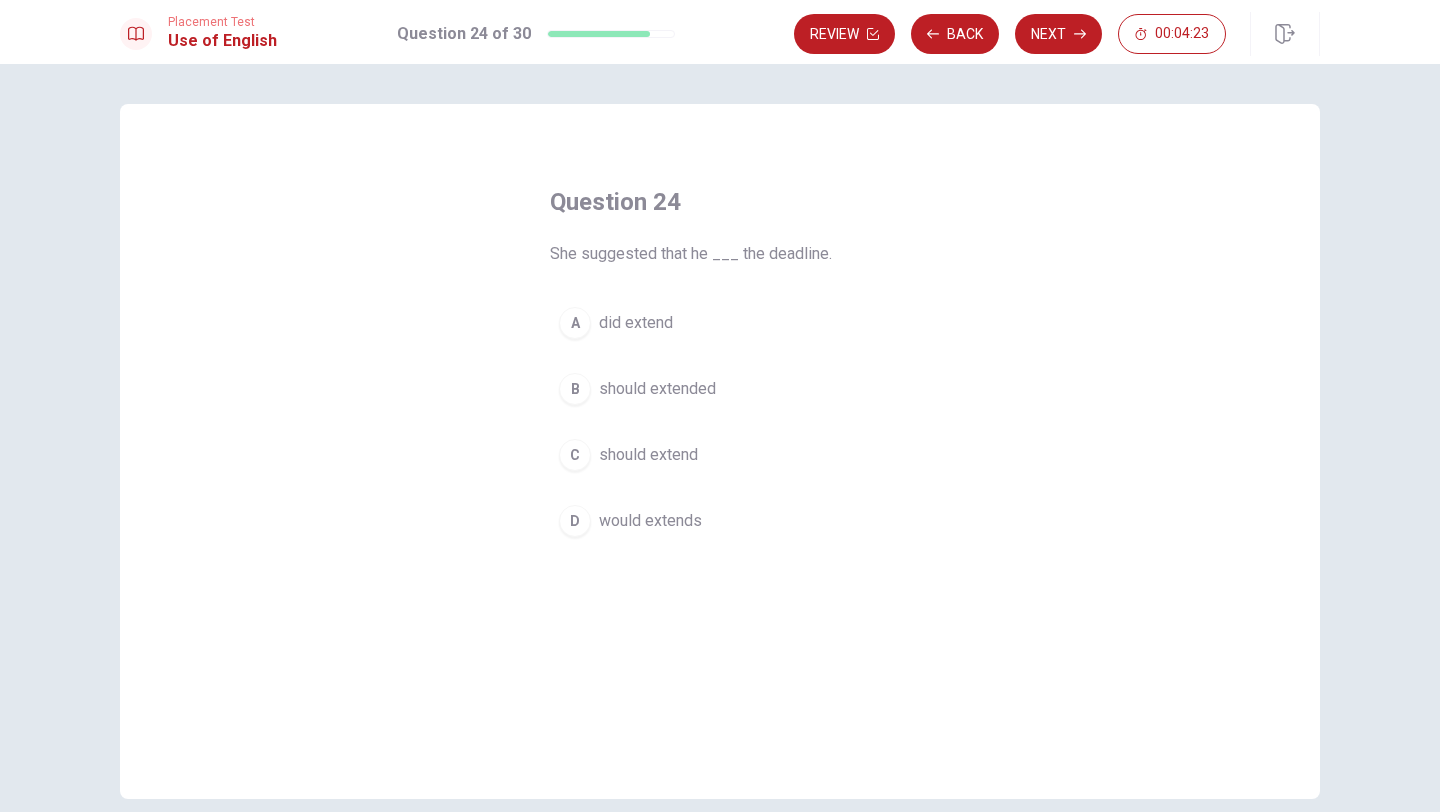 click on "C" at bounding box center (575, 455) 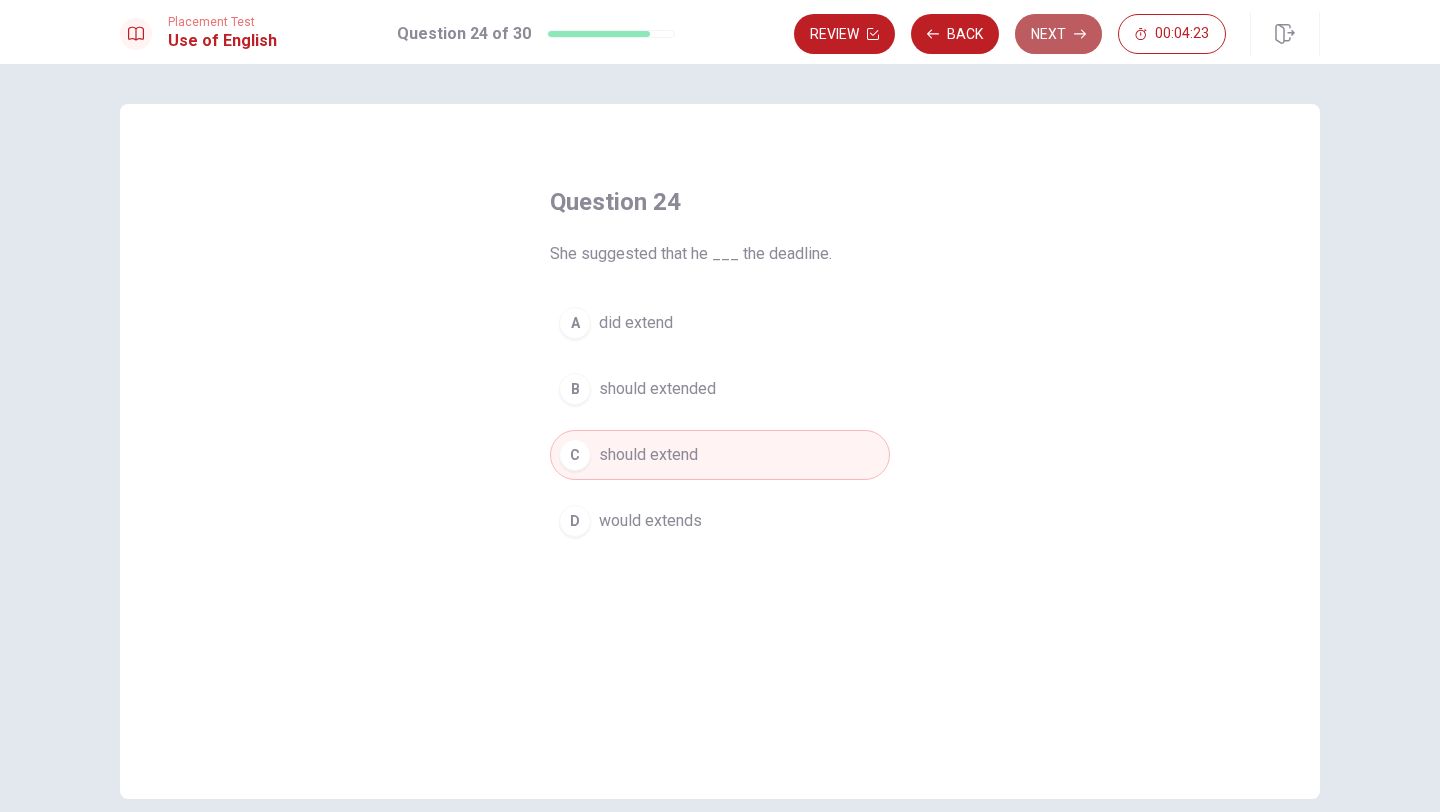 click on "Next" at bounding box center [1058, 34] 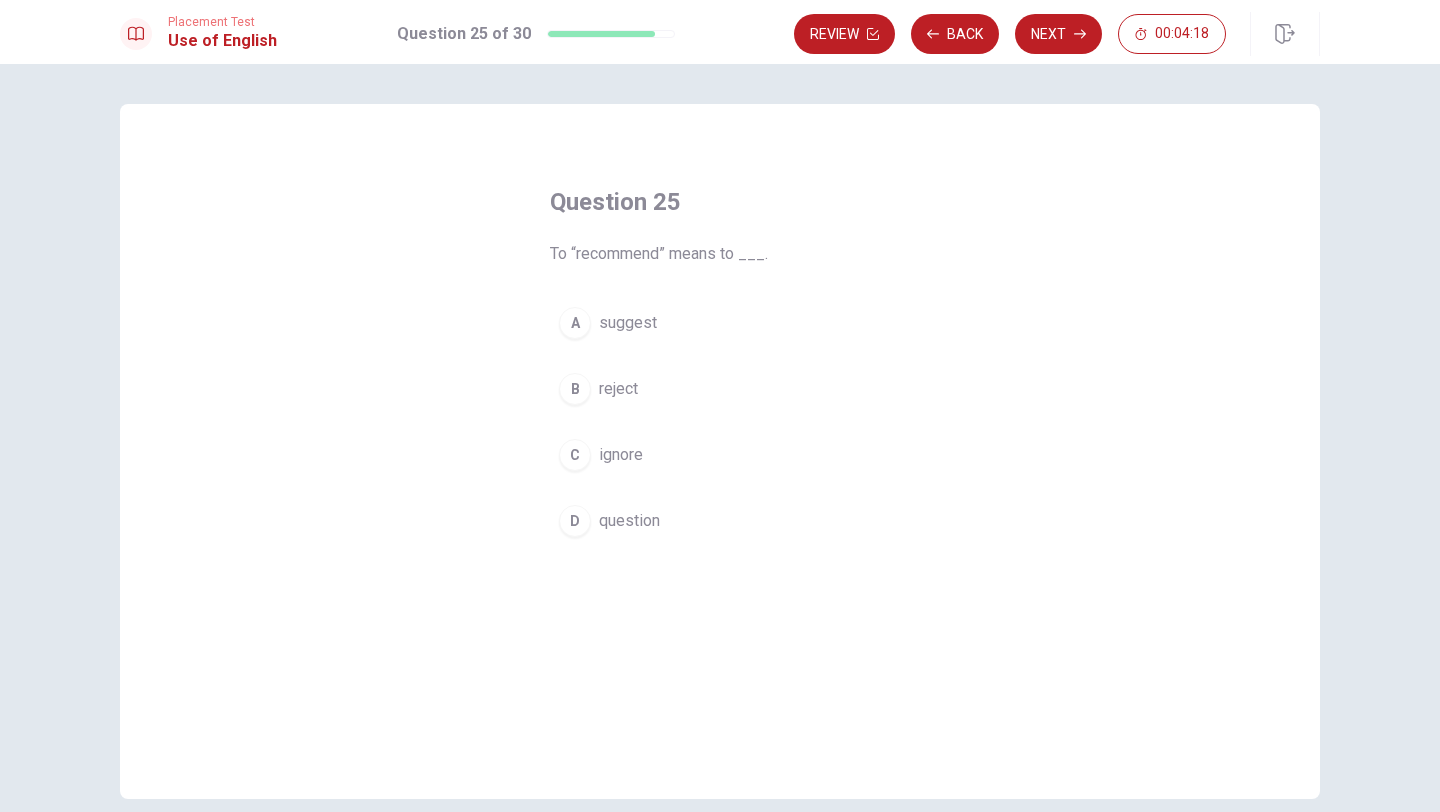 click on "A" at bounding box center (575, 323) 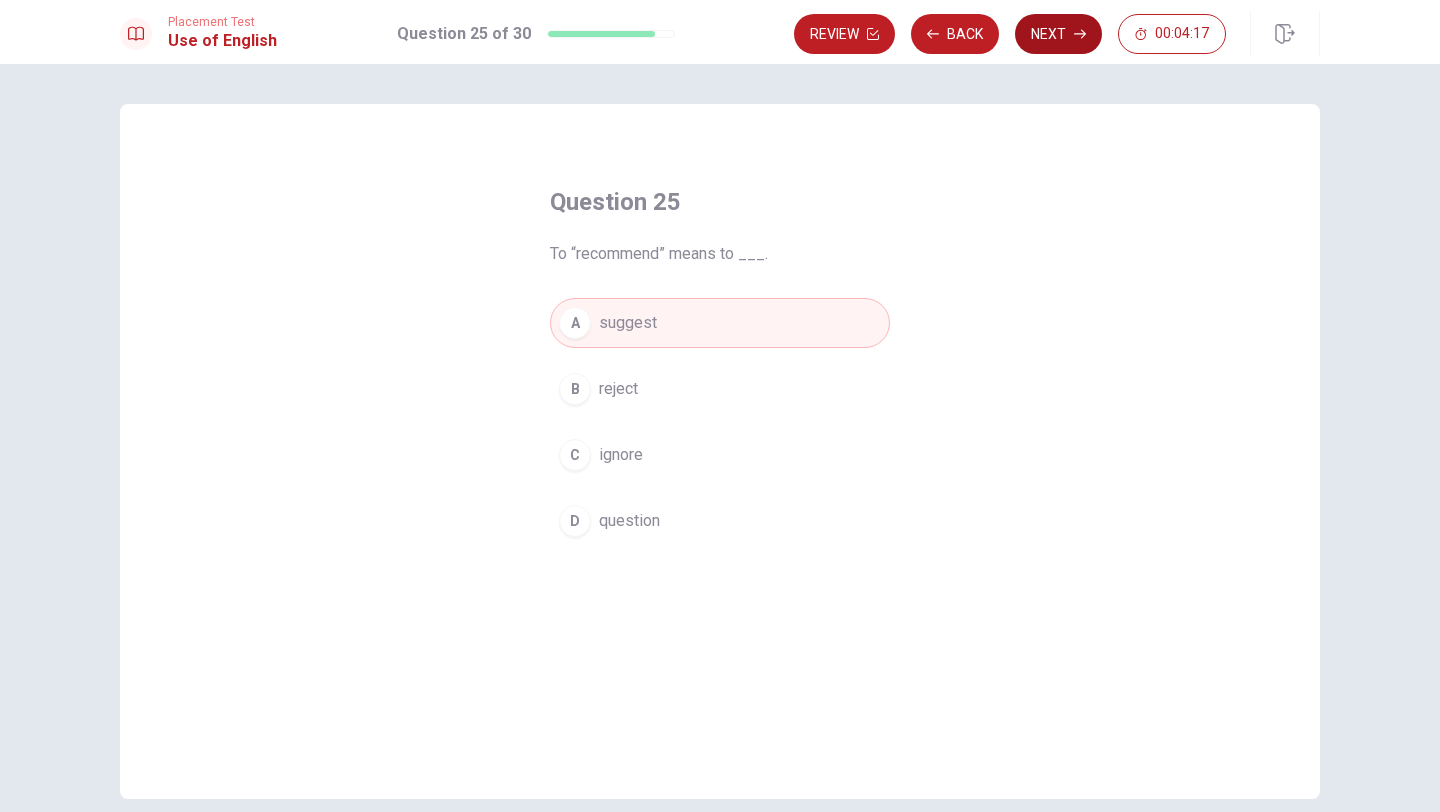 click on "Next" at bounding box center [1058, 34] 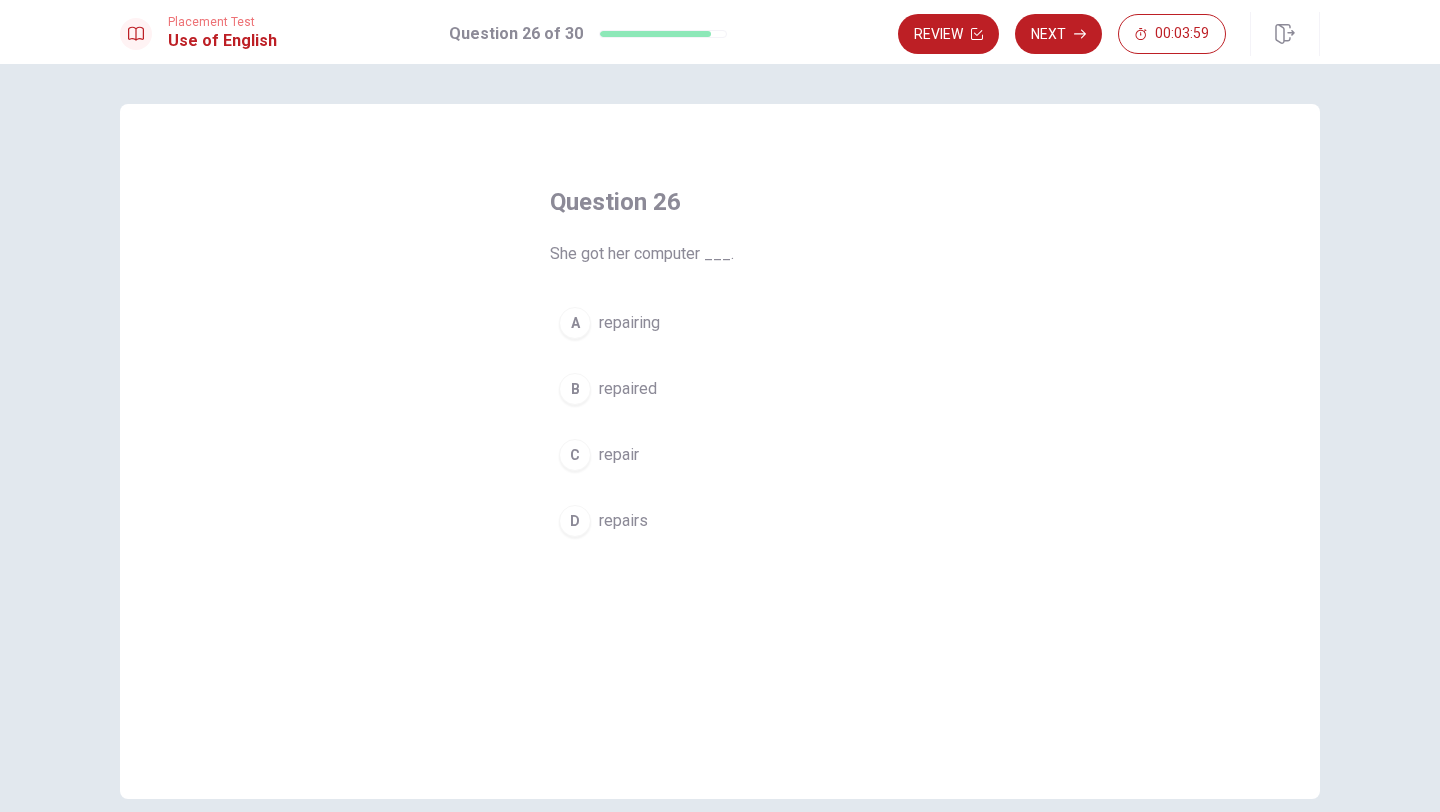 click on "B" at bounding box center (575, 389) 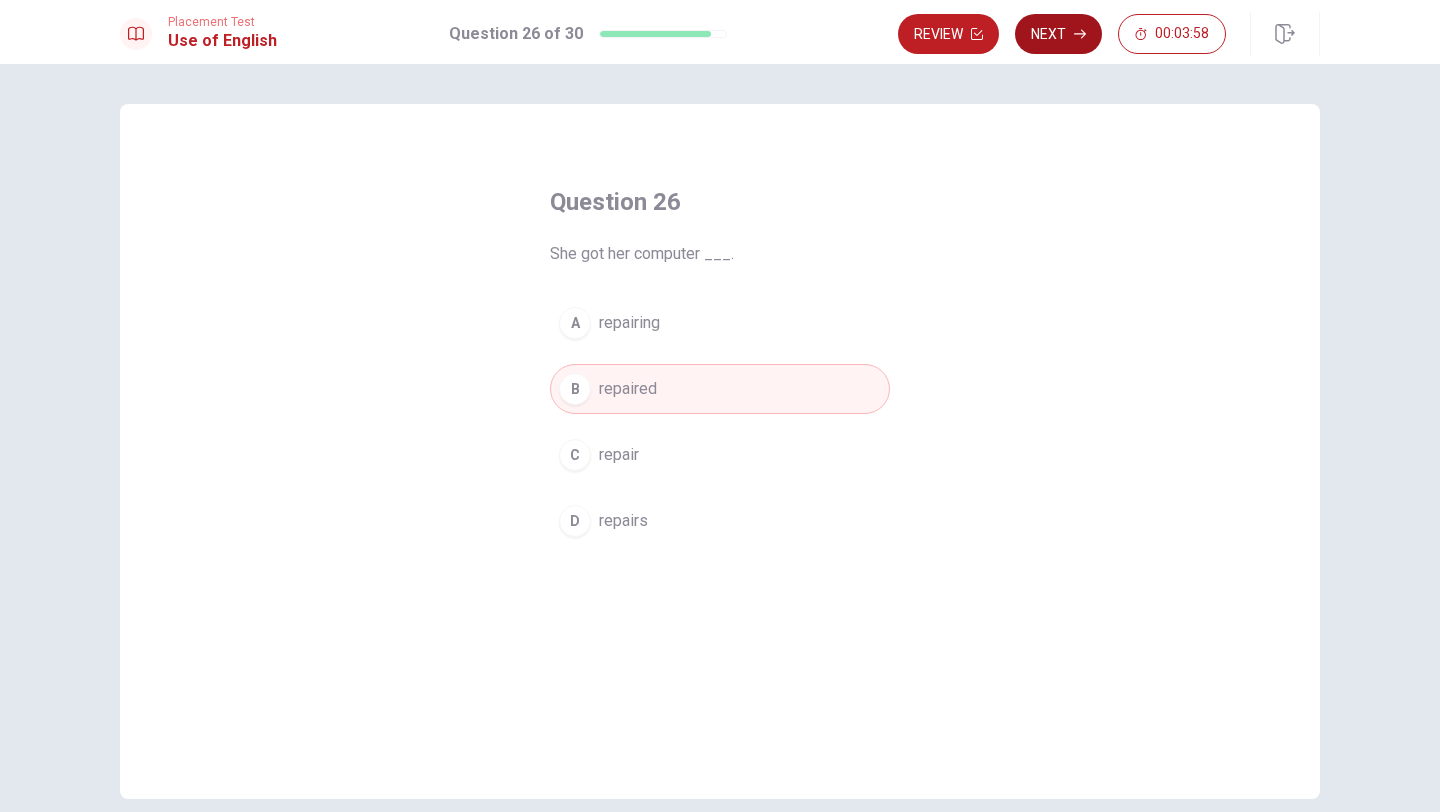 click on "Next" at bounding box center [1058, 34] 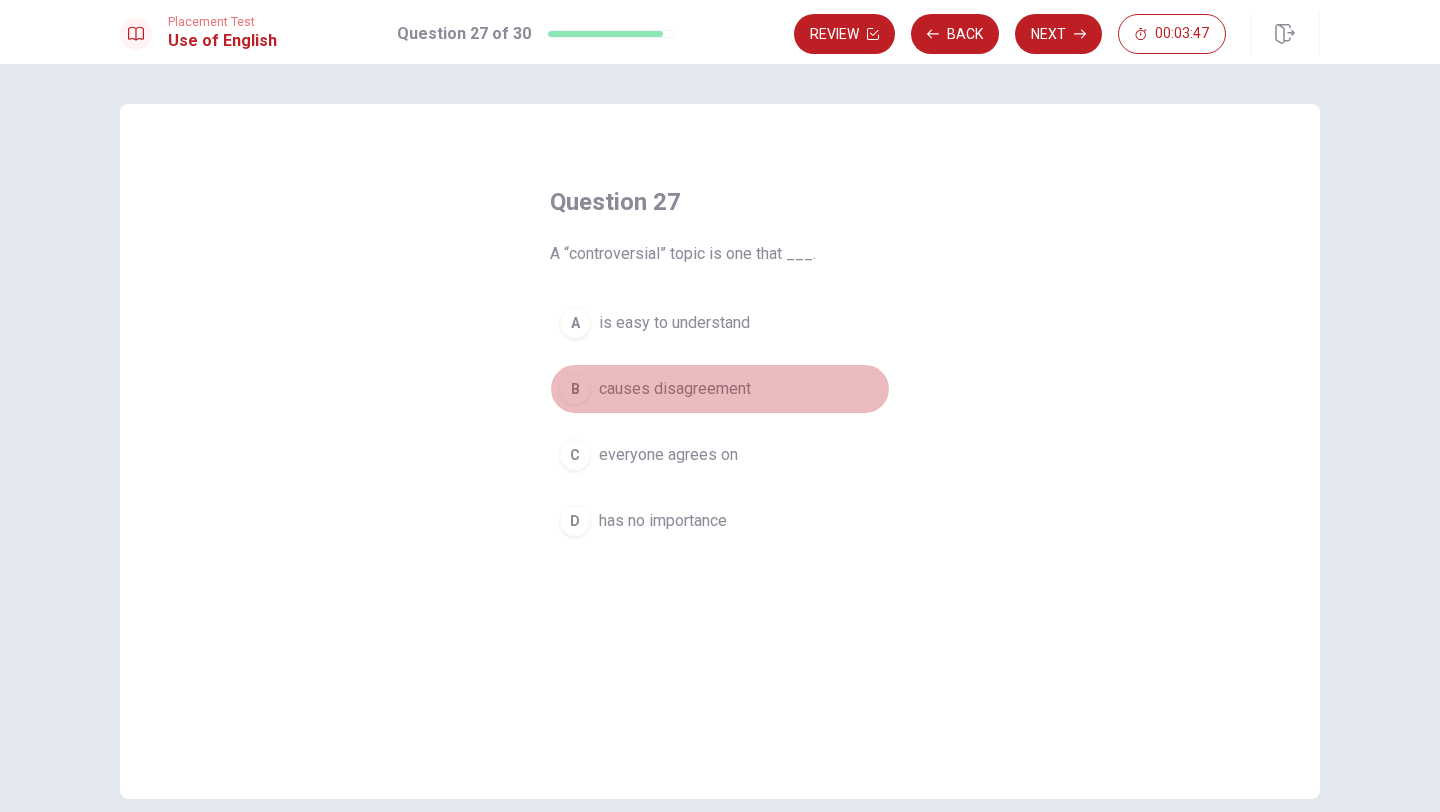 click on "B" at bounding box center [575, 389] 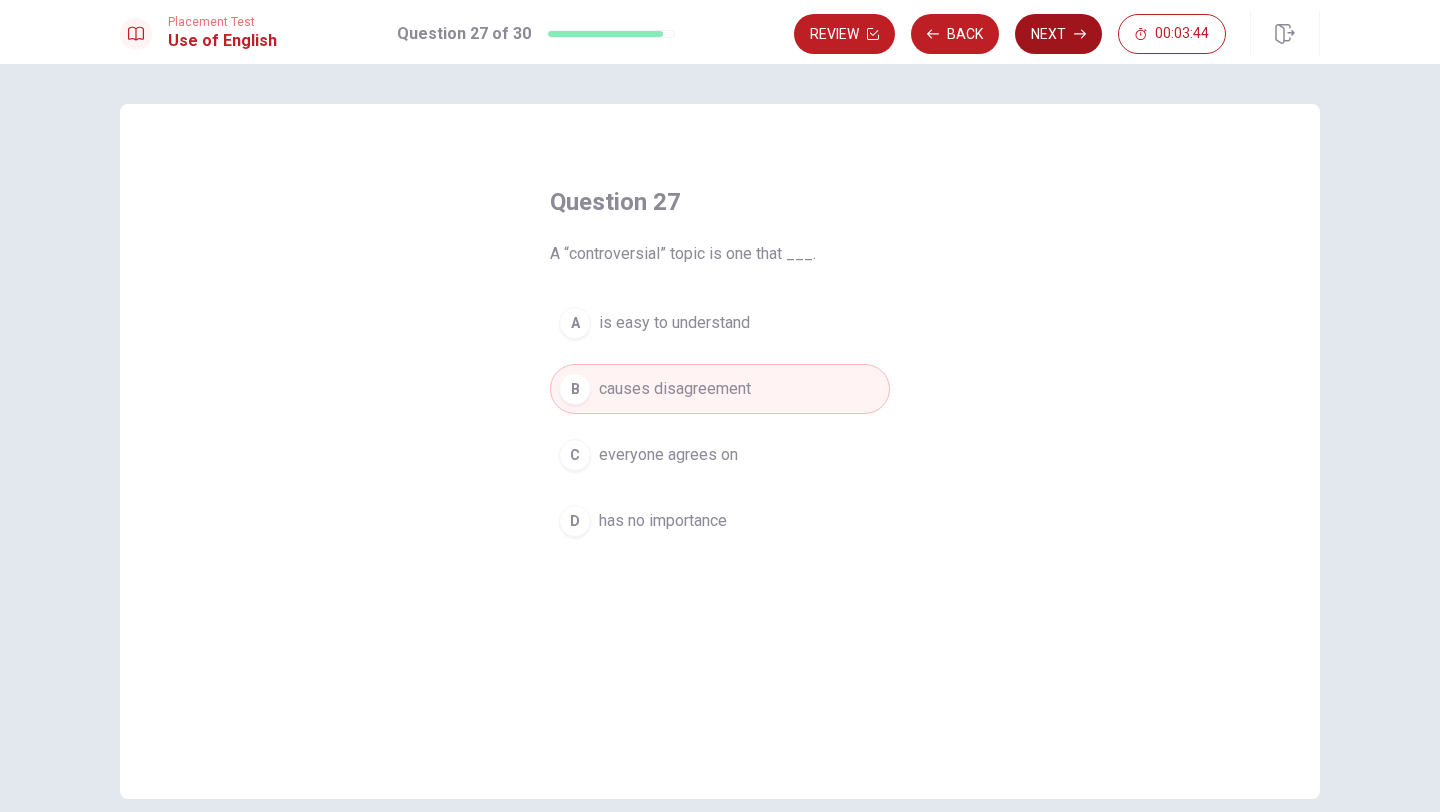 click on "Next" at bounding box center [1058, 34] 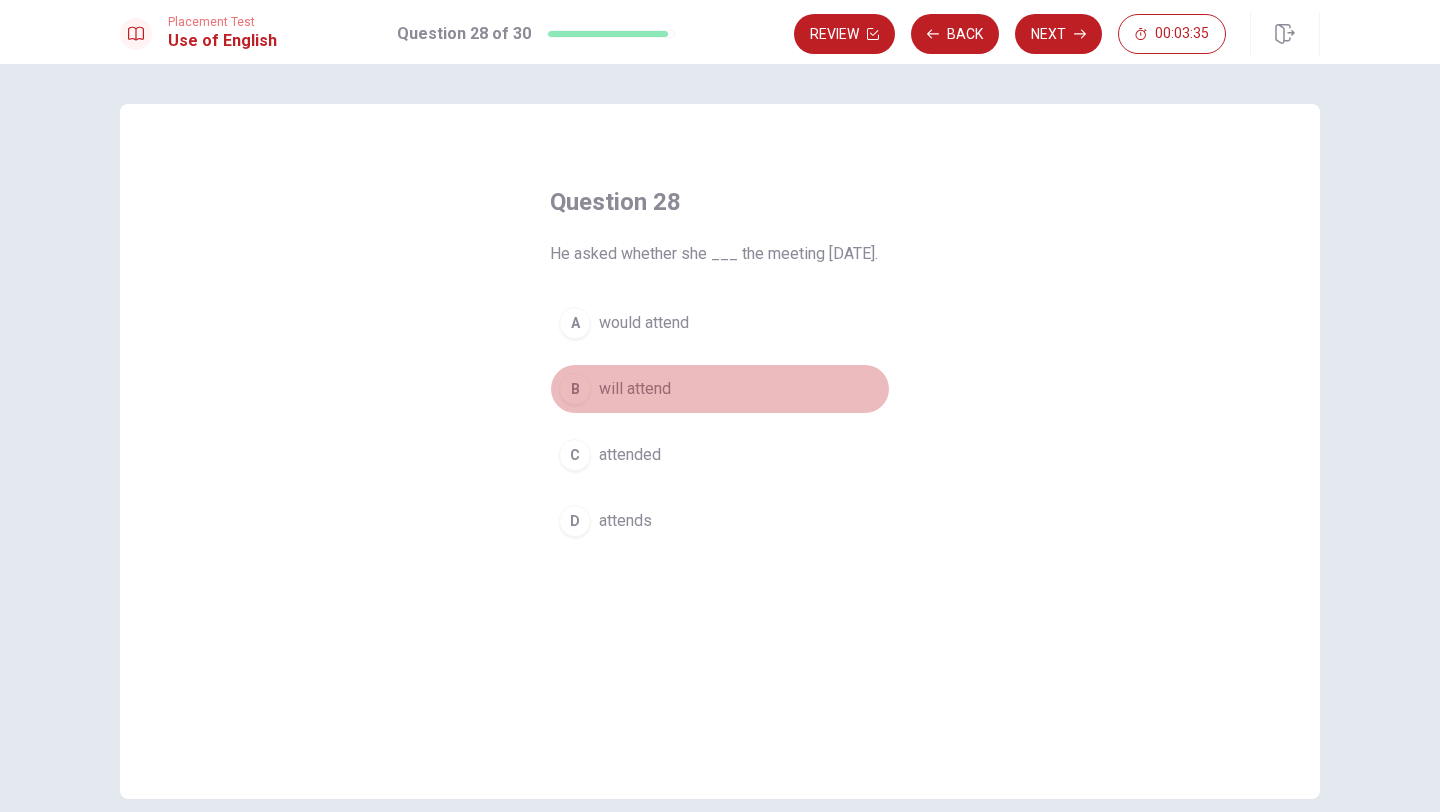 click on "B" at bounding box center [575, 389] 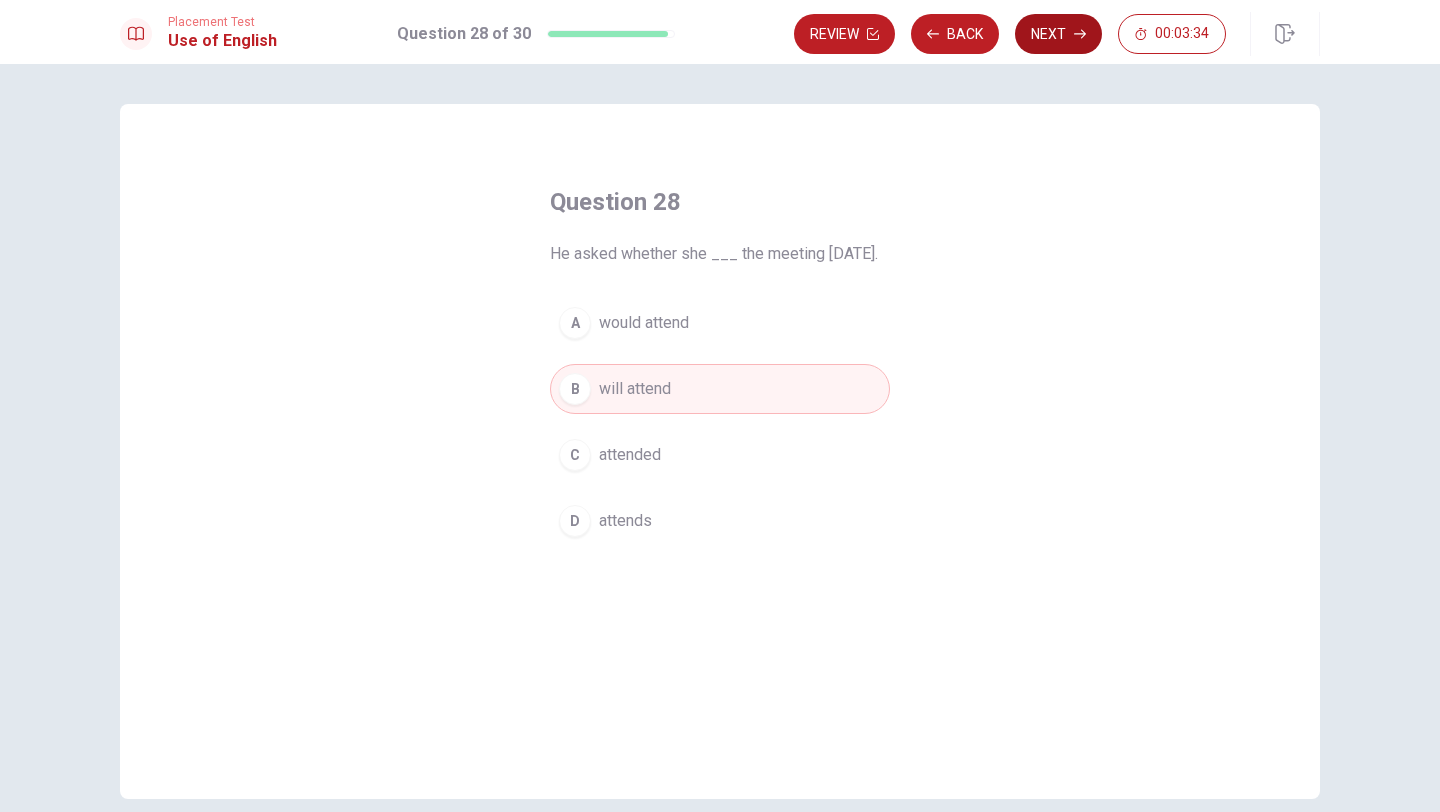click on "Next" at bounding box center (1058, 34) 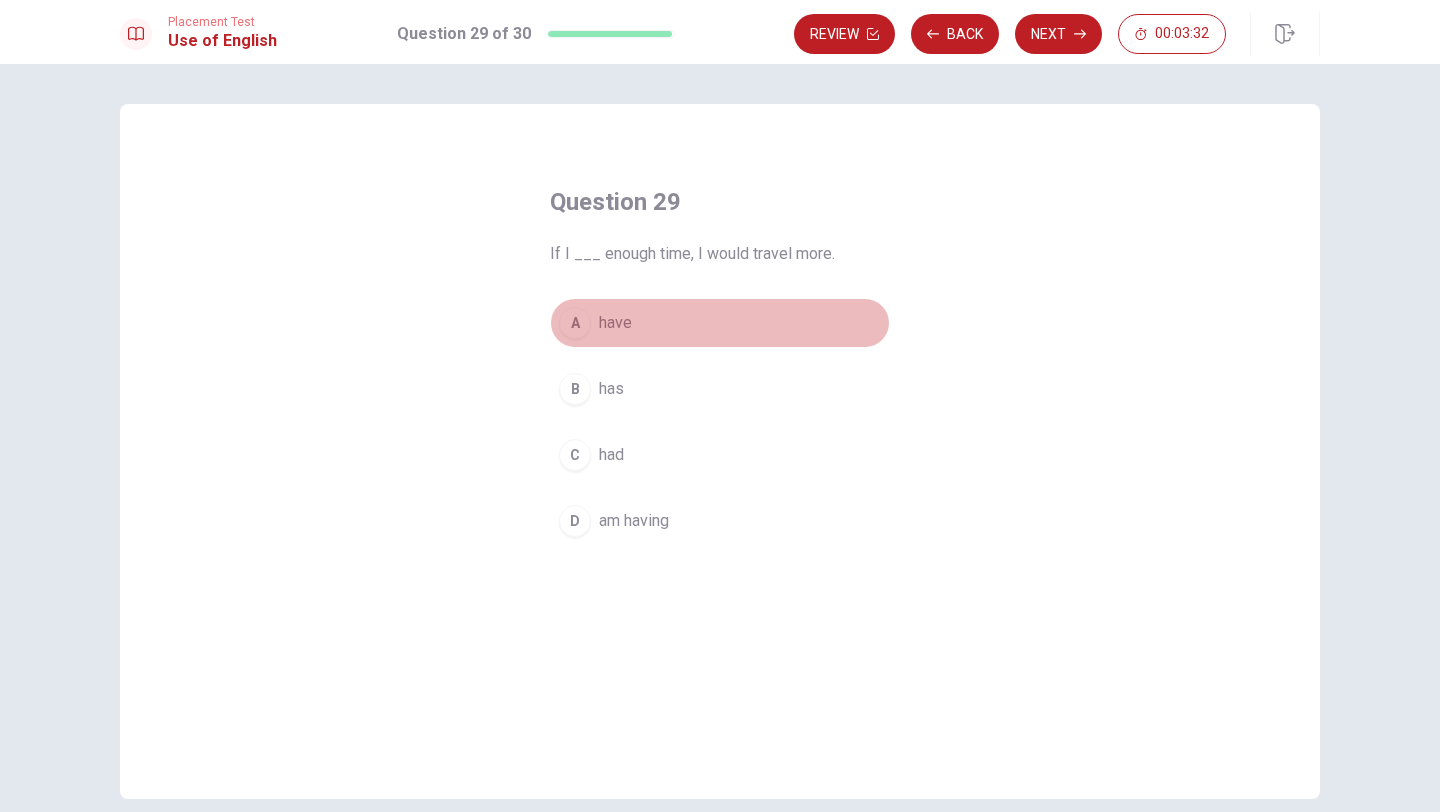 click on "A" at bounding box center [575, 323] 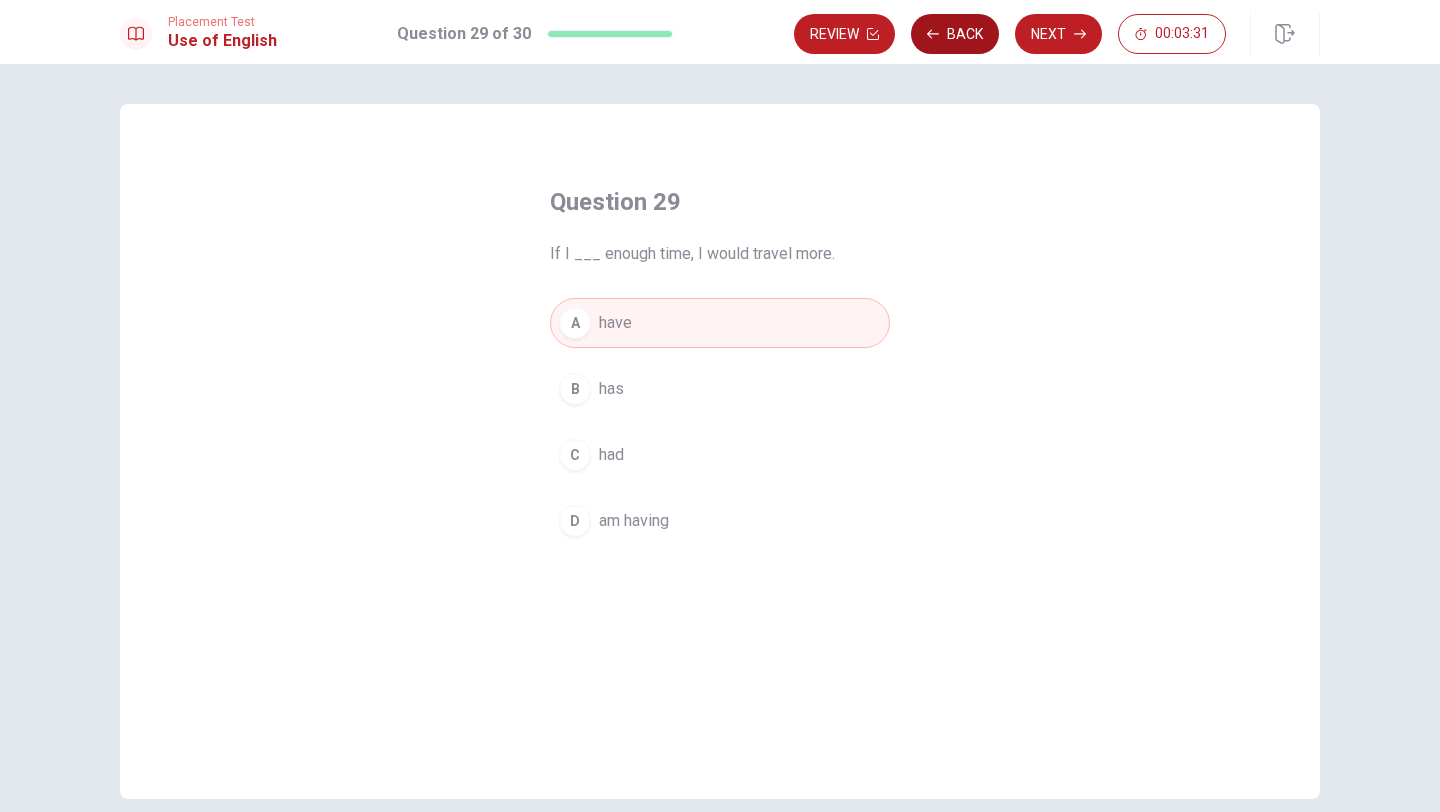 click on "Back" at bounding box center (955, 34) 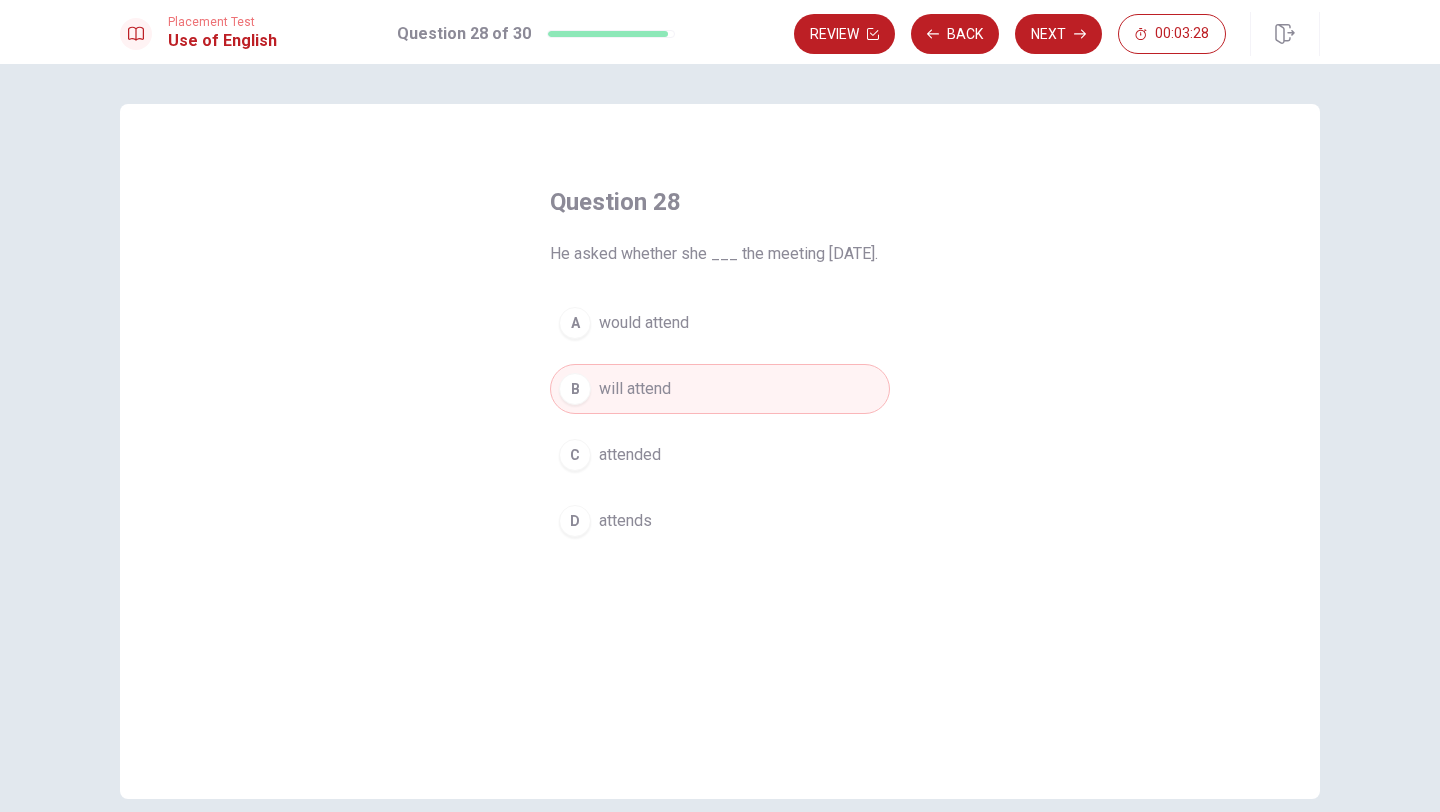 click on "A" at bounding box center [575, 323] 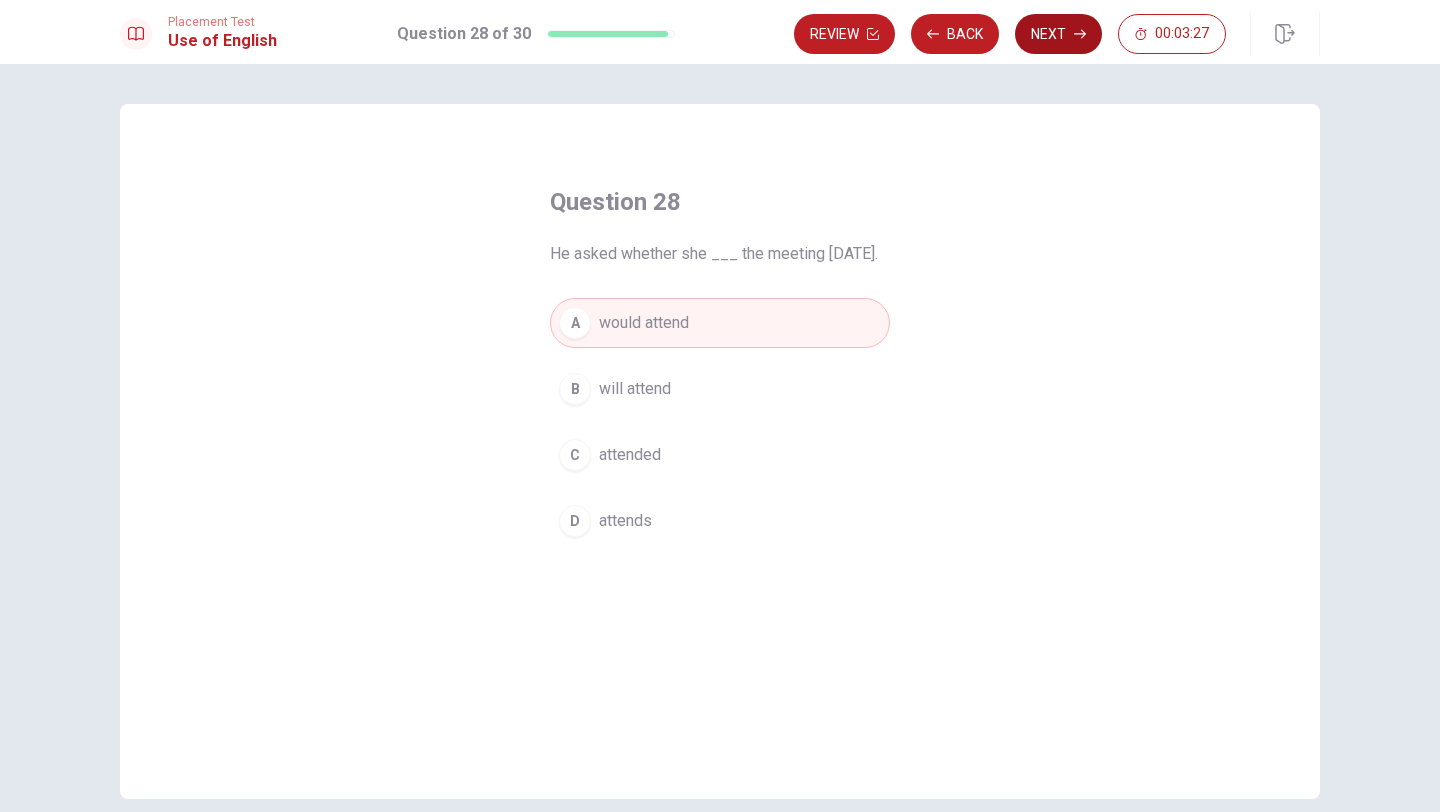 click on "Next" at bounding box center [1058, 34] 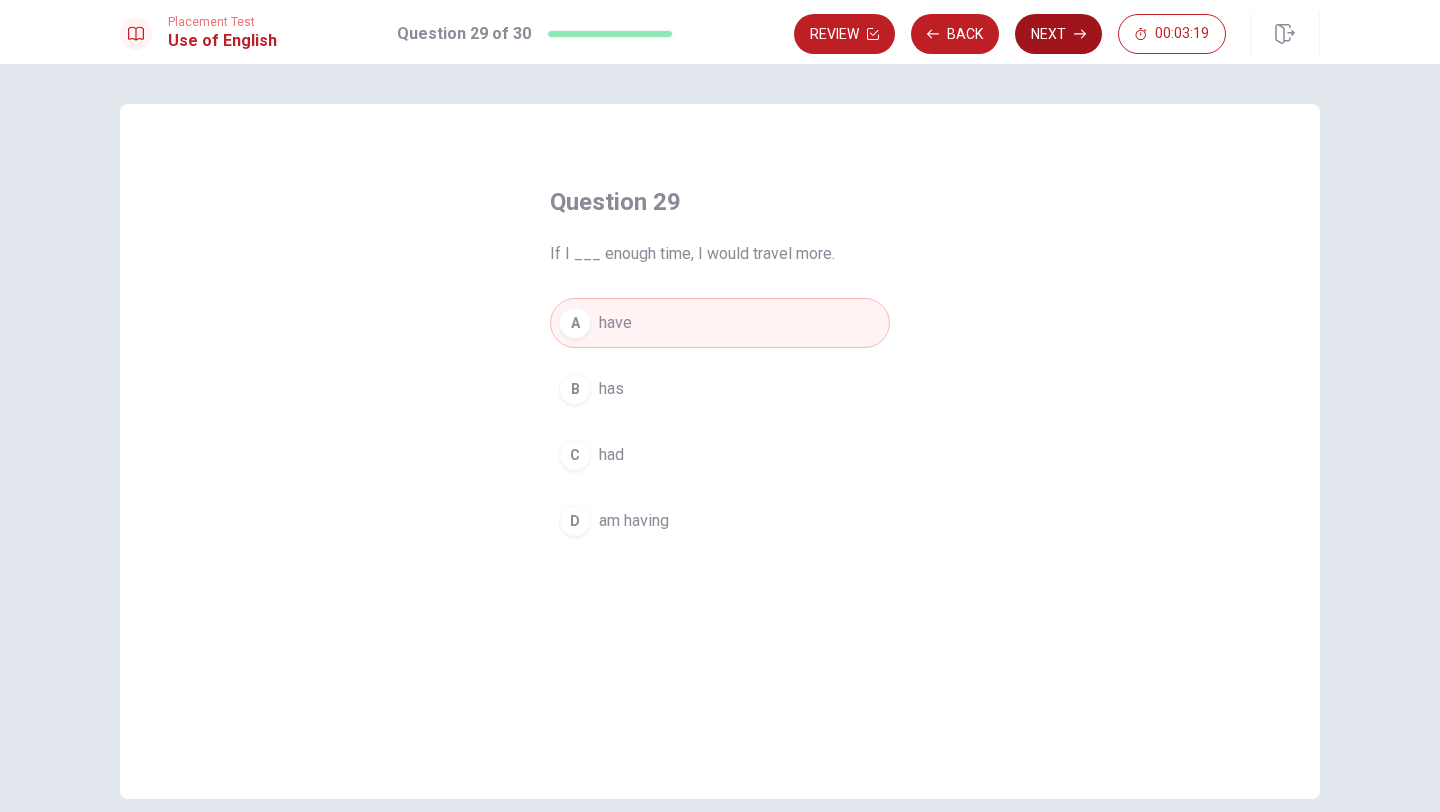click on "Next" at bounding box center (1058, 34) 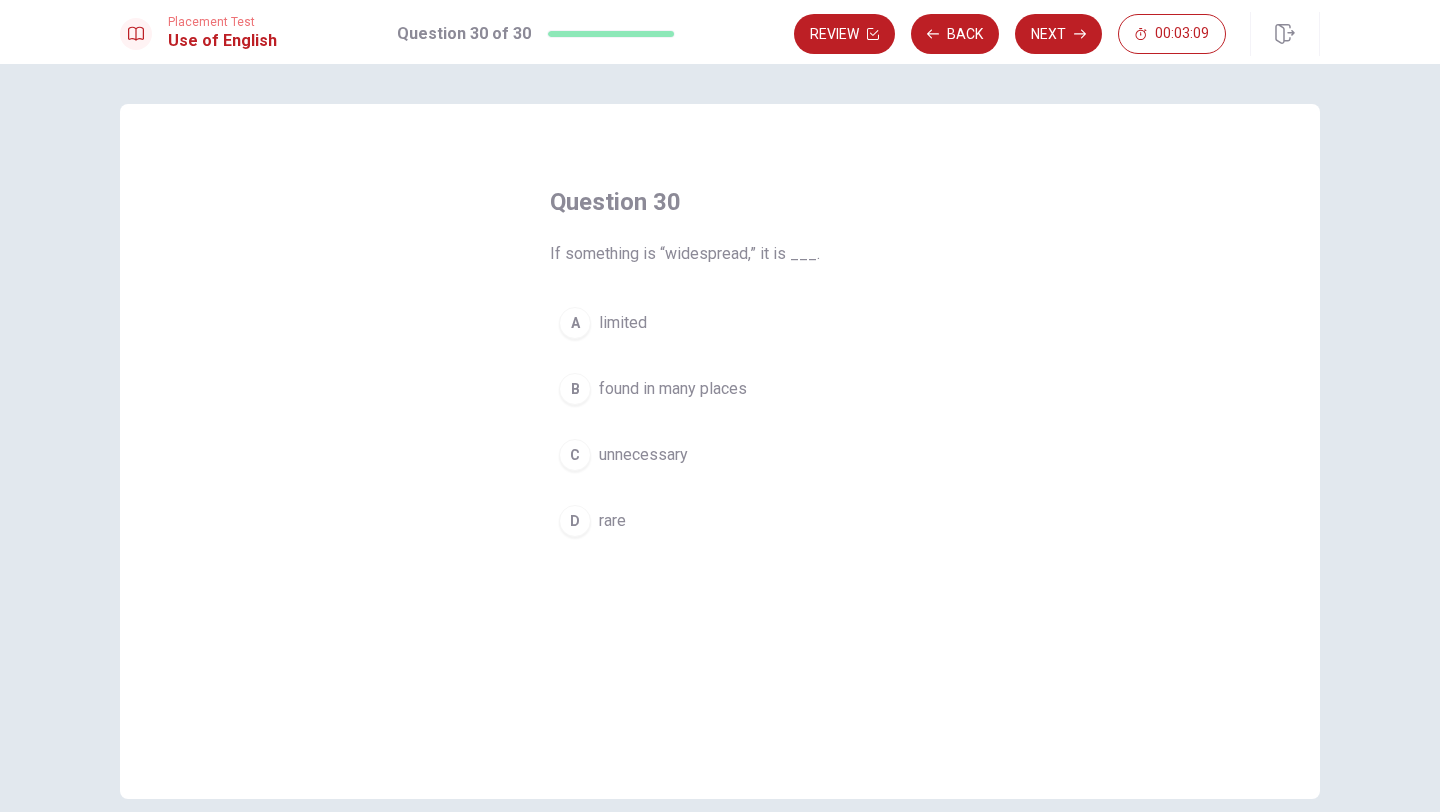 click on "Placement Test   Use of English Question 30 of 30 Review Back Next 00:03:09" at bounding box center (720, 32) 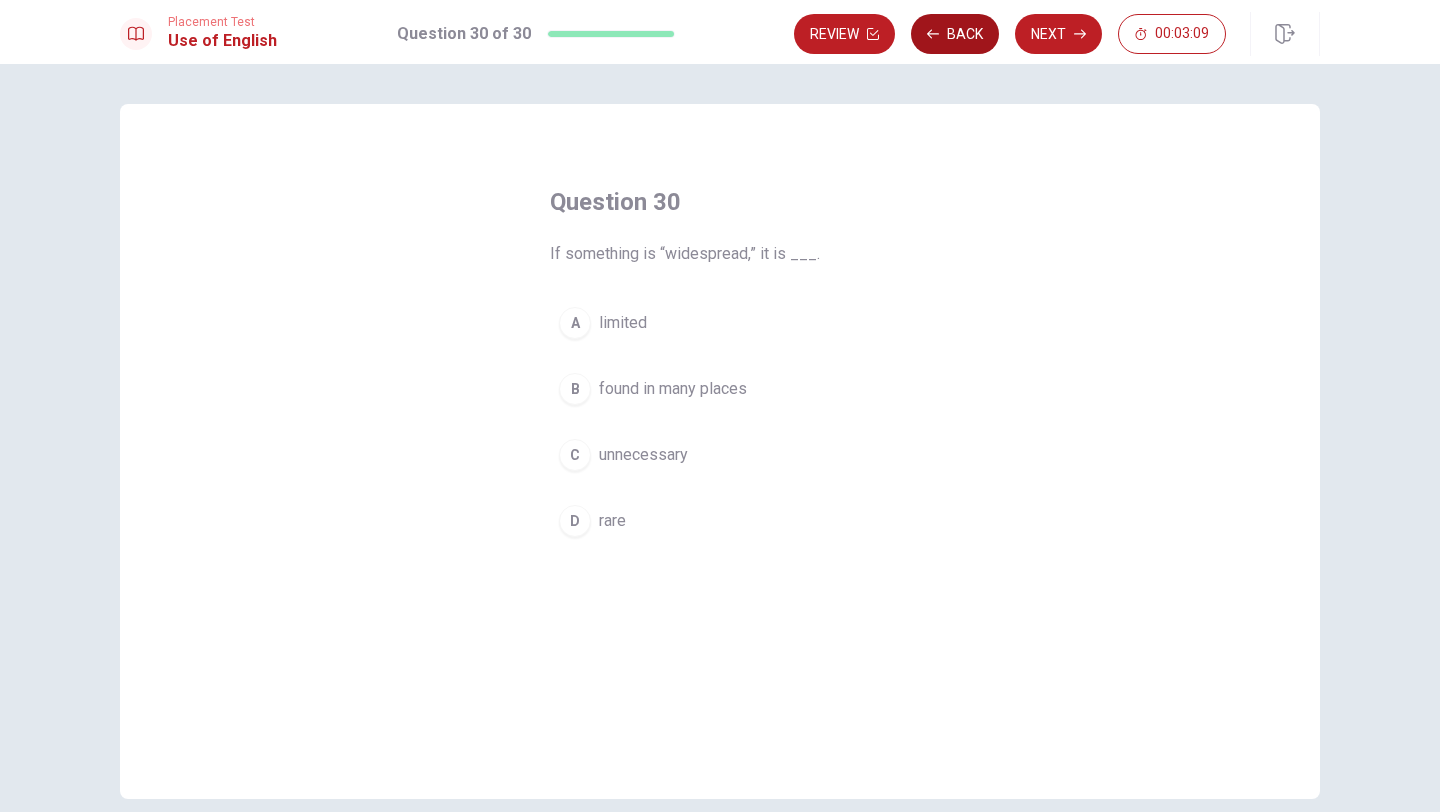 click on "Back" at bounding box center [955, 34] 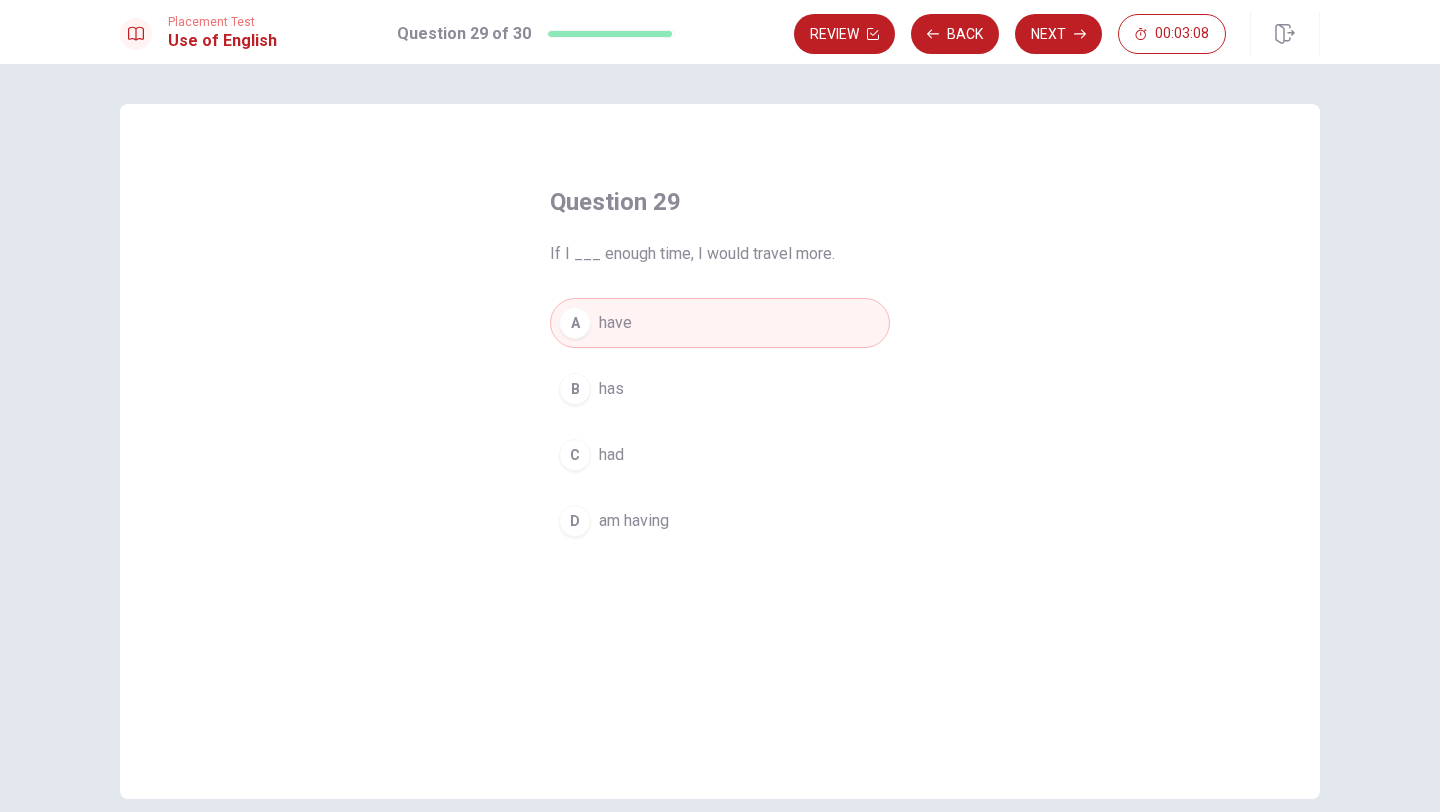 click on "C" at bounding box center (575, 455) 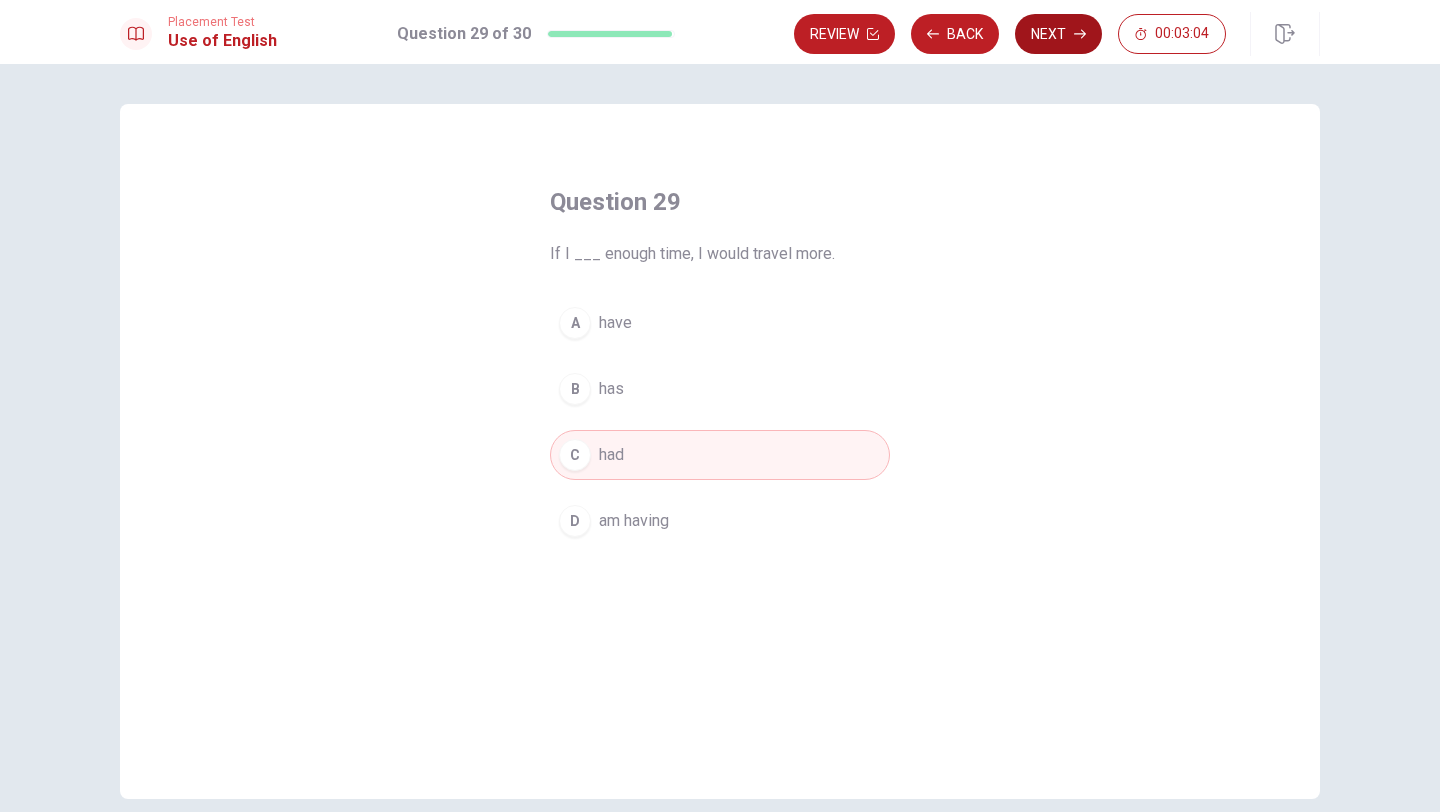 click on "Next" at bounding box center [1058, 34] 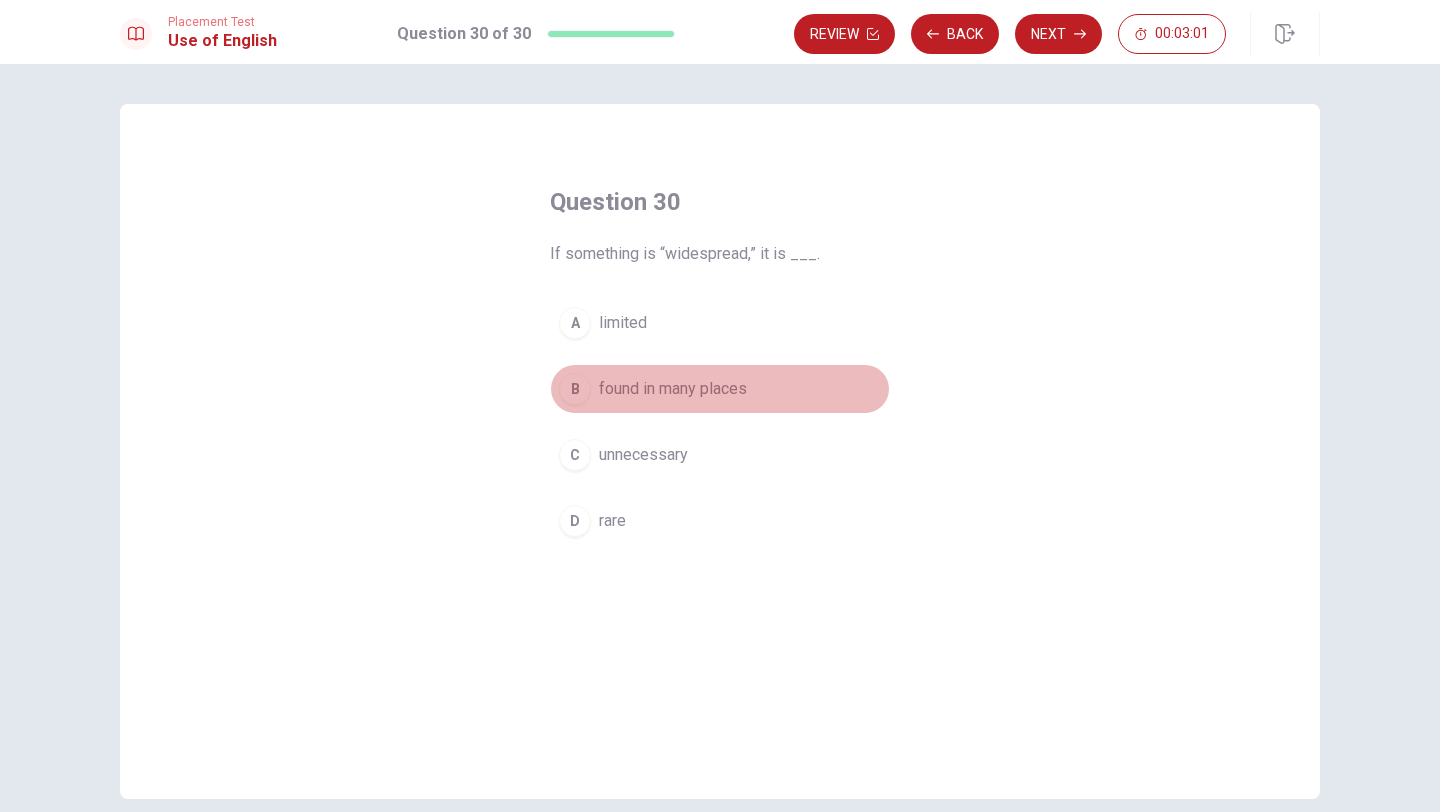 click on "B" at bounding box center (575, 389) 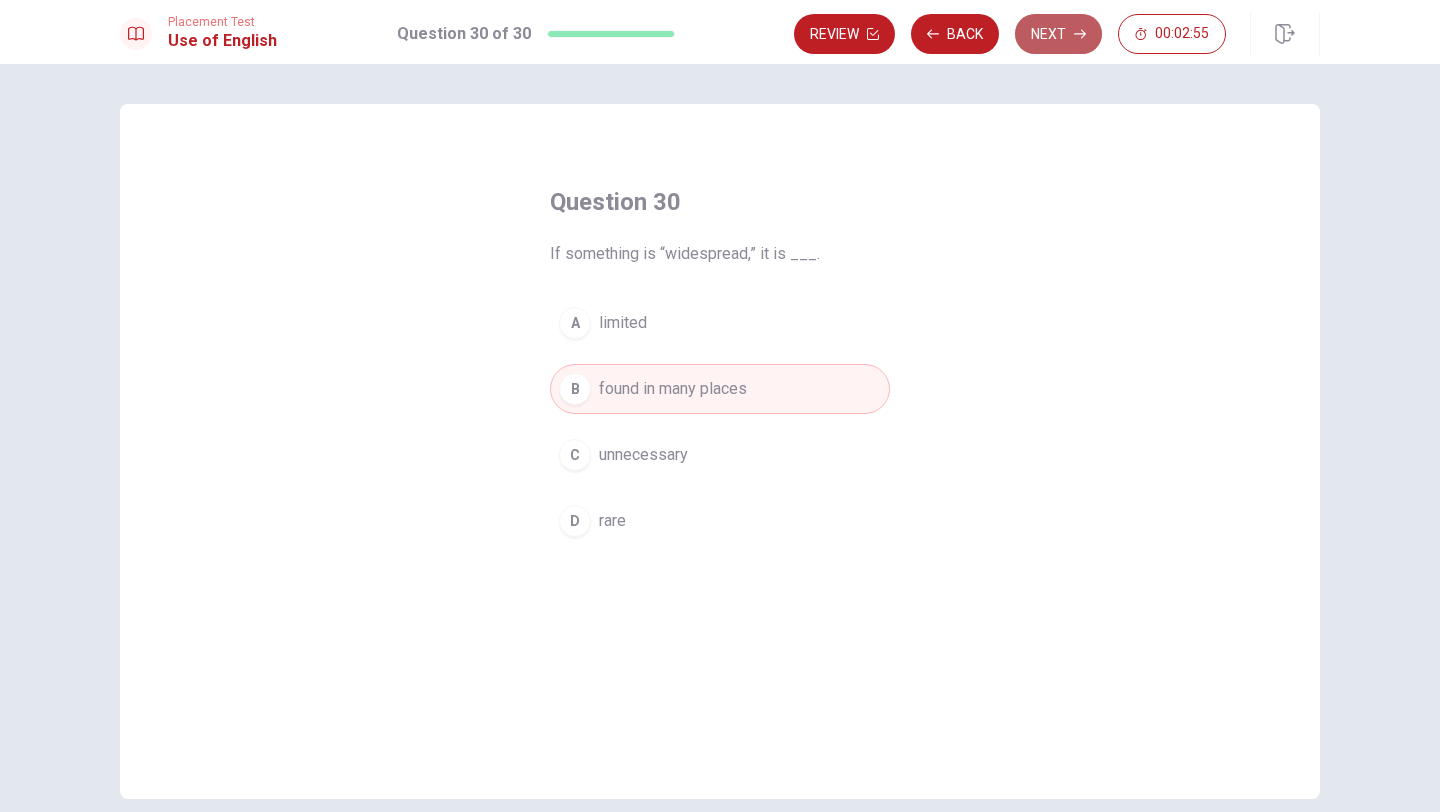 click on "Next" at bounding box center (1058, 34) 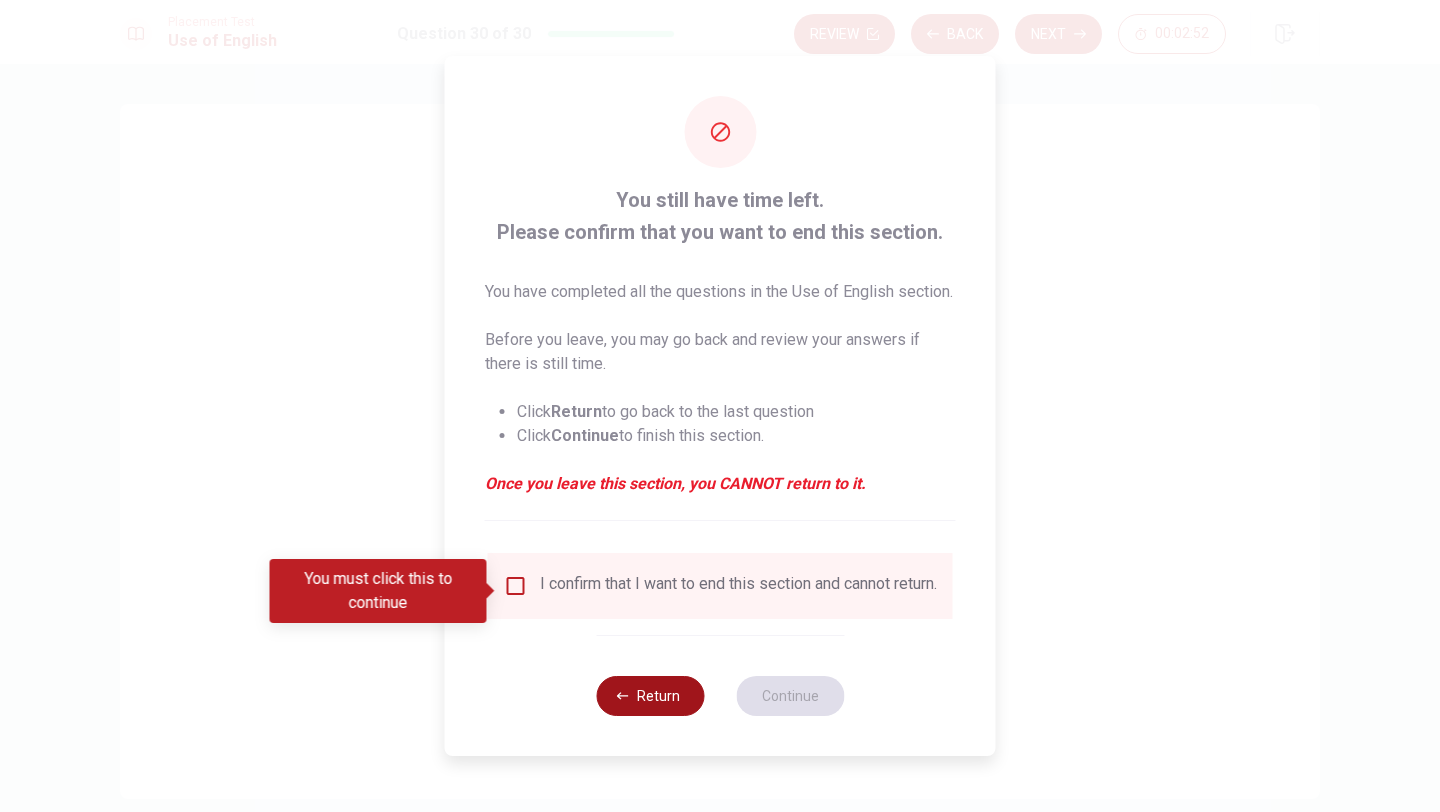 click on "Return" at bounding box center (650, 696) 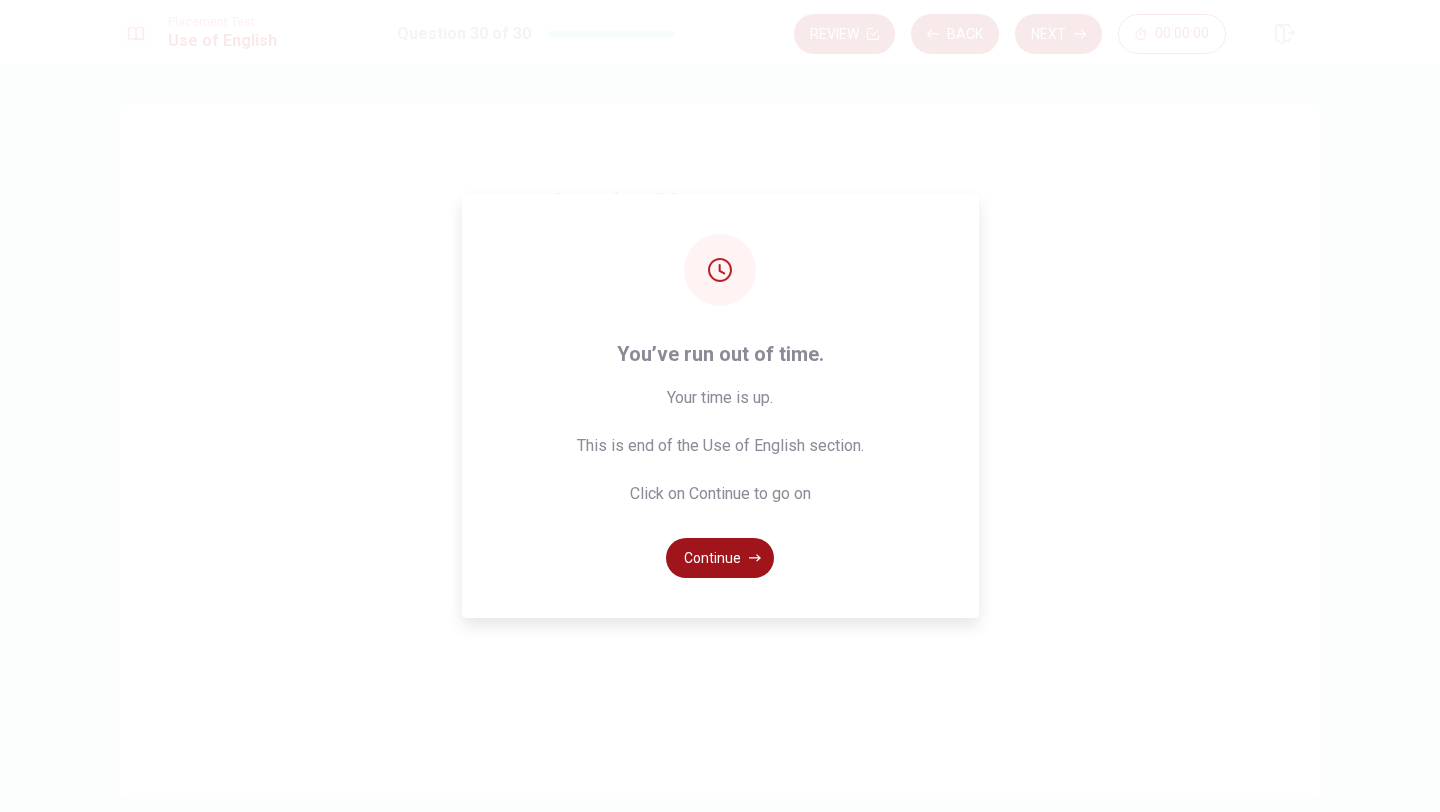 click on "Continue" at bounding box center [720, 558] 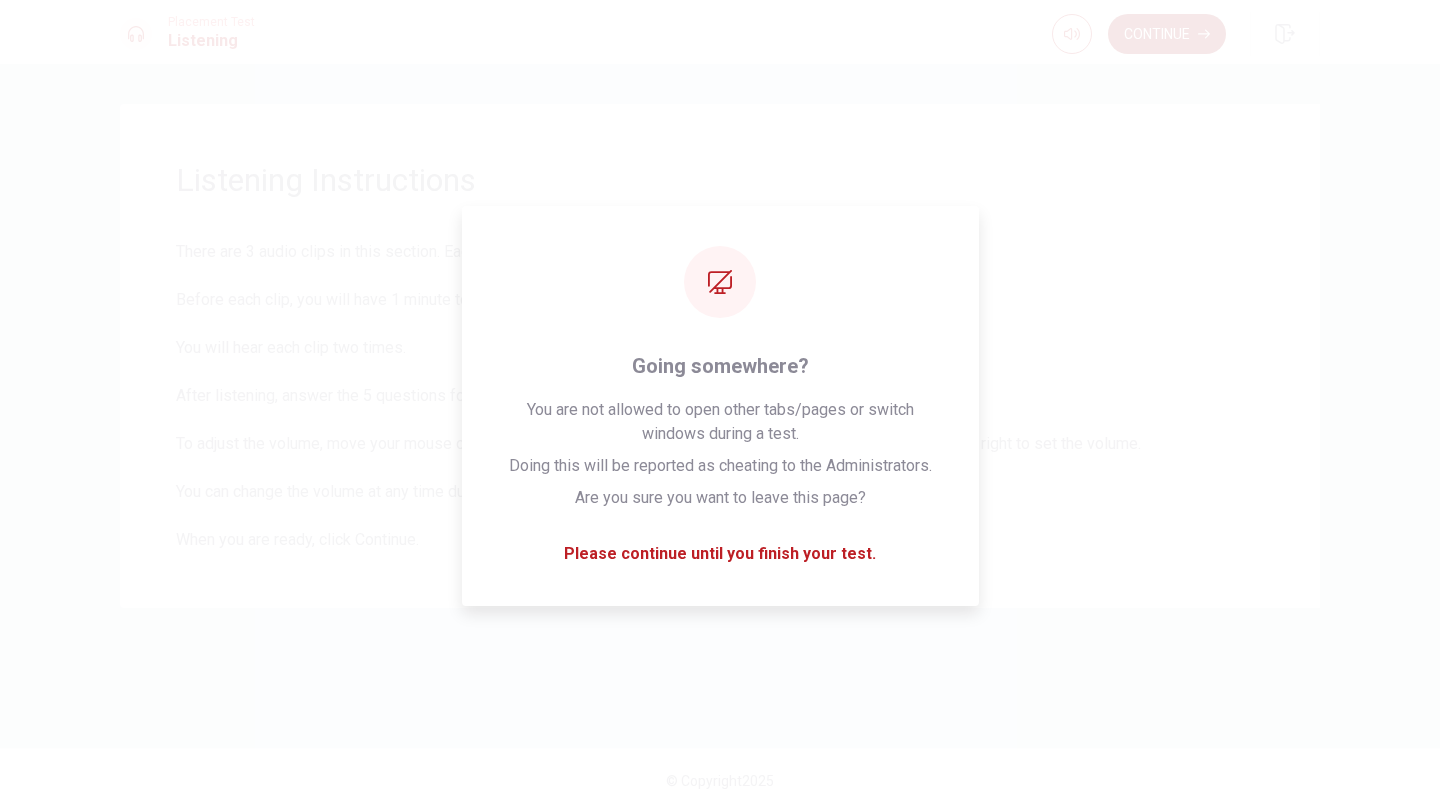 click on "Continue" at bounding box center (1167, 34) 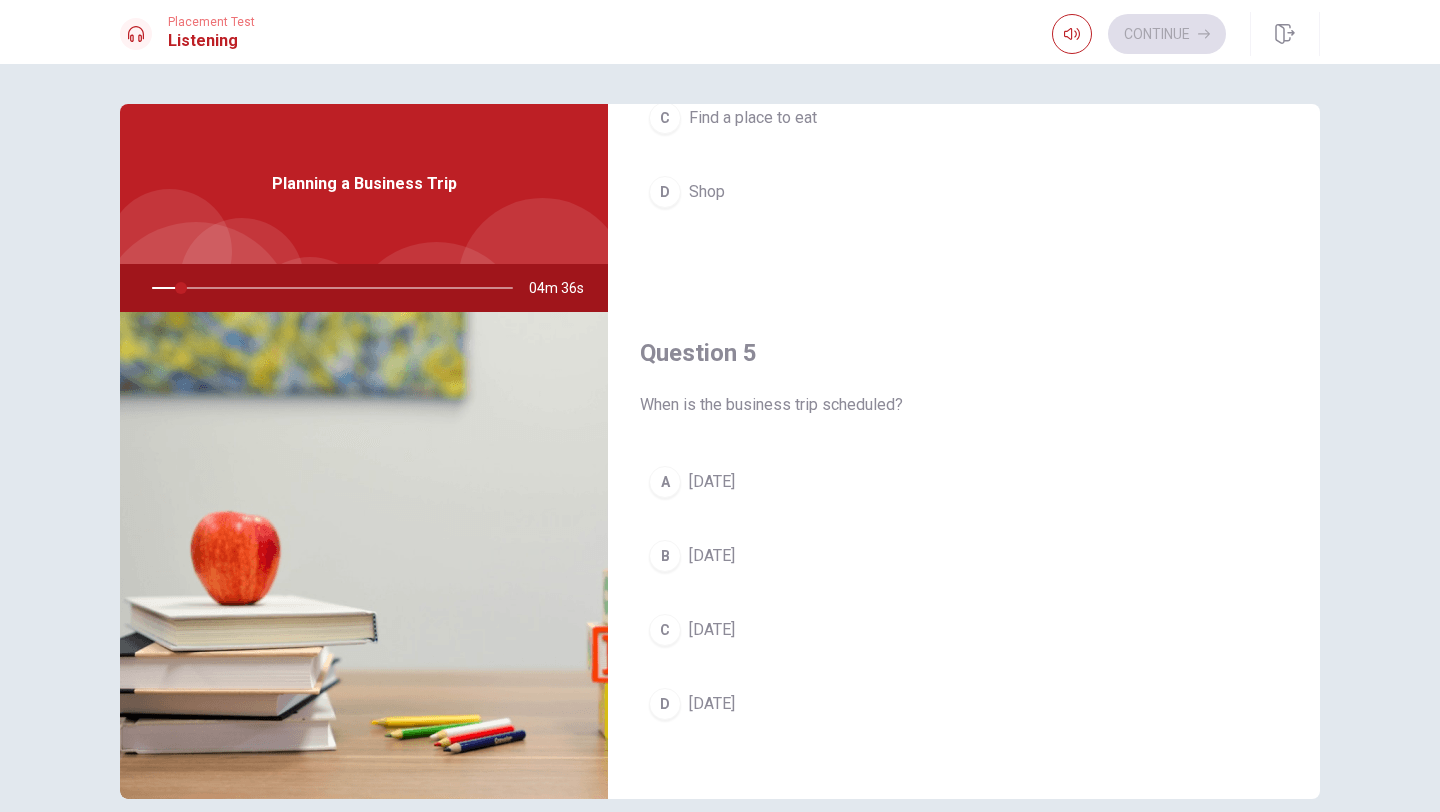 scroll, scrollTop: 1865, scrollLeft: 0, axis: vertical 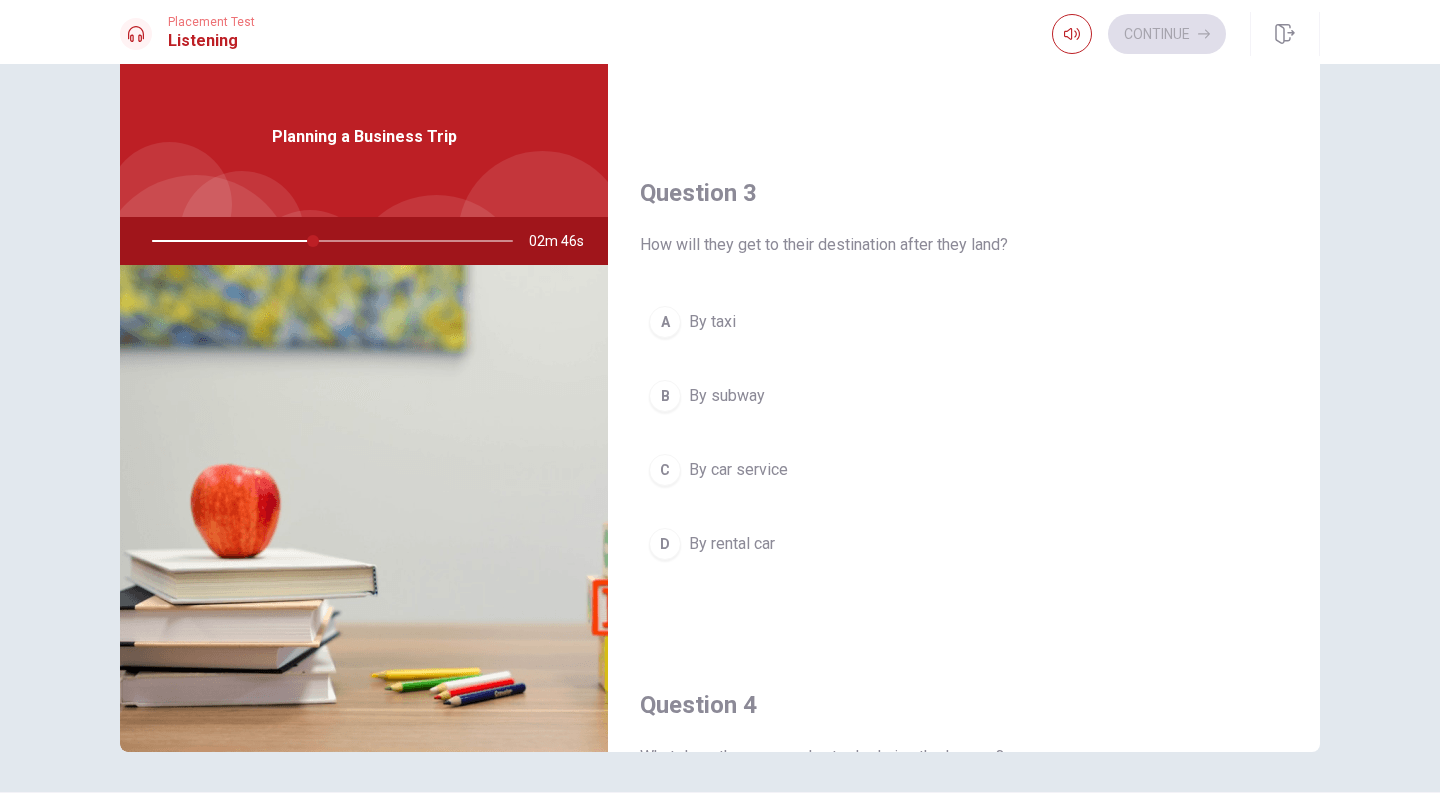 click on "C By car service" at bounding box center [964, 470] 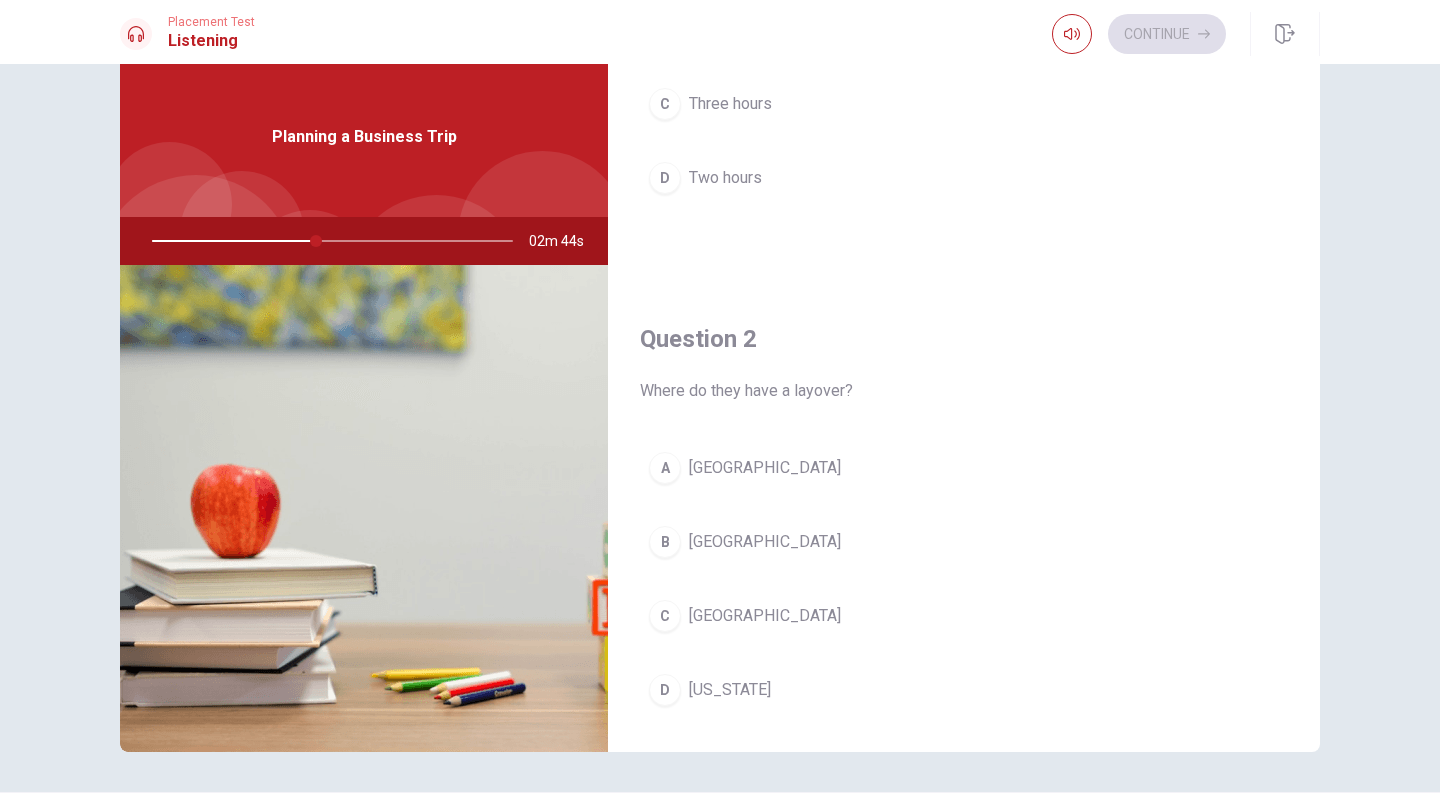 scroll, scrollTop: 0, scrollLeft: 0, axis: both 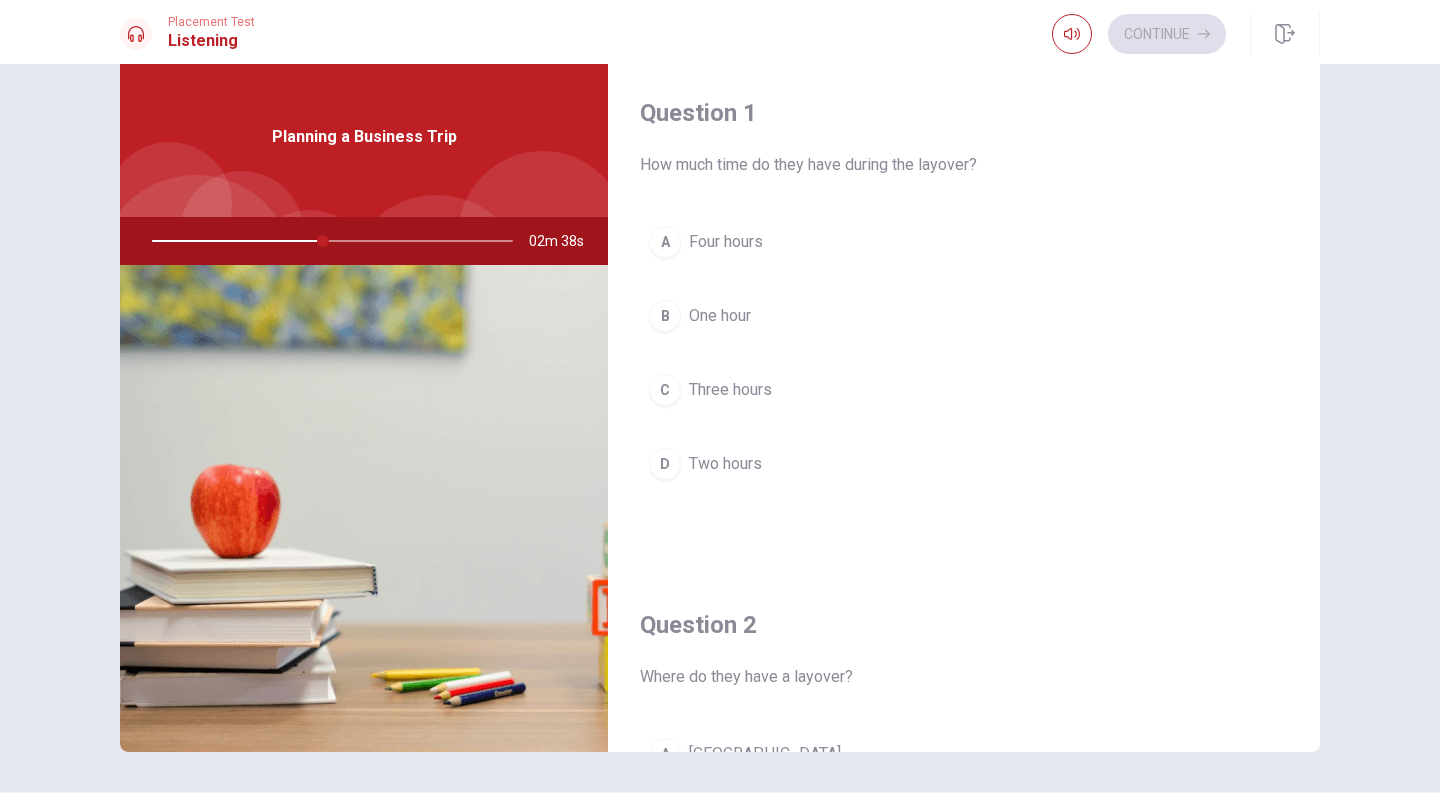 click on "D" at bounding box center (665, 464) 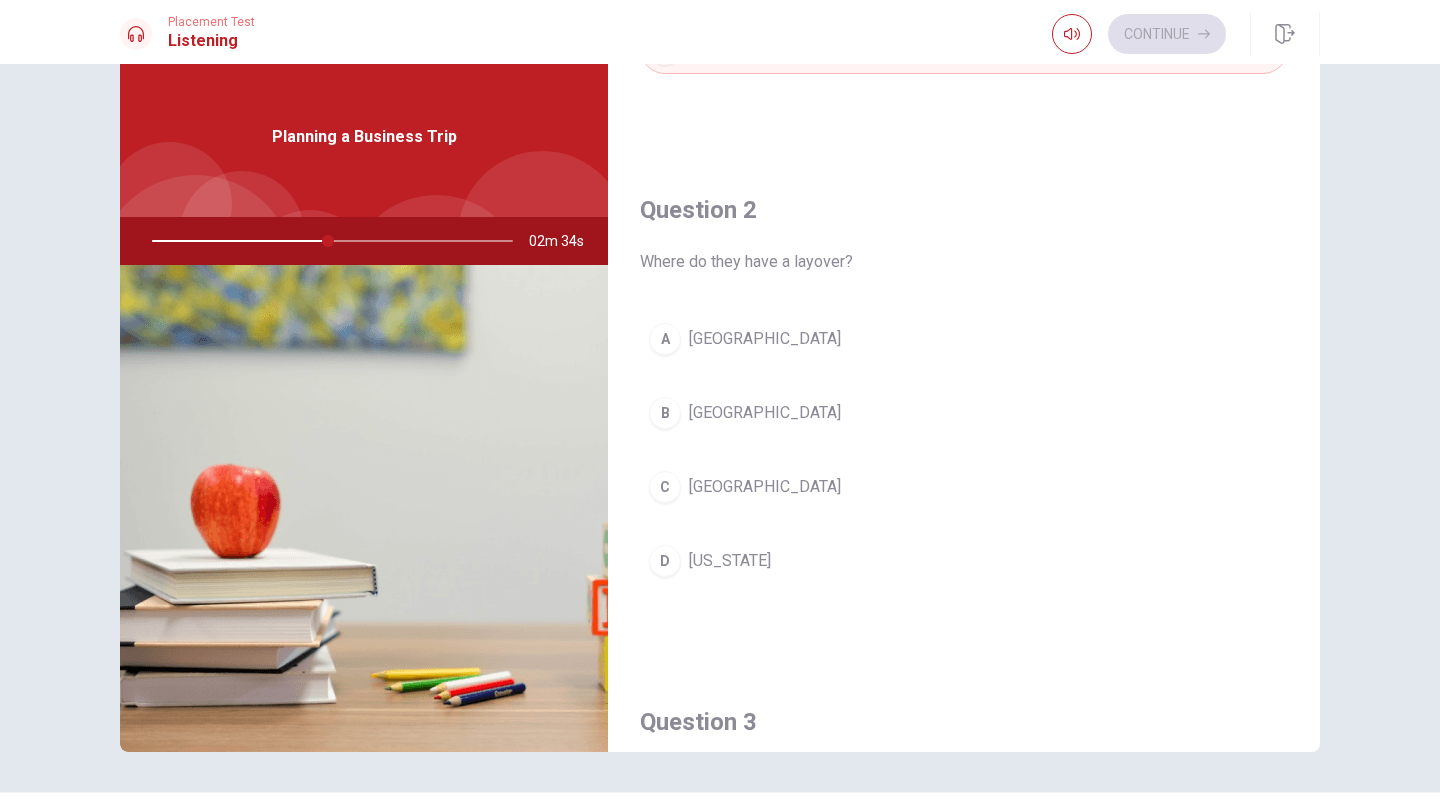scroll, scrollTop: 416, scrollLeft: 0, axis: vertical 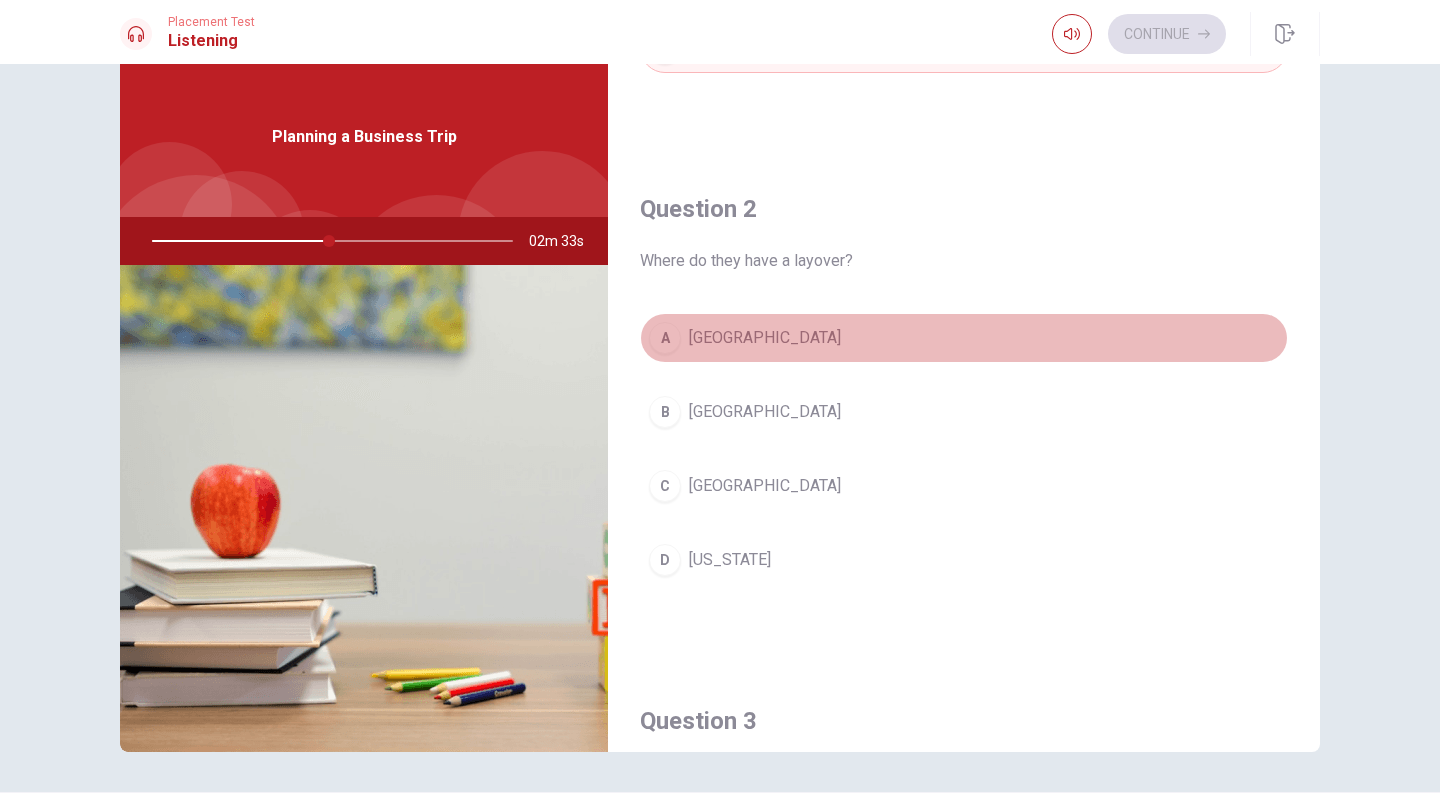 click on "A" at bounding box center [665, 338] 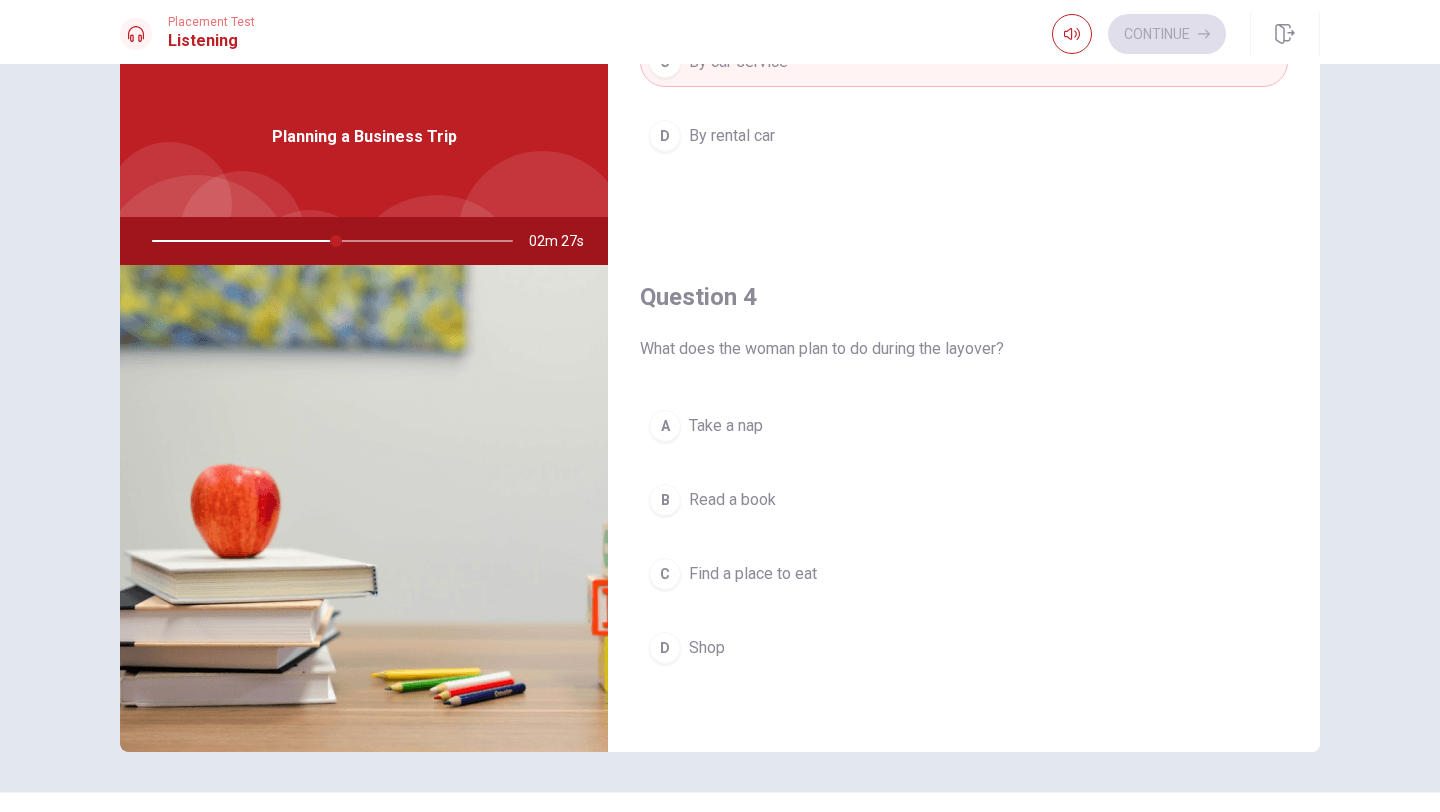 scroll, scrollTop: 1367, scrollLeft: 0, axis: vertical 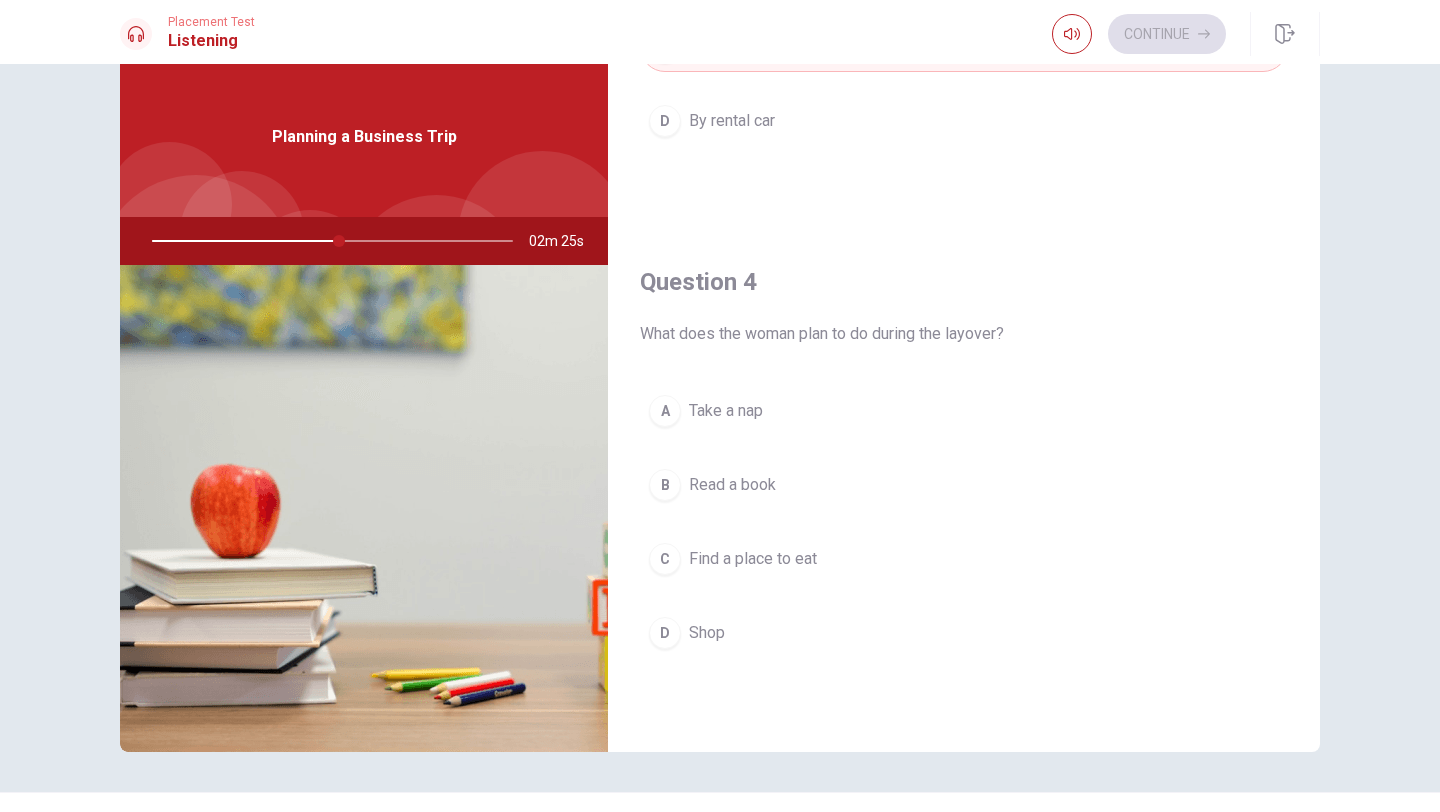 click on "B" at bounding box center (665, 485) 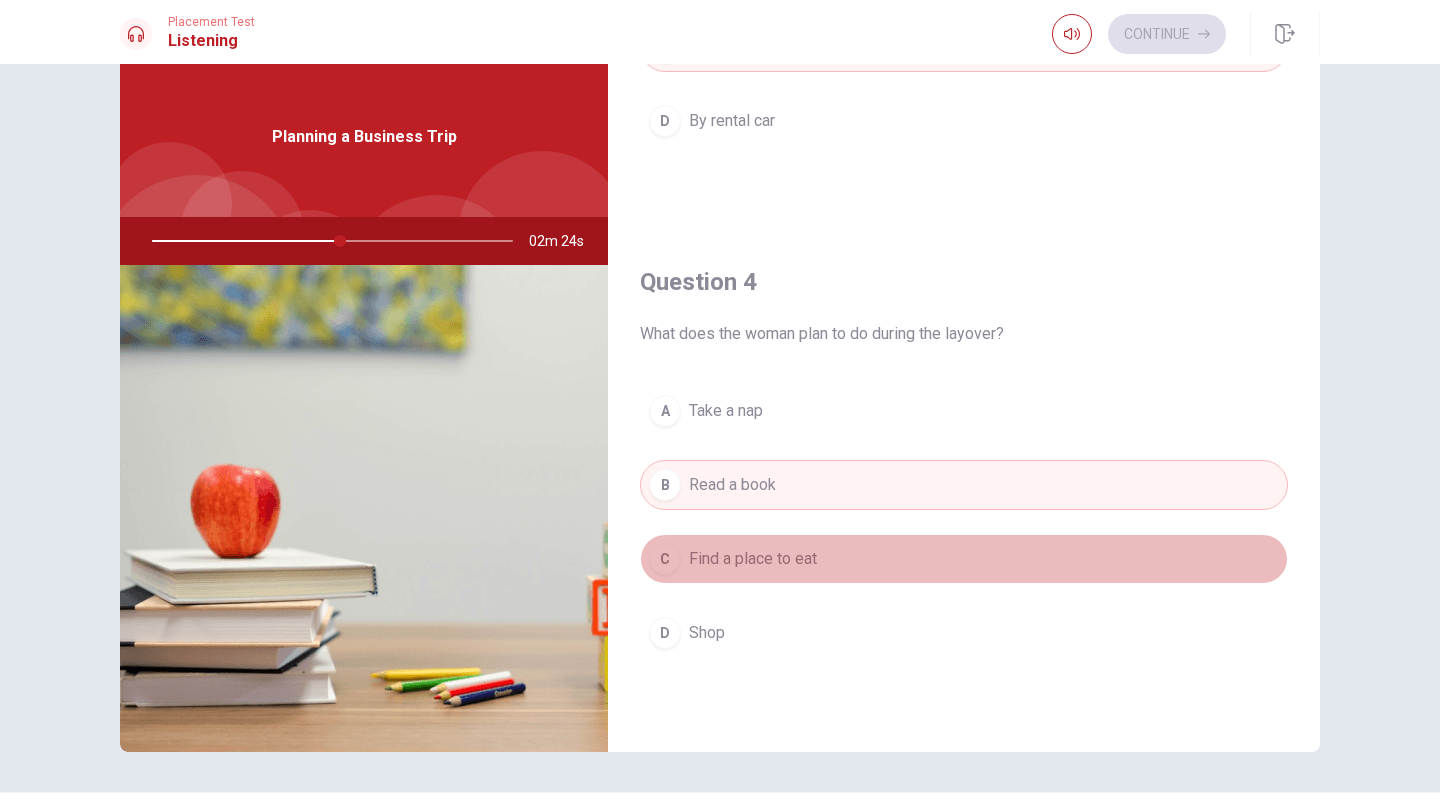click on "C" at bounding box center (665, 559) 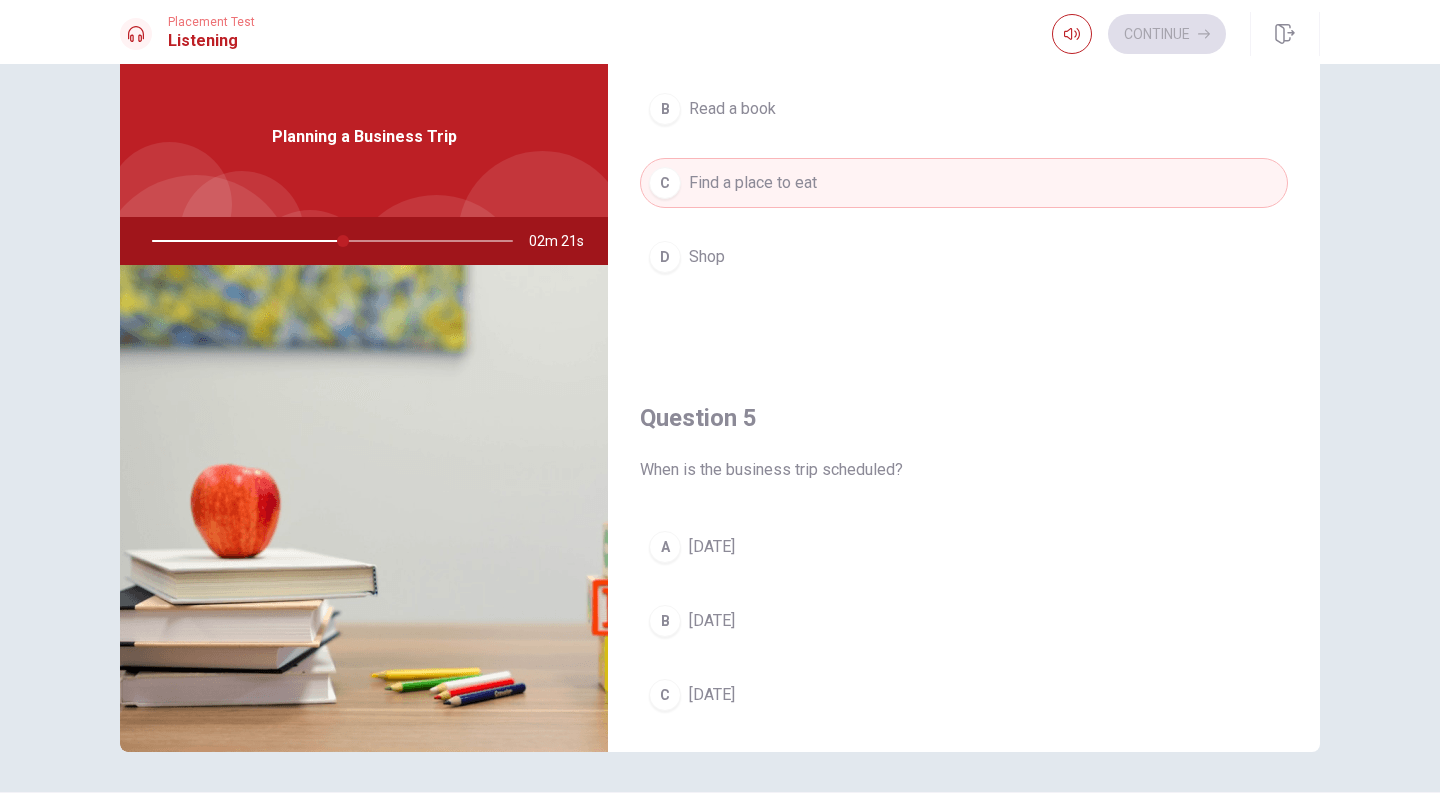 scroll, scrollTop: 1753, scrollLeft: 0, axis: vertical 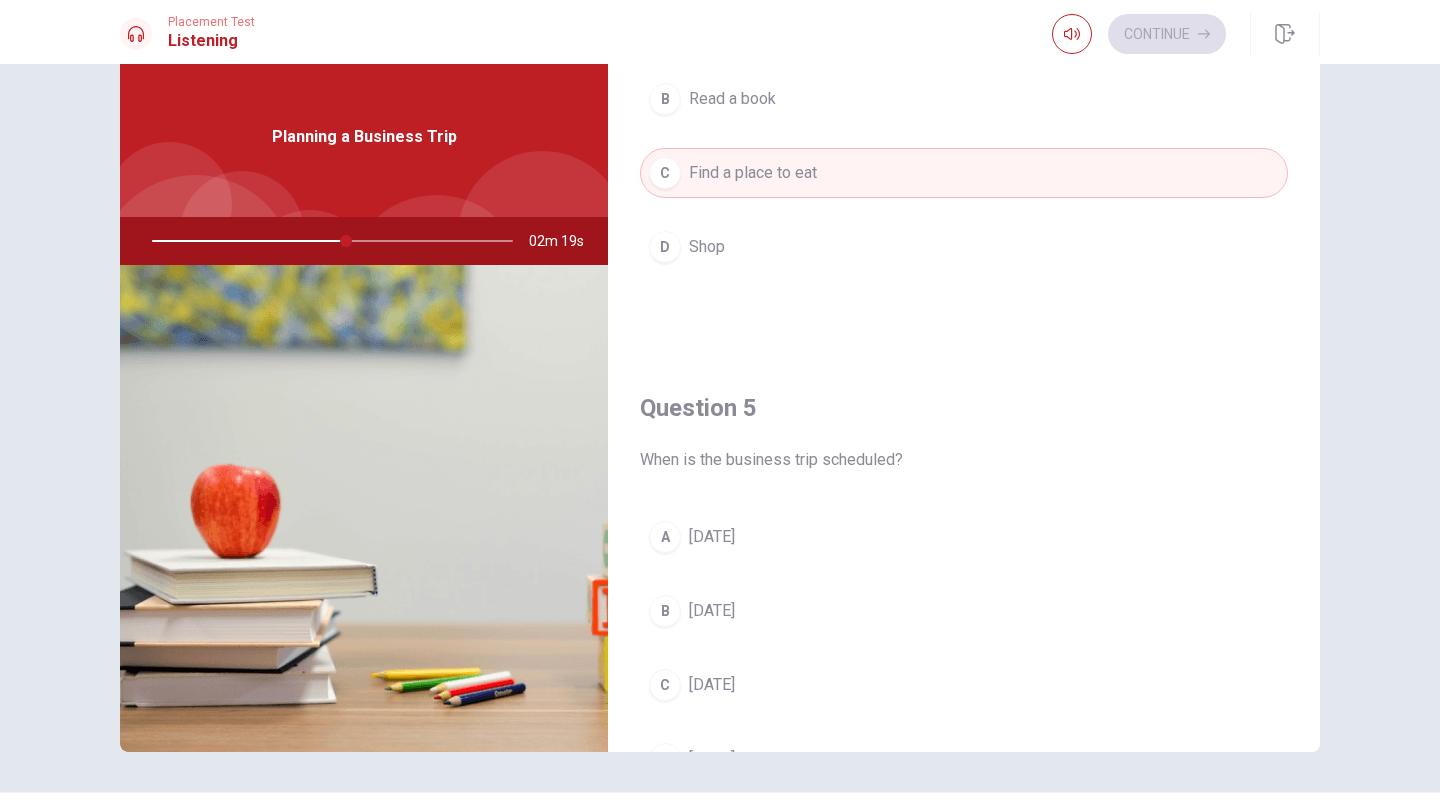 click on "B" at bounding box center (665, 611) 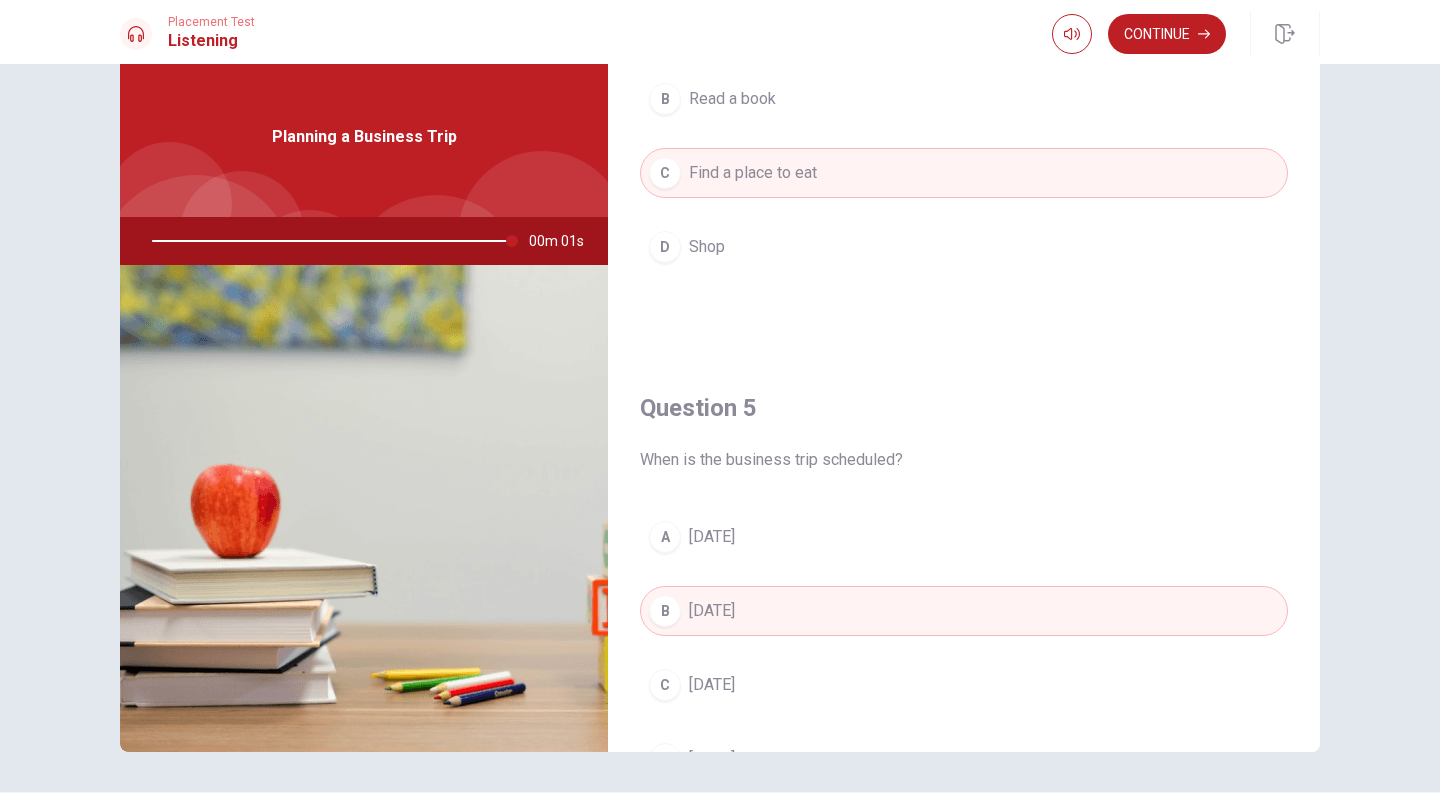 type on "0" 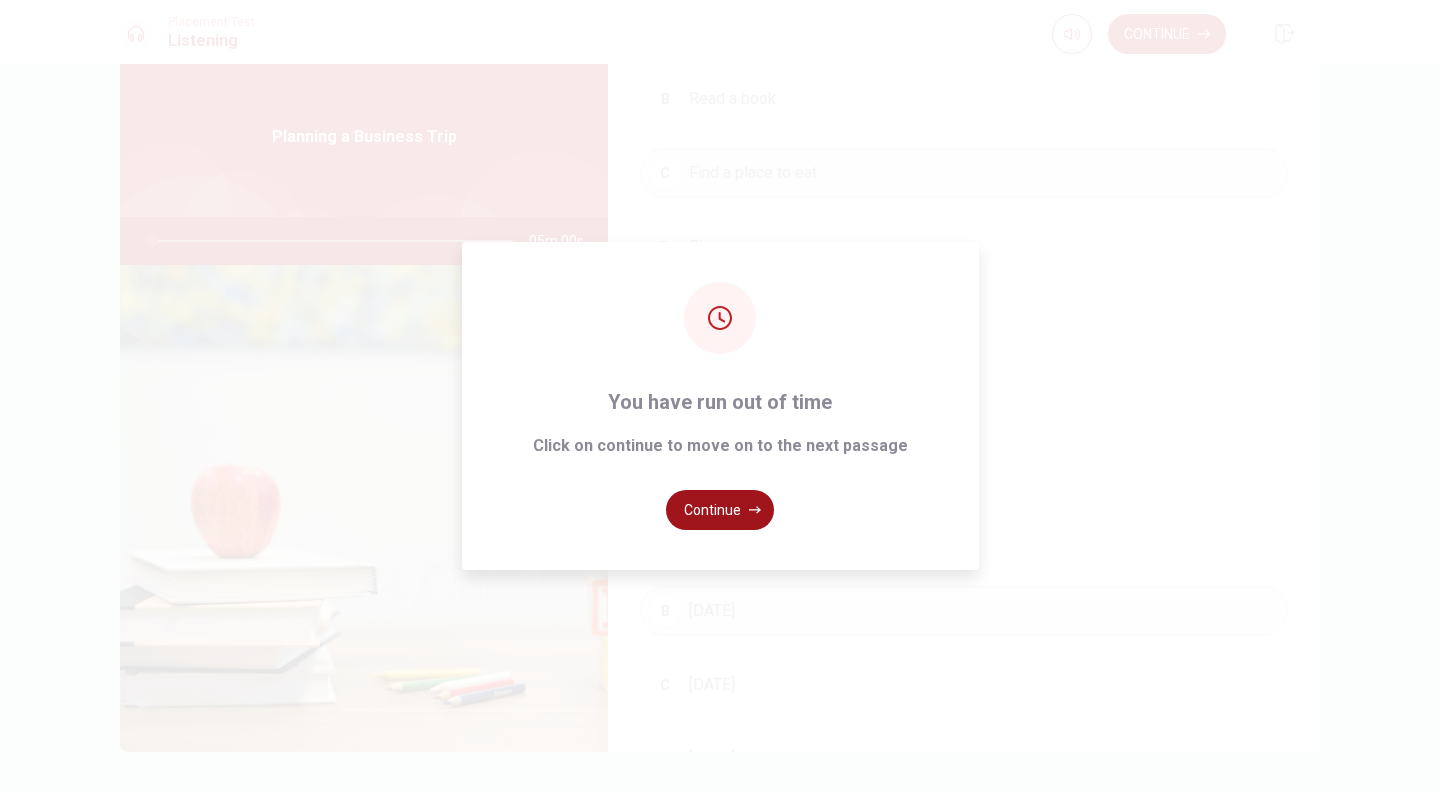 click on "Continue" at bounding box center (720, 510) 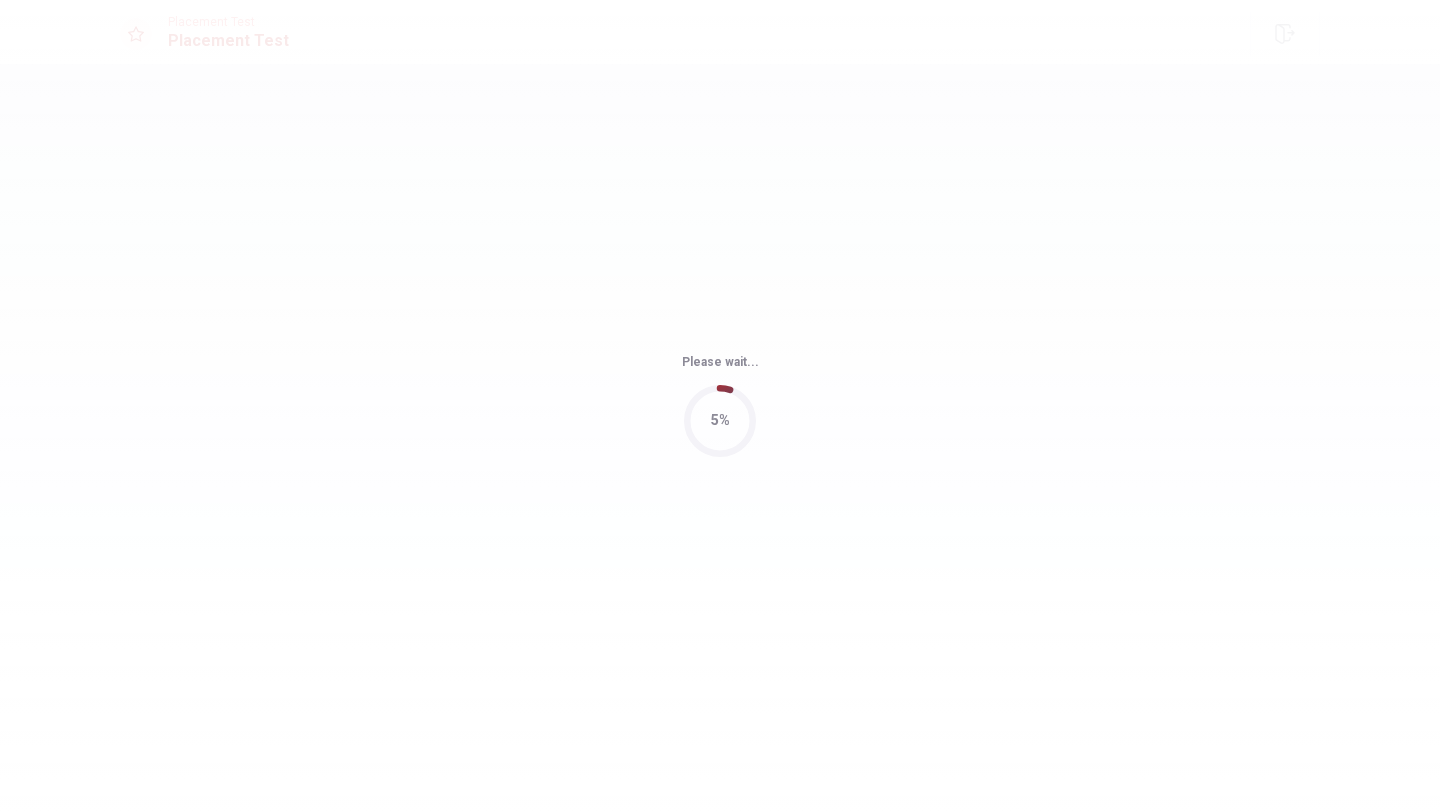 scroll, scrollTop: 0, scrollLeft: 0, axis: both 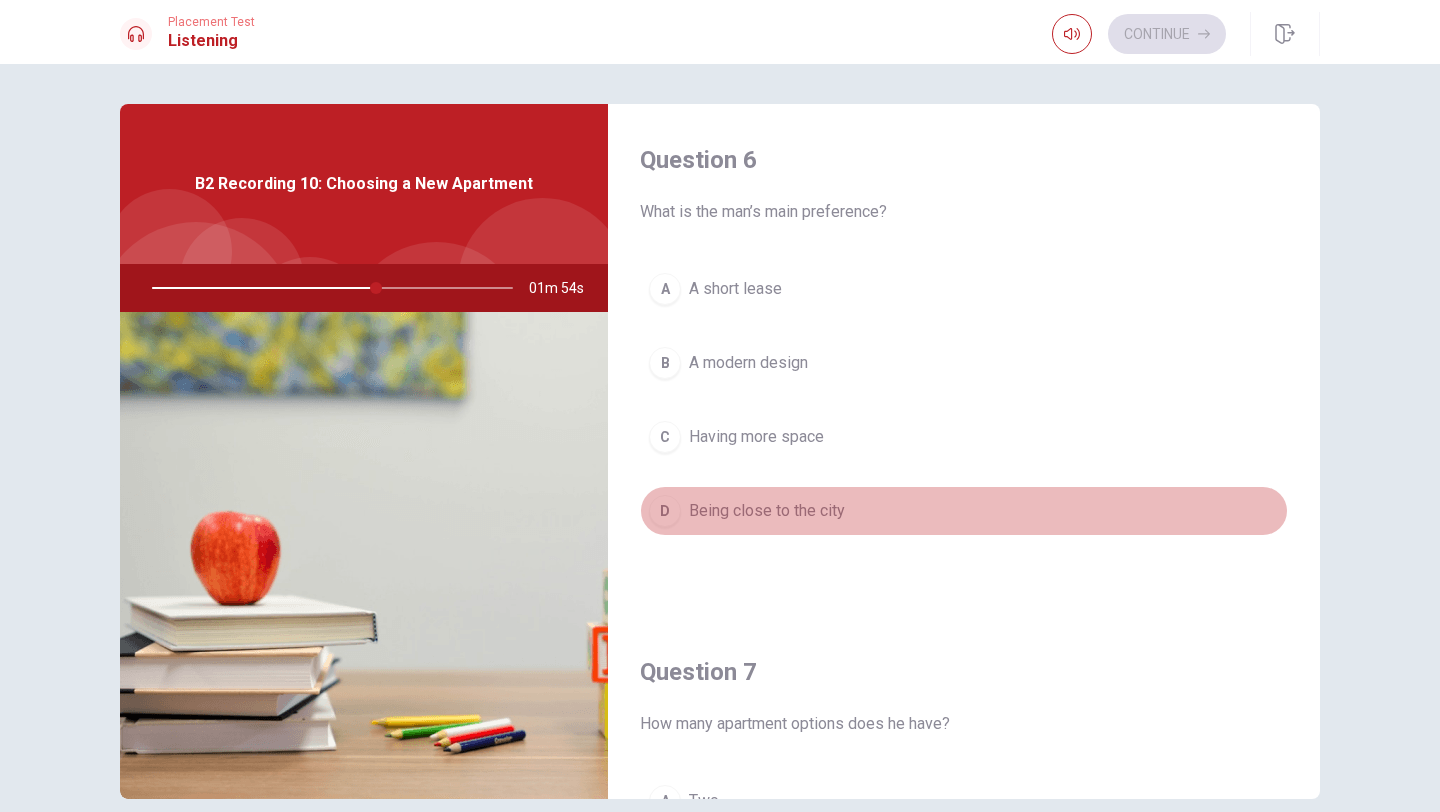 click on "D" at bounding box center (665, 511) 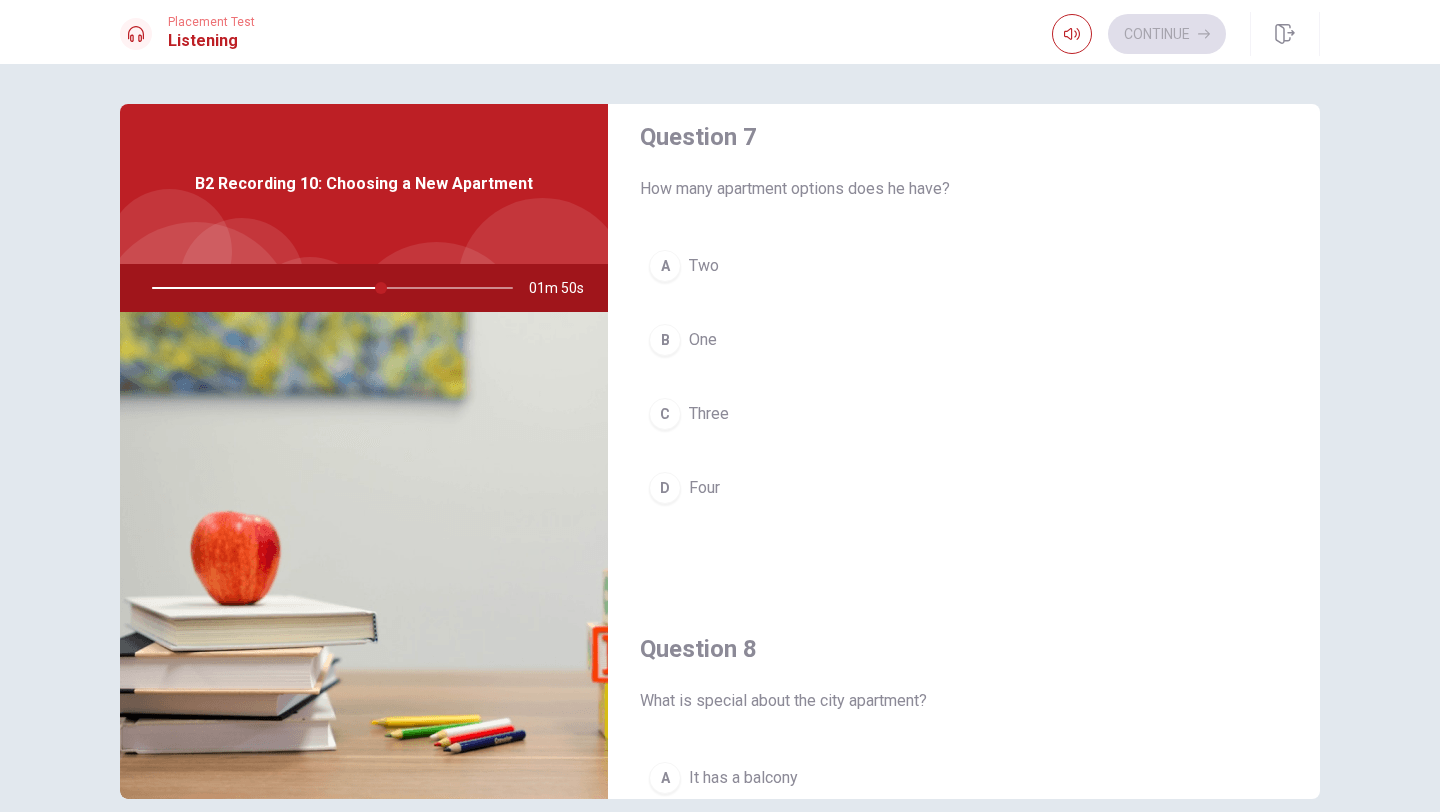 scroll, scrollTop: 537, scrollLeft: 0, axis: vertical 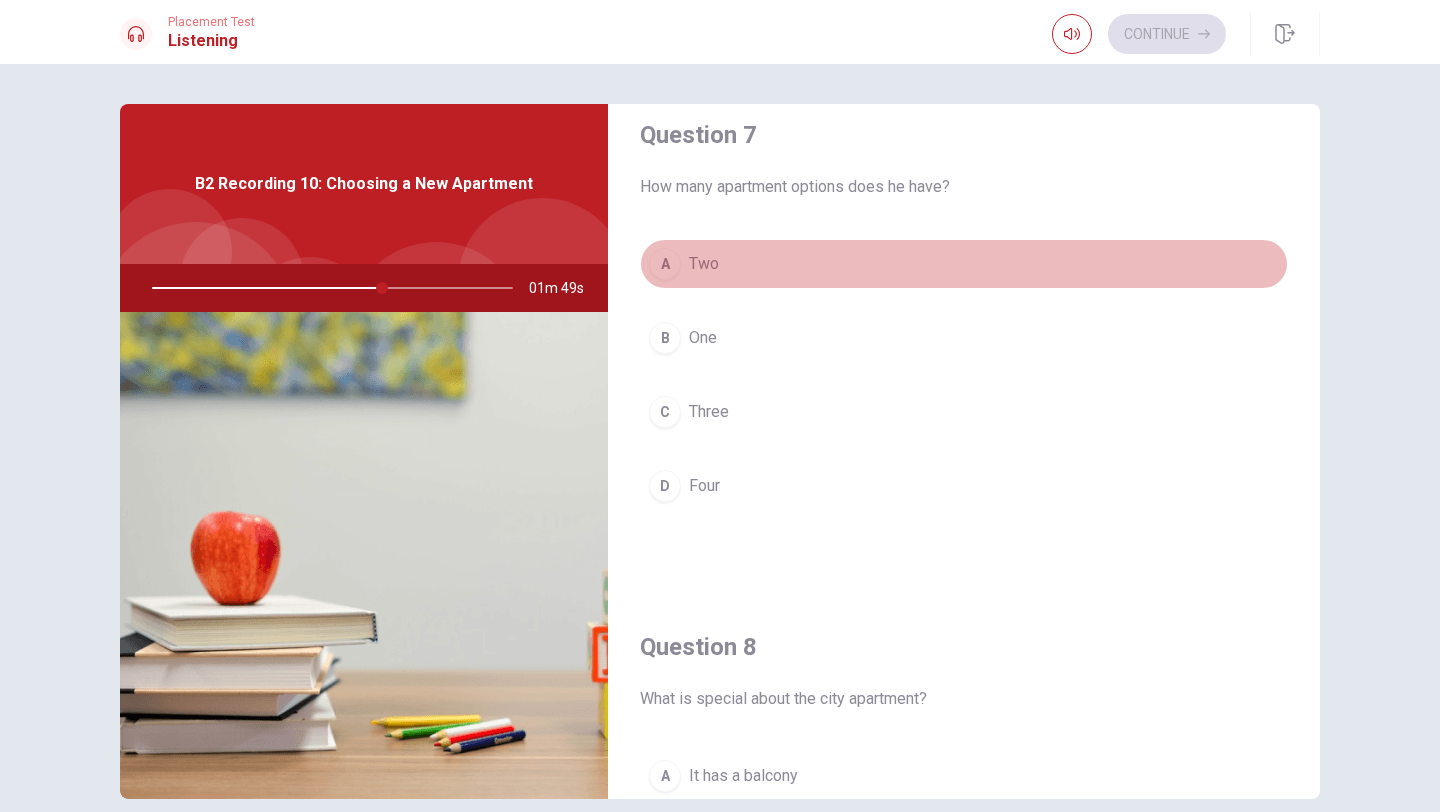 click on "A" at bounding box center (665, 264) 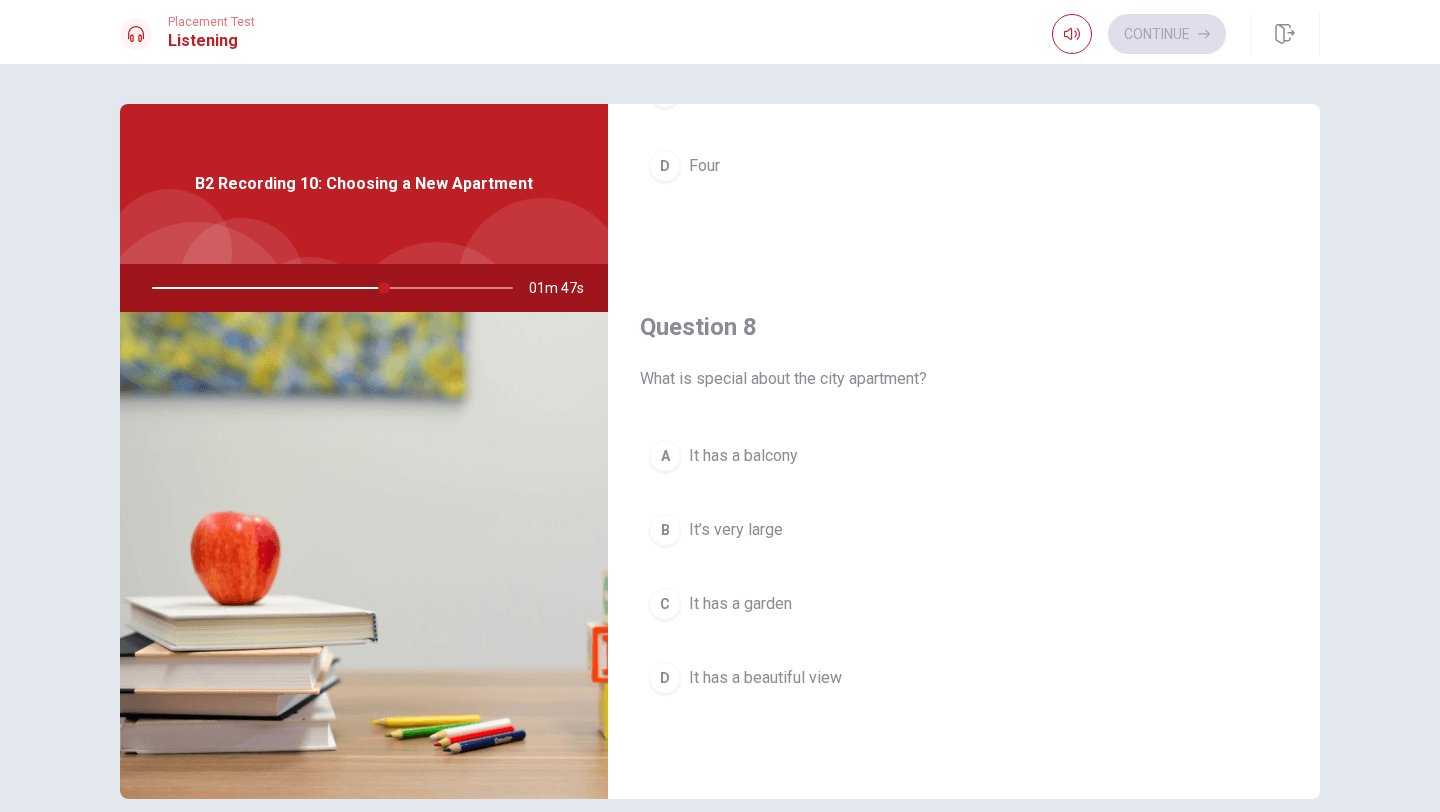 scroll, scrollTop: 1025, scrollLeft: 0, axis: vertical 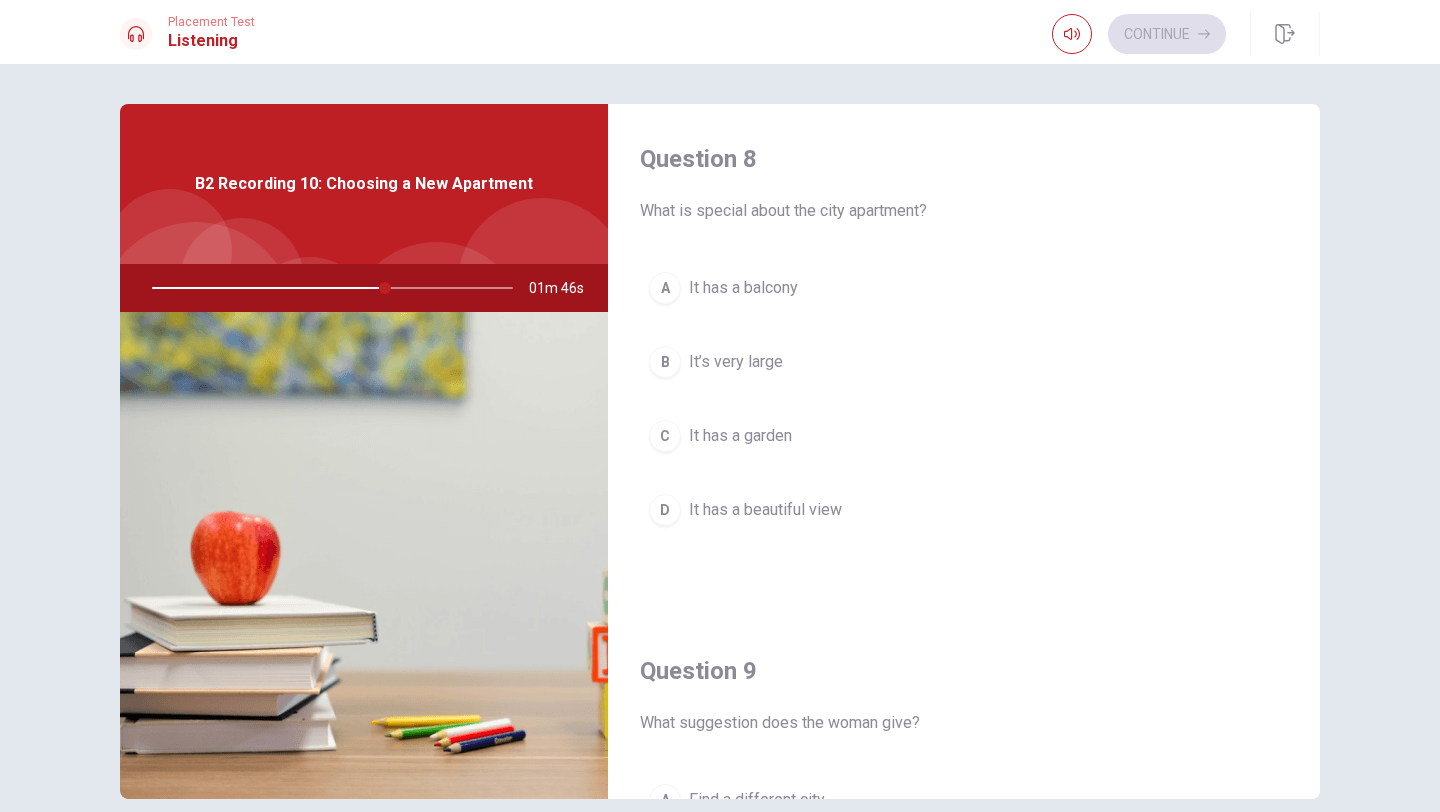 click on "D" at bounding box center [665, 510] 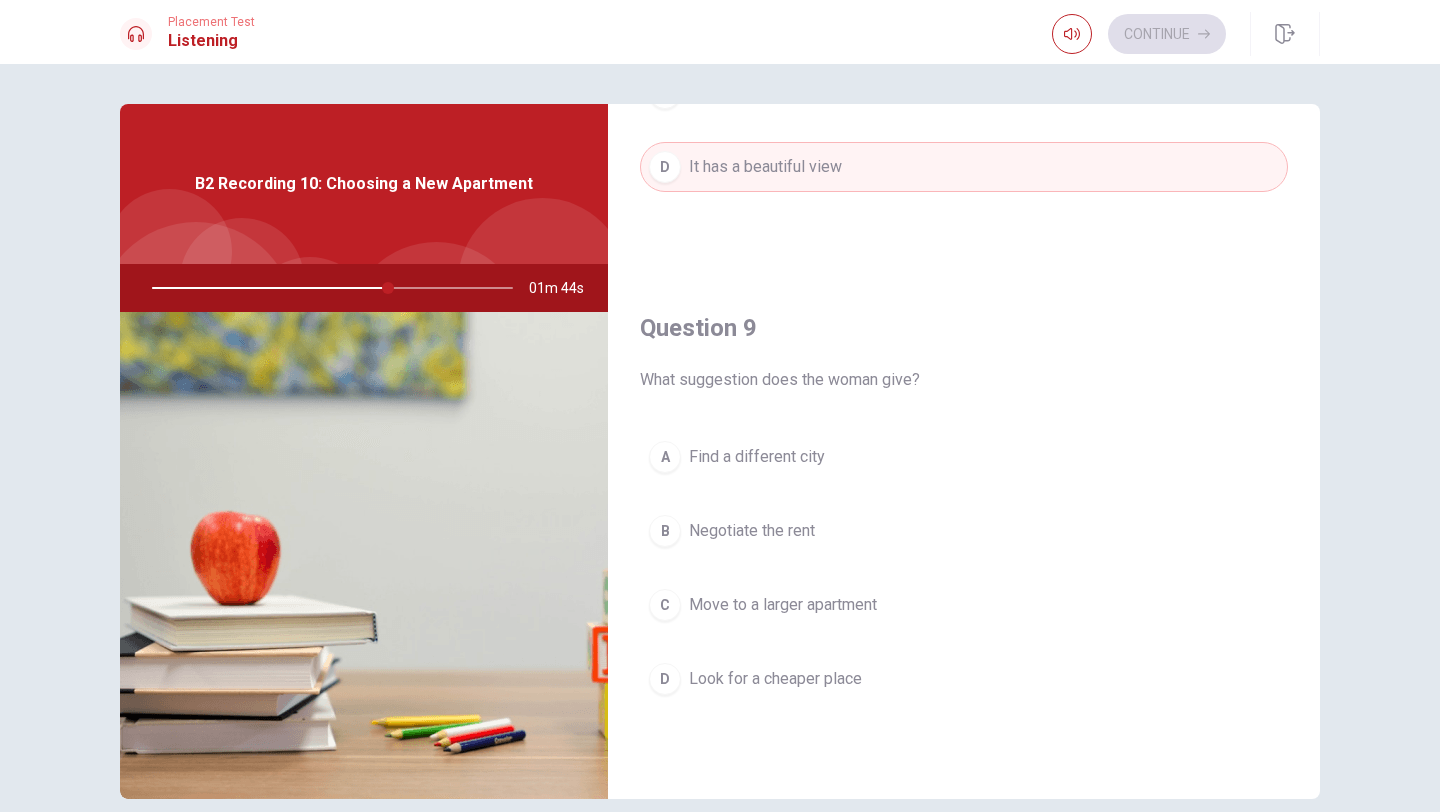 scroll, scrollTop: 1389, scrollLeft: 0, axis: vertical 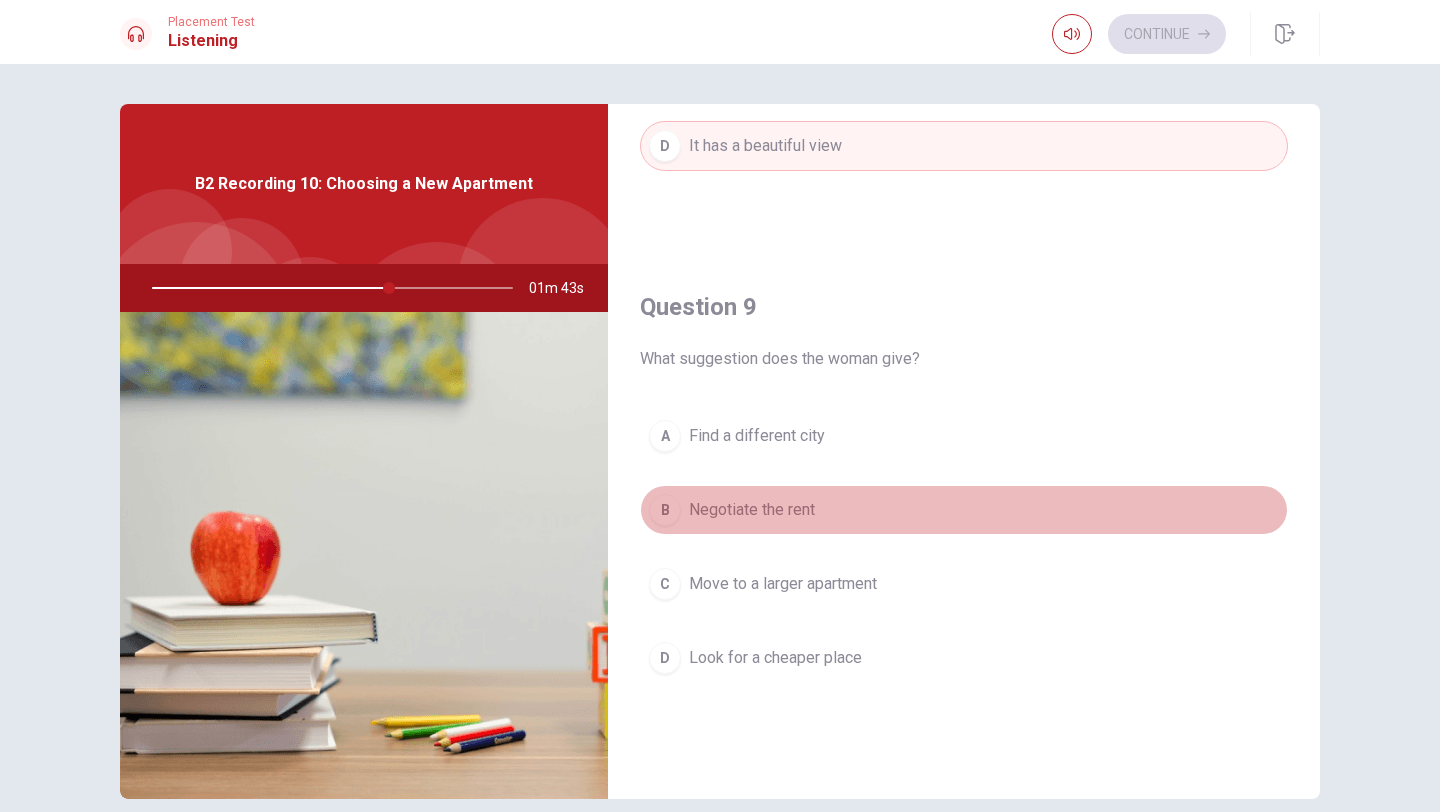 click on "B" at bounding box center (665, 510) 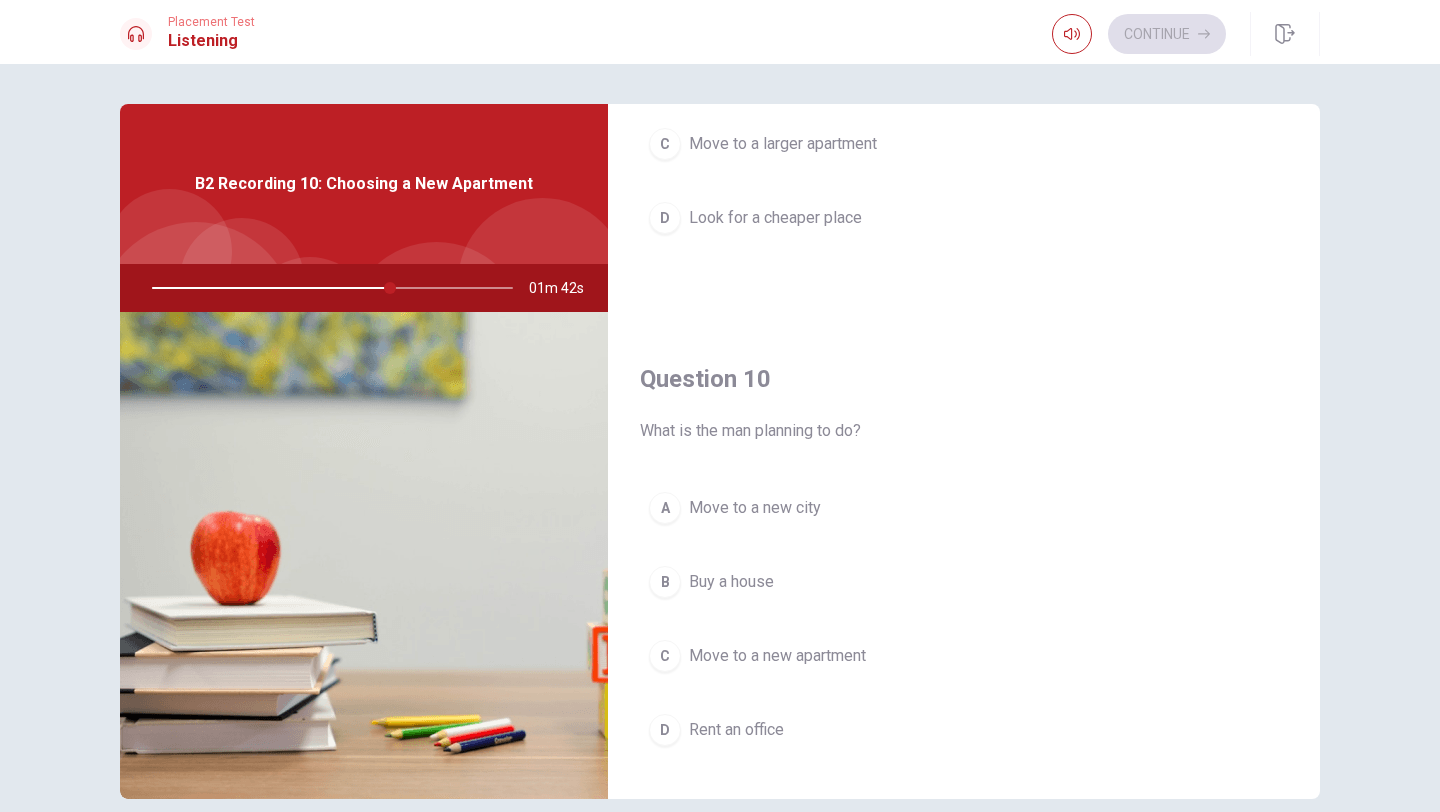 scroll, scrollTop: 1865, scrollLeft: 0, axis: vertical 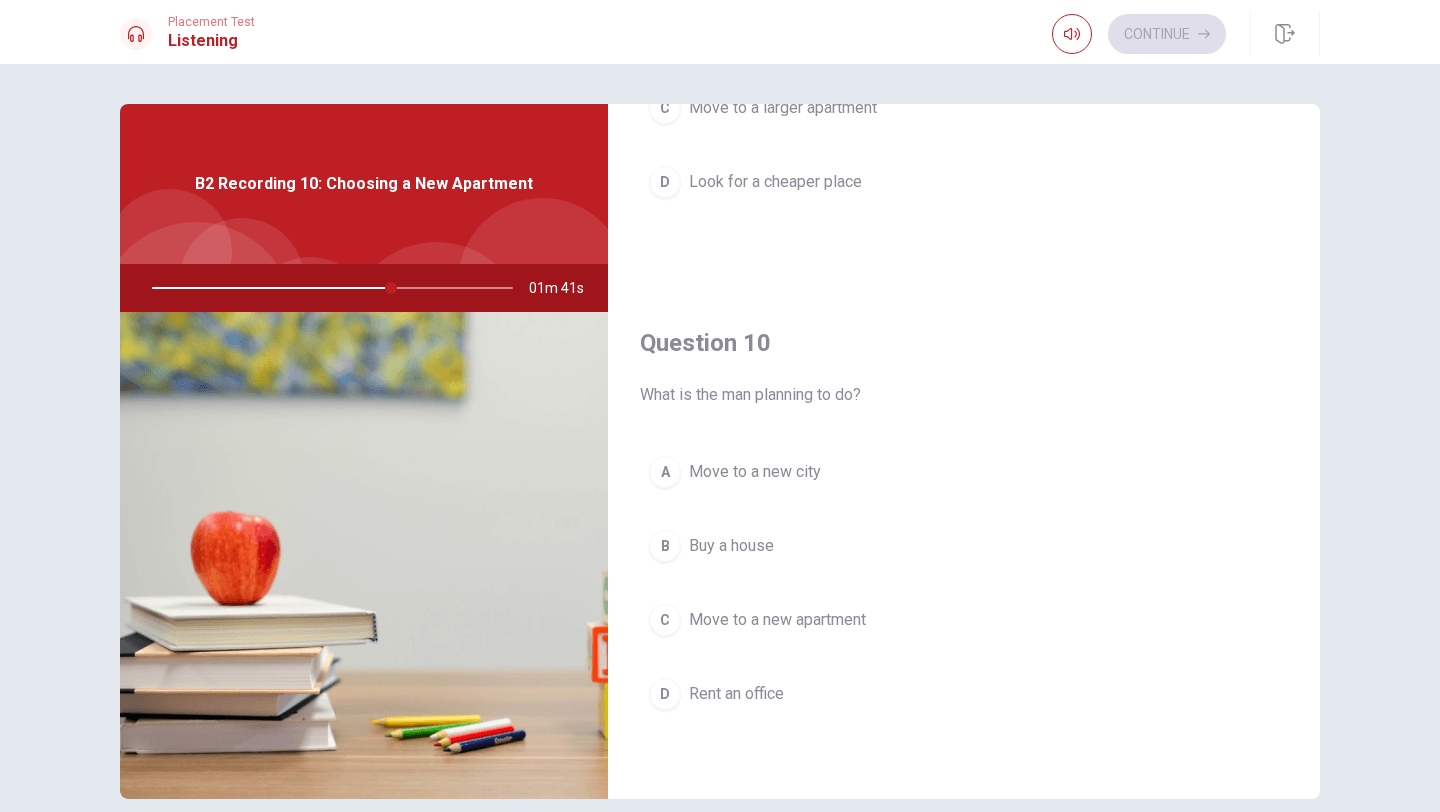 click on "C Move to a new apartment" at bounding box center (964, 620) 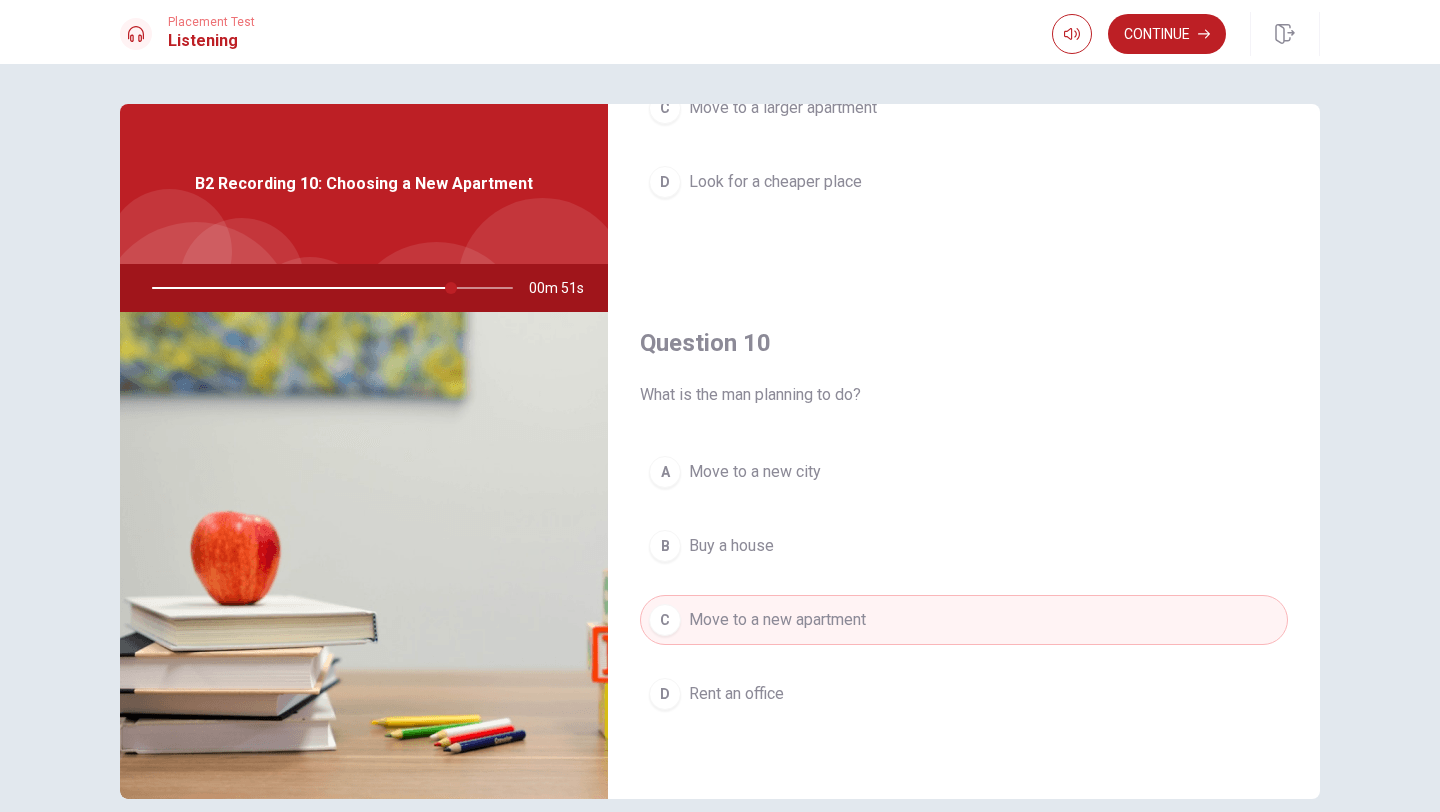 scroll, scrollTop: 6, scrollLeft: 0, axis: vertical 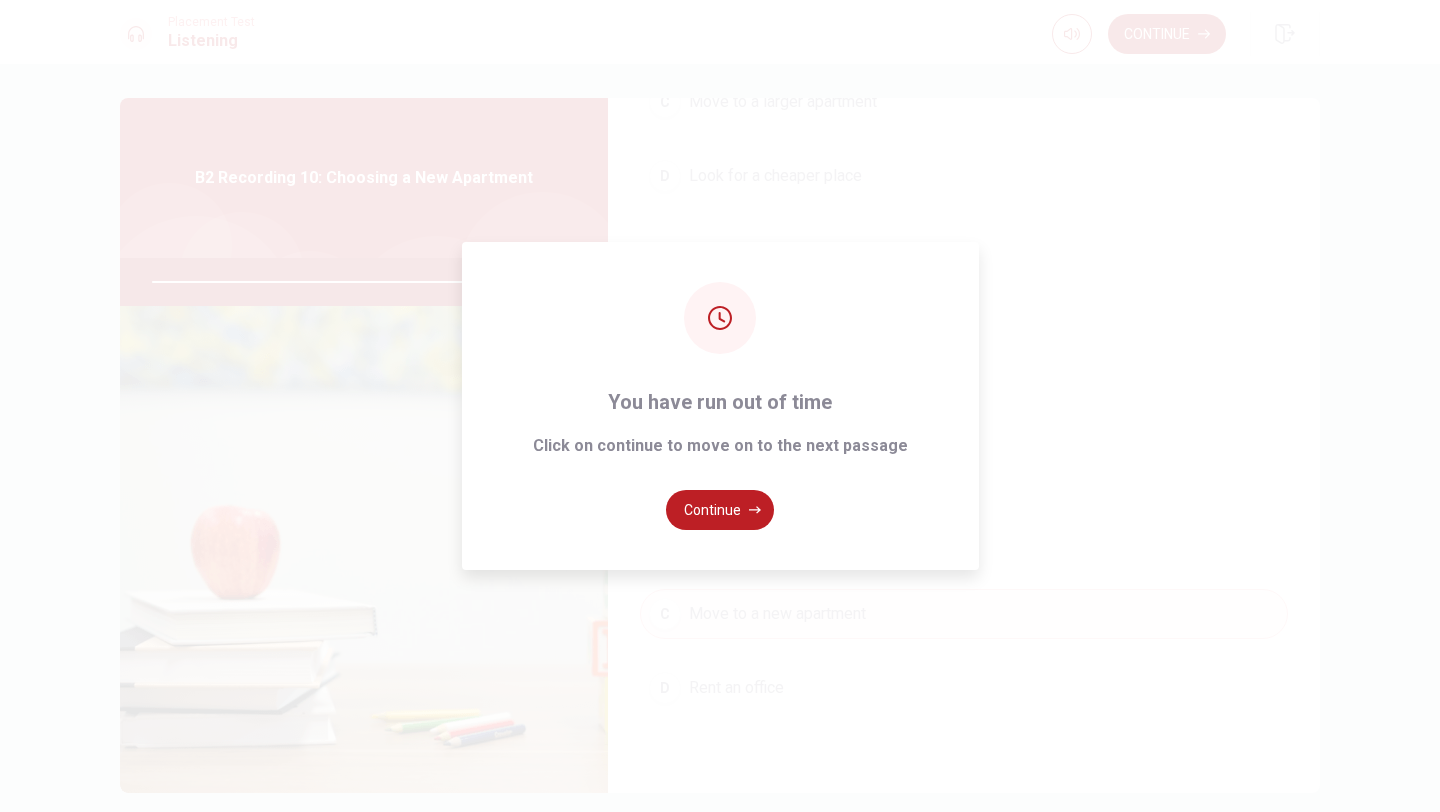 type on "0" 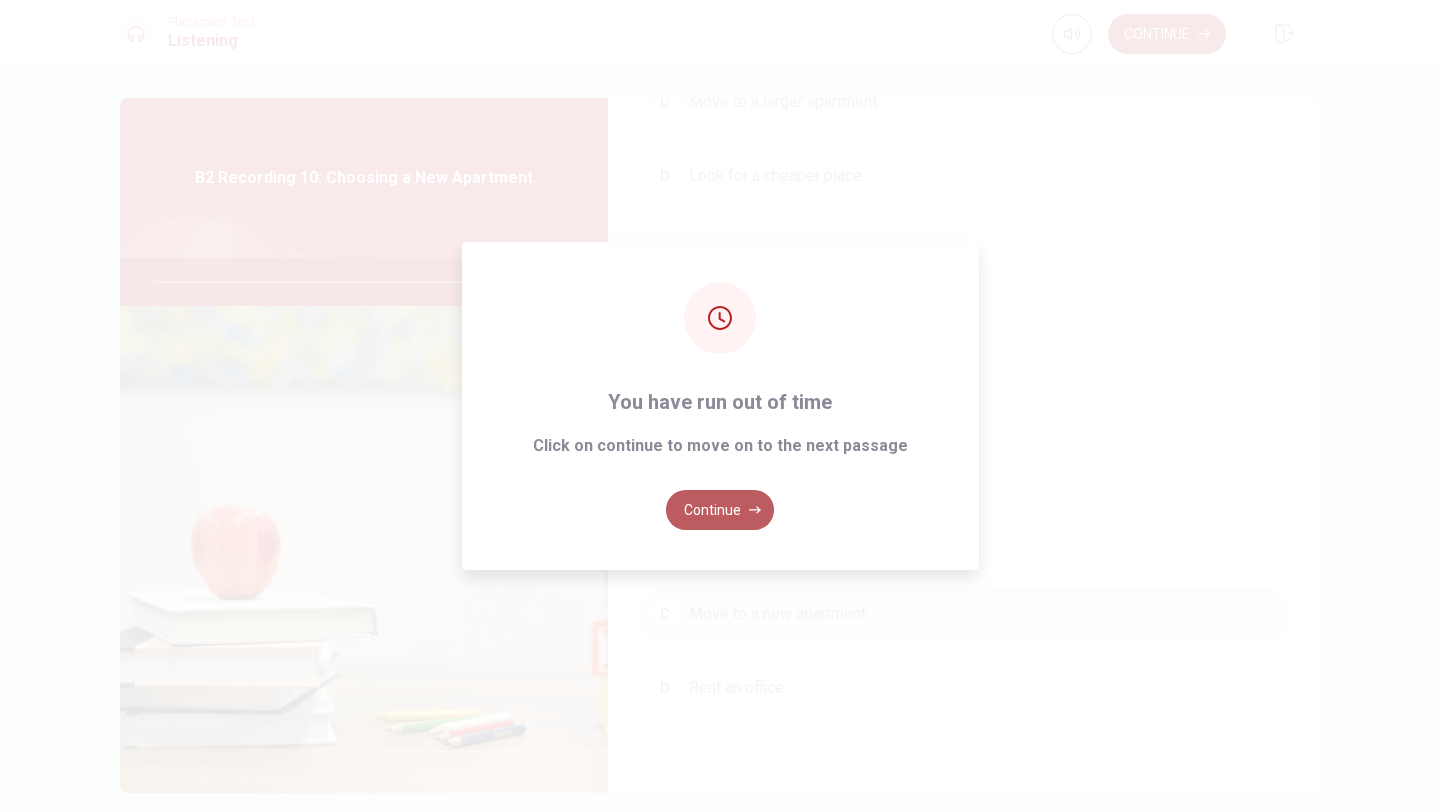 click on "Continue" at bounding box center [720, 510] 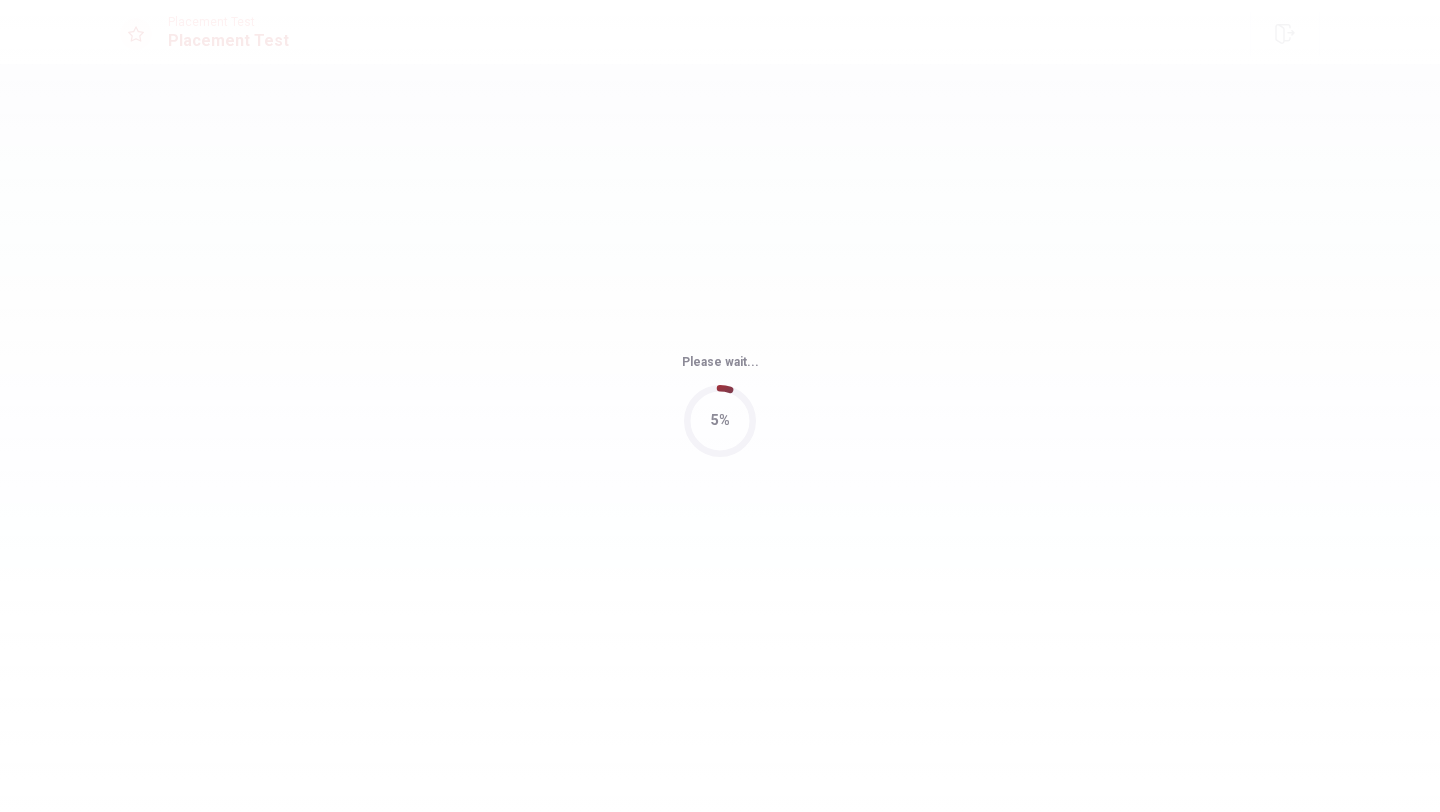 scroll, scrollTop: 0, scrollLeft: 0, axis: both 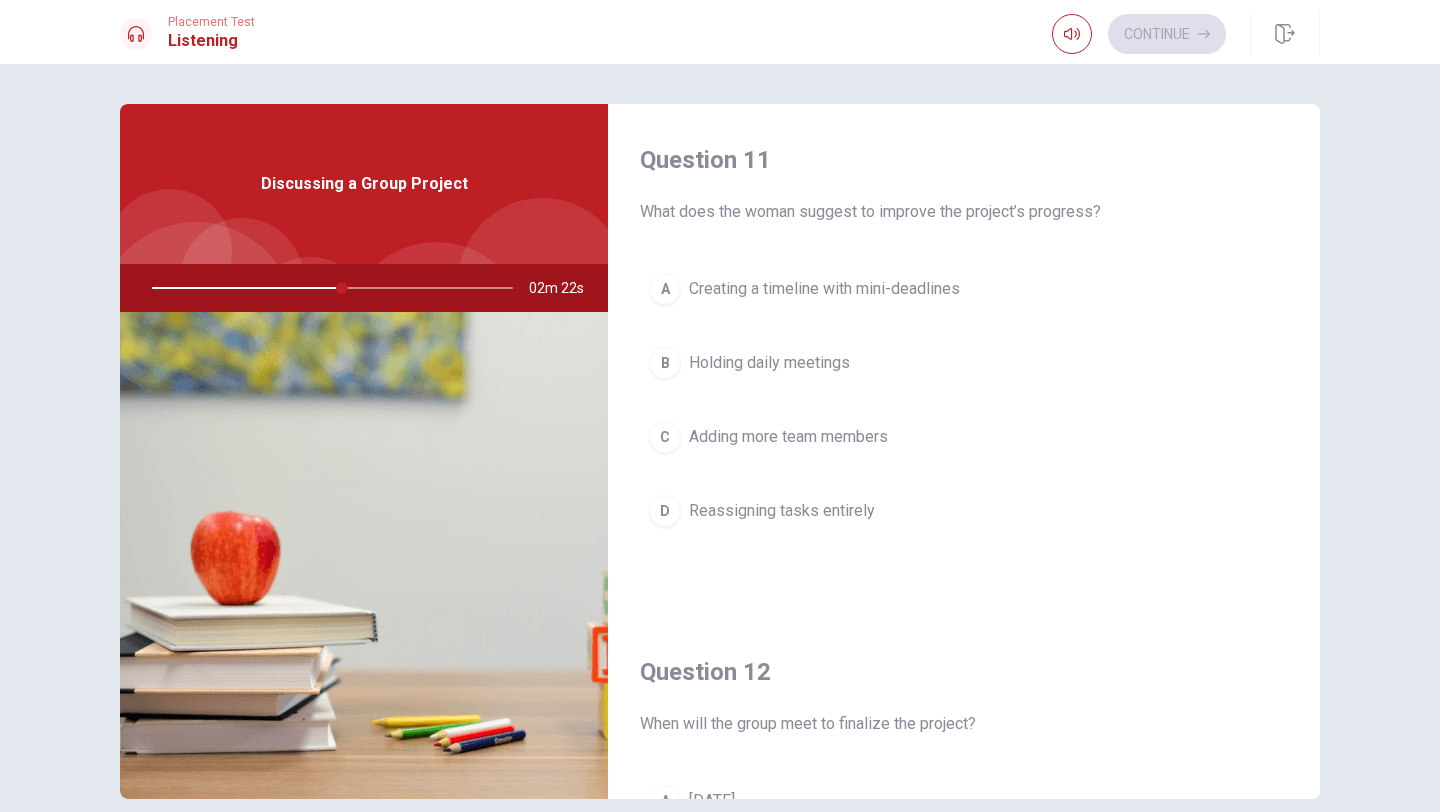 click on "A" at bounding box center [665, 289] 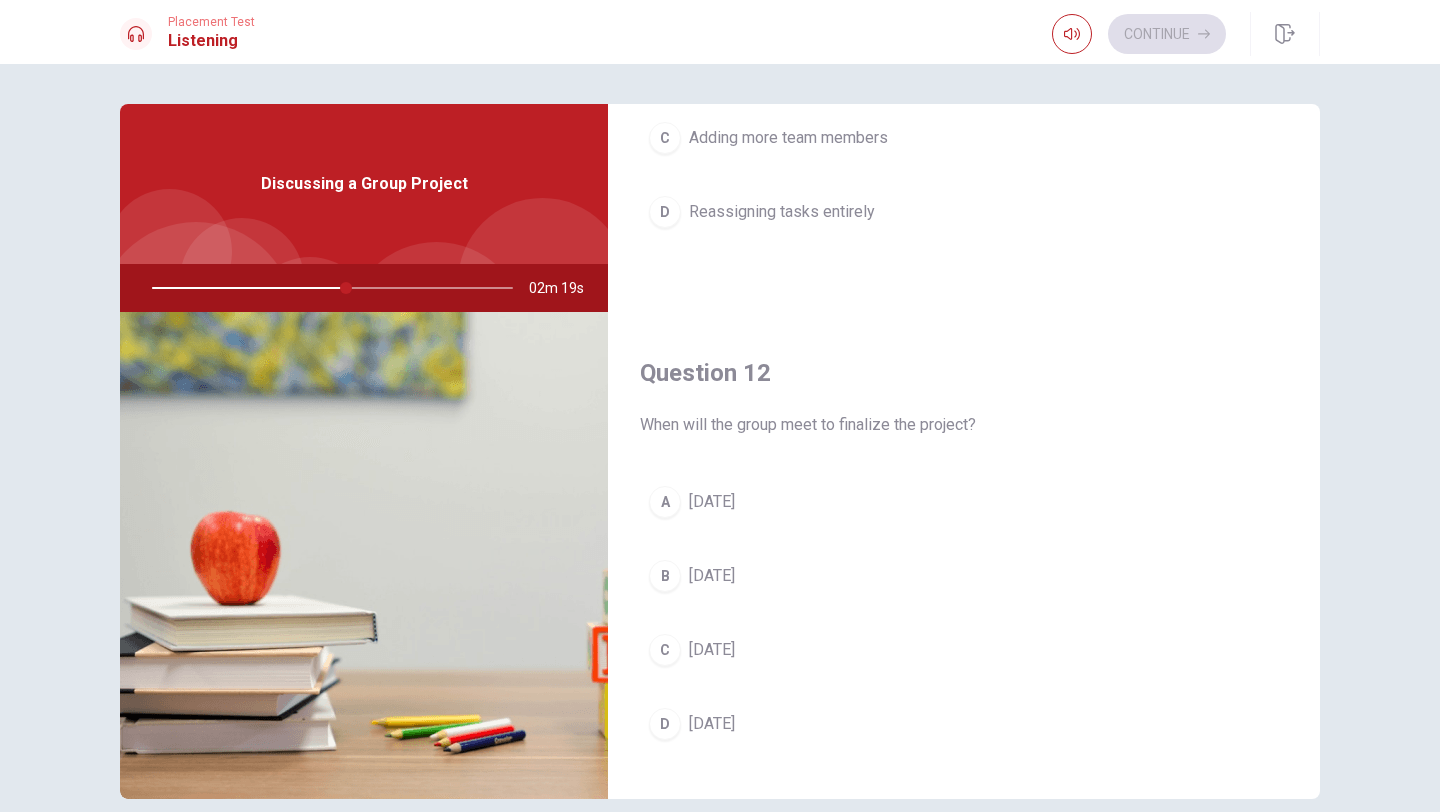scroll, scrollTop: 366, scrollLeft: 0, axis: vertical 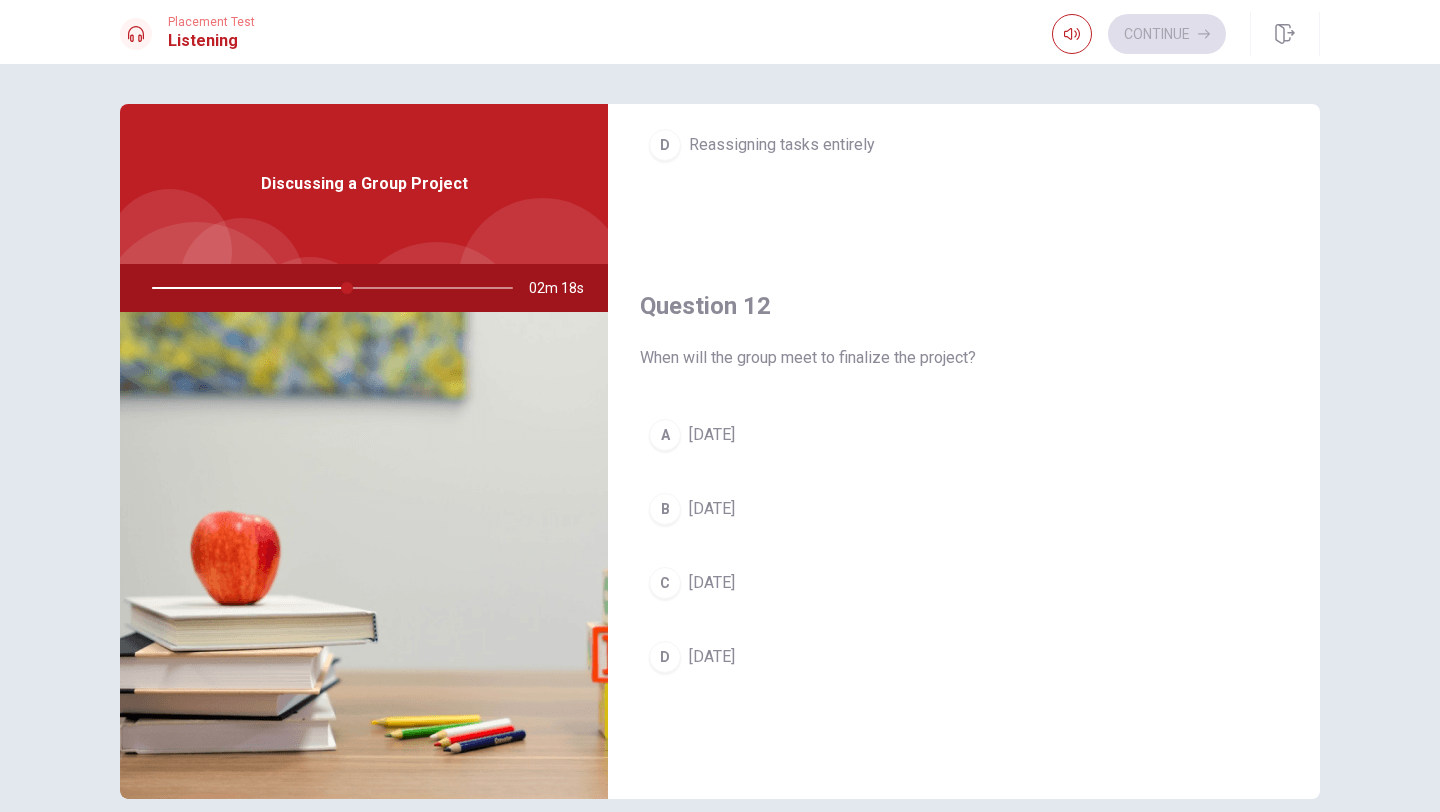 click on "D [DATE]" at bounding box center [964, 657] 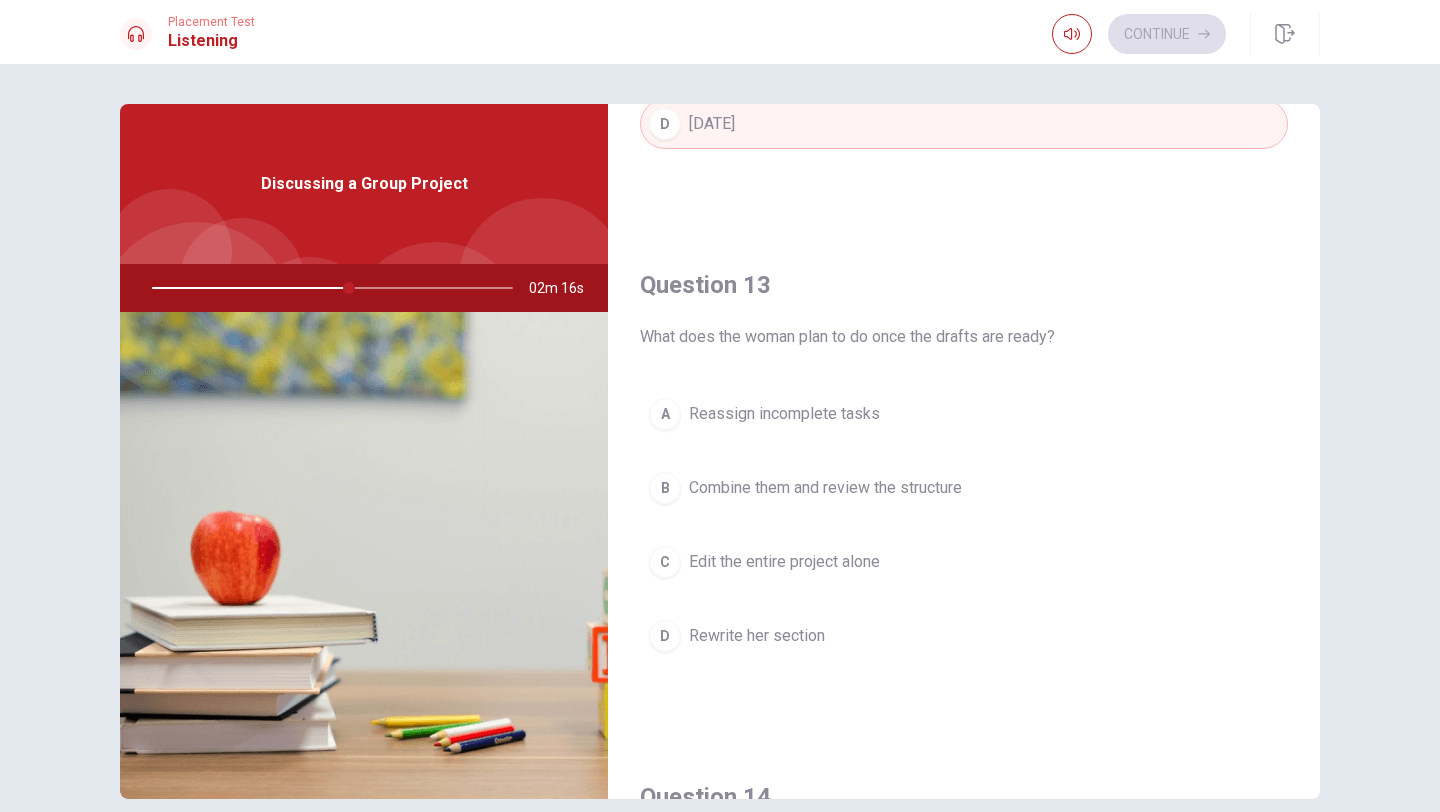 scroll, scrollTop: 904, scrollLeft: 0, axis: vertical 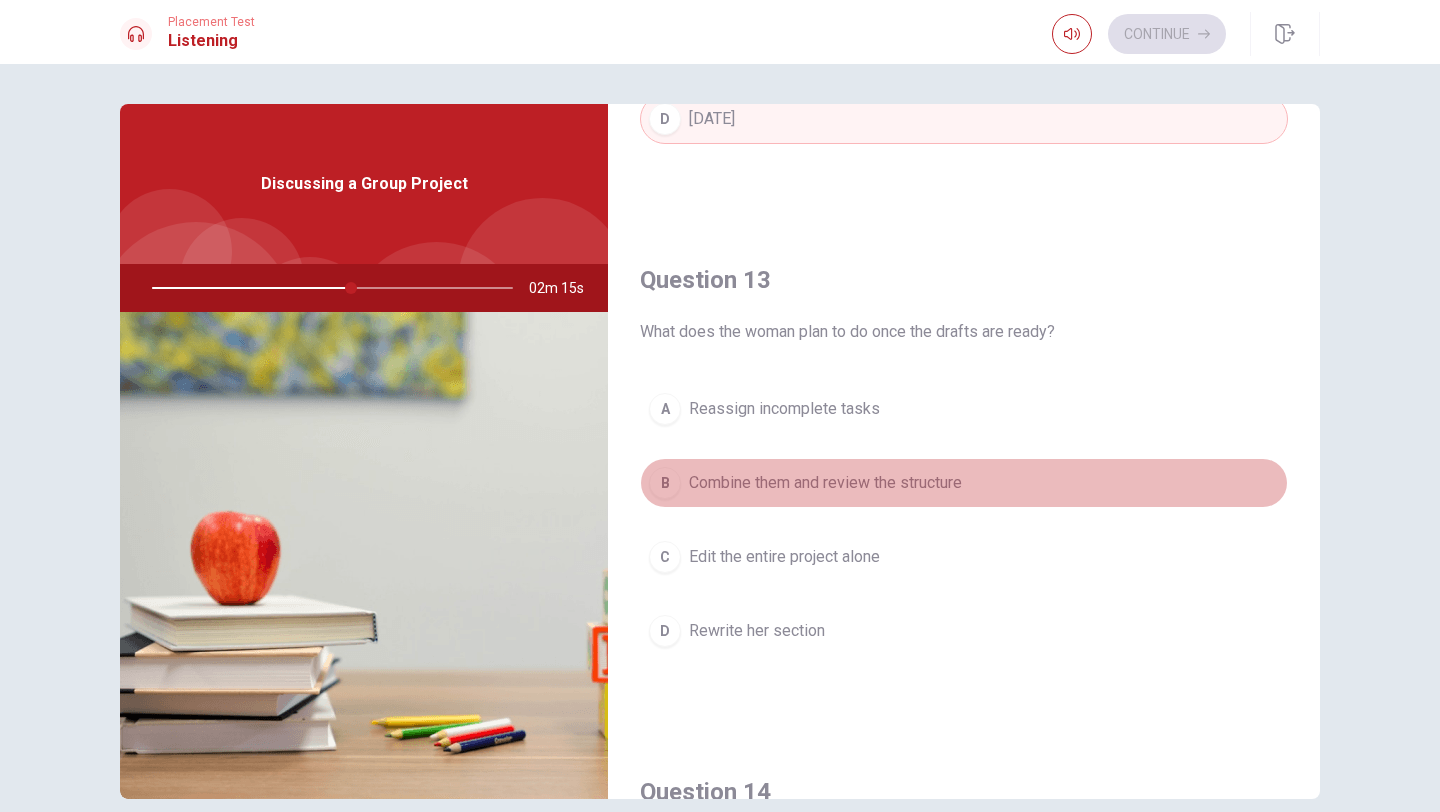click on "B" at bounding box center [665, 483] 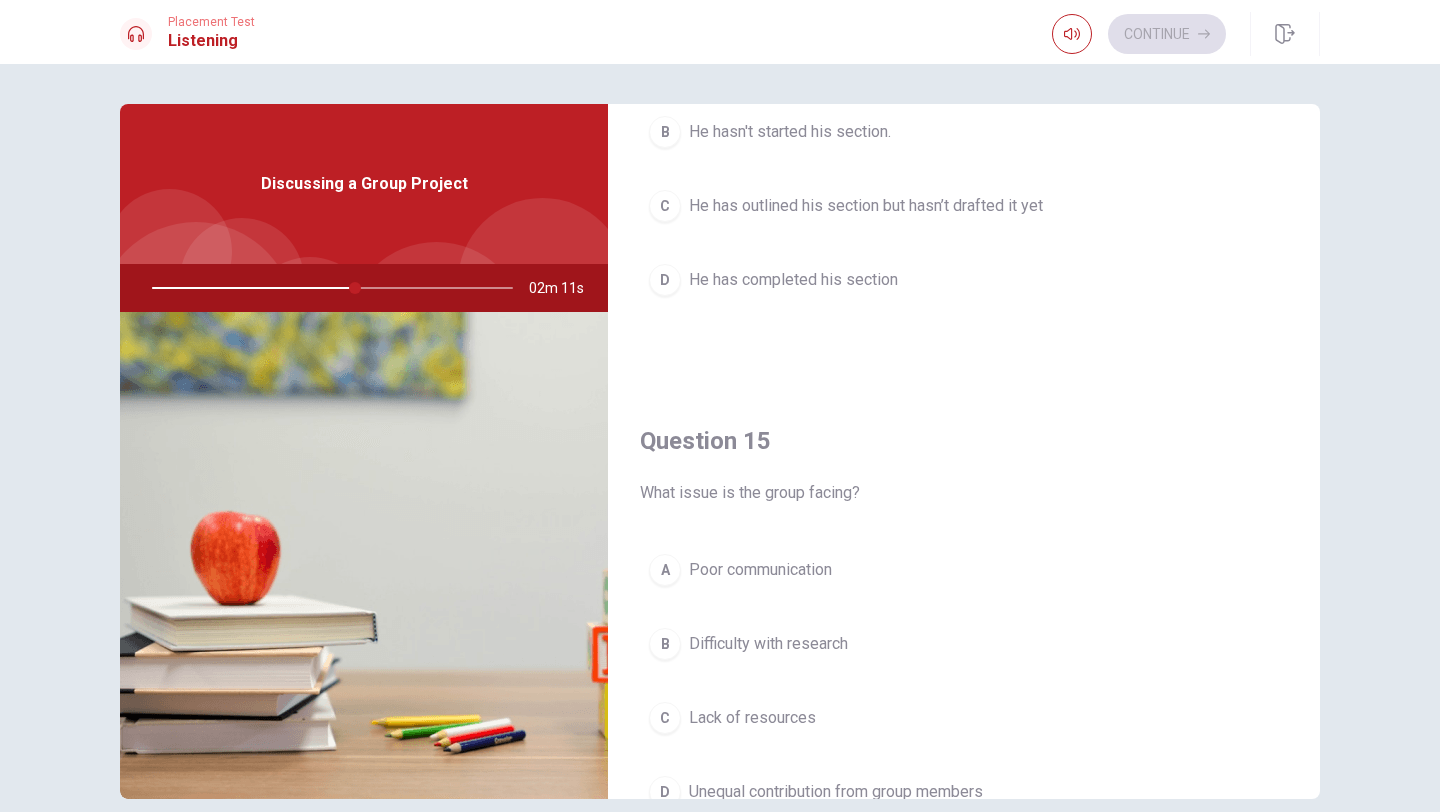 scroll, scrollTop: 1865, scrollLeft: 0, axis: vertical 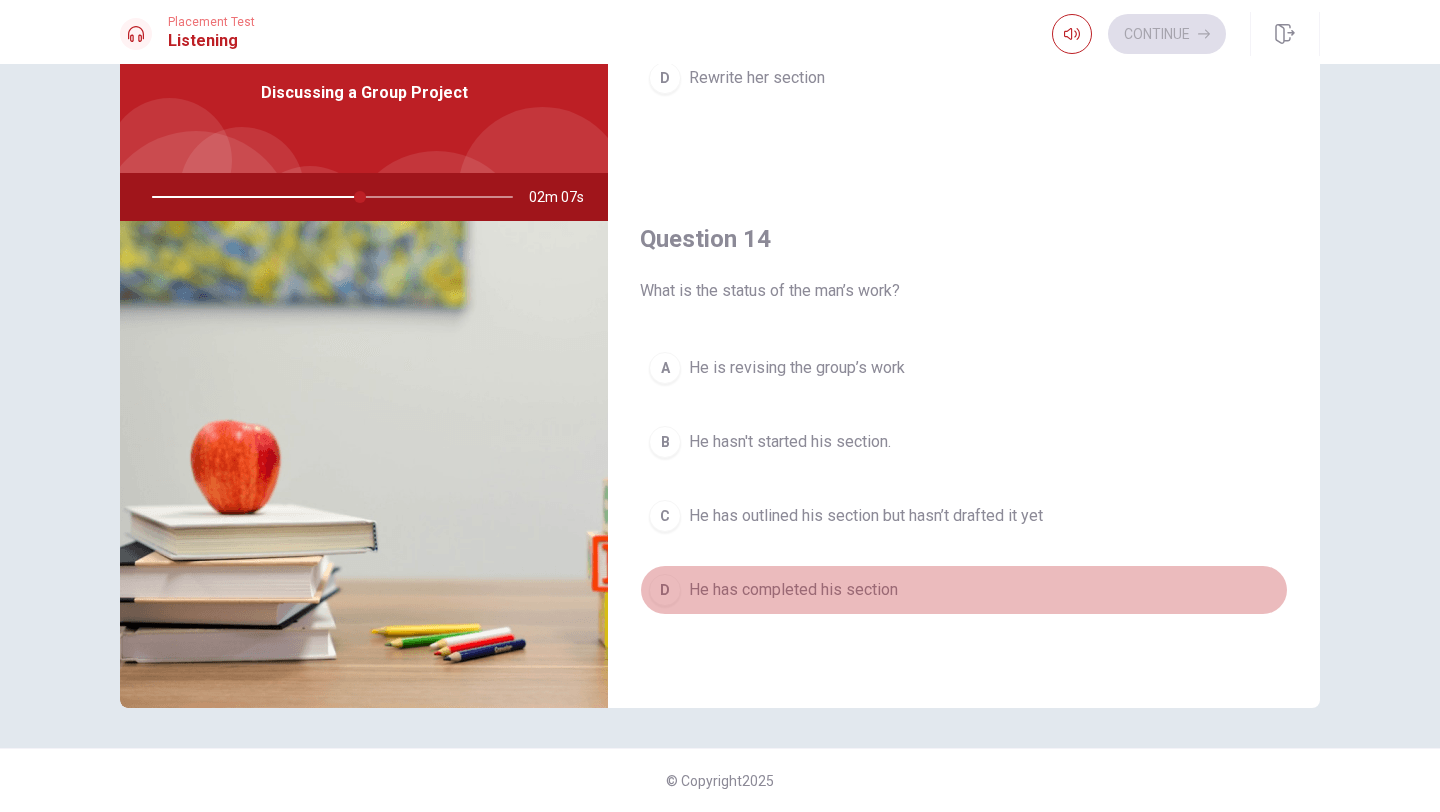 click on "D" at bounding box center (665, 590) 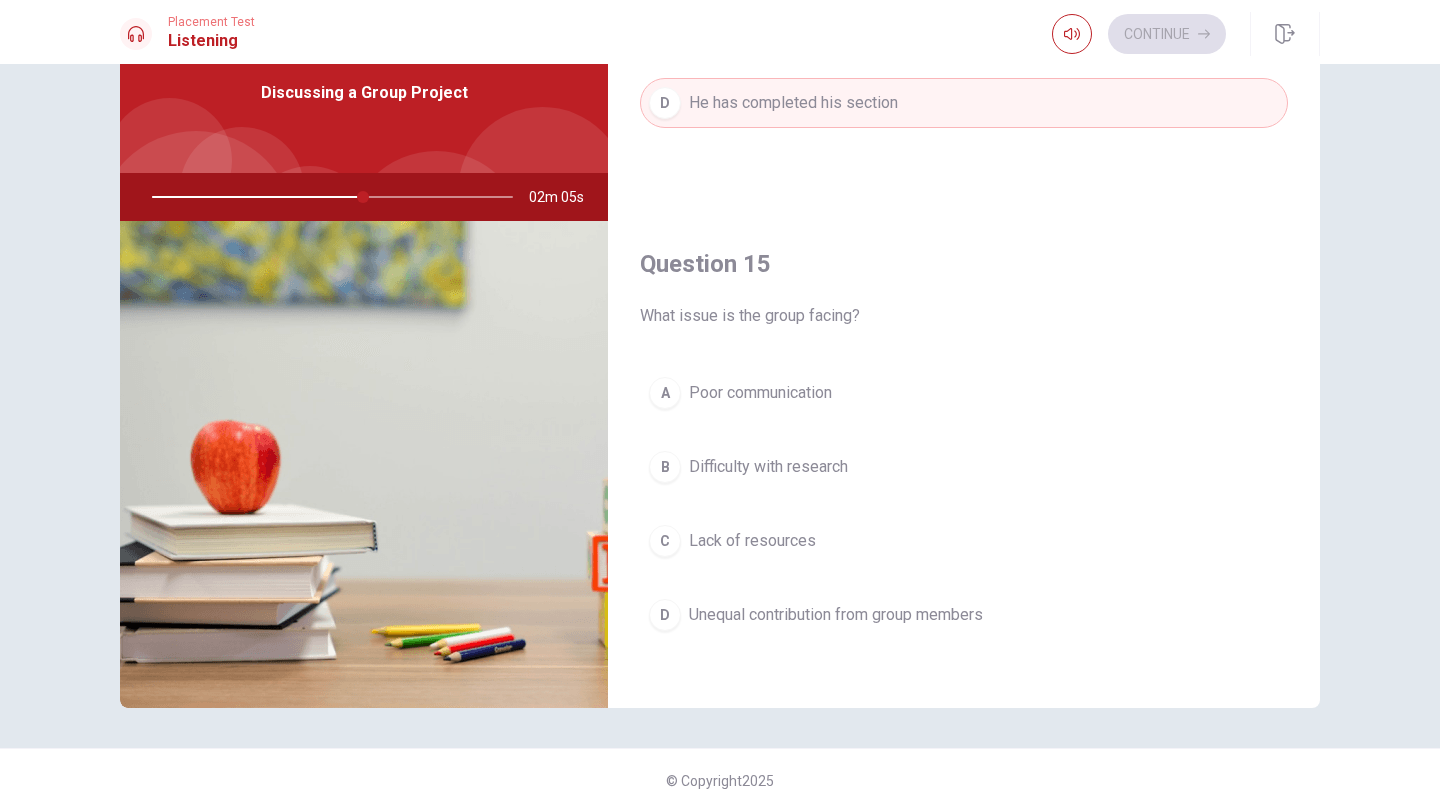 scroll, scrollTop: 1865, scrollLeft: 0, axis: vertical 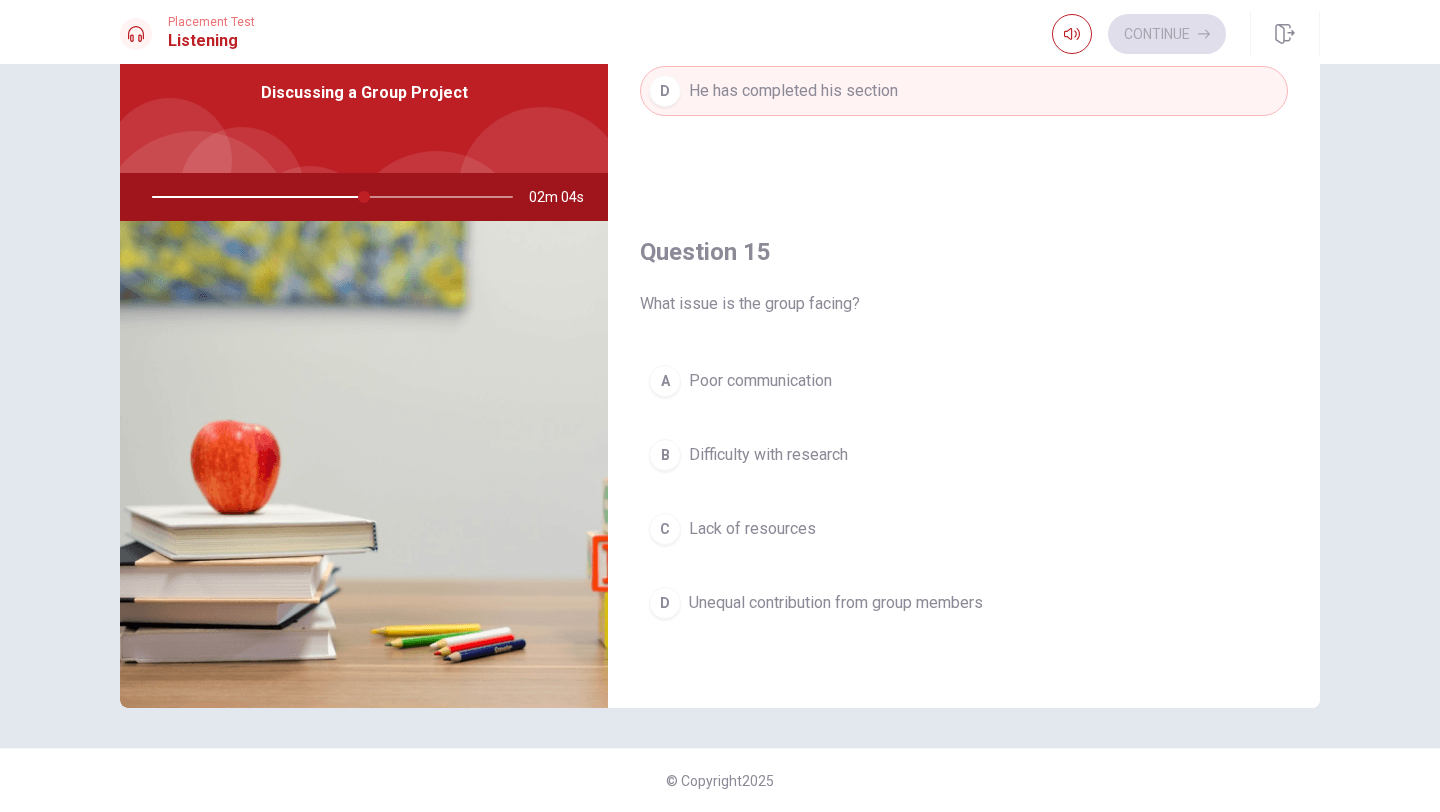 click on "D" at bounding box center [665, 603] 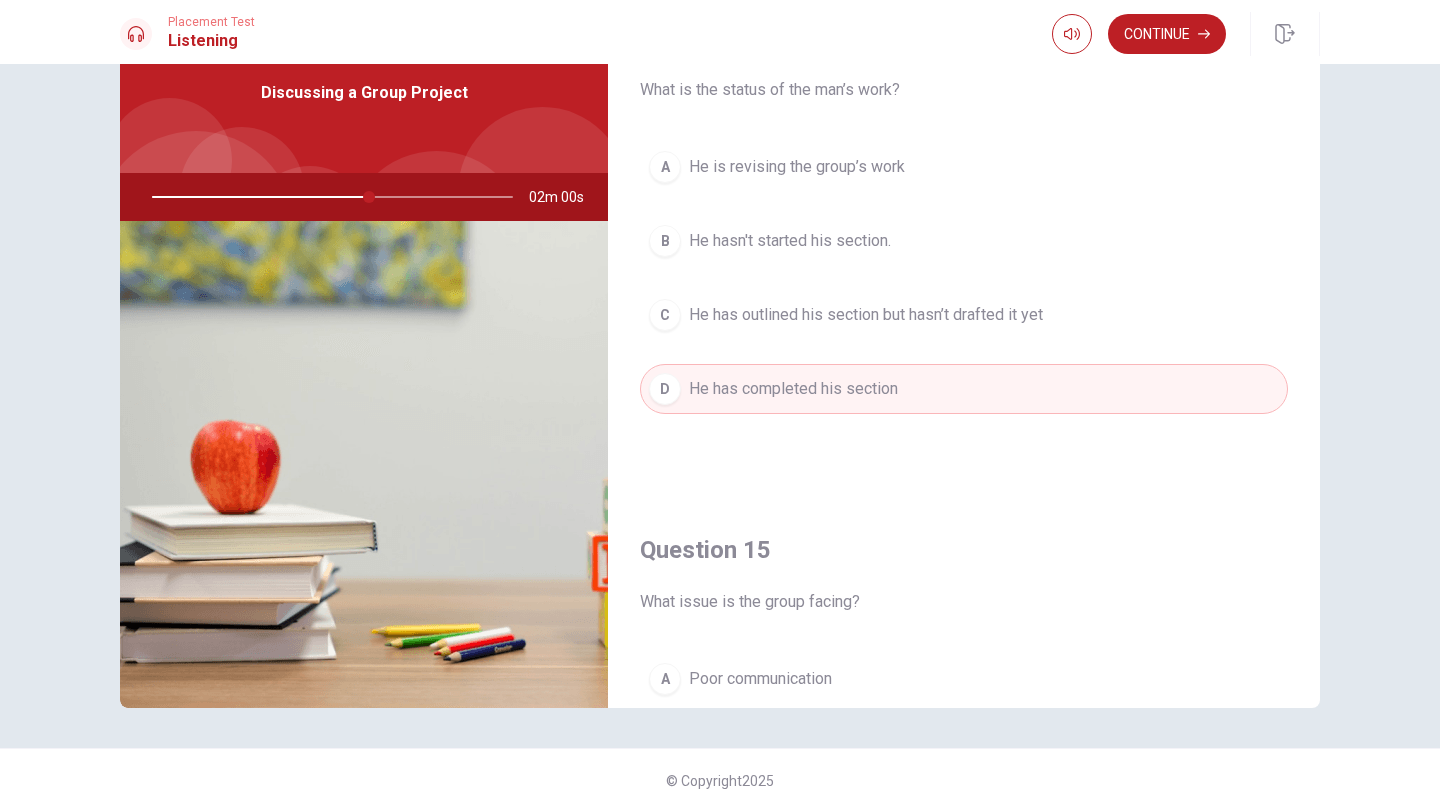 scroll, scrollTop: 1565, scrollLeft: 0, axis: vertical 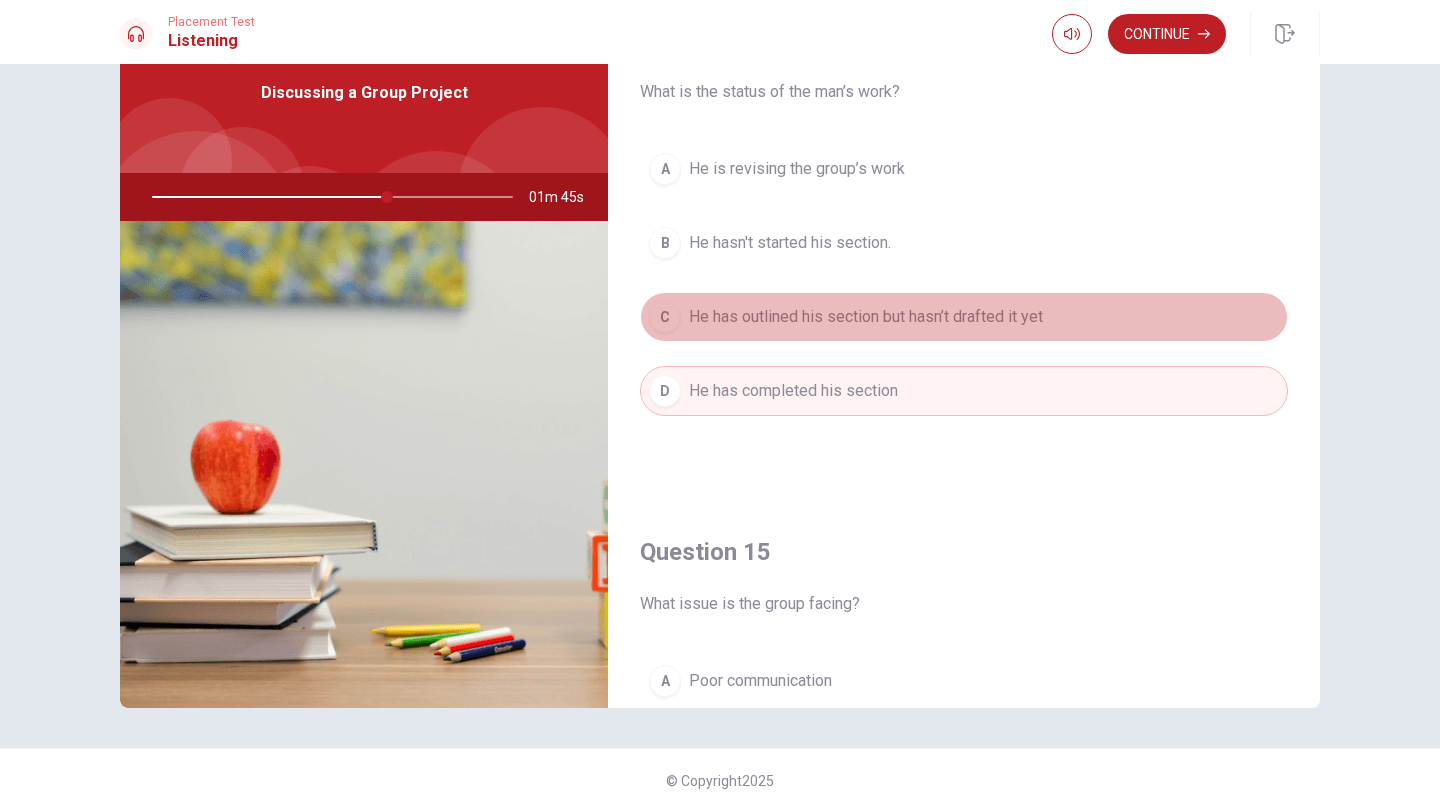click on "C He has outlined his section but hasn’t drafted it yet" at bounding box center [964, 317] 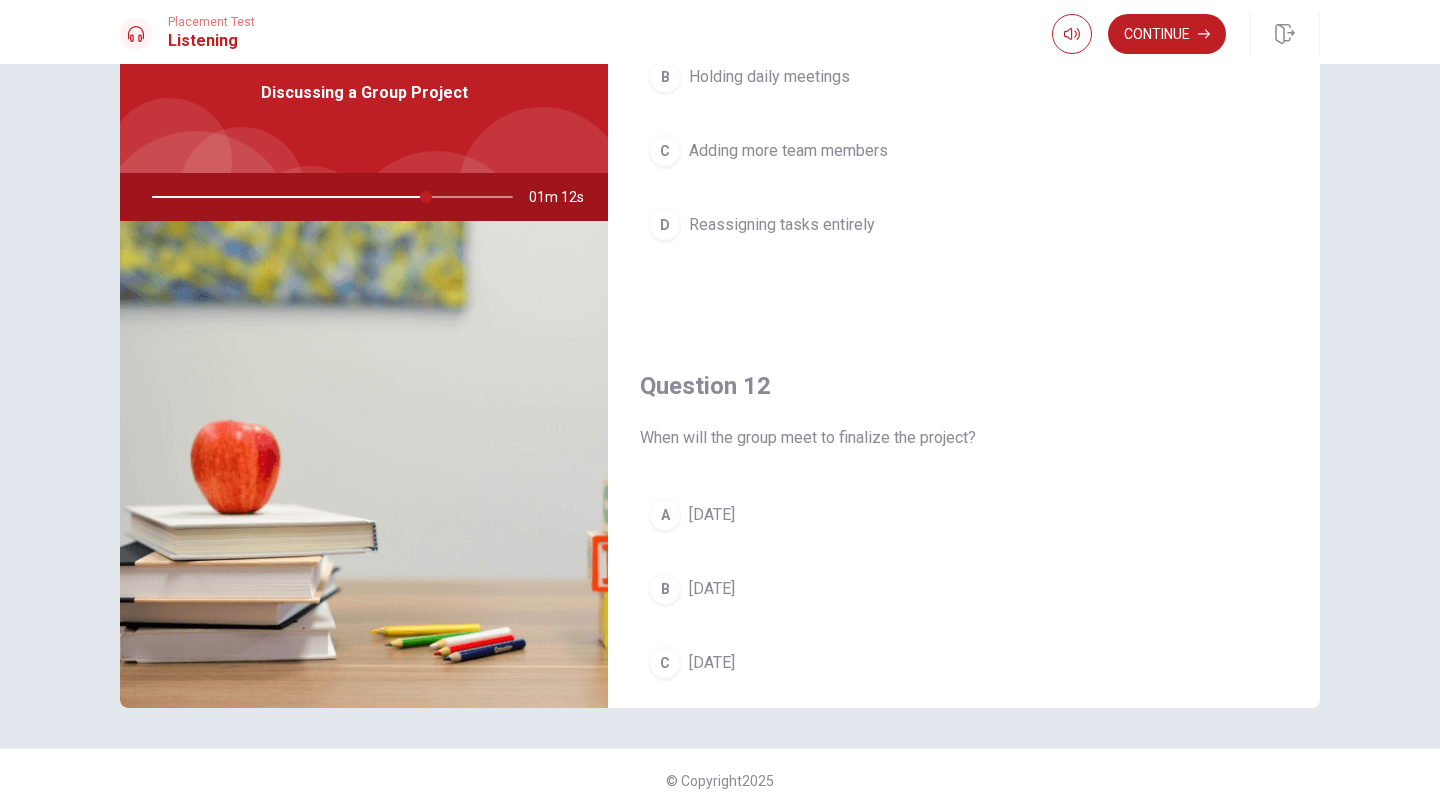 scroll, scrollTop: 0, scrollLeft: 0, axis: both 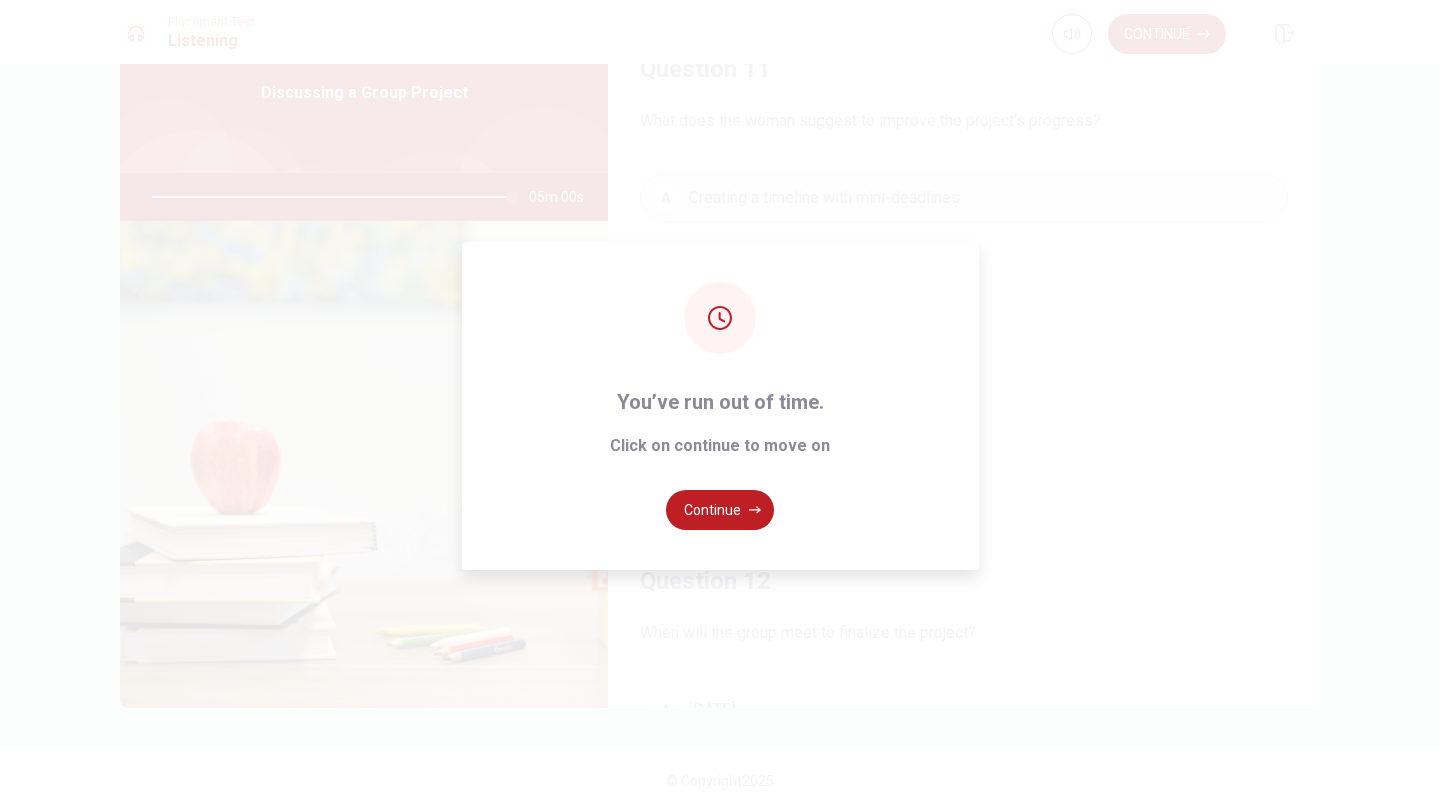 type on "0" 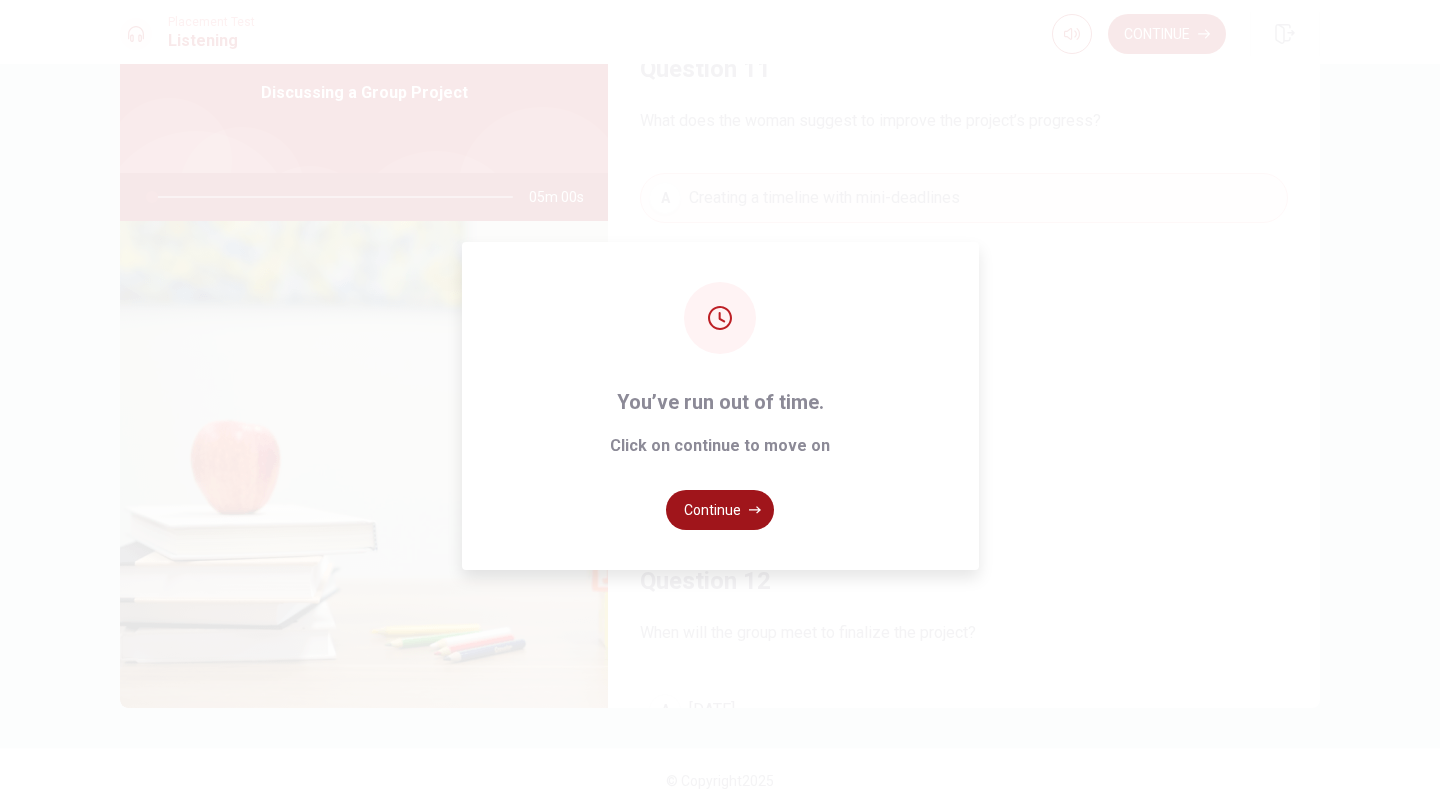 click on "Continue" at bounding box center (720, 510) 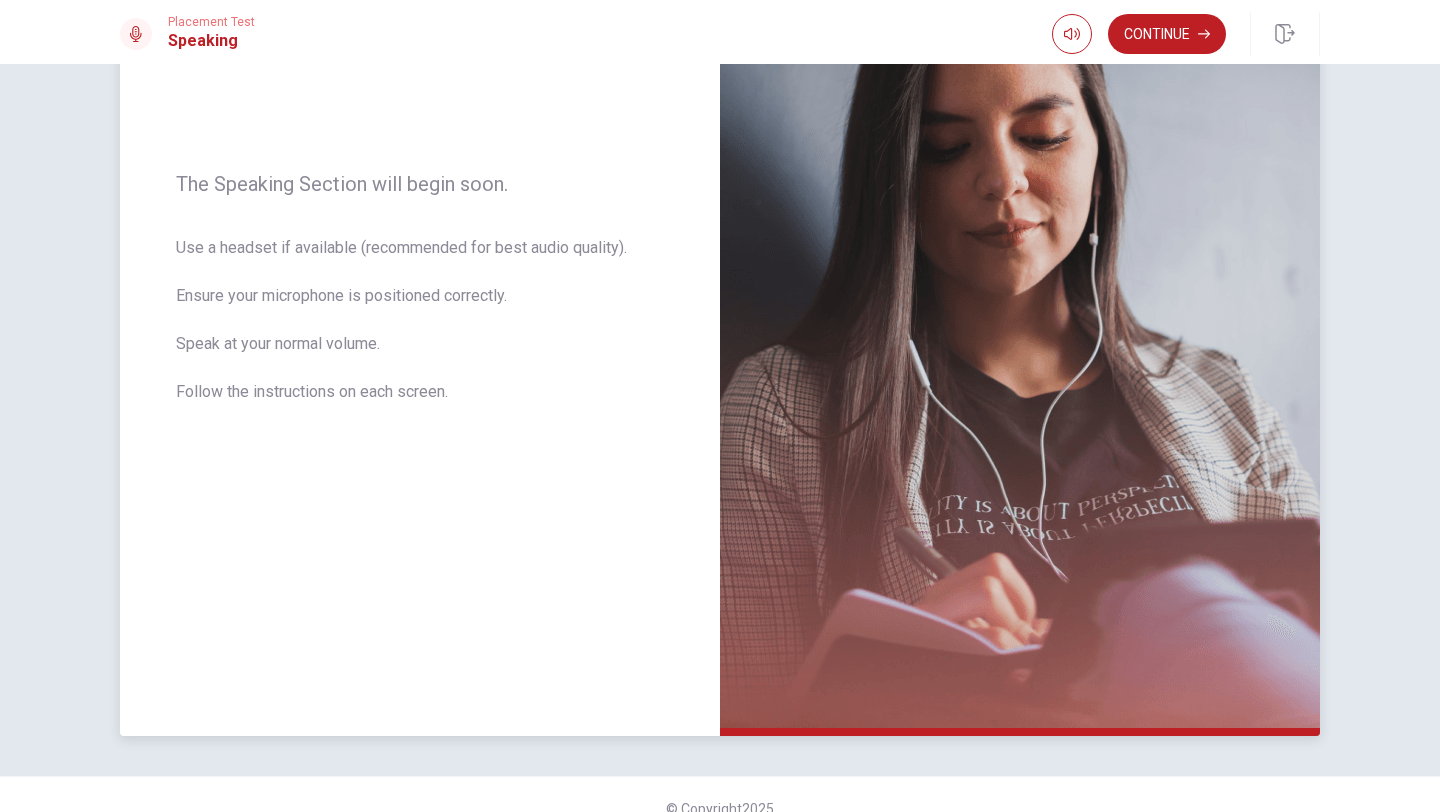 scroll, scrollTop: 268, scrollLeft: 0, axis: vertical 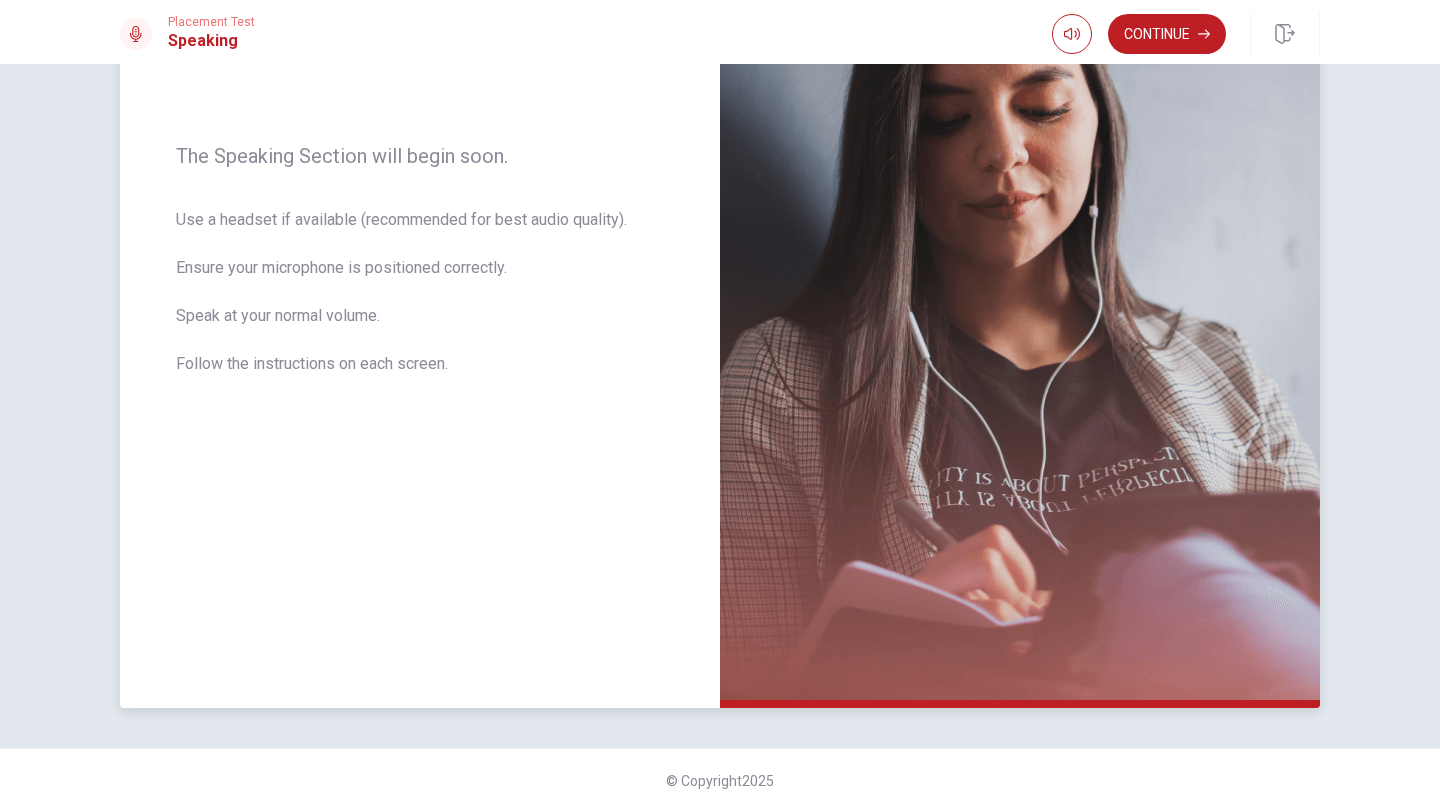 click at bounding box center [1020, 272] 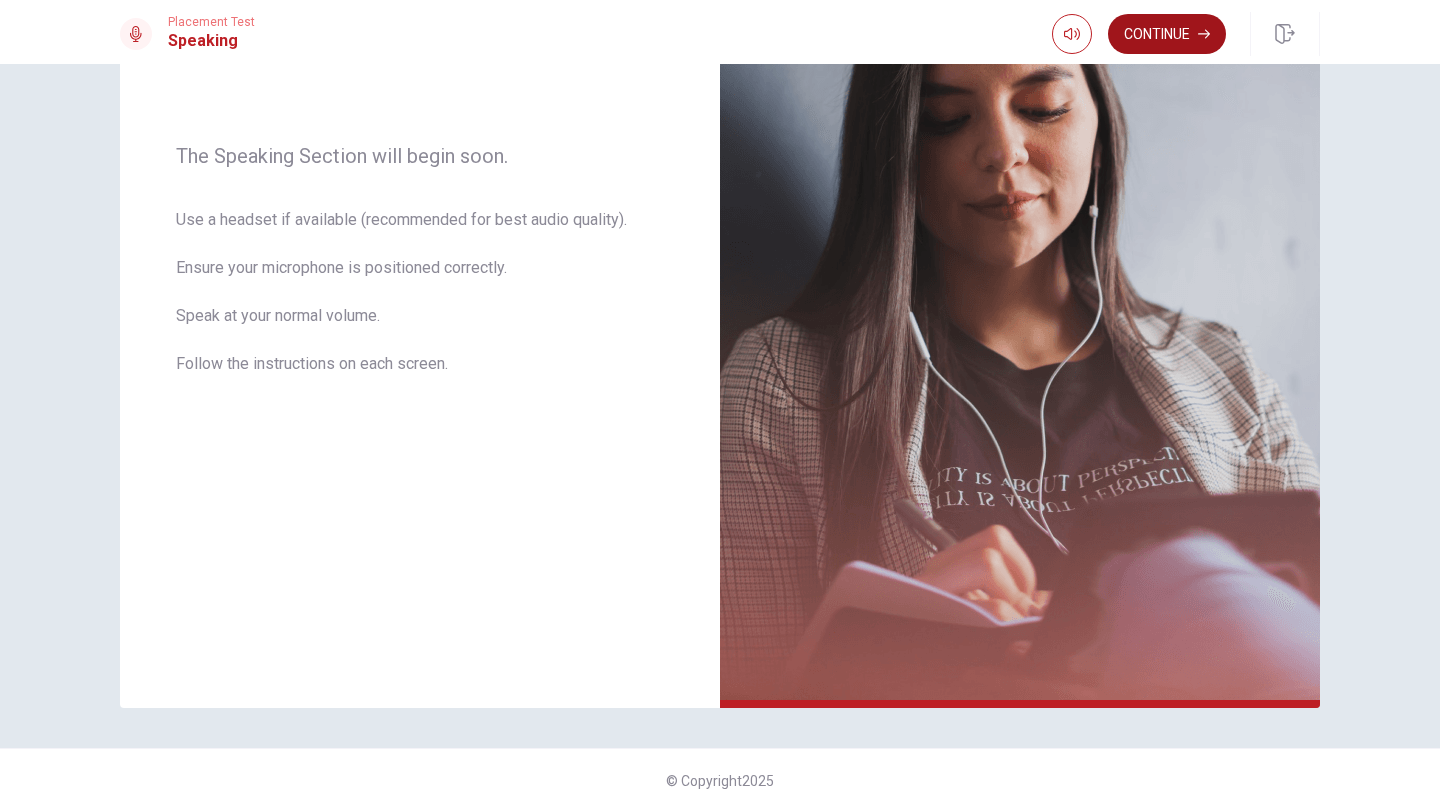 click on "Continue" at bounding box center [1167, 34] 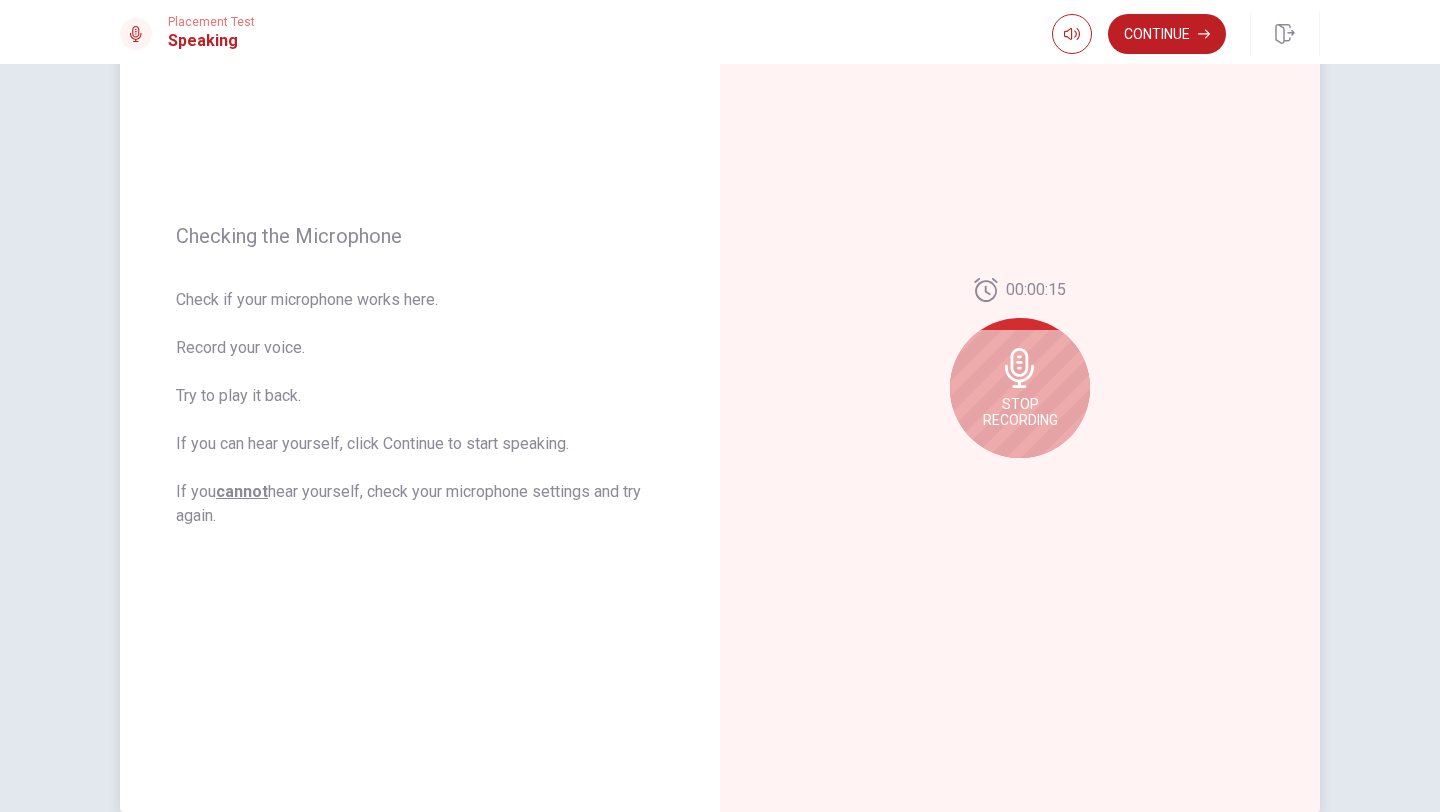 scroll, scrollTop: 106, scrollLeft: 0, axis: vertical 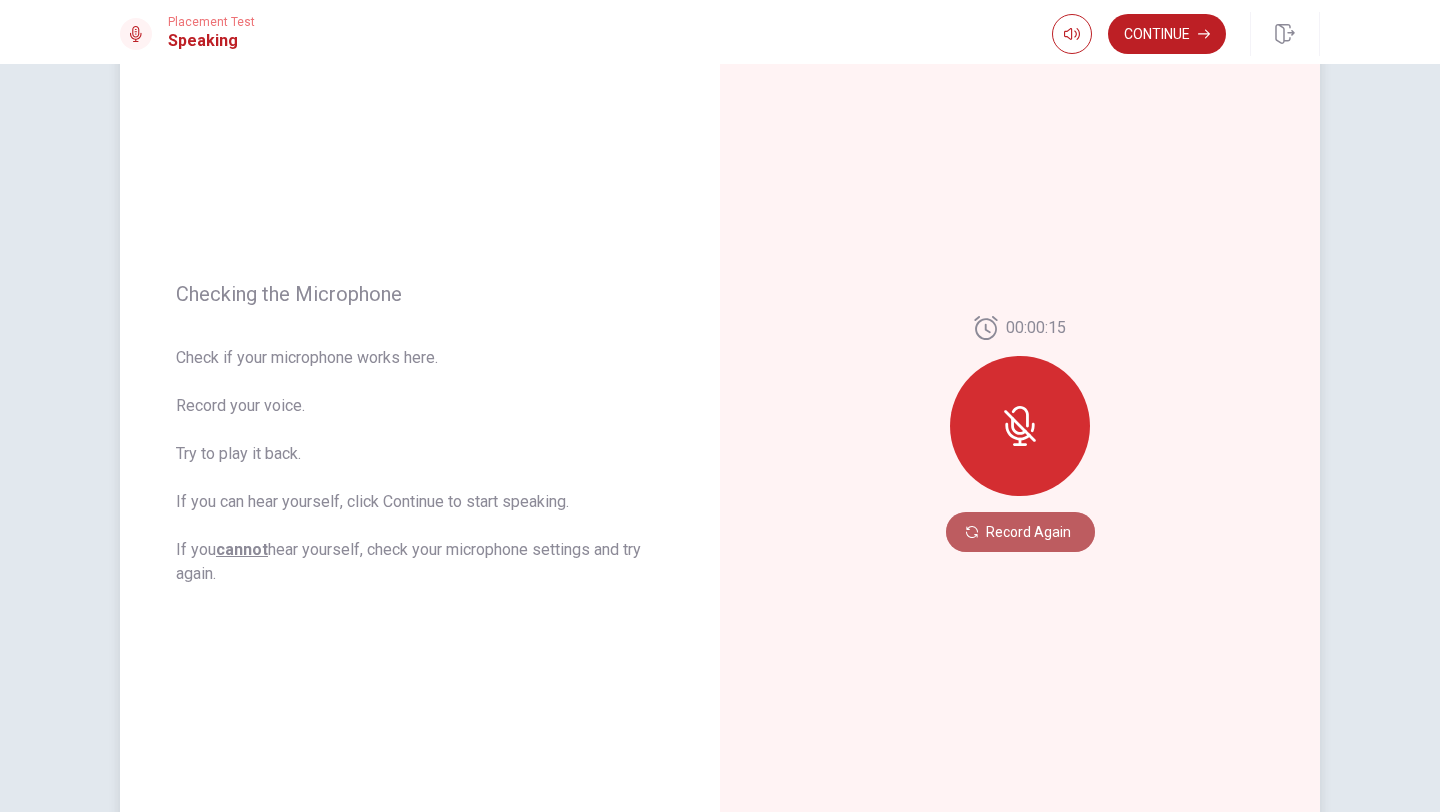 click on "Record Again" at bounding box center (1020, 532) 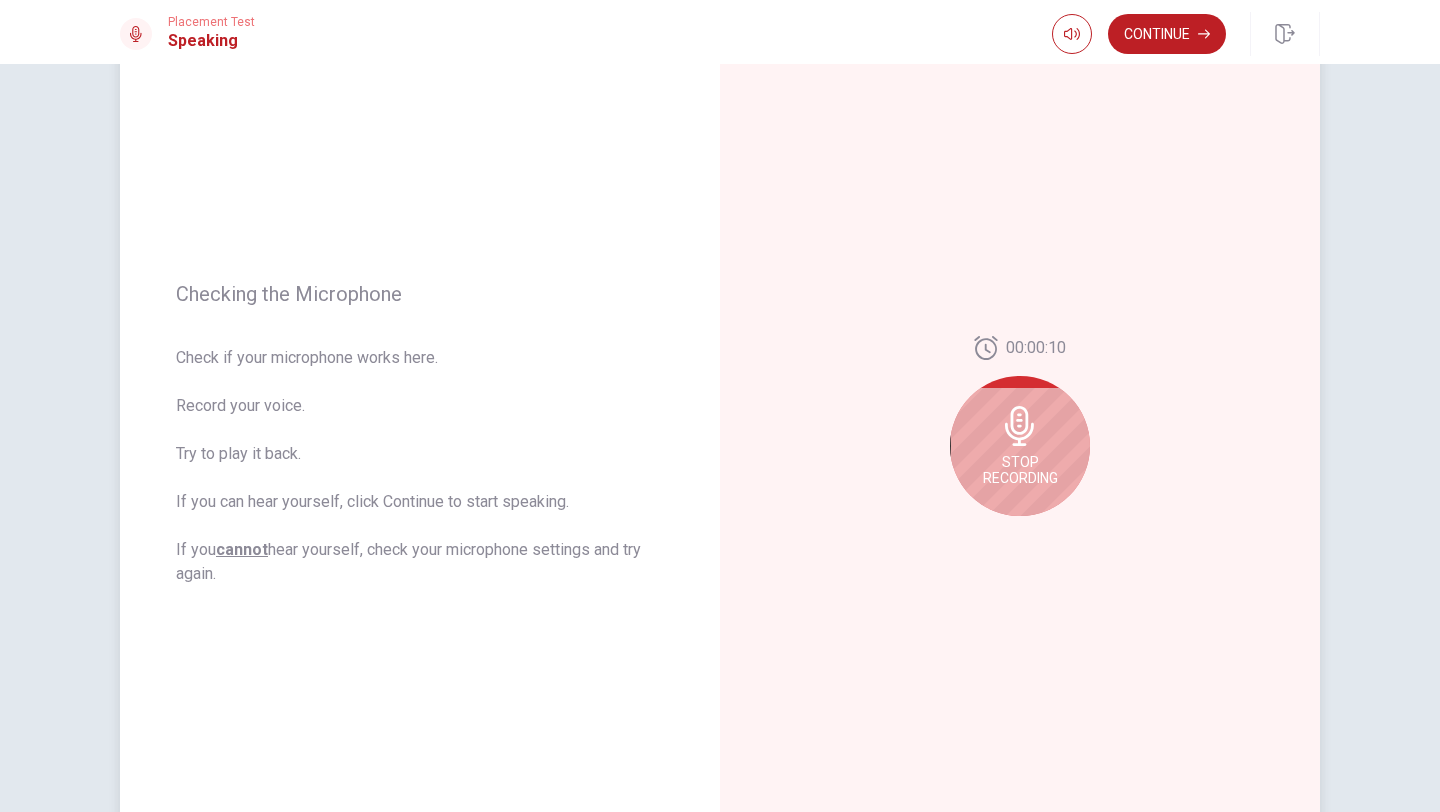 click 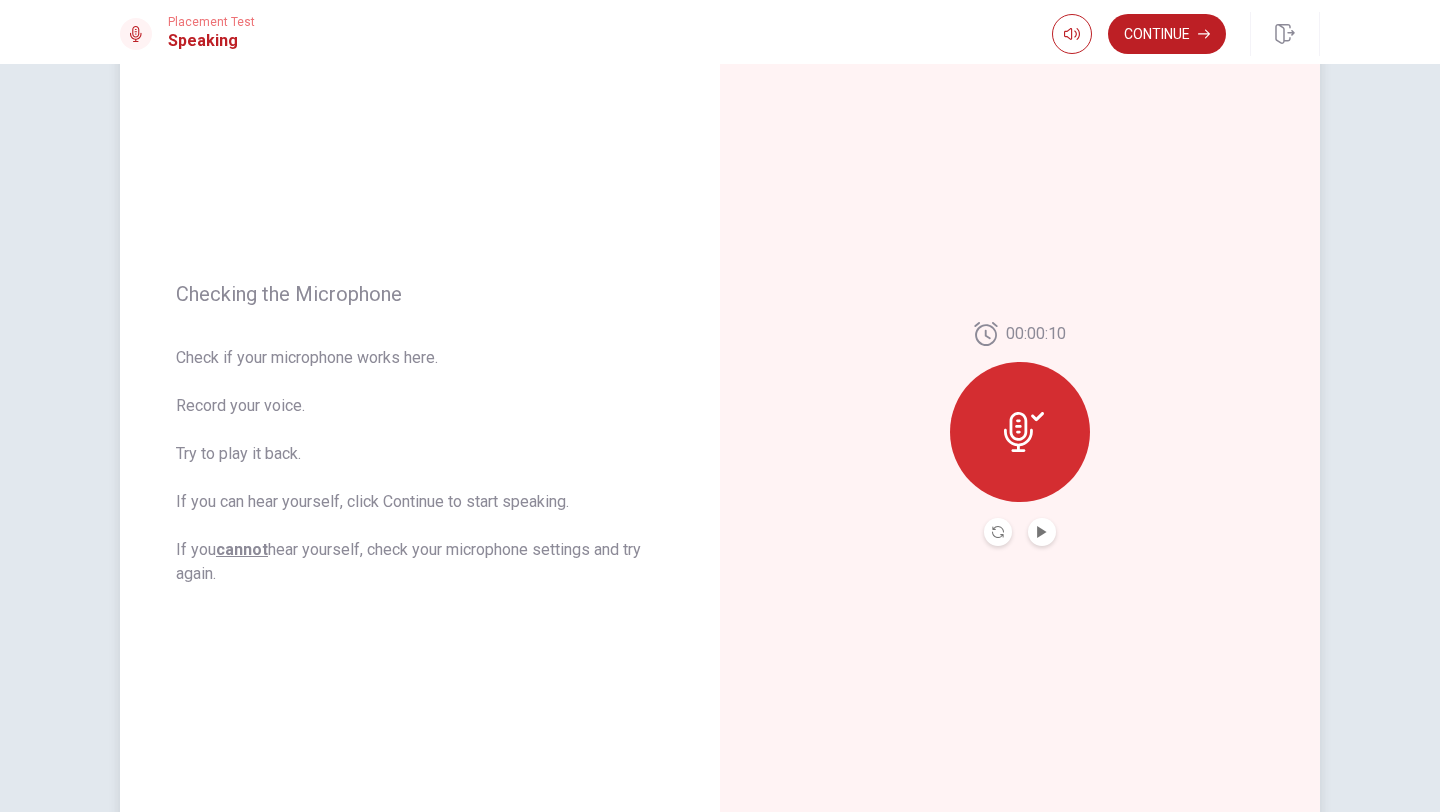click at bounding box center (1042, 532) 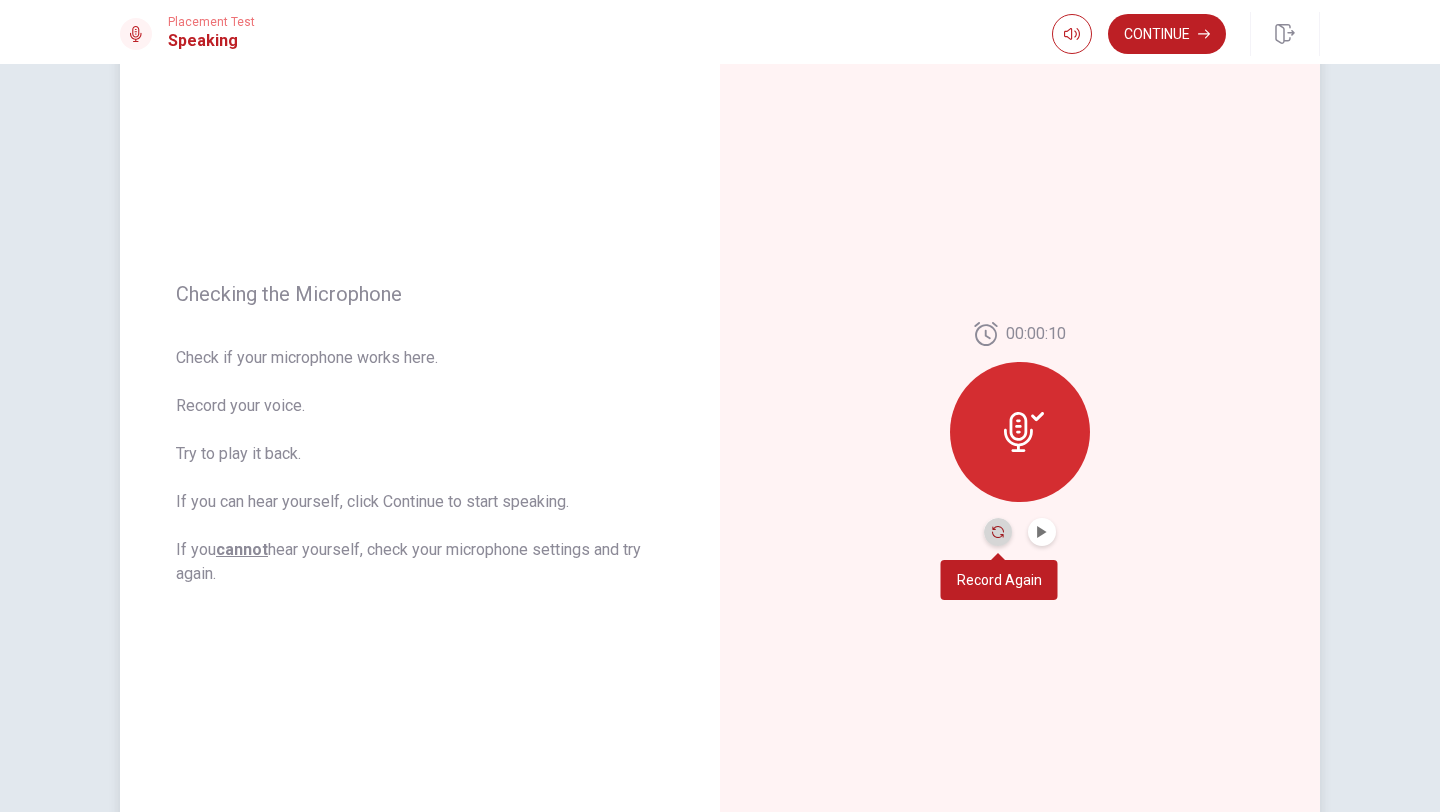 click 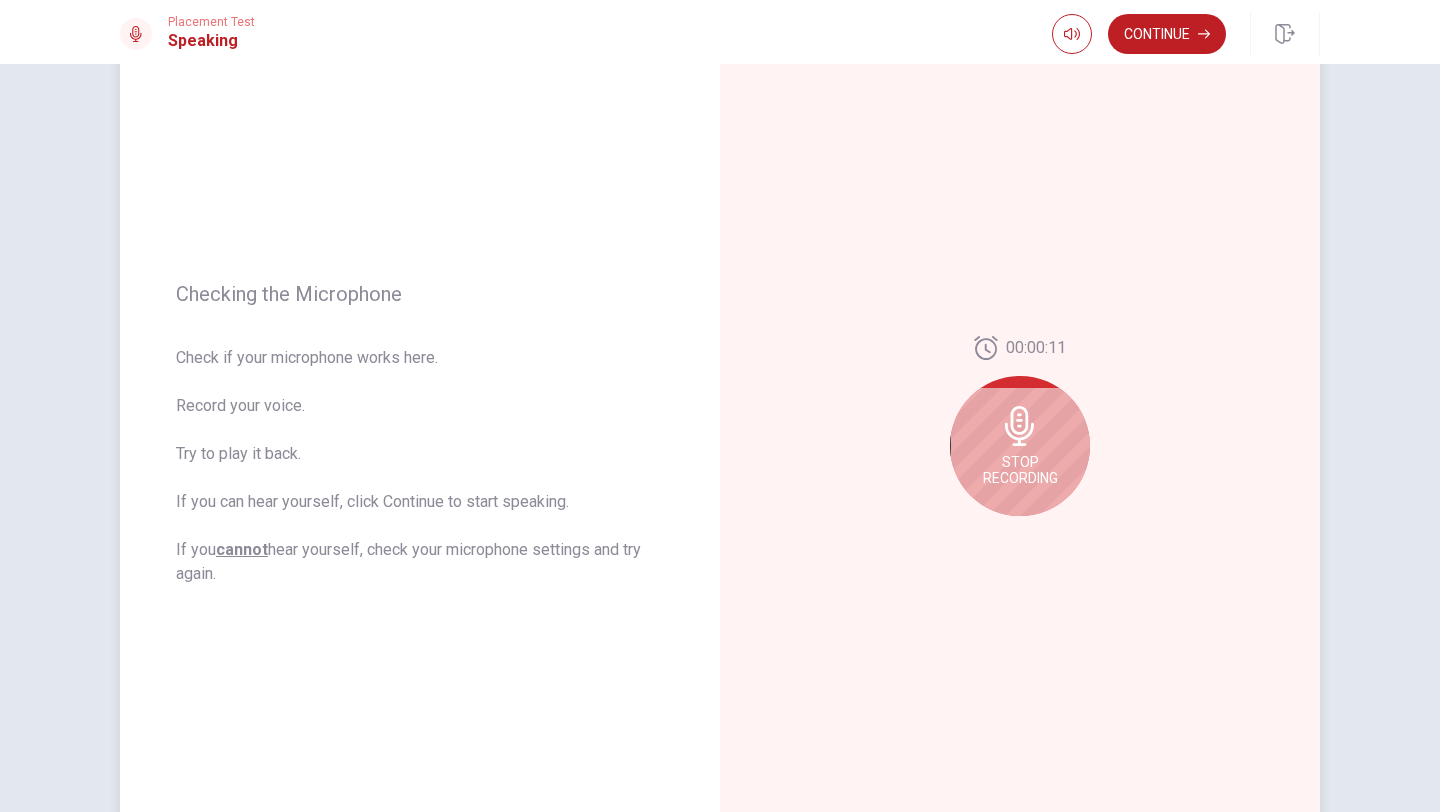 click on "Stop   Recording" at bounding box center (1020, 446) 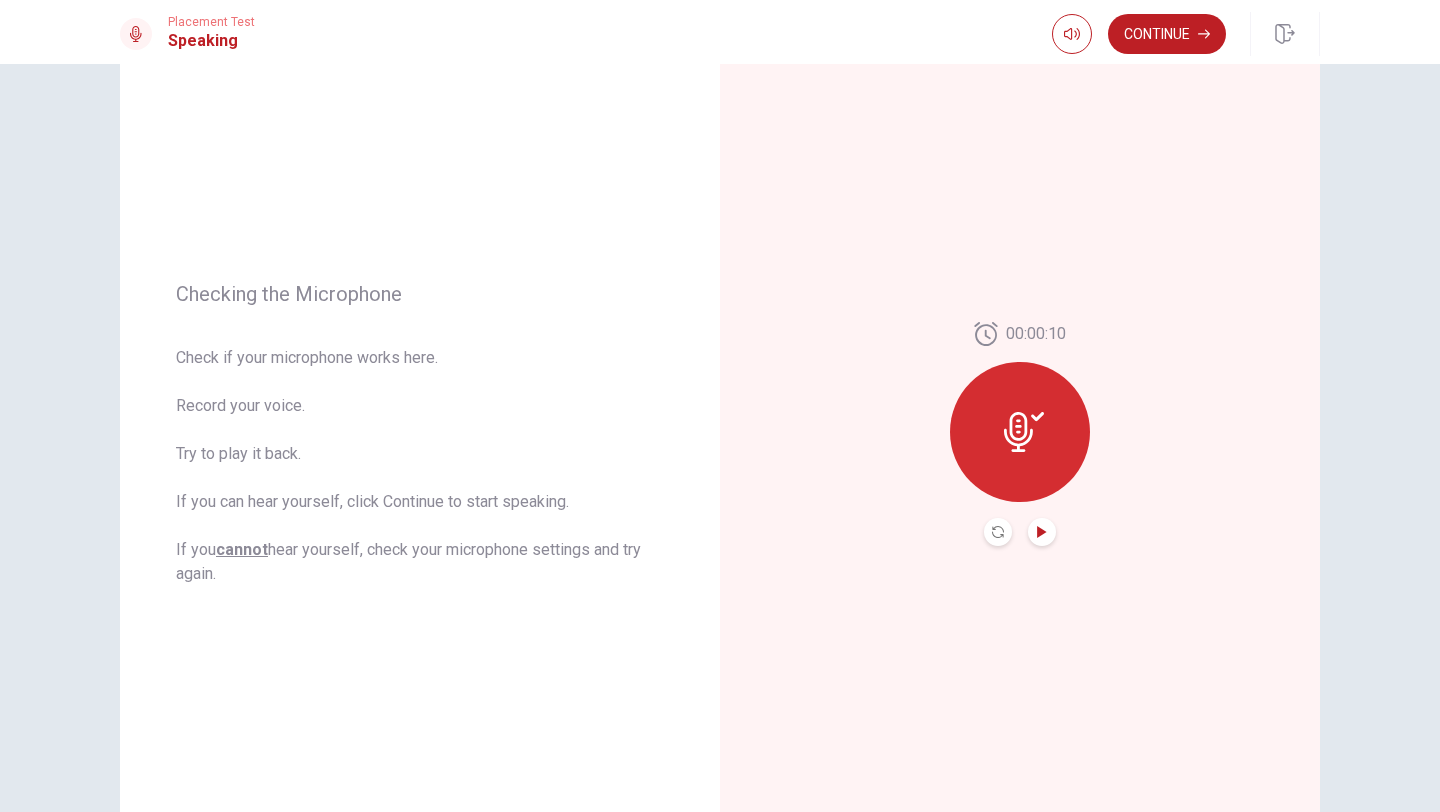 click 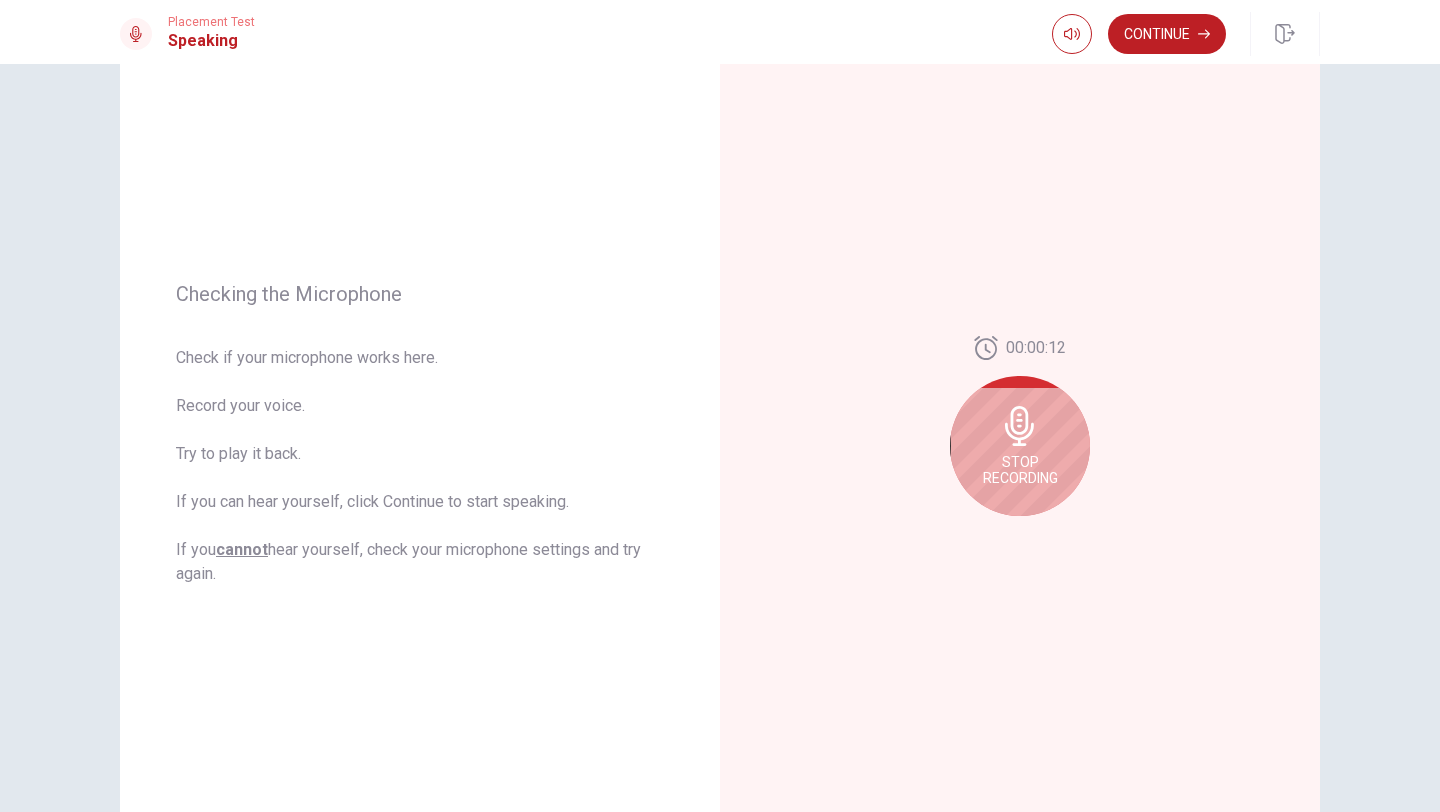 click on "00:00:12 Stop   Recording" at bounding box center [1020, 434] 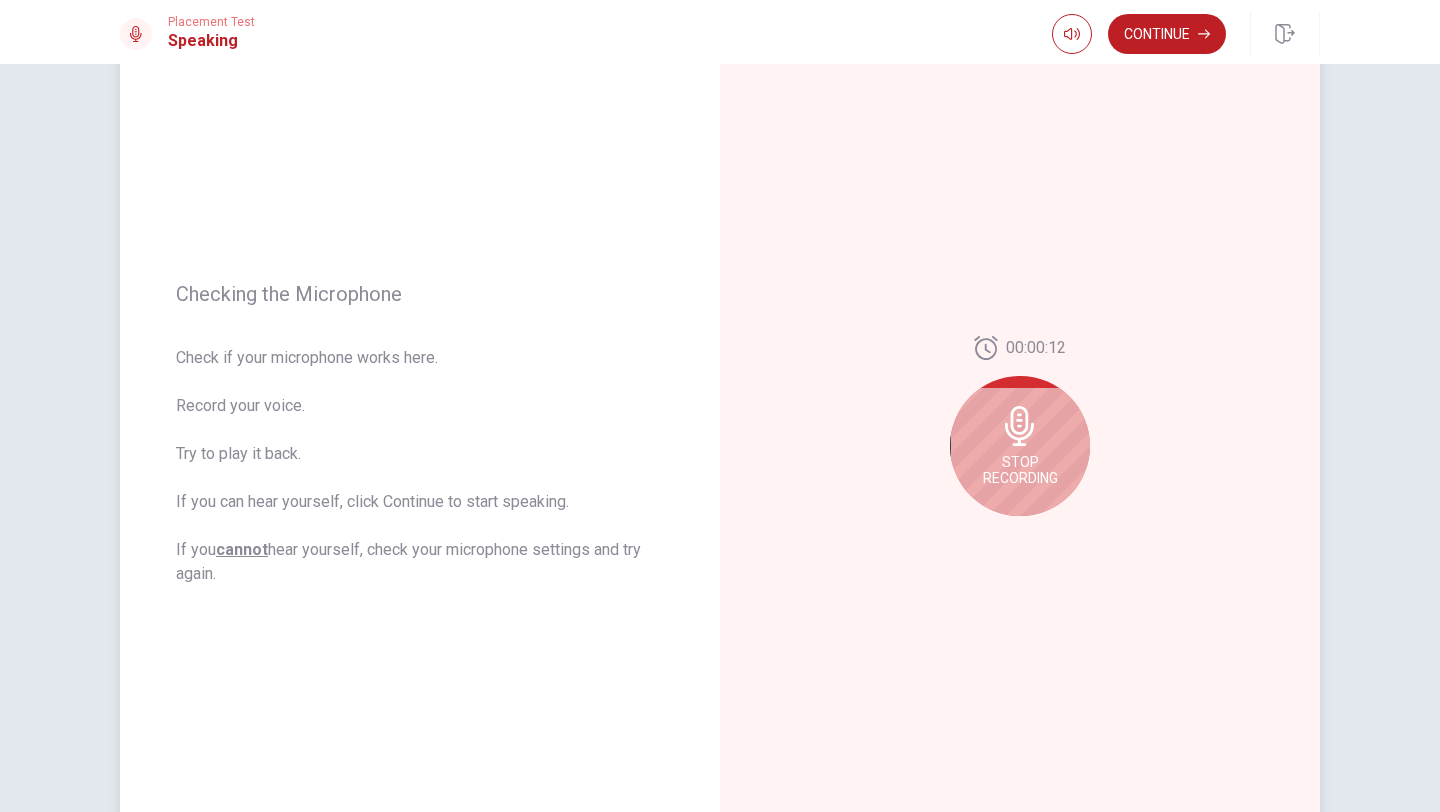 click on "Stop   Recording" at bounding box center [1020, 446] 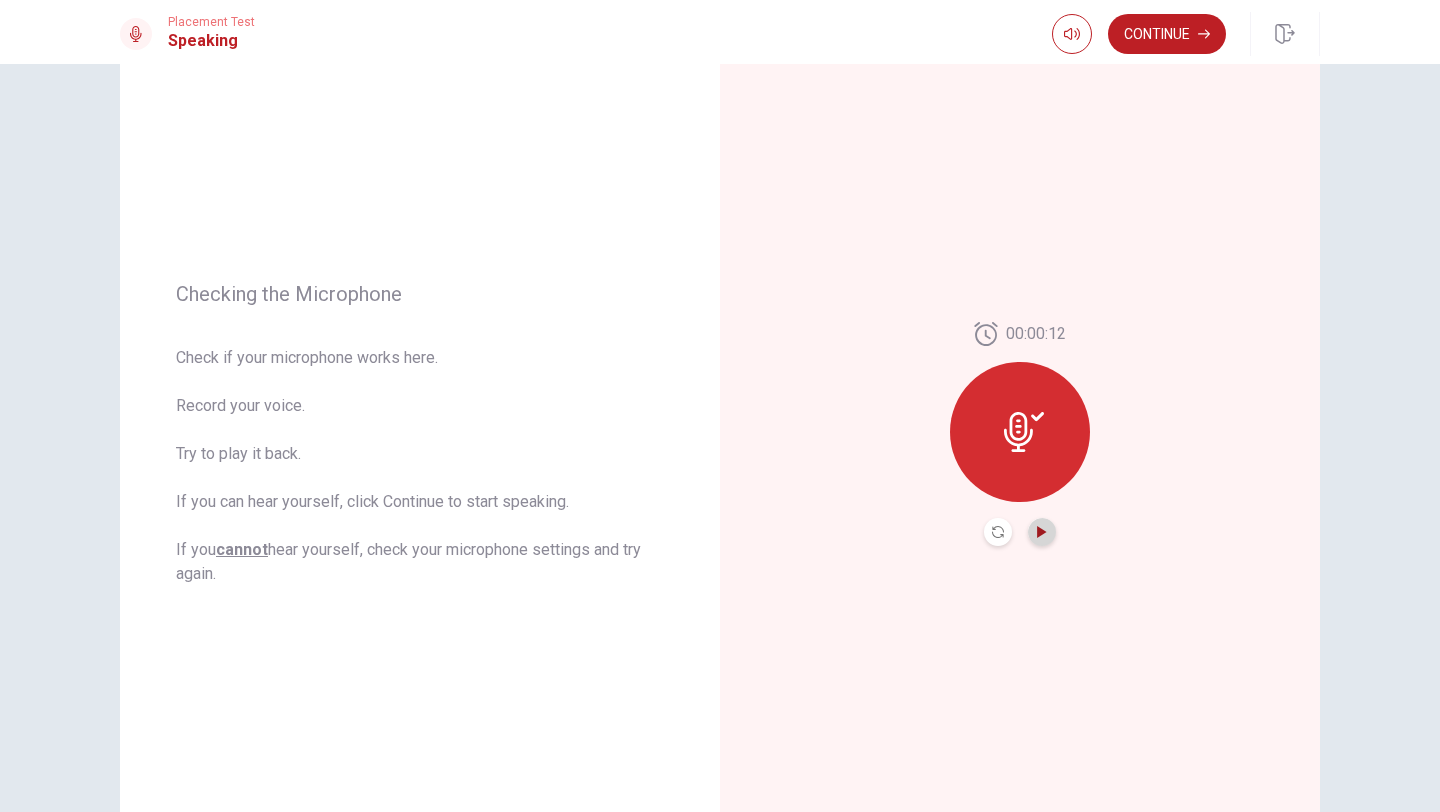 click 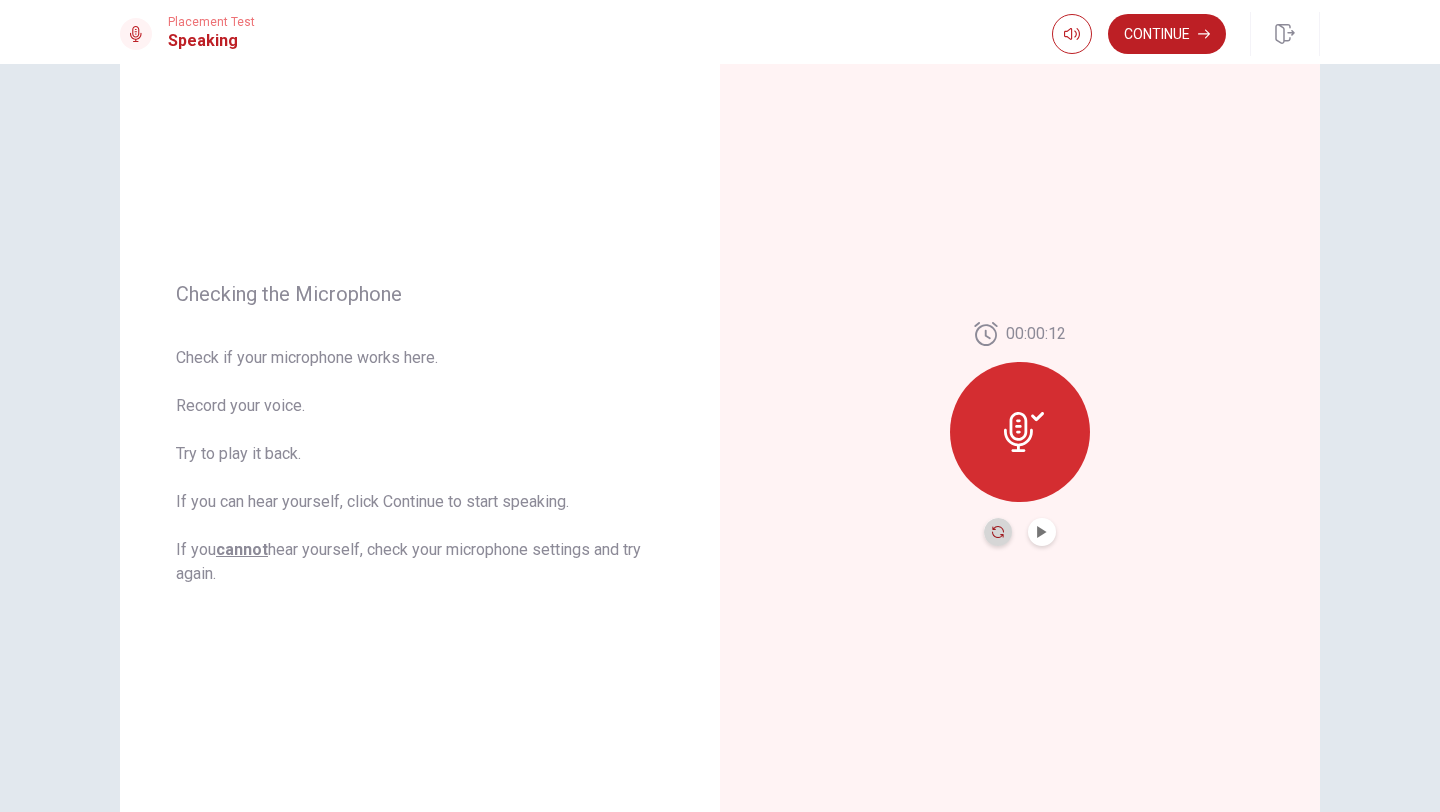 click 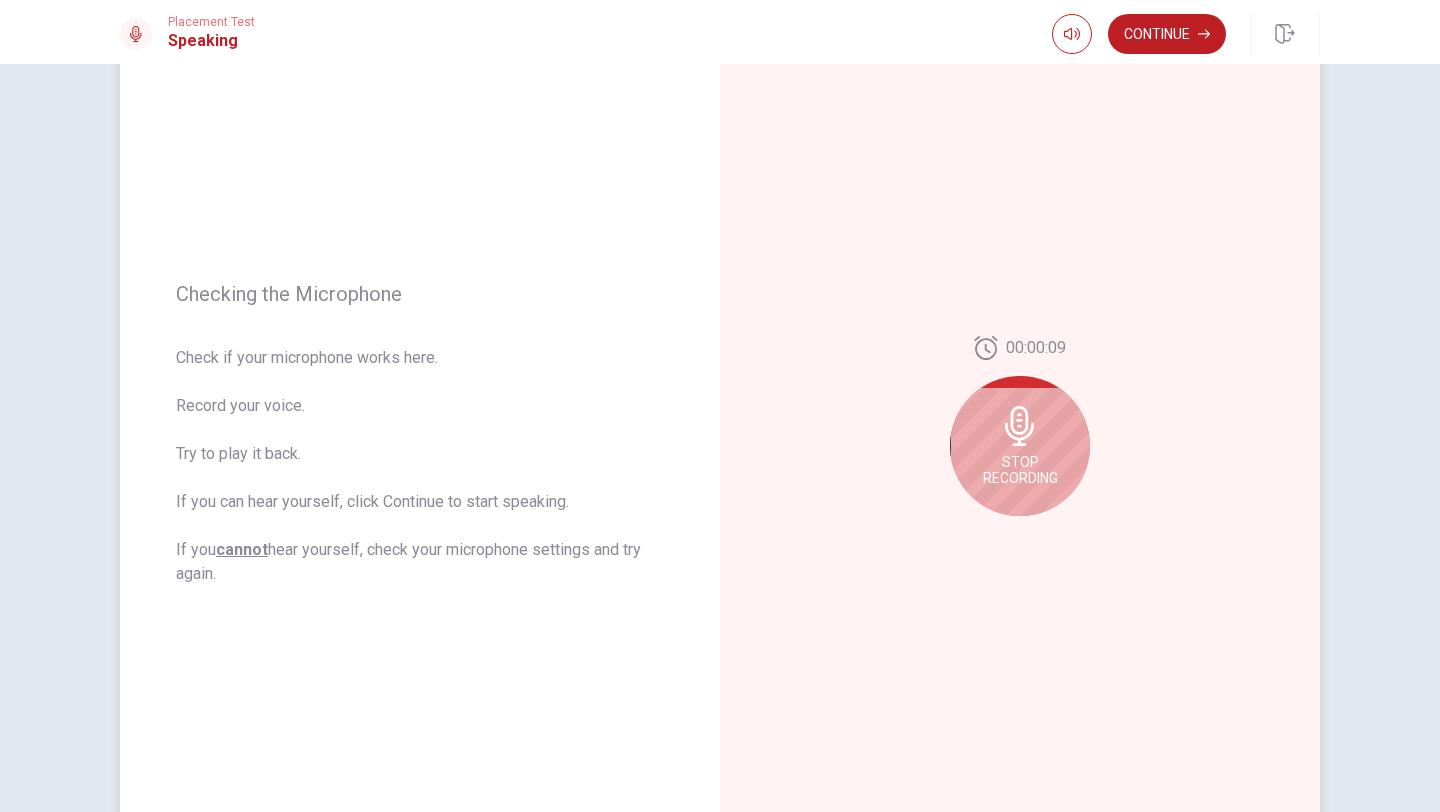click on "Stop   Recording" at bounding box center [1020, 470] 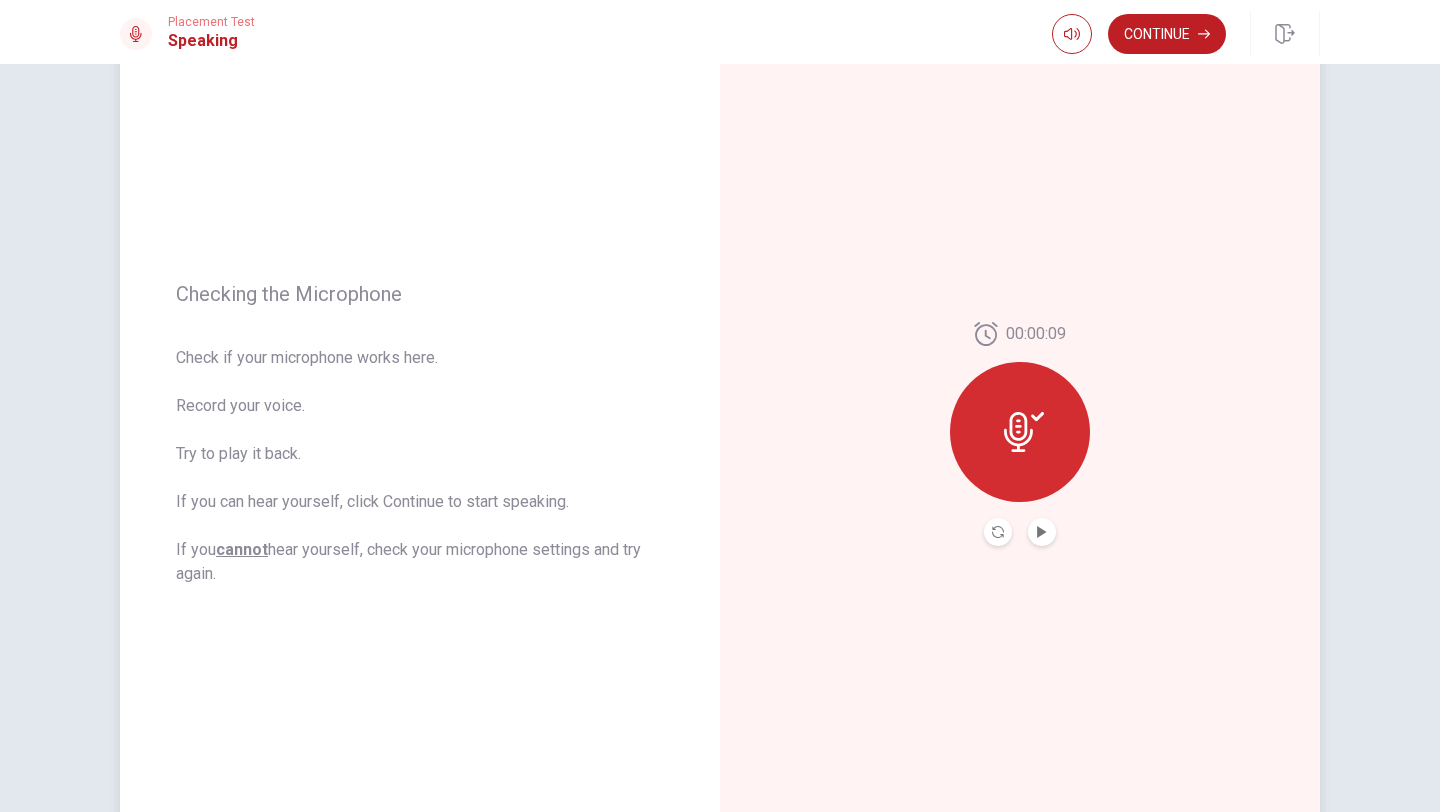 click at bounding box center [1042, 532] 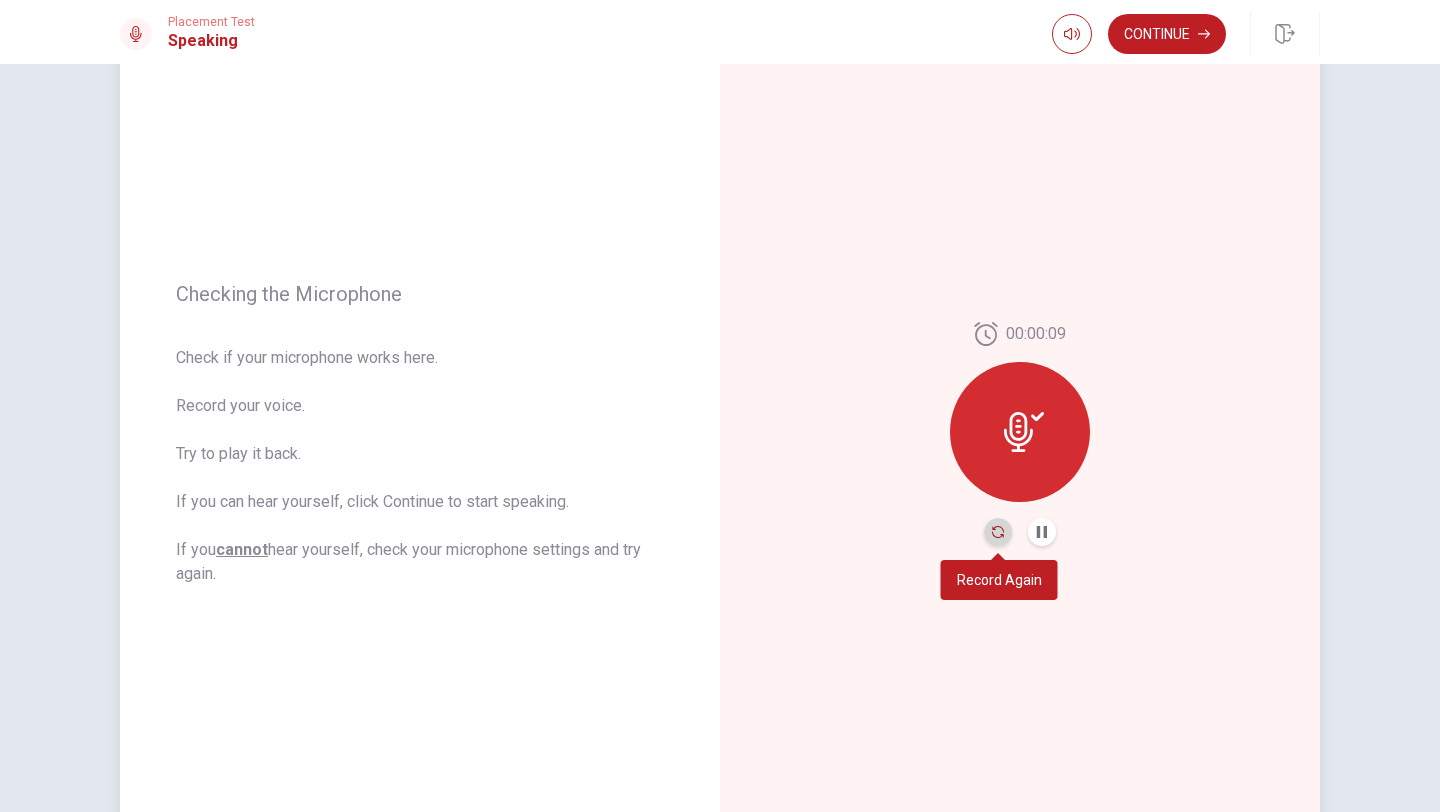 click 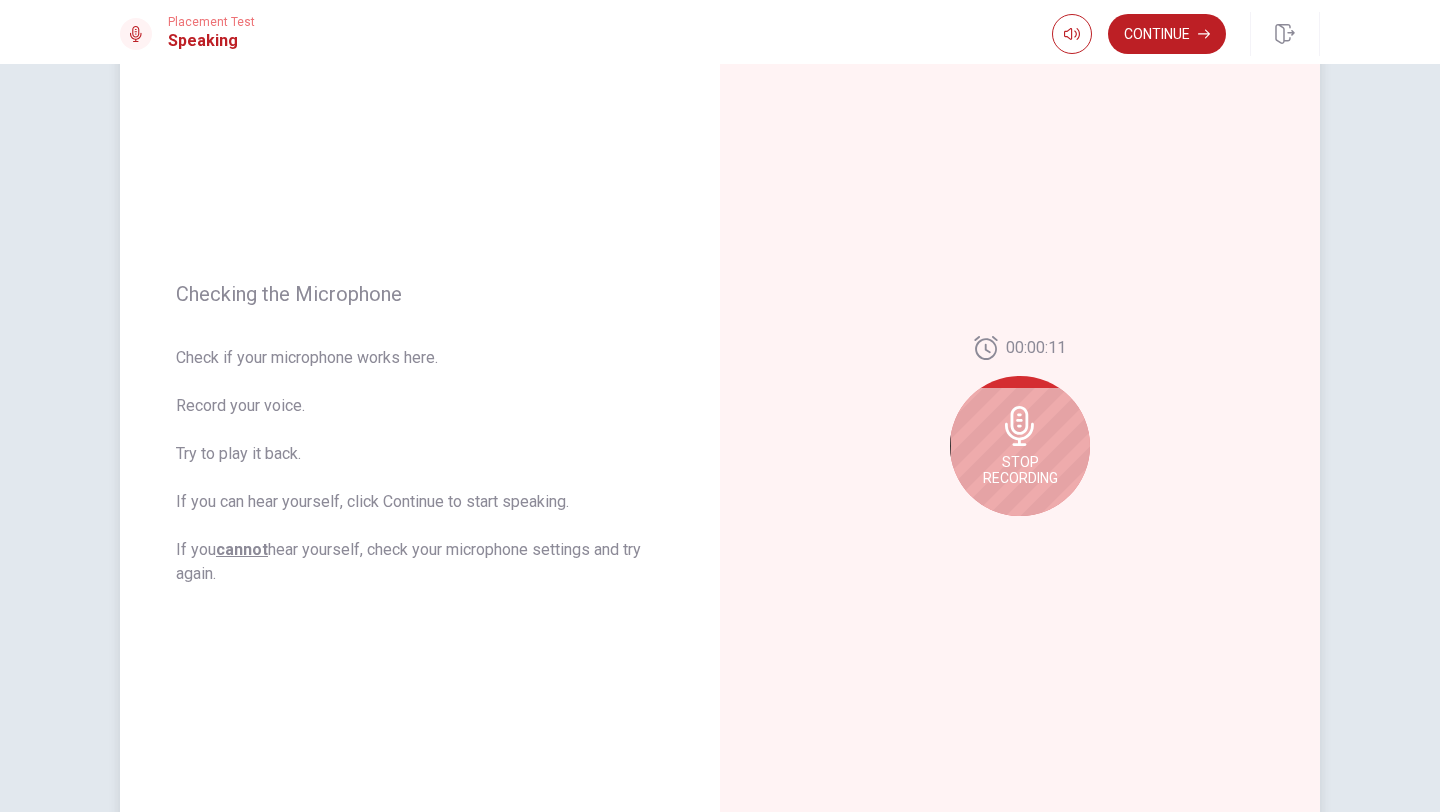 click on "Stop   Recording" at bounding box center [1020, 446] 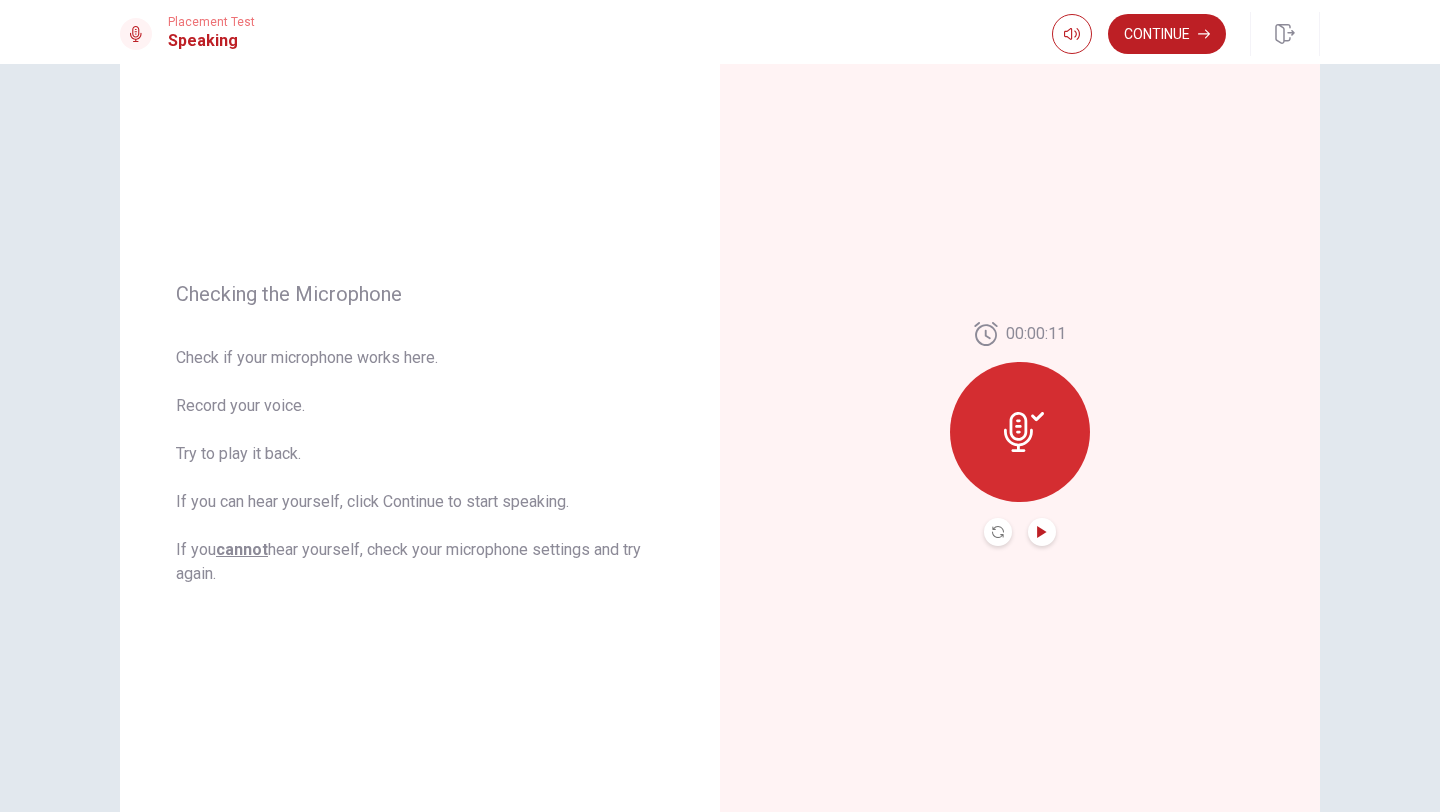 click 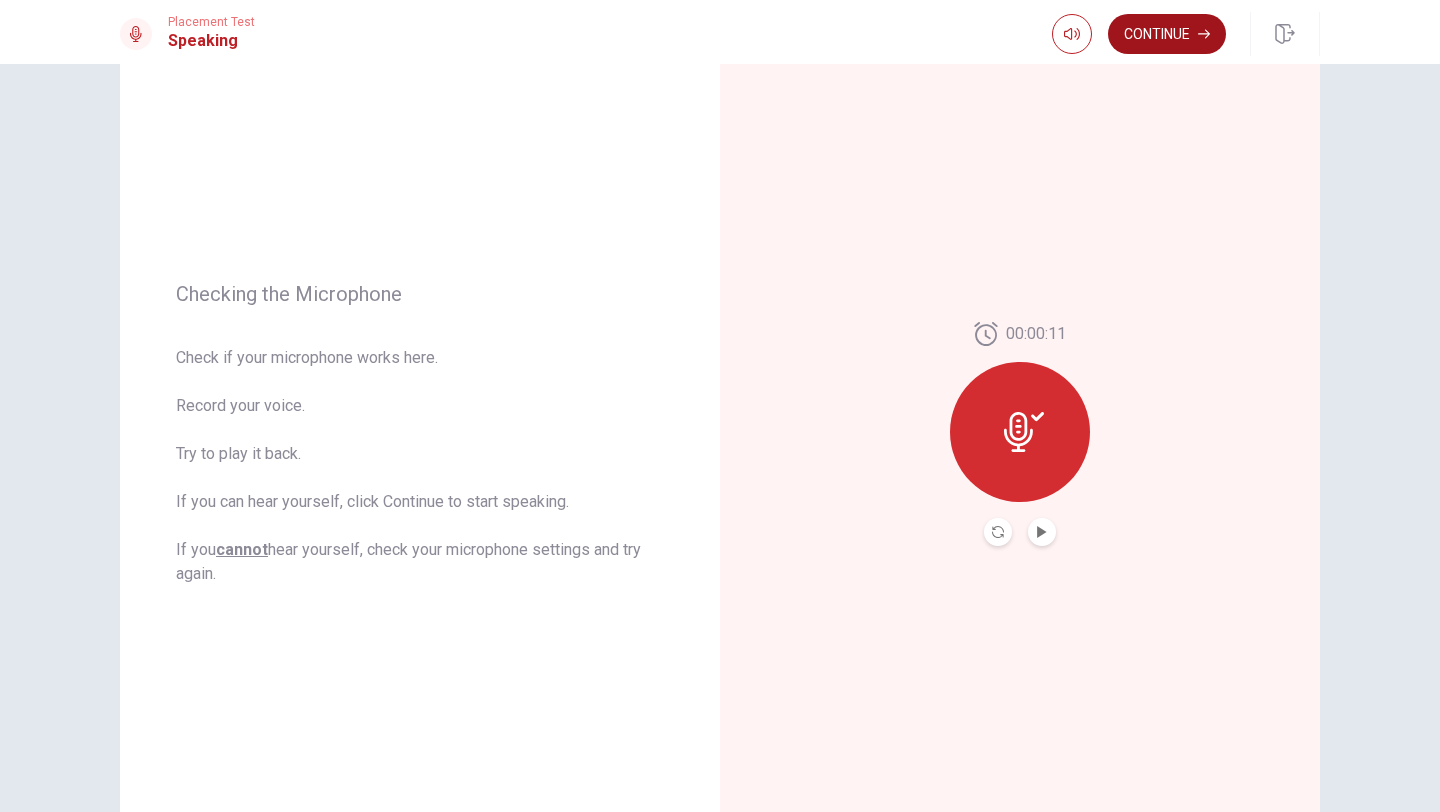 click on "Continue" at bounding box center (1167, 34) 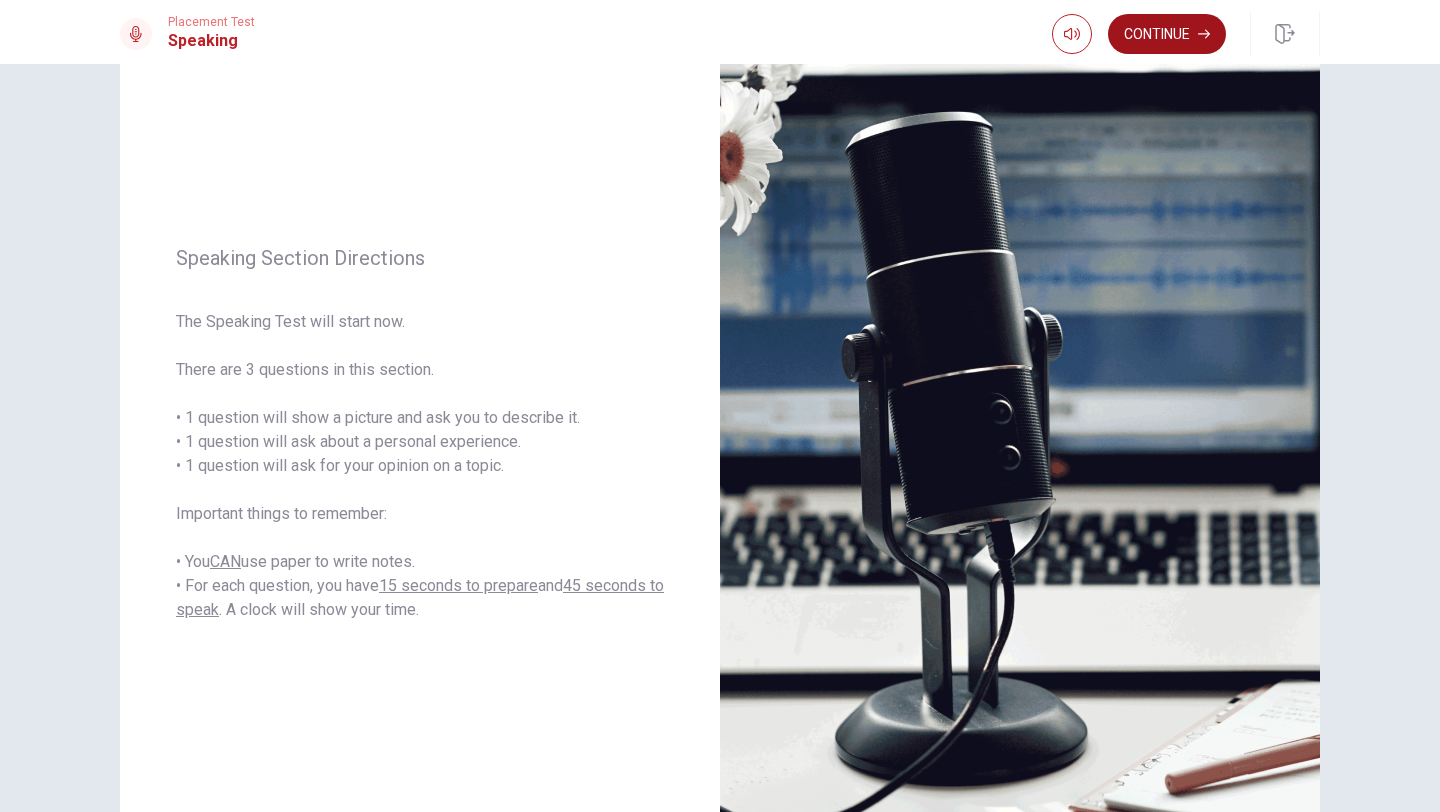 click on "Continue" at bounding box center (1167, 34) 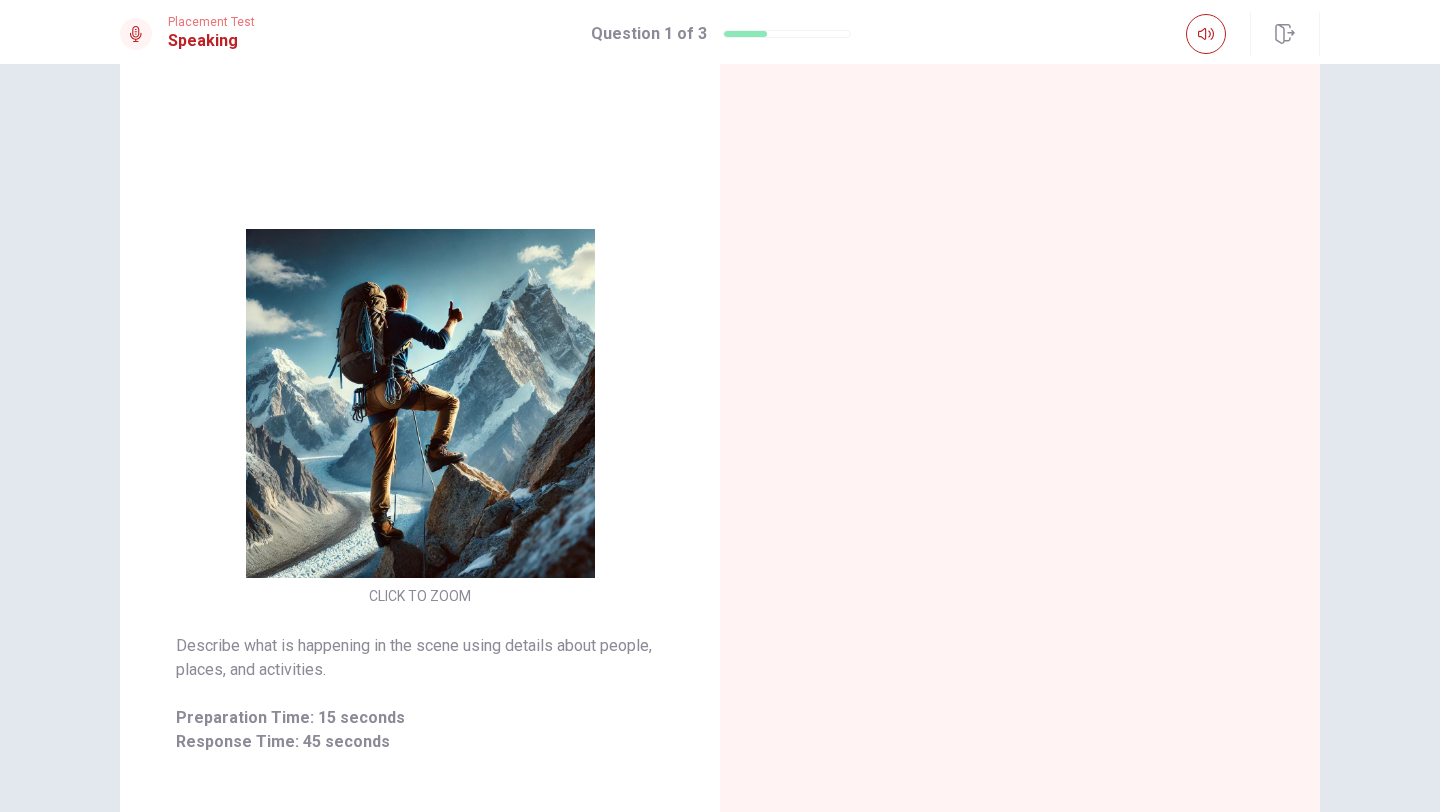 scroll, scrollTop: 106, scrollLeft: 0, axis: vertical 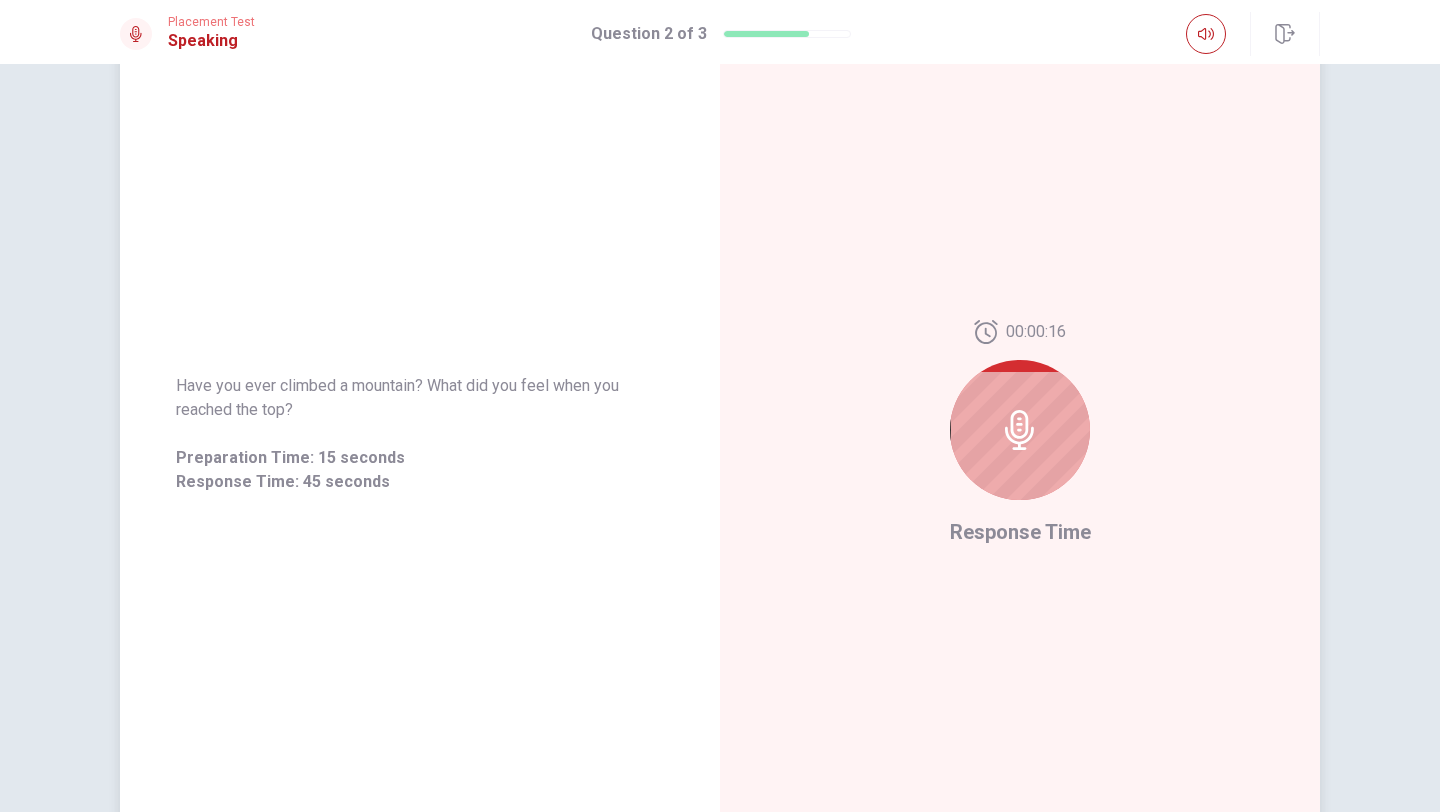 click at bounding box center [1020, 430] 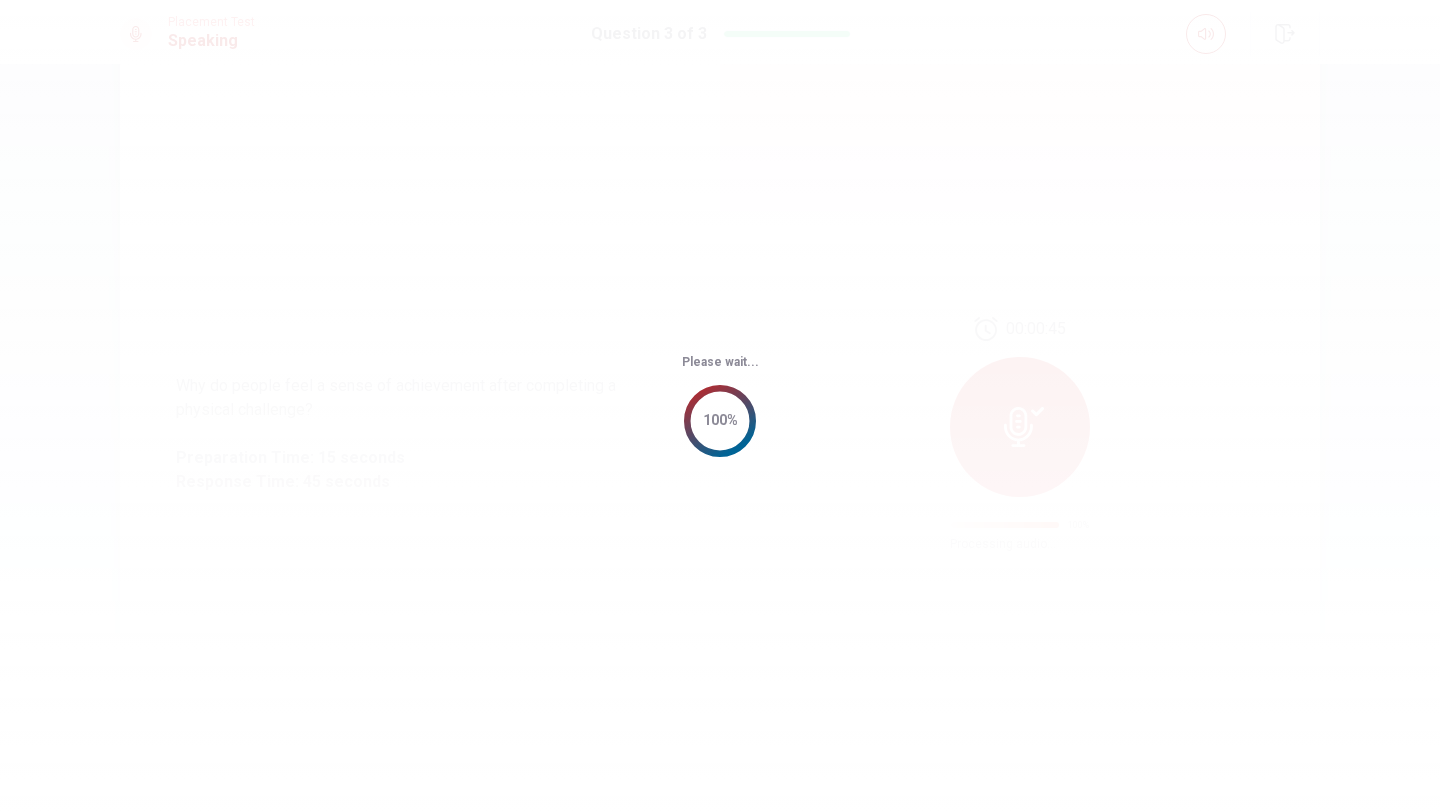 scroll, scrollTop: 0, scrollLeft: 0, axis: both 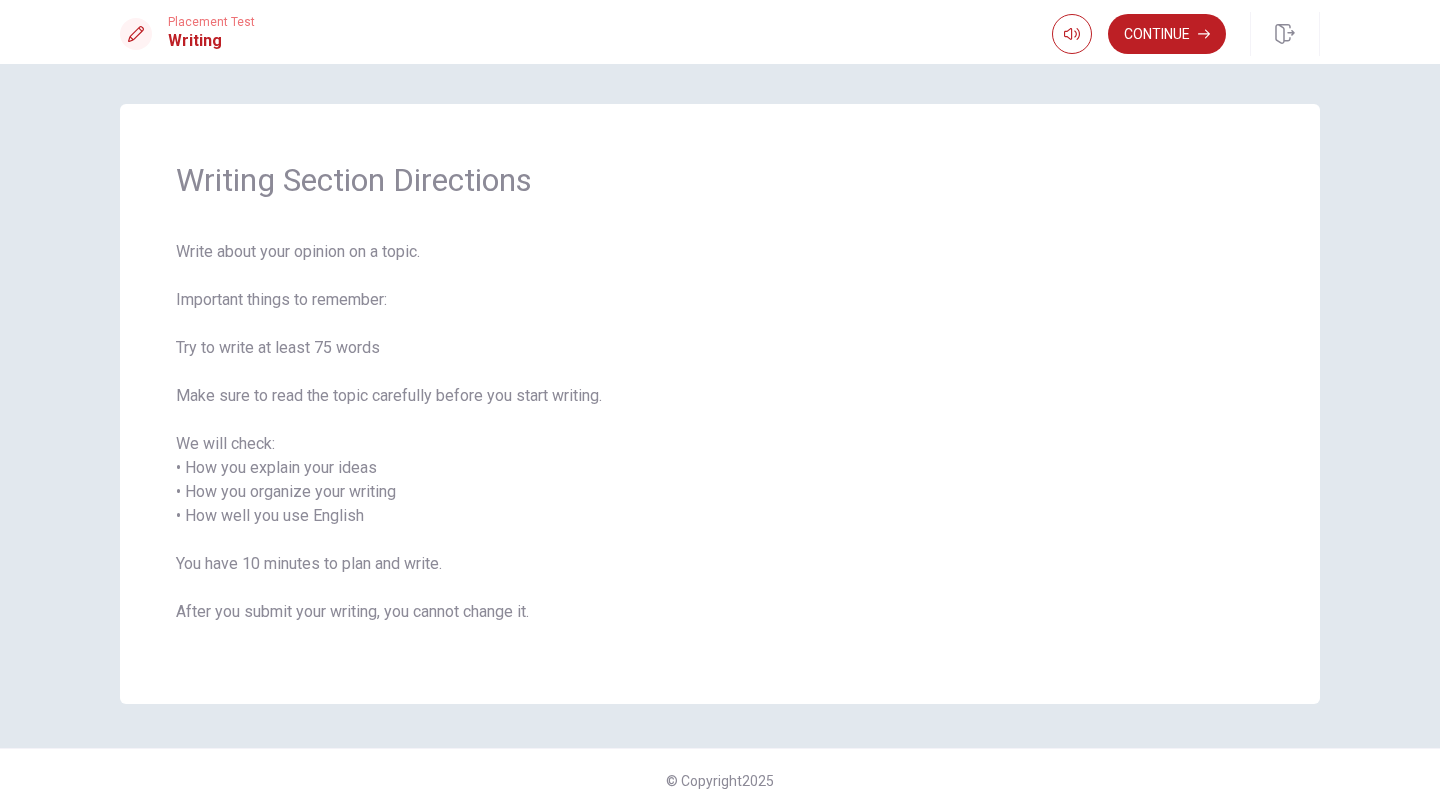 click on "Write about your opinion on a topic.
Important things to remember:
Try to write at least 75 words
Make sure to read the topic carefully before you start writing.
We will check:
• How you explain your ideas
• How you organize your writing
• How well you use English
You have 10 minutes to plan and write.
After you submit your writing, you cannot change it." at bounding box center [720, 444] 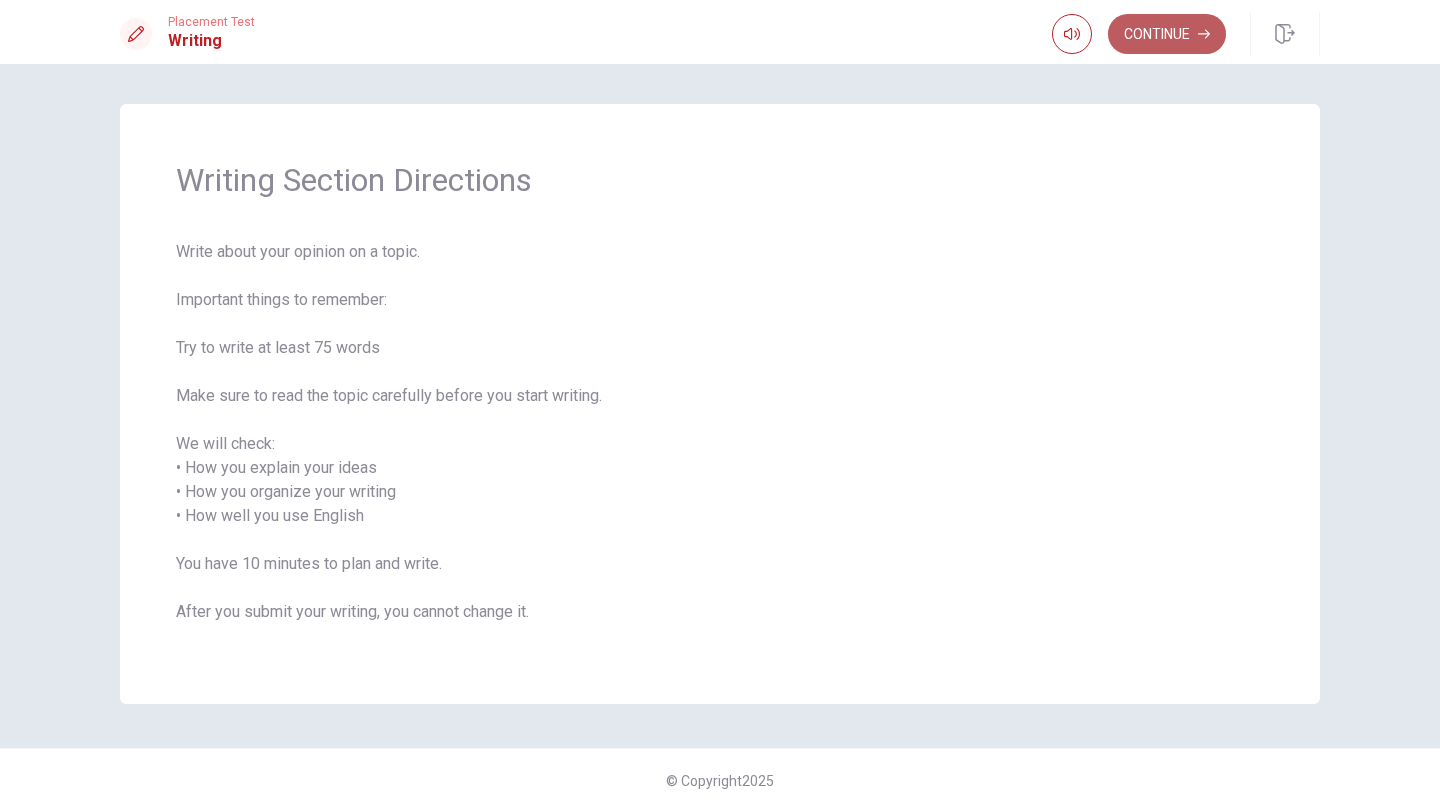 click on "Continue" at bounding box center [1167, 34] 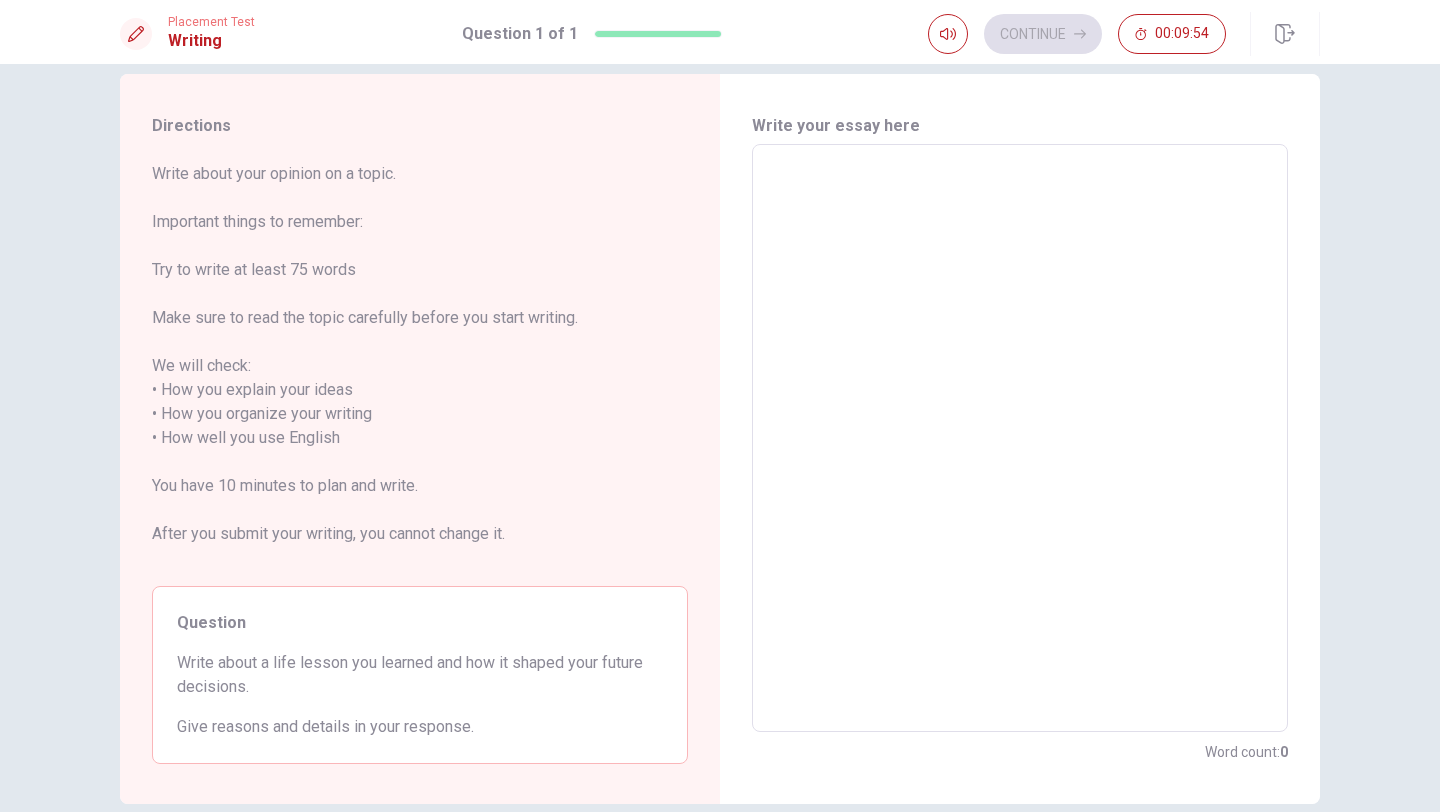 scroll, scrollTop: 37, scrollLeft: 0, axis: vertical 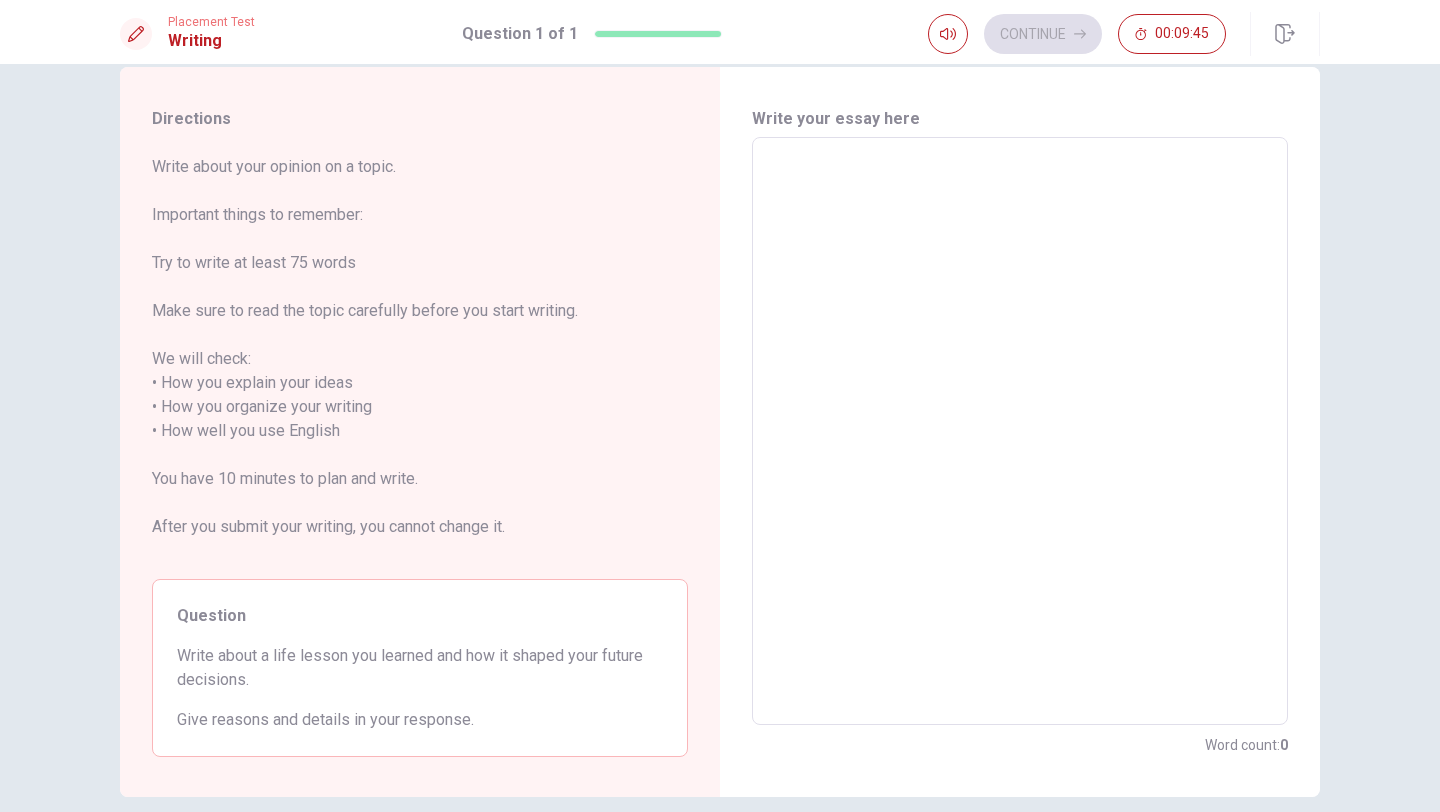 click on "Write your essay here" at bounding box center [1020, 119] 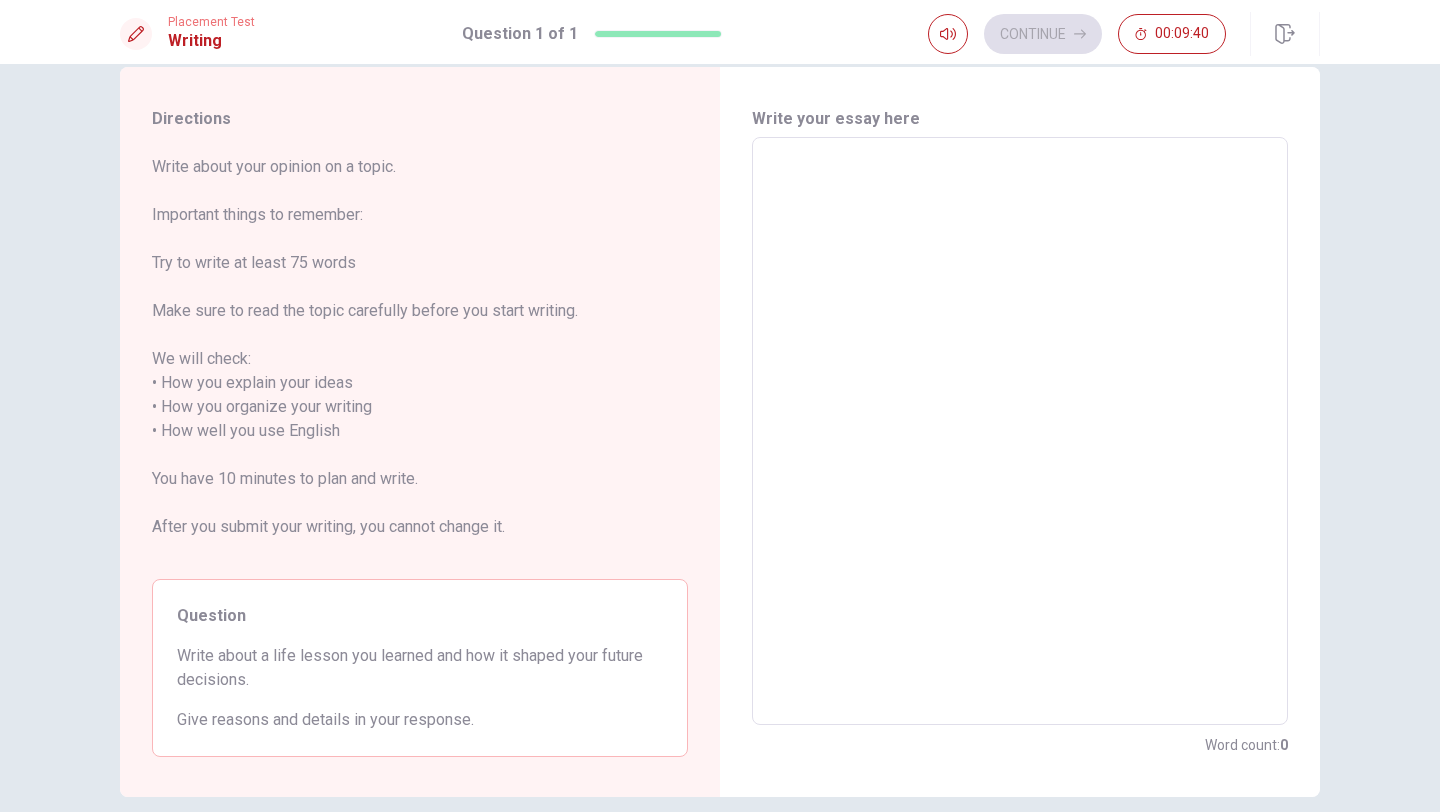 click at bounding box center (1020, 431) 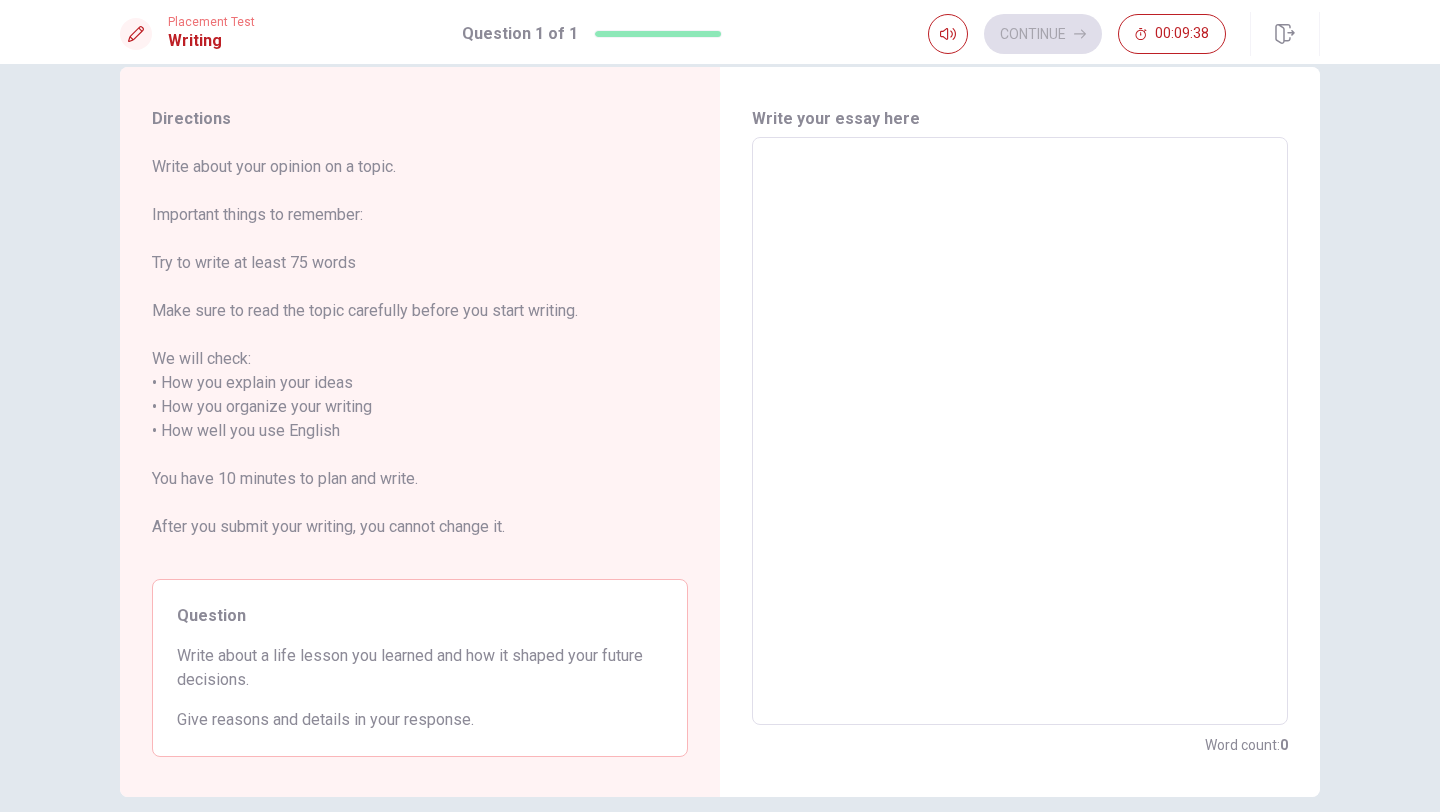 type on "O" 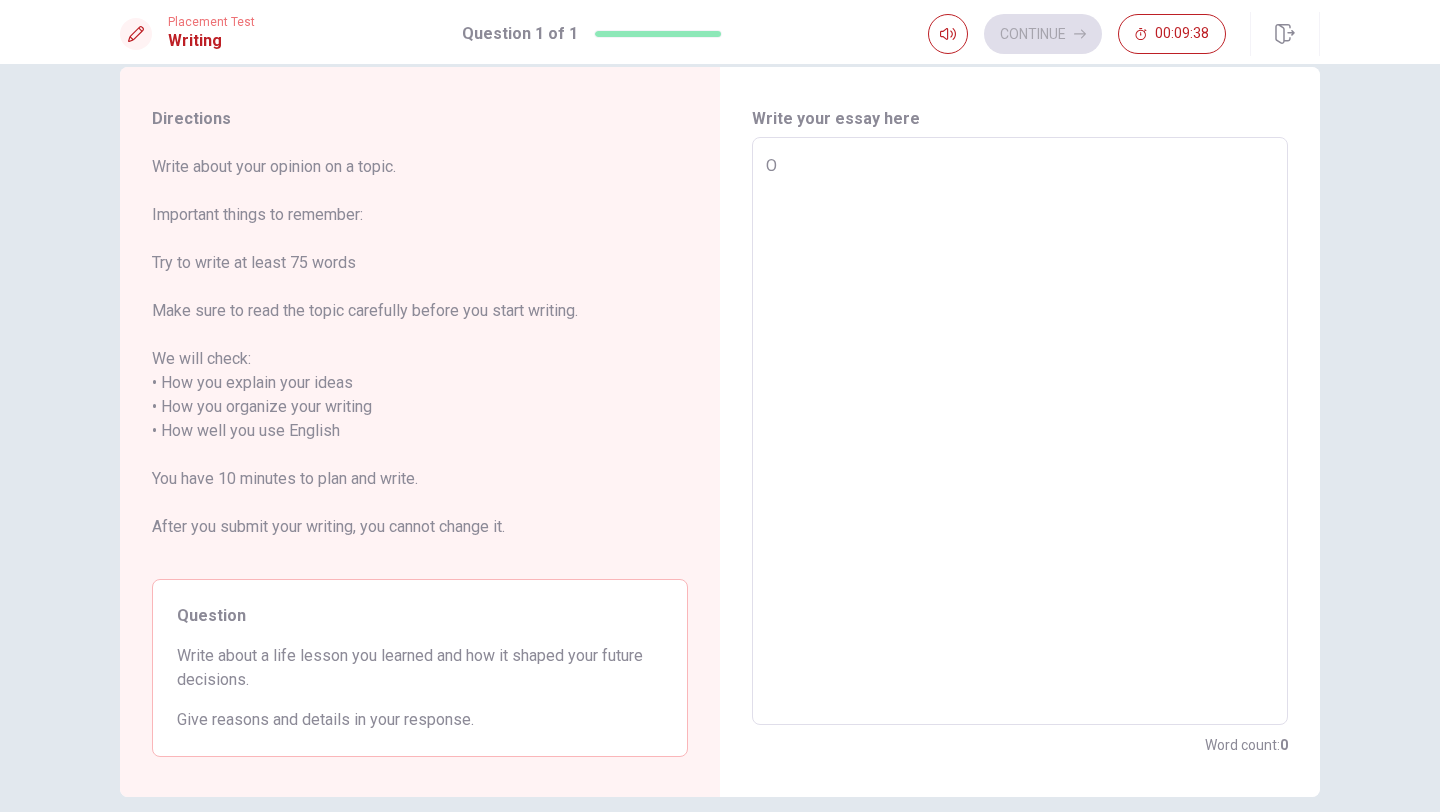type on "x" 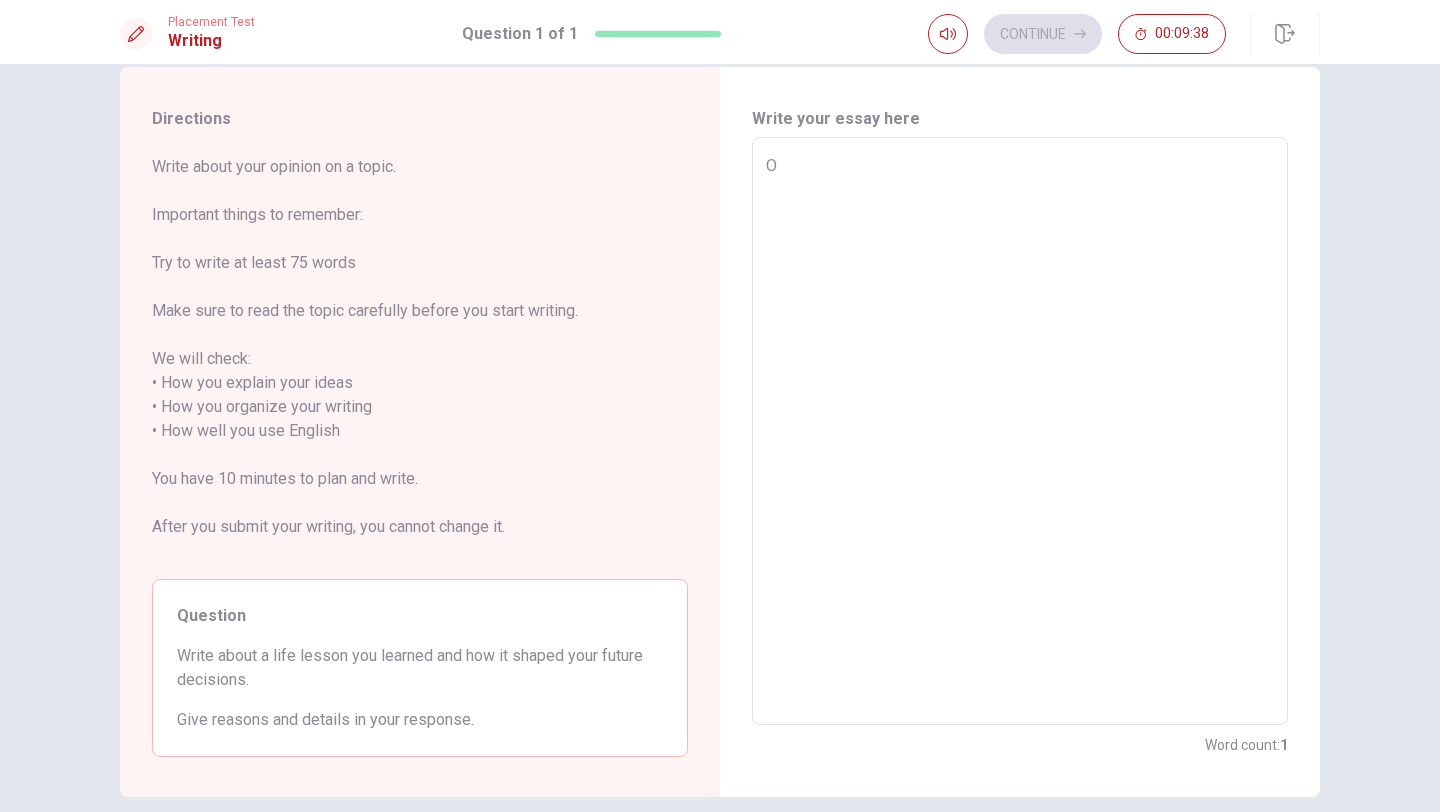 type on "On" 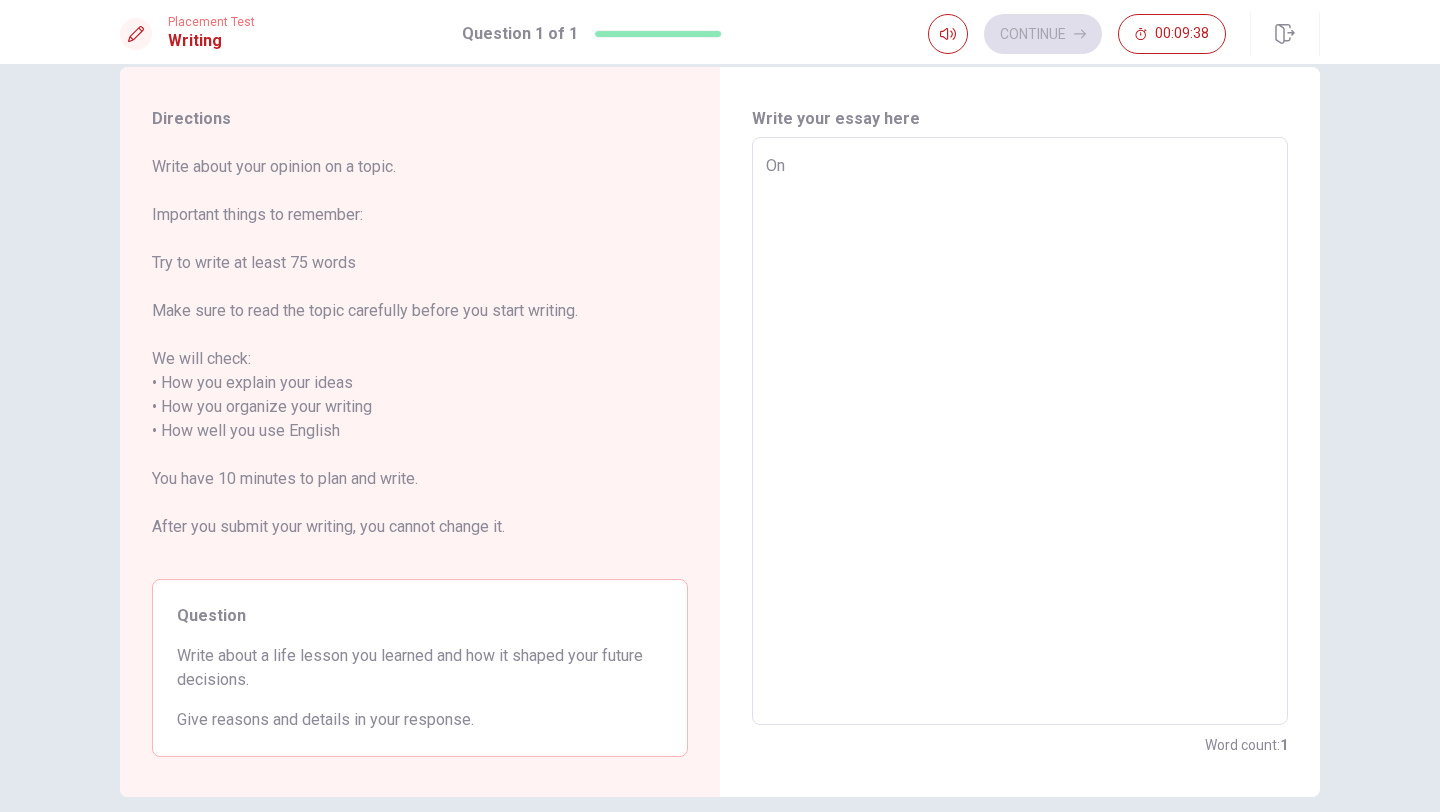 type on "x" 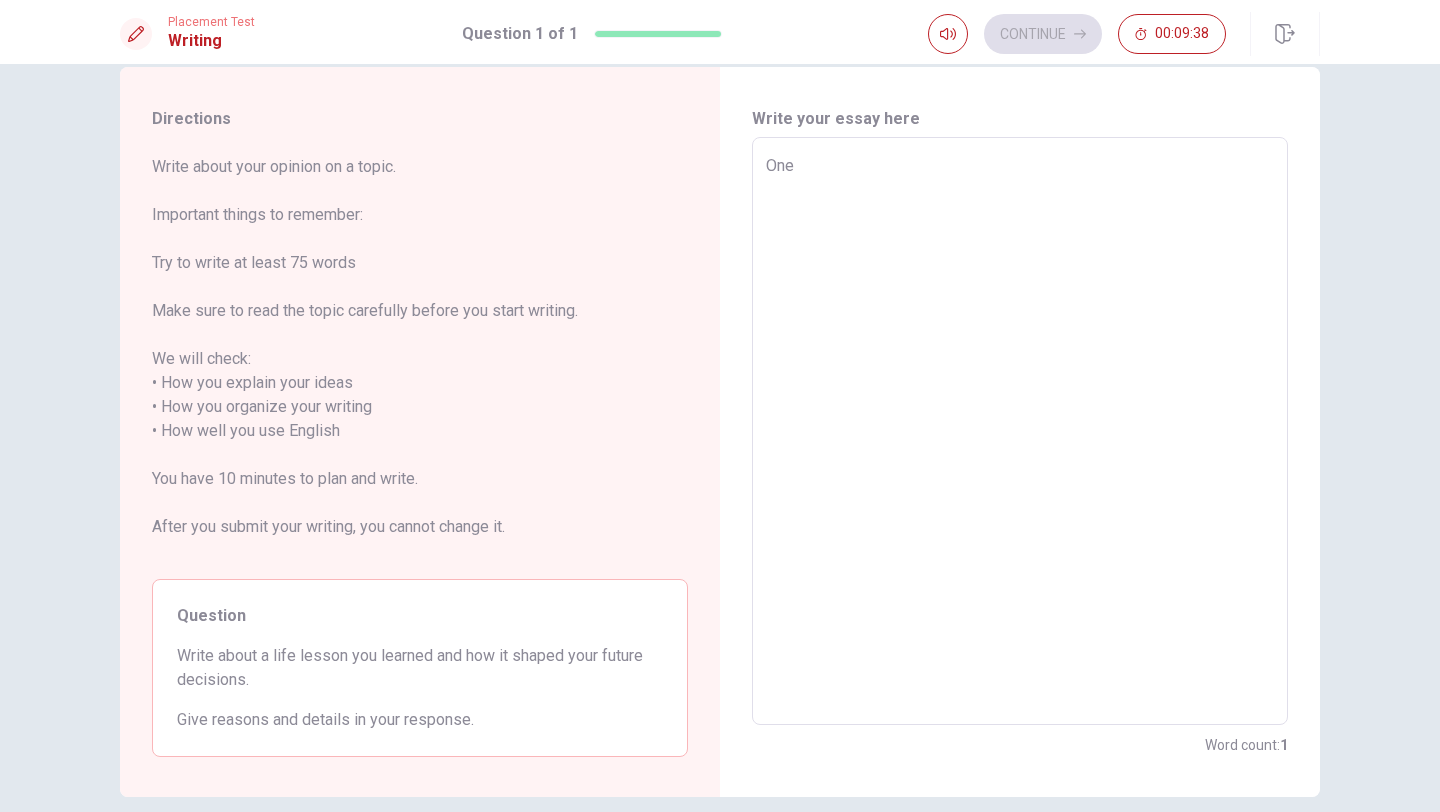 type on "x" 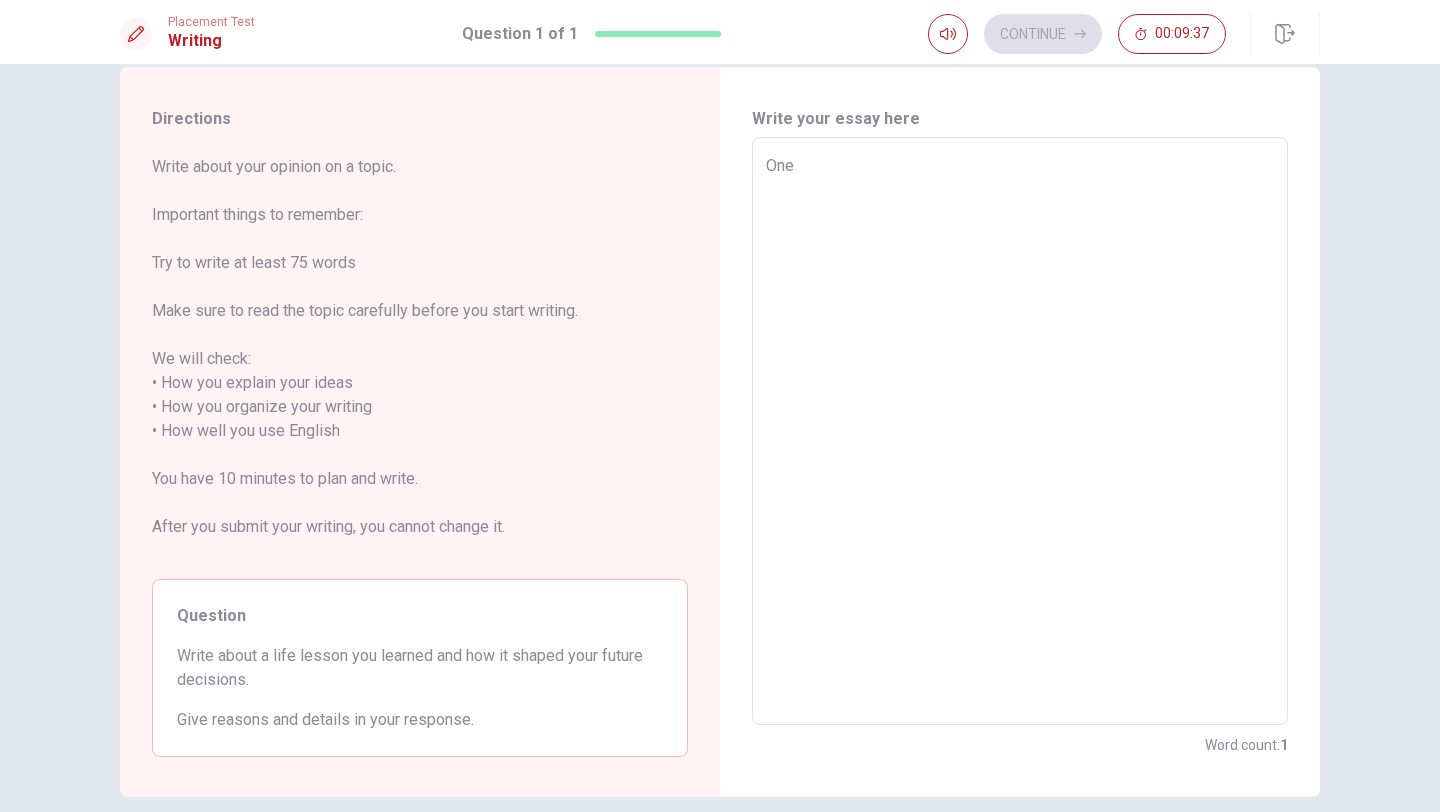 type on "One i" 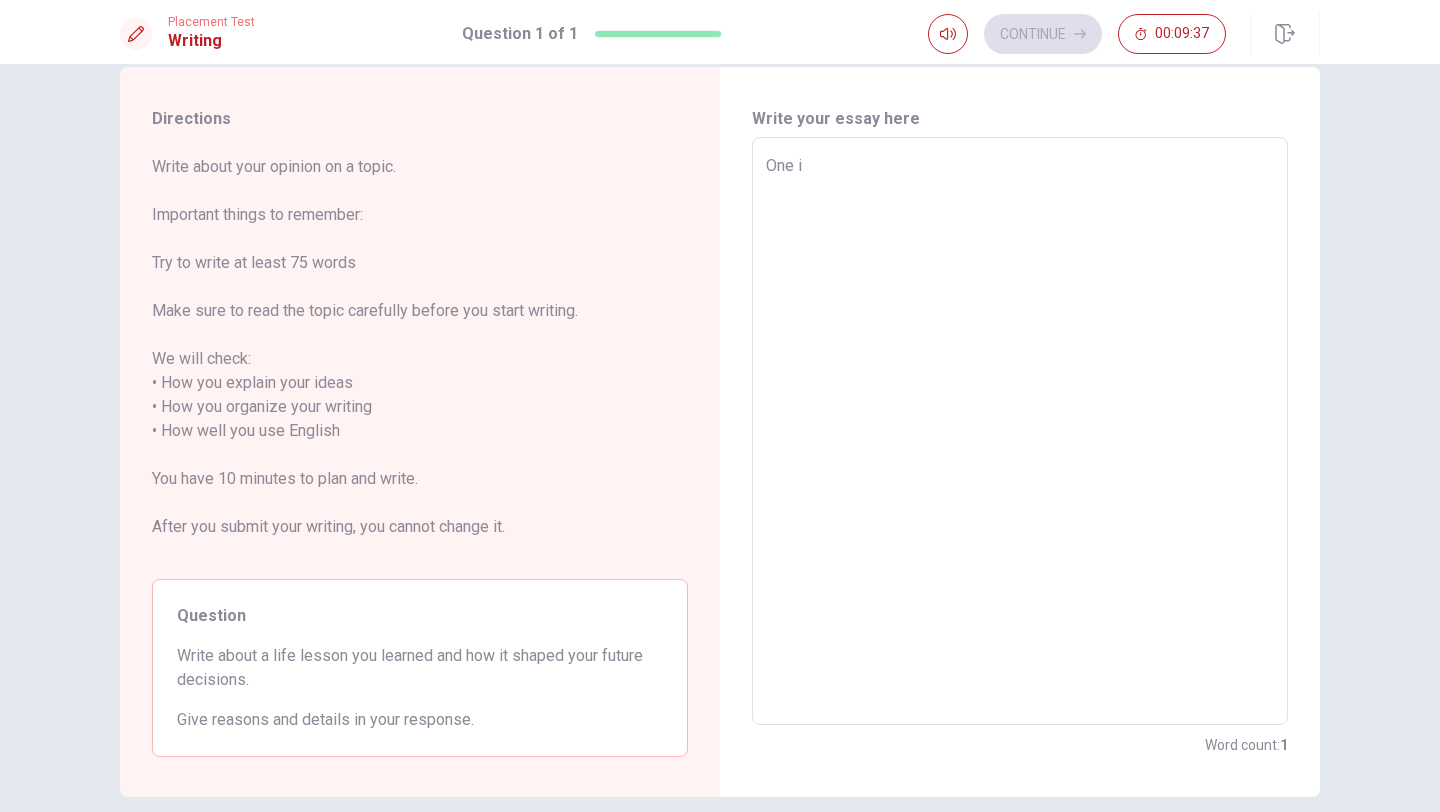 type on "x" 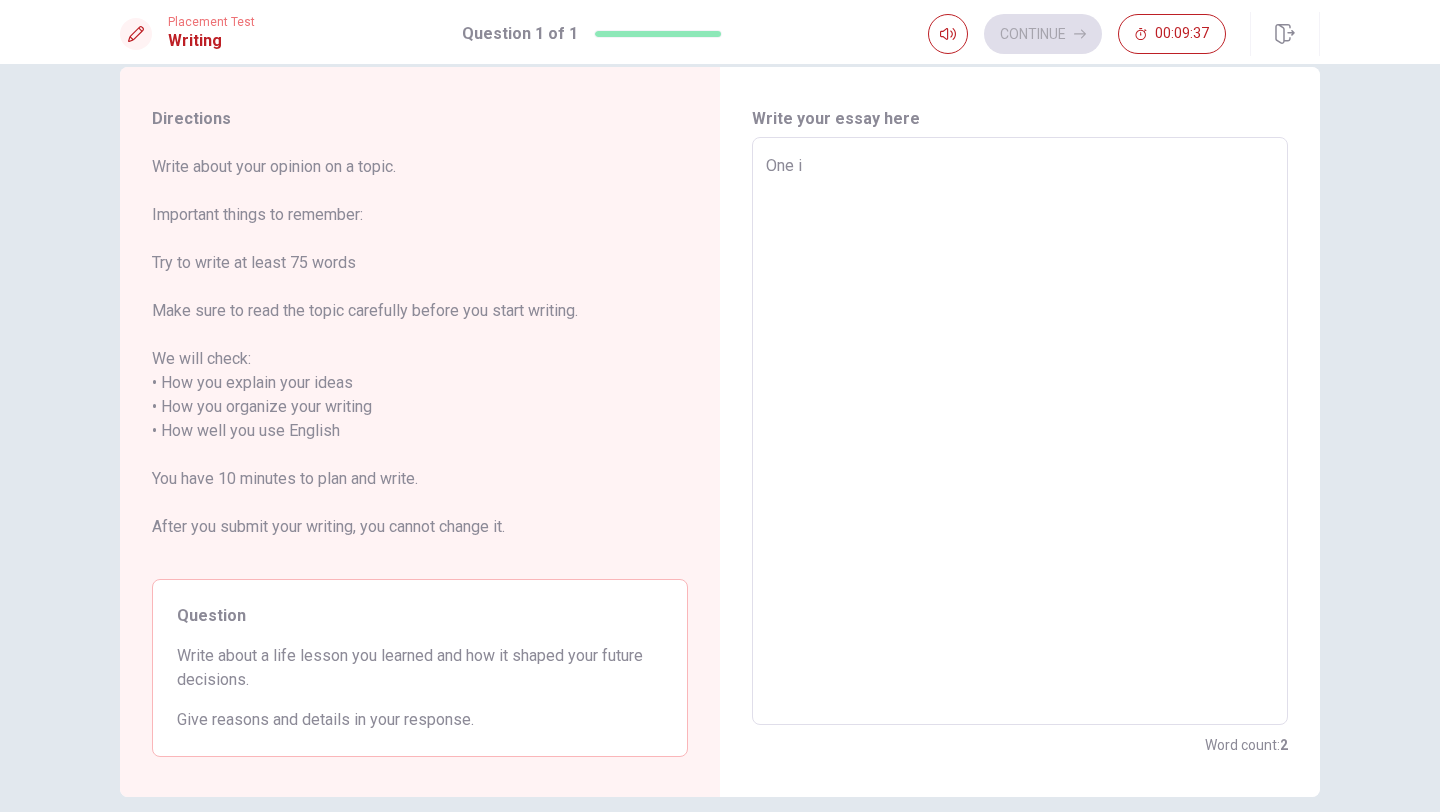 type on "One im" 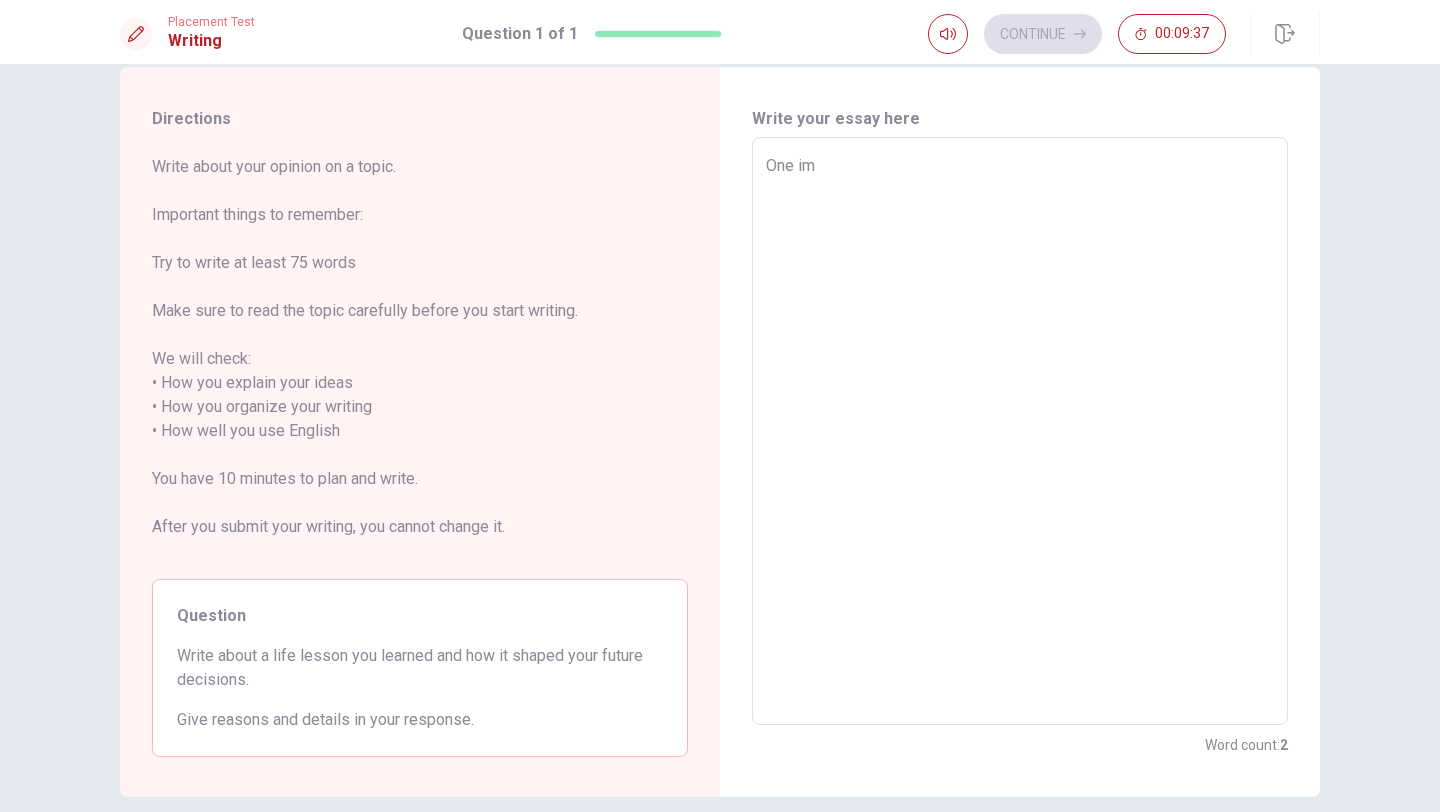 type on "x" 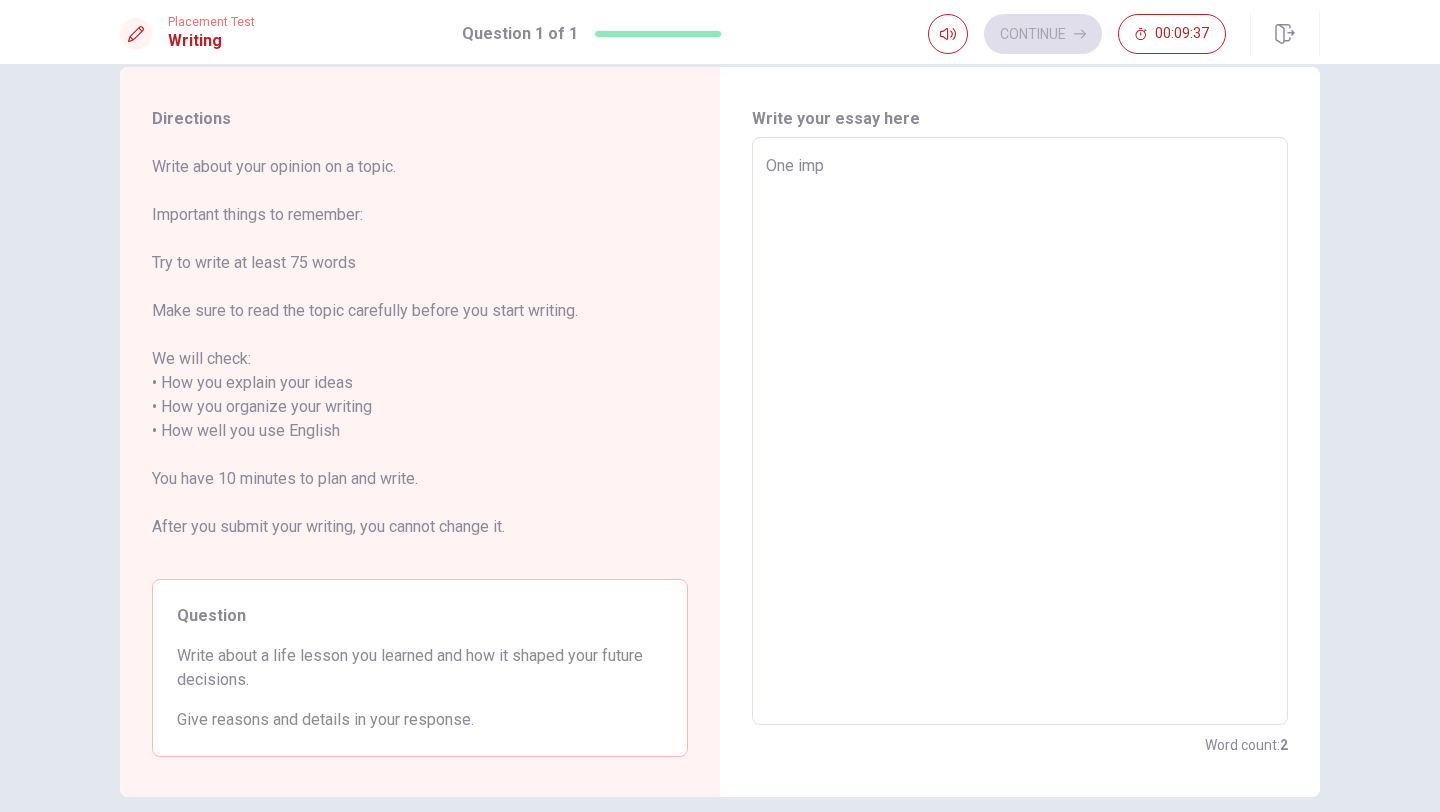 type on "x" 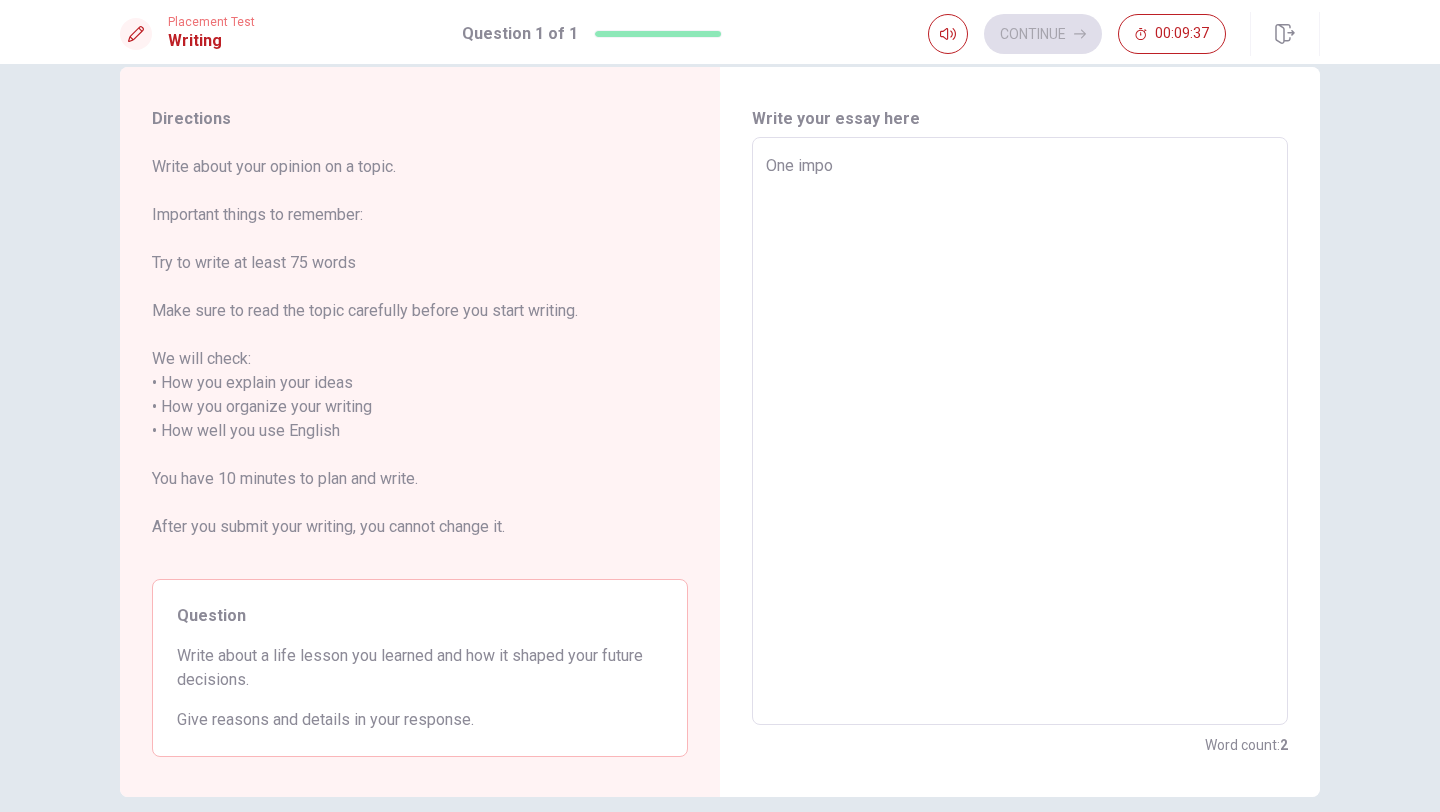 type on "x" 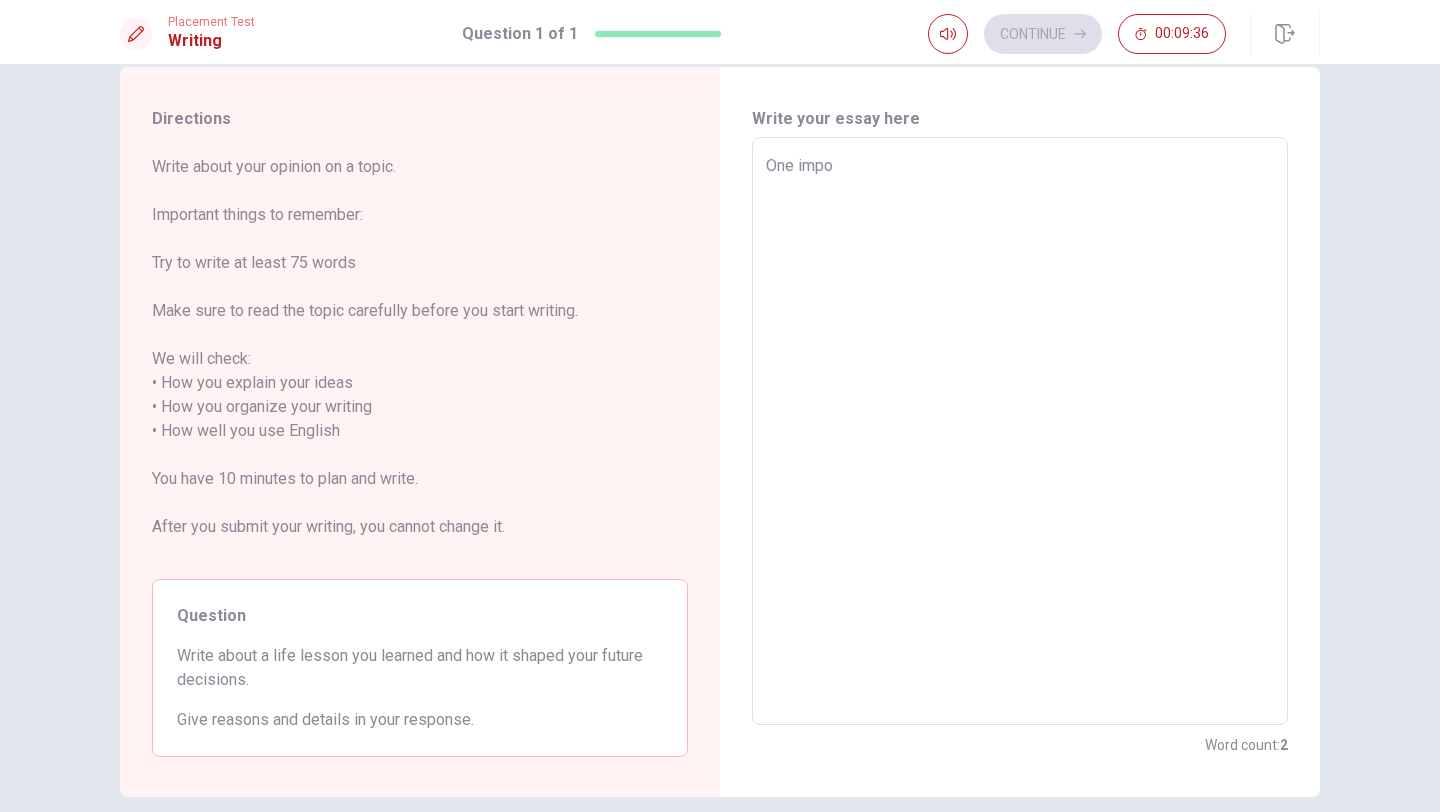 type on "One impor" 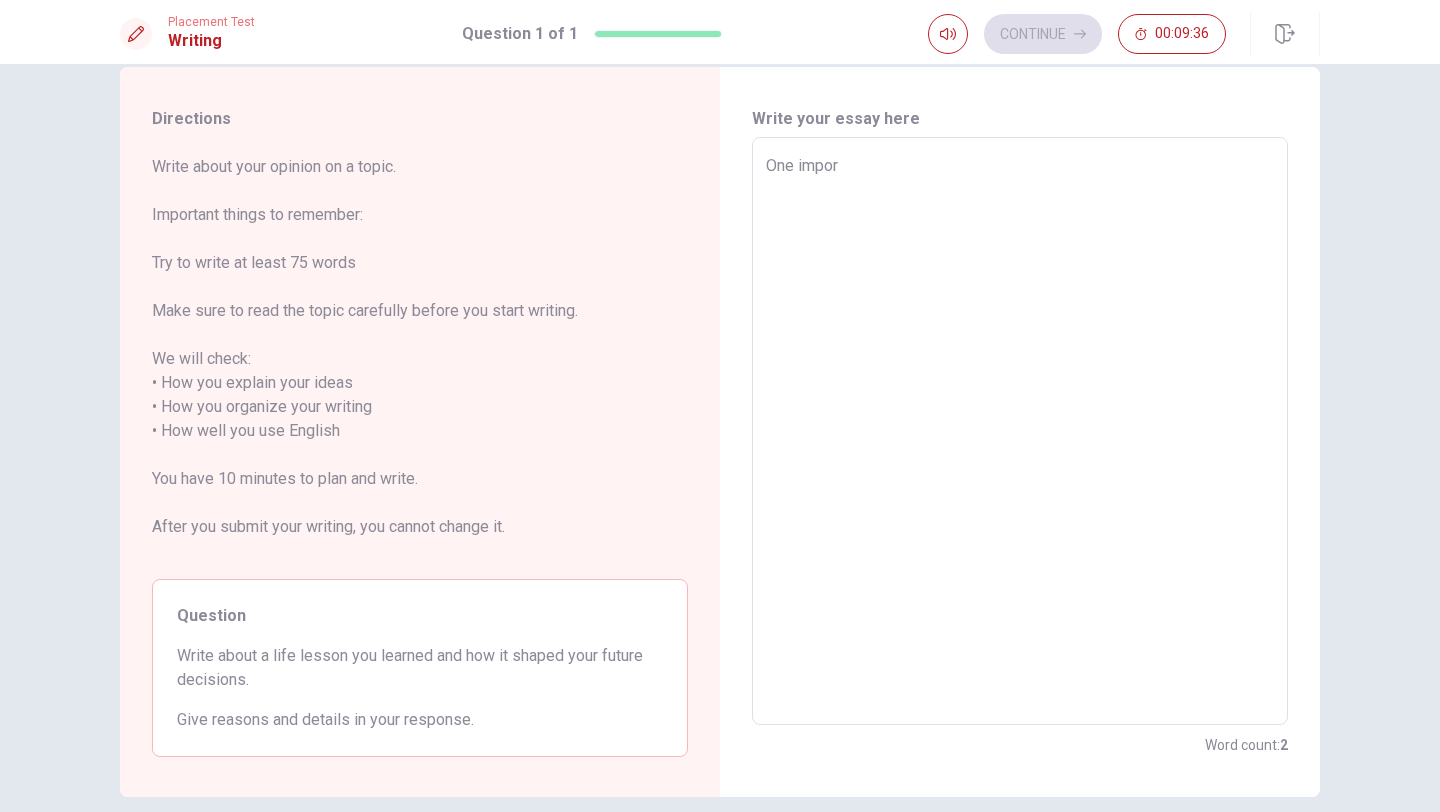 type on "x" 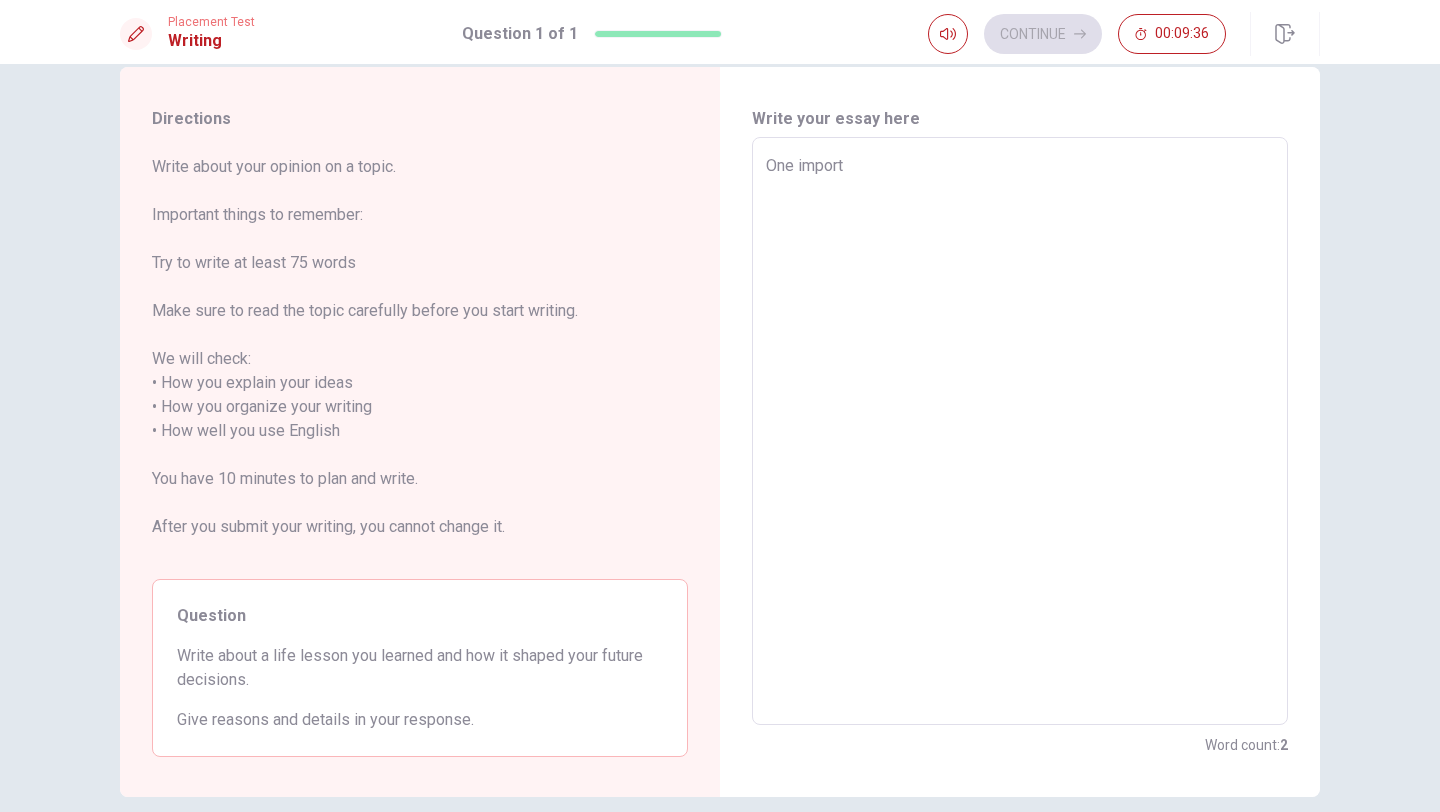 type on "x" 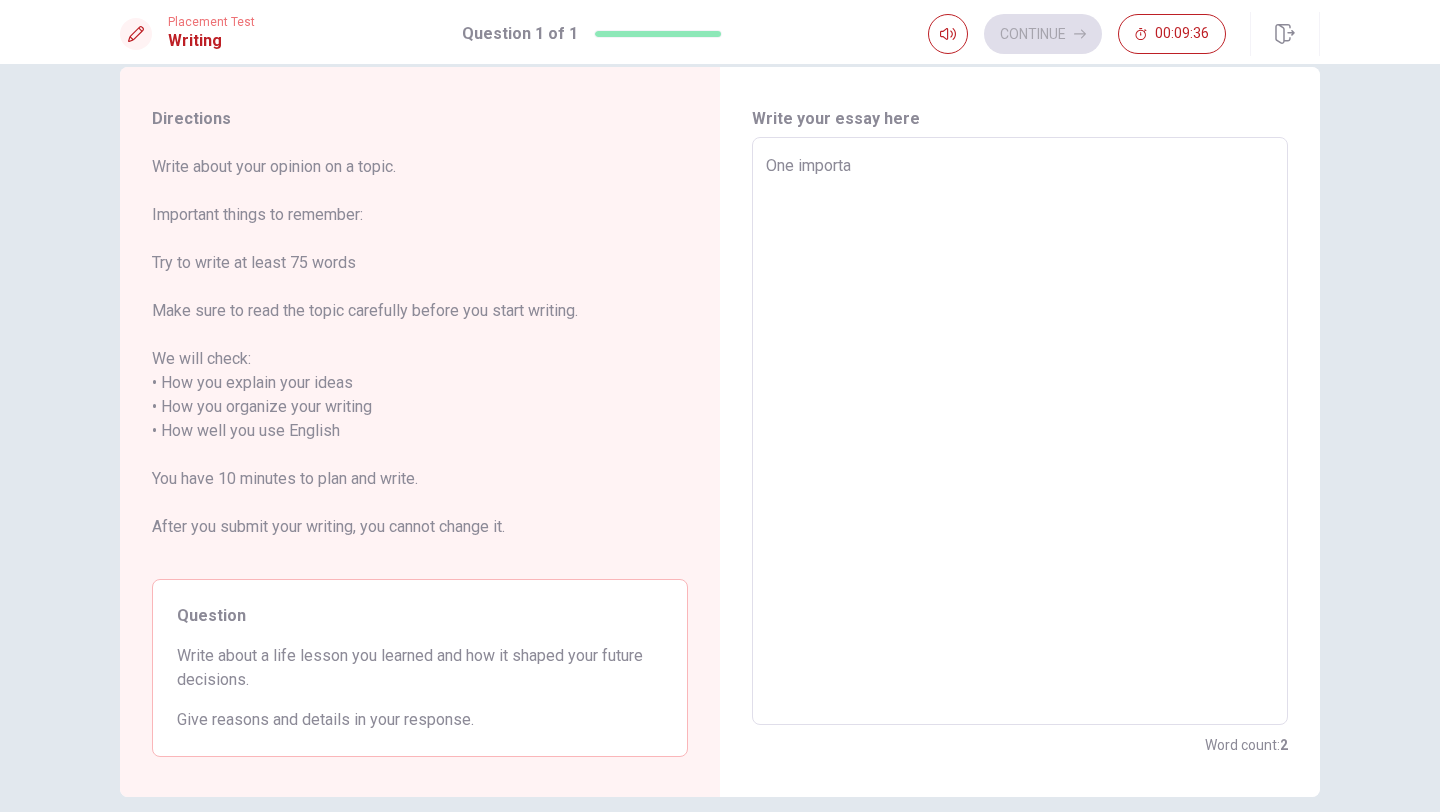 type on "x" 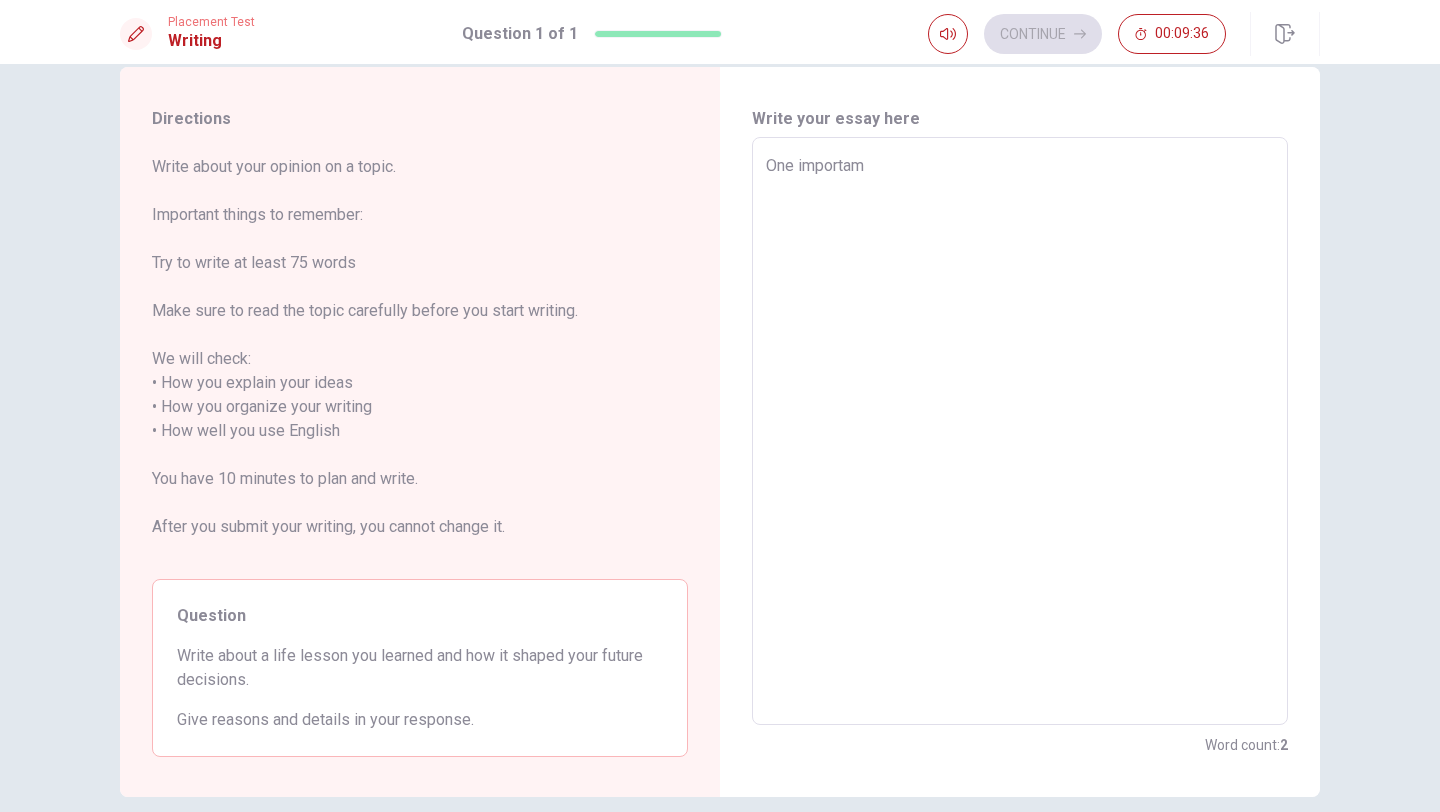 type on "x" 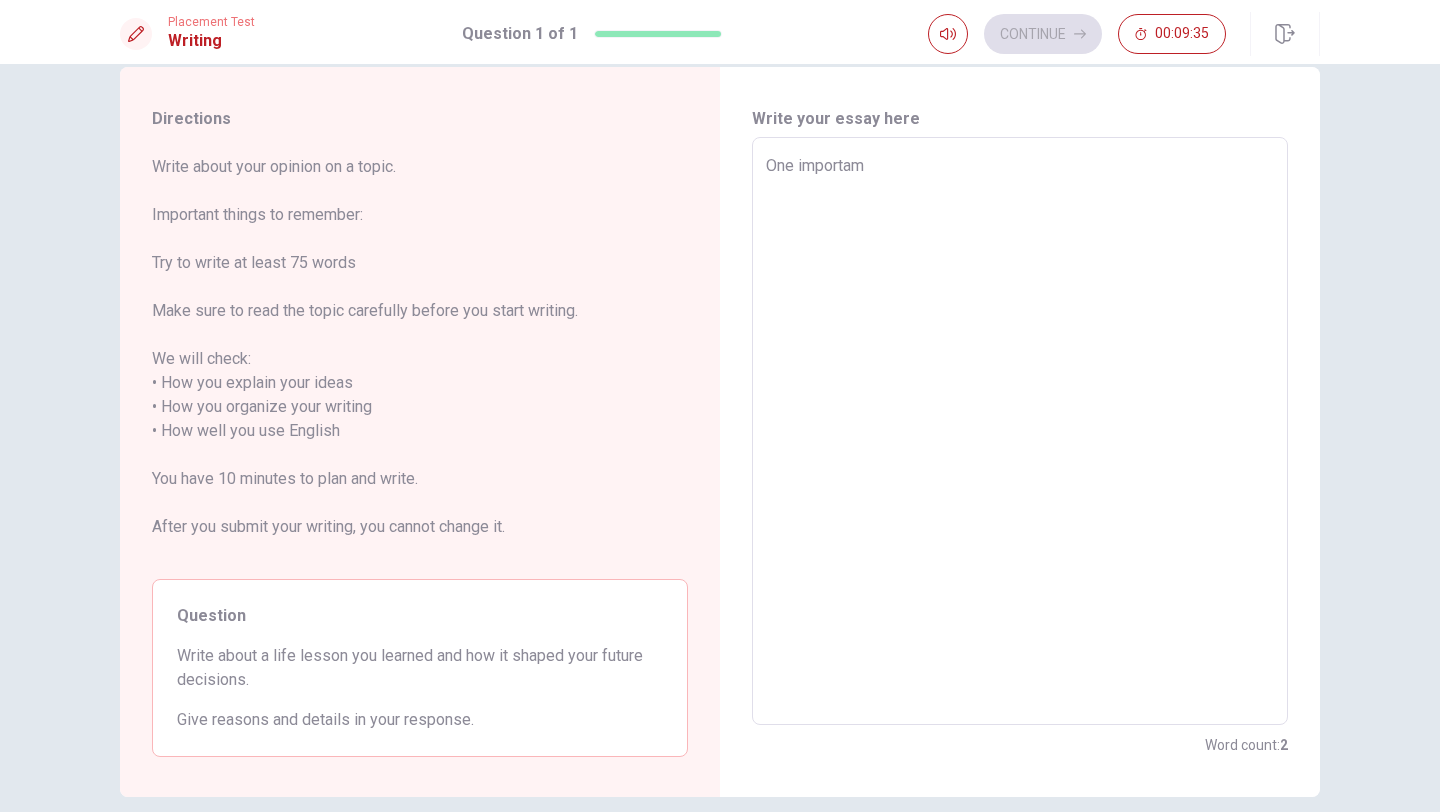 type on "One importa" 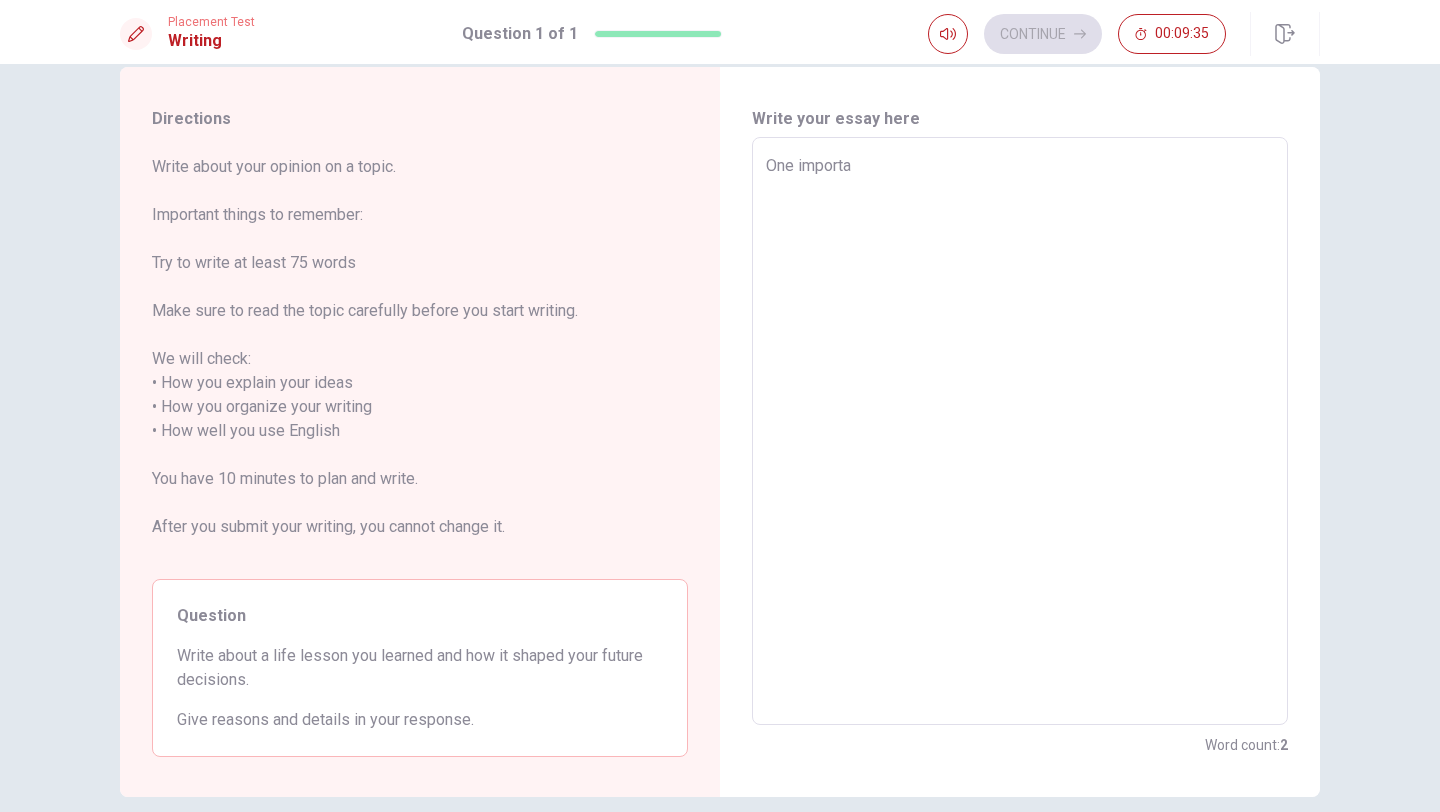 type on "x" 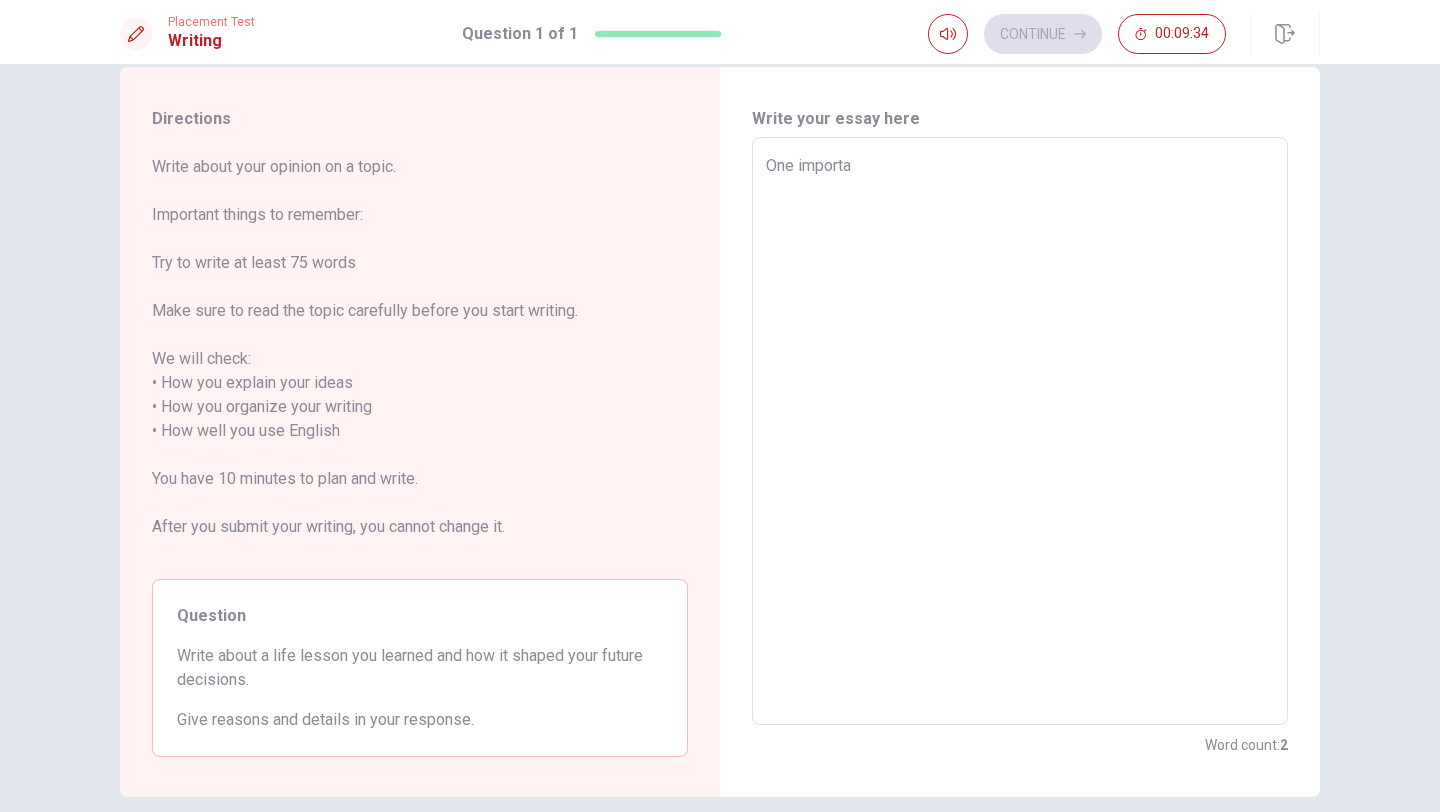 type on "One importan" 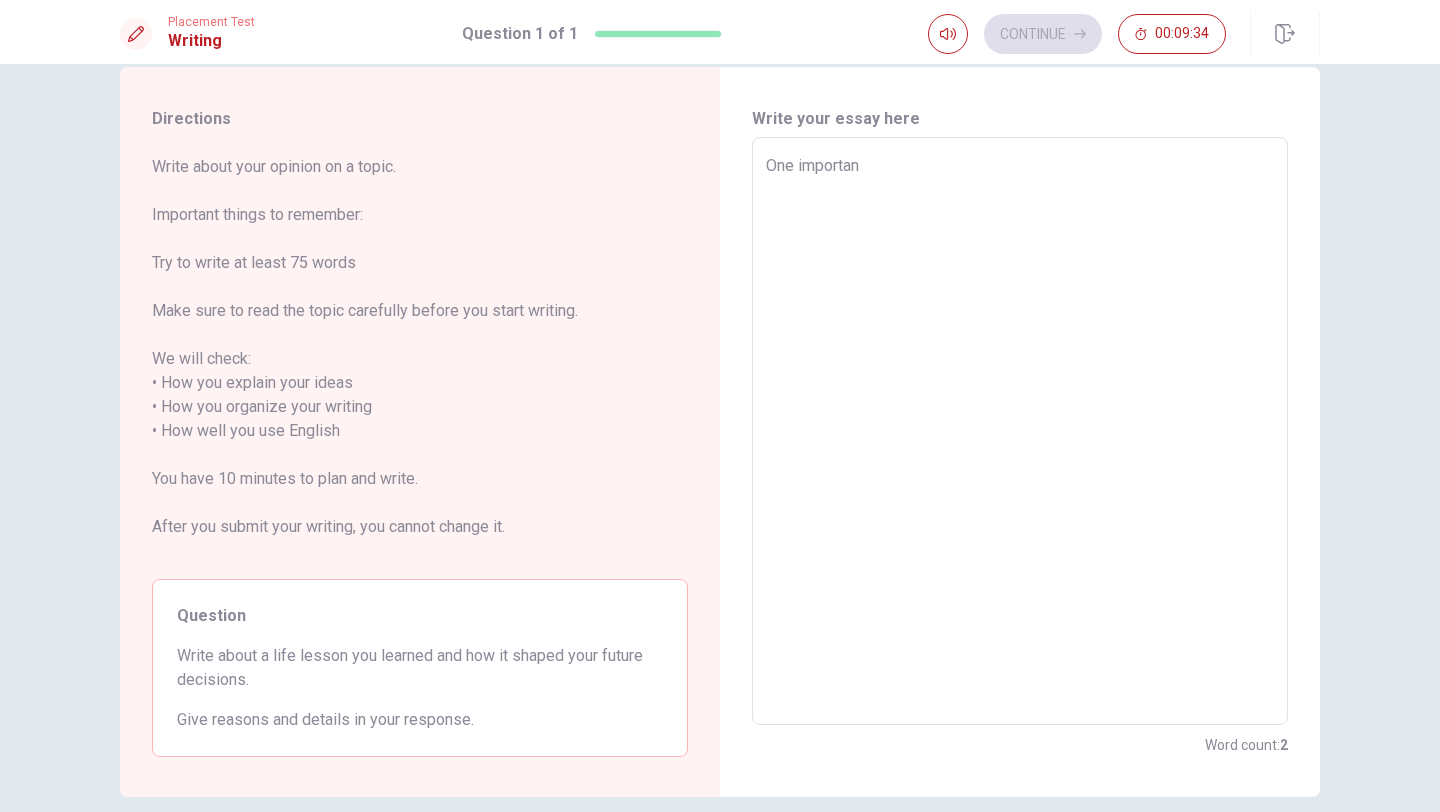 type on "x" 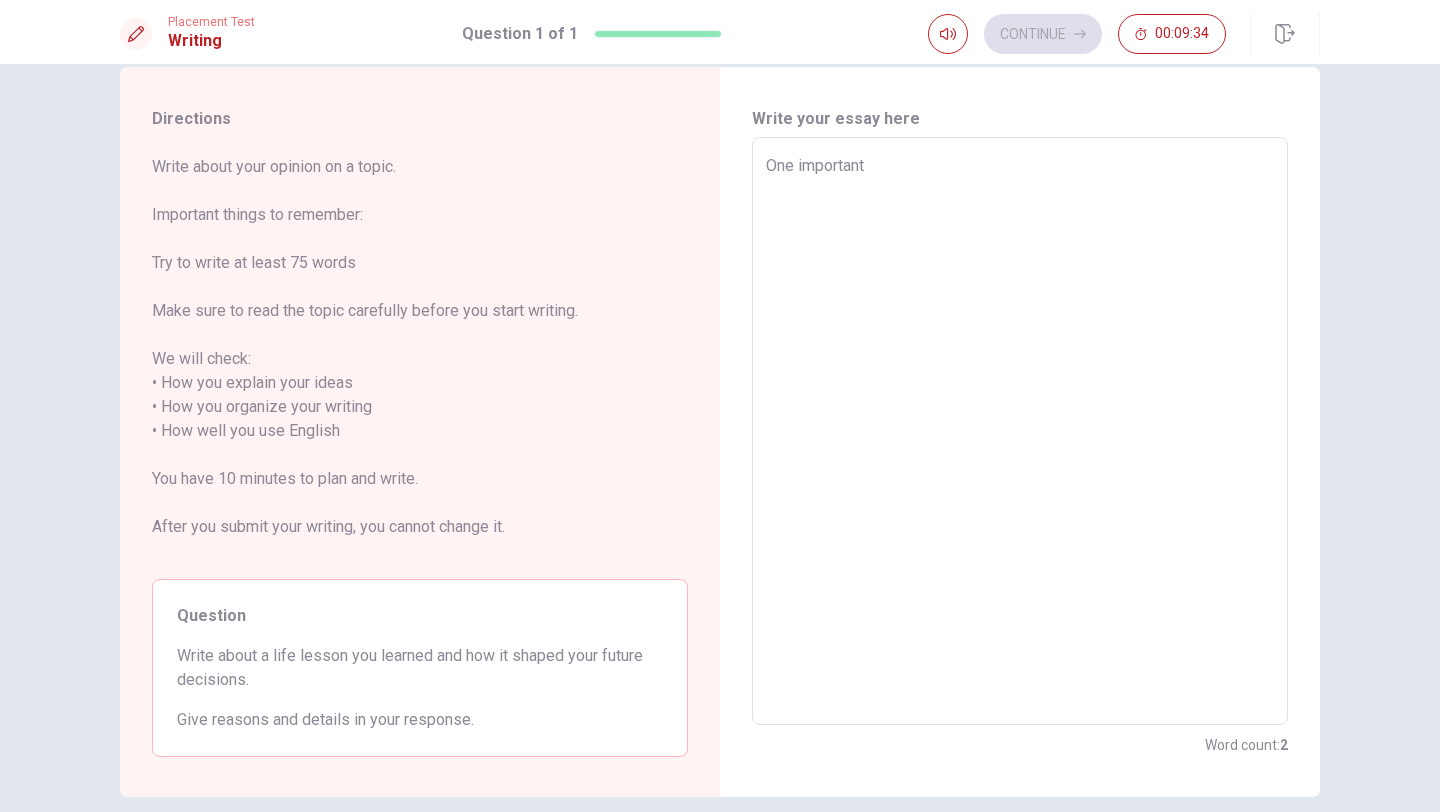 type on "x" 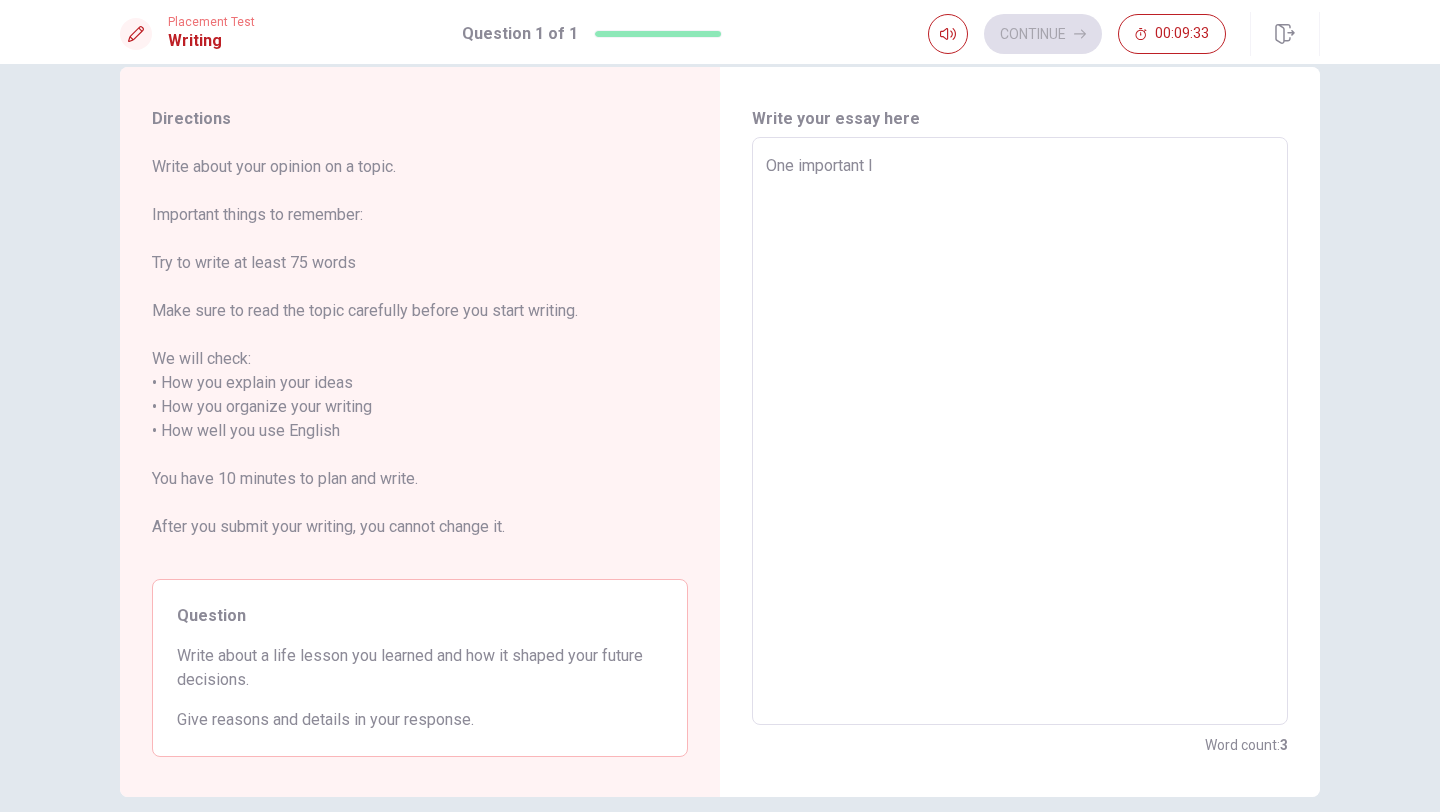 type on "x" 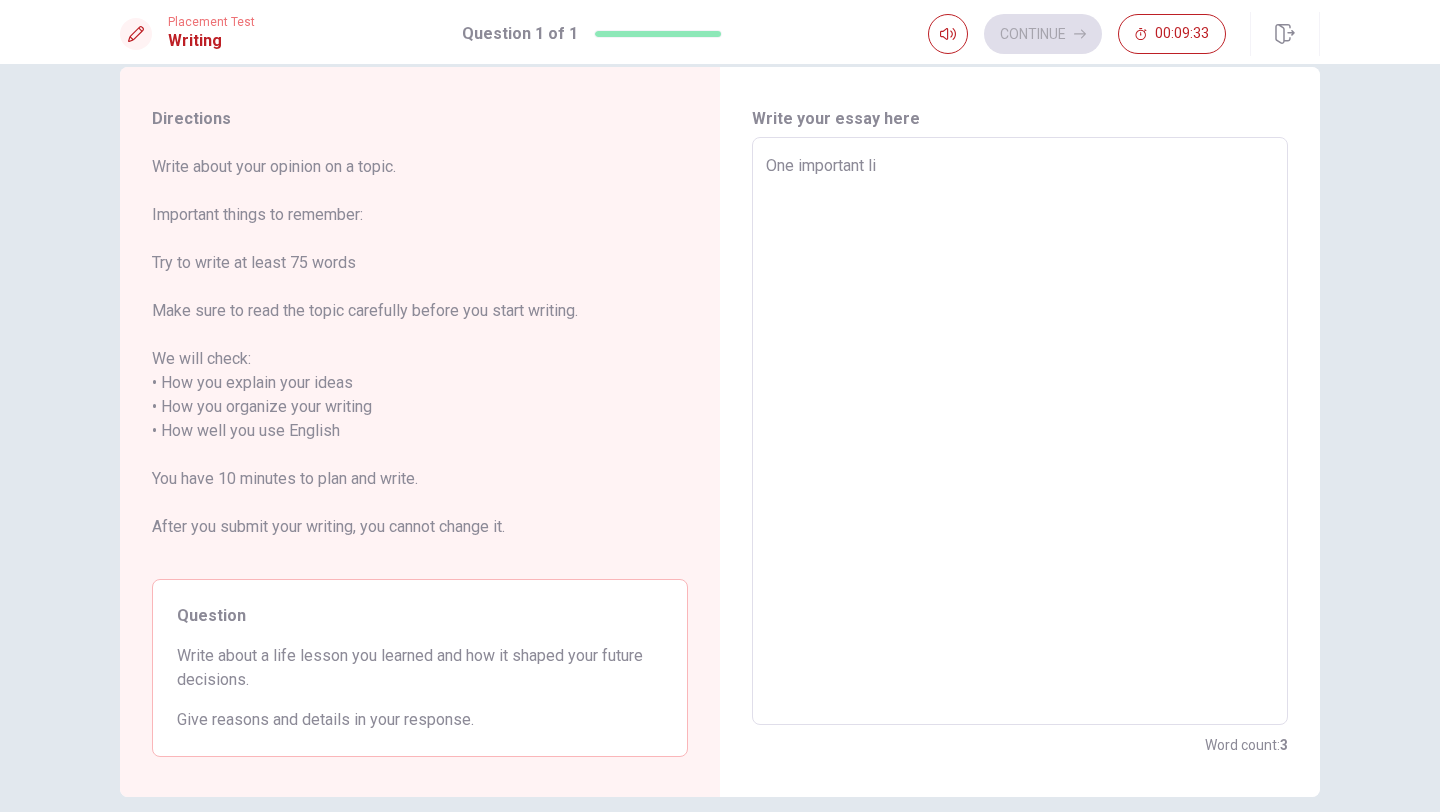 type on "x" 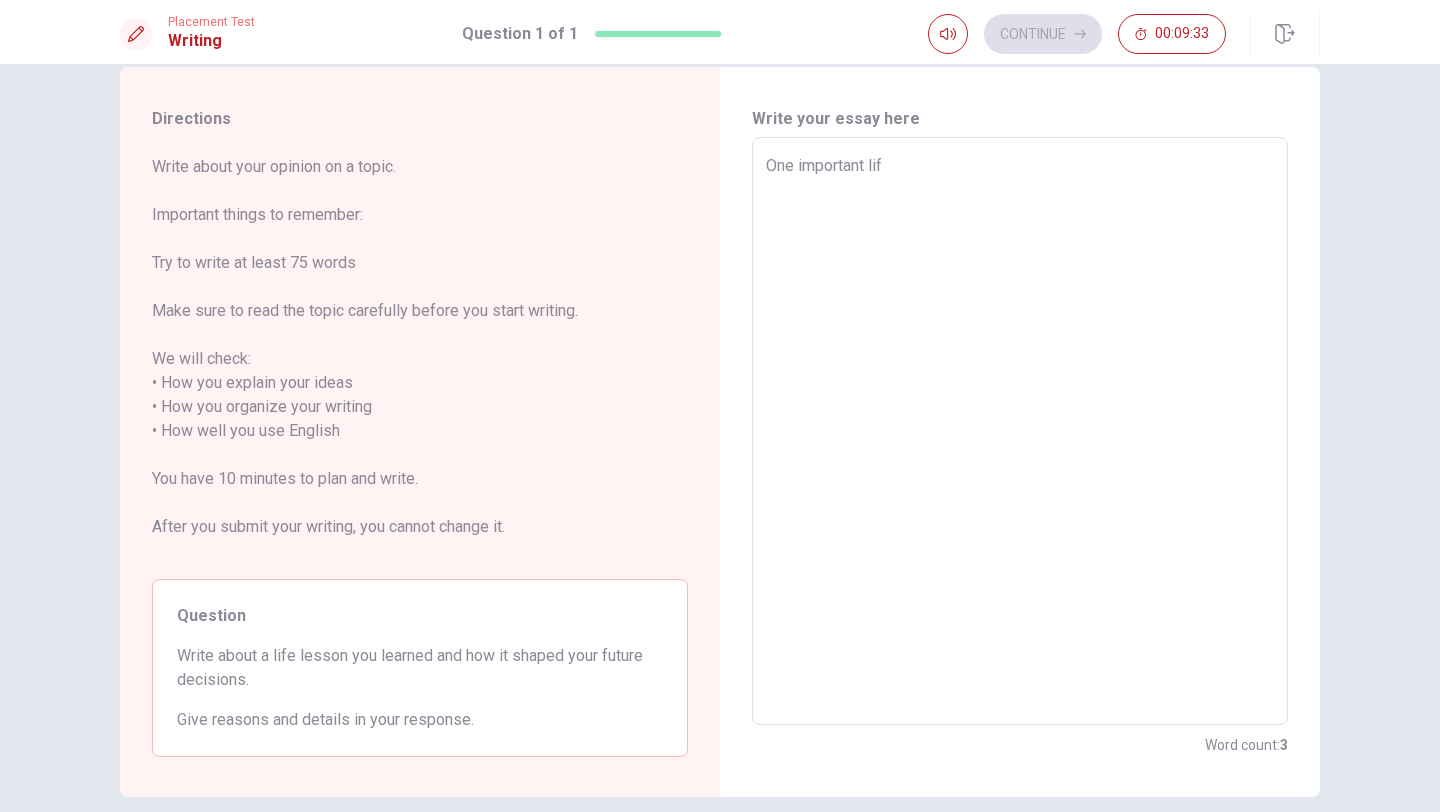 type on "x" 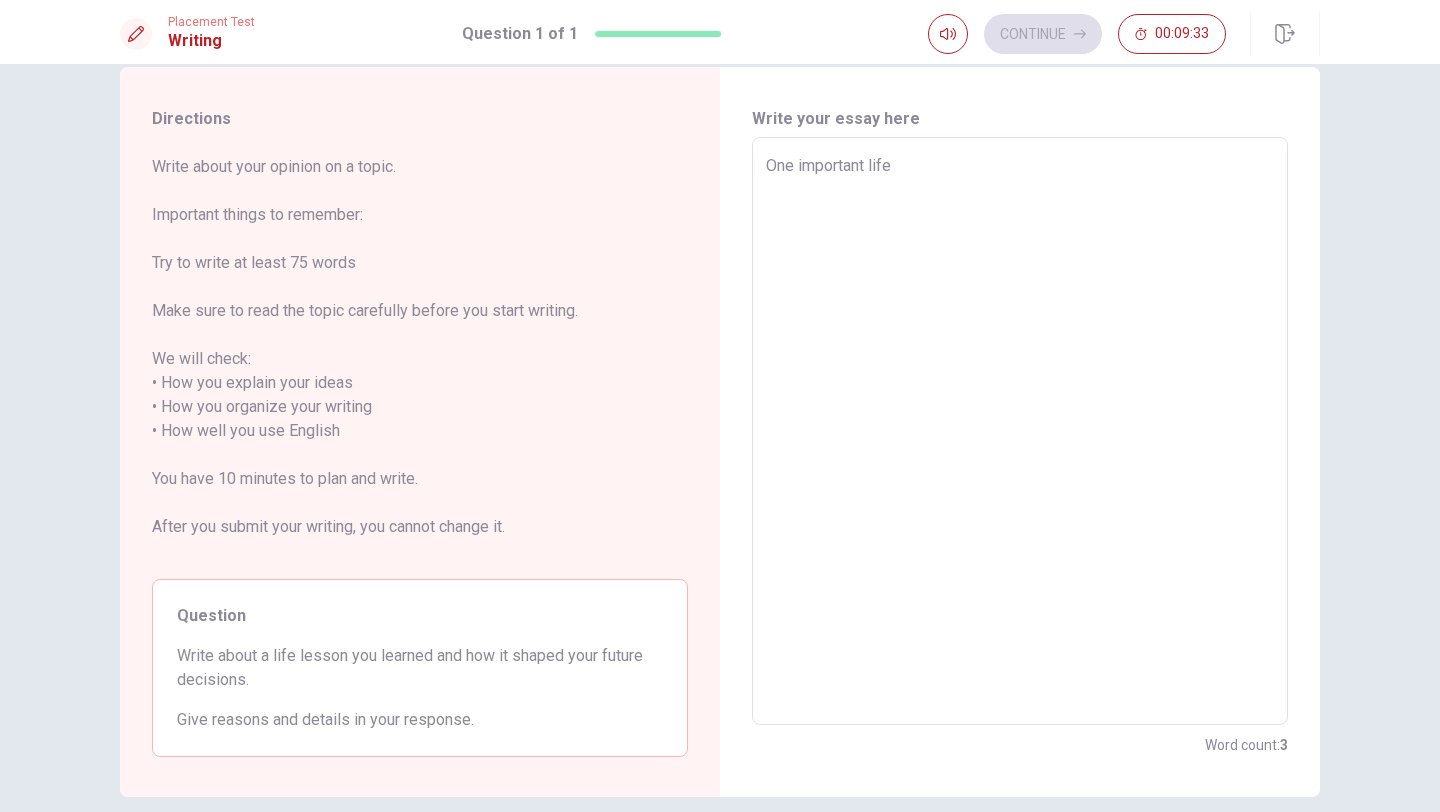 type on "x" 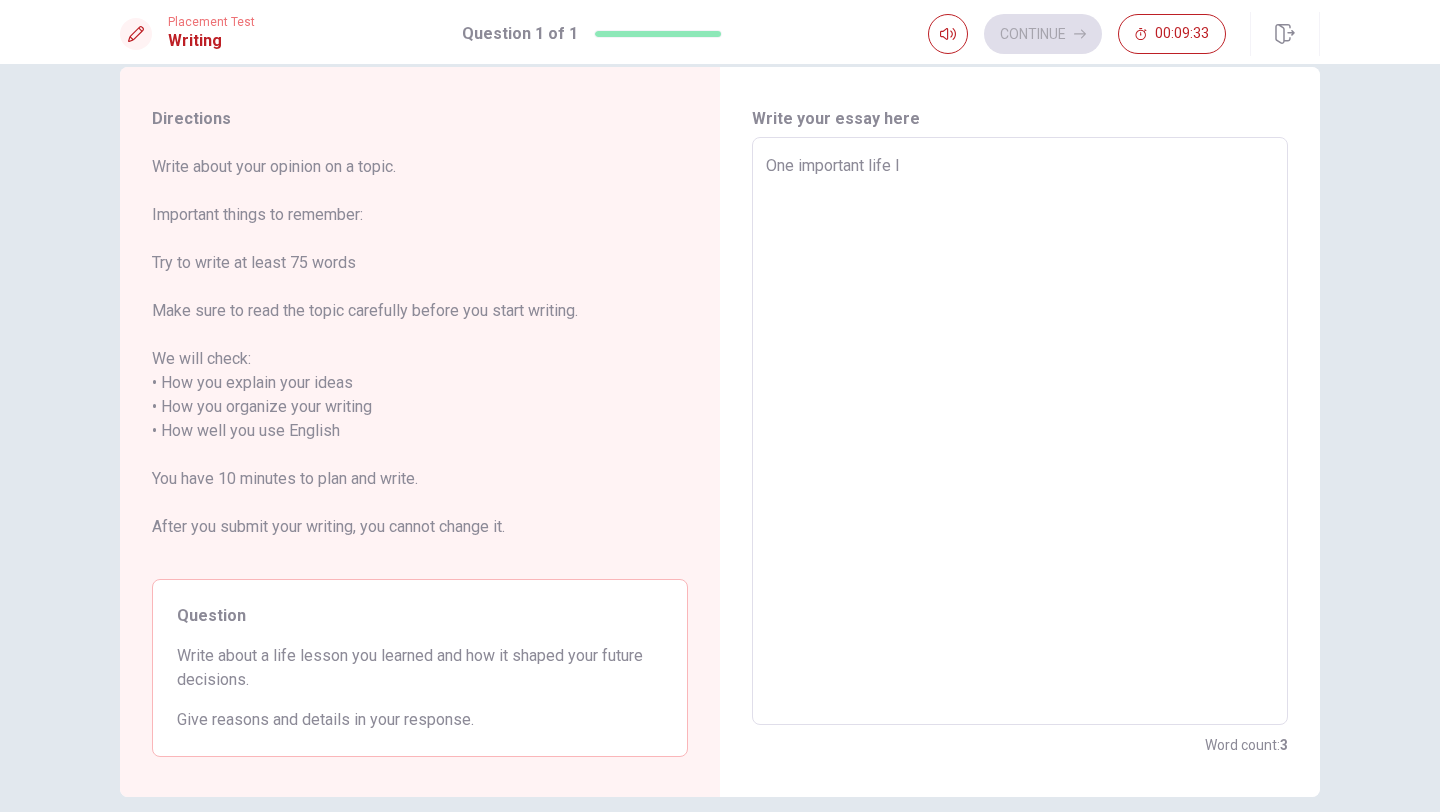 type on "x" 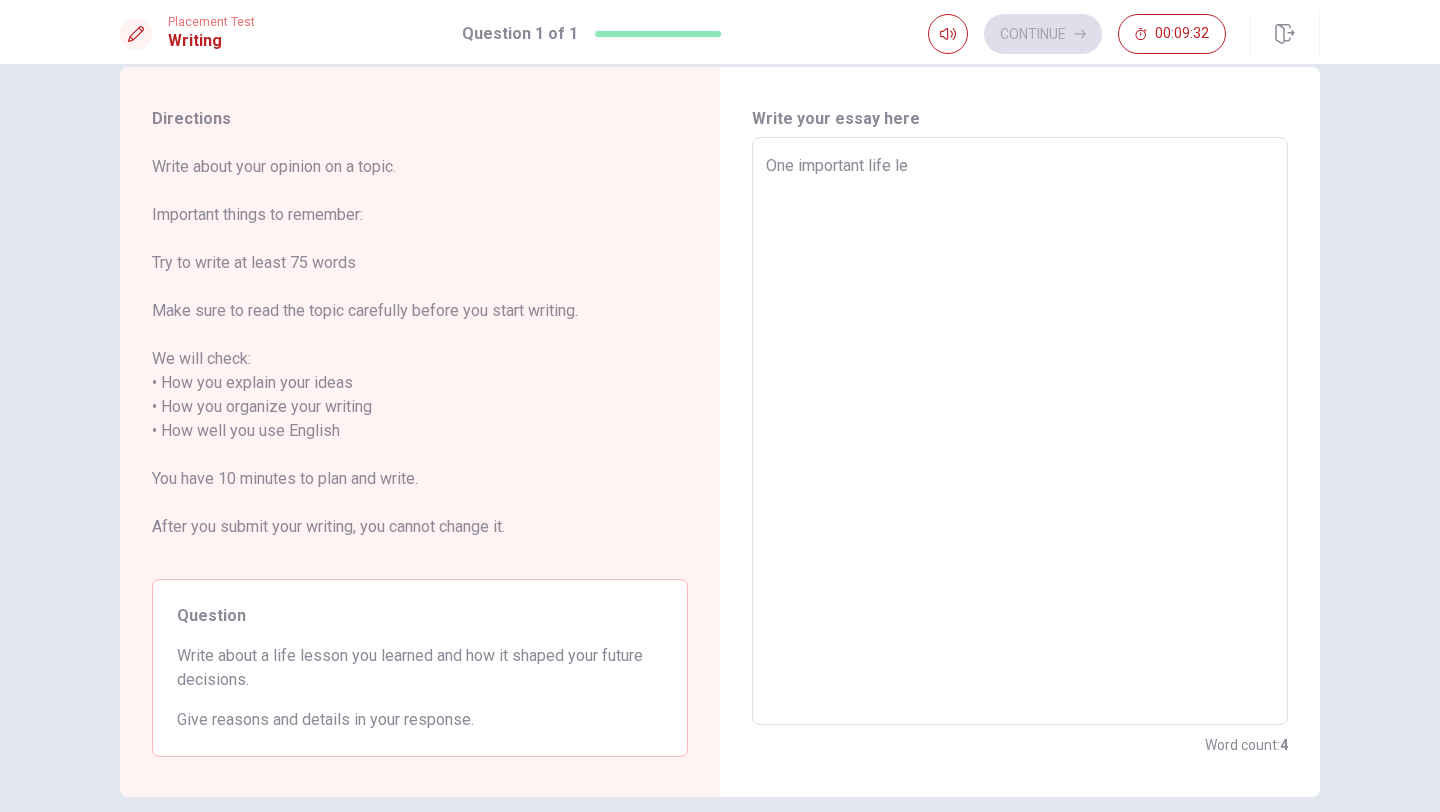 type on "x" 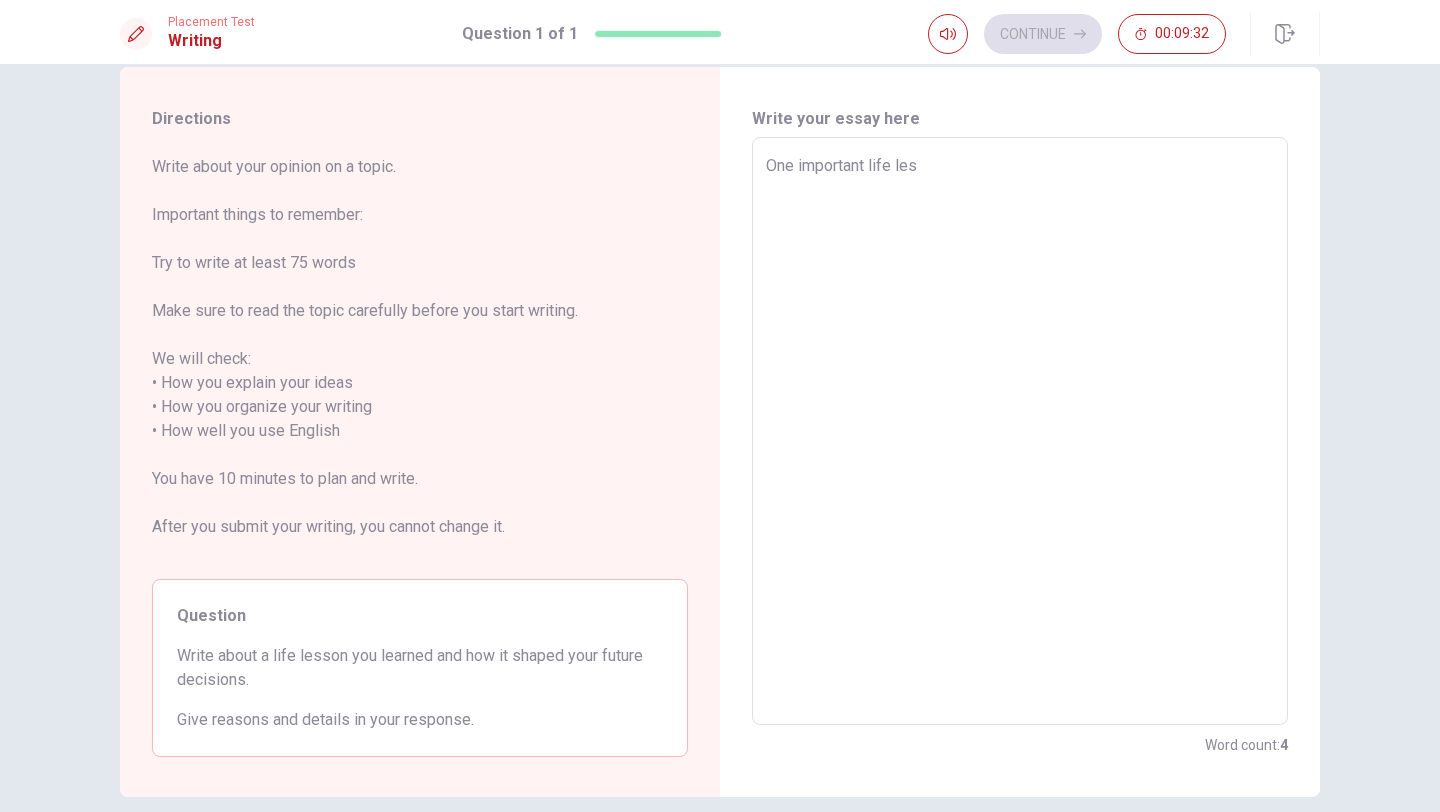 type on "x" 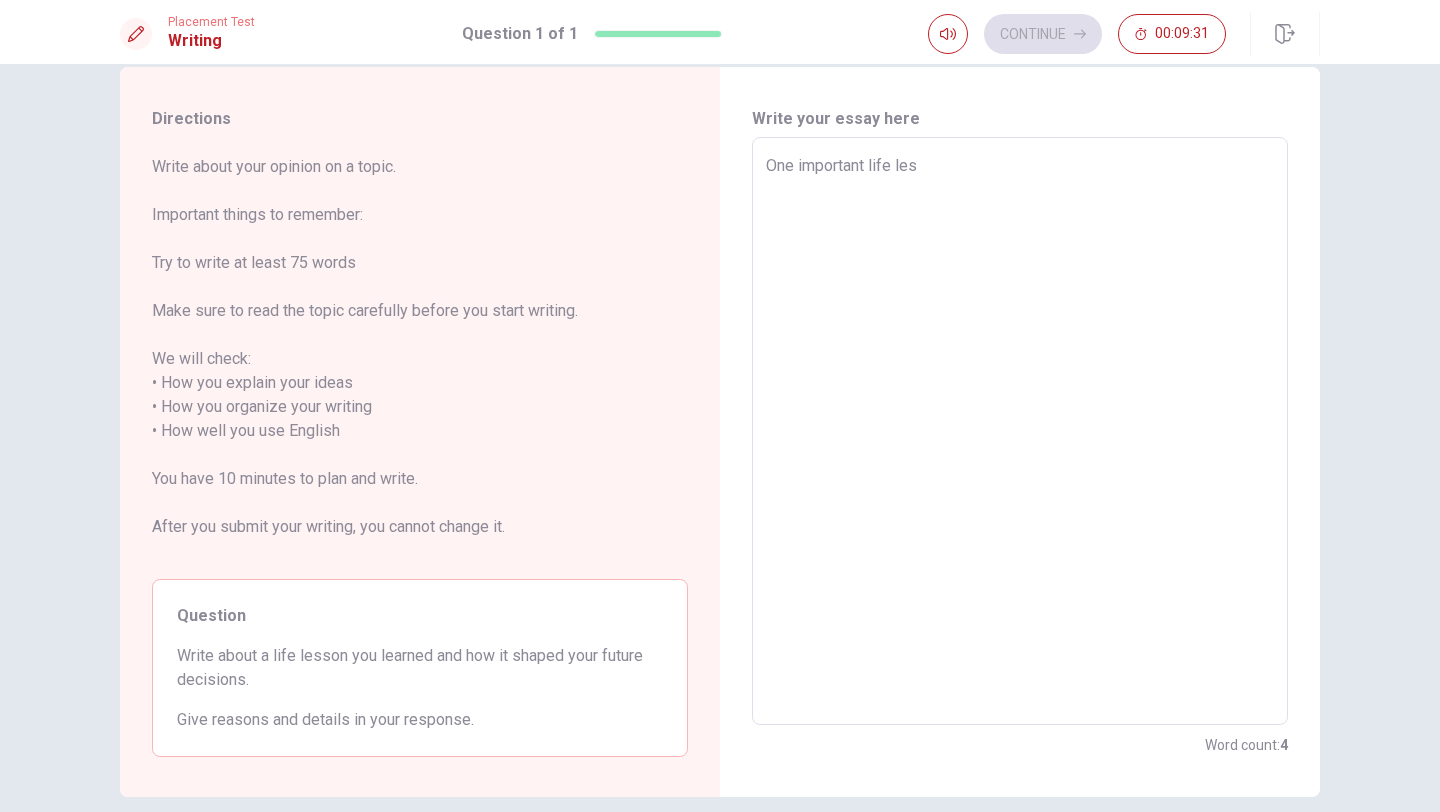 type on "One important life less" 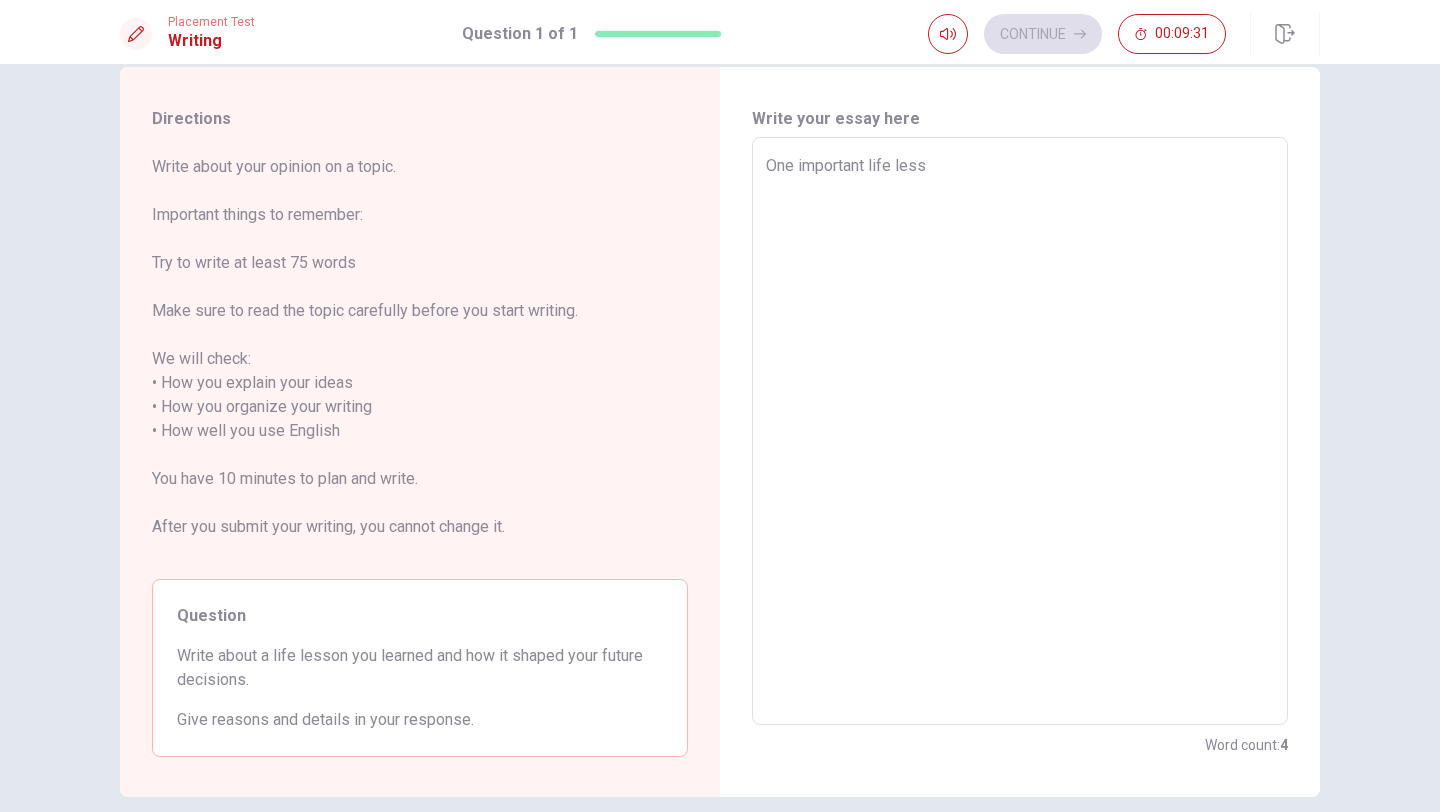 type on "x" 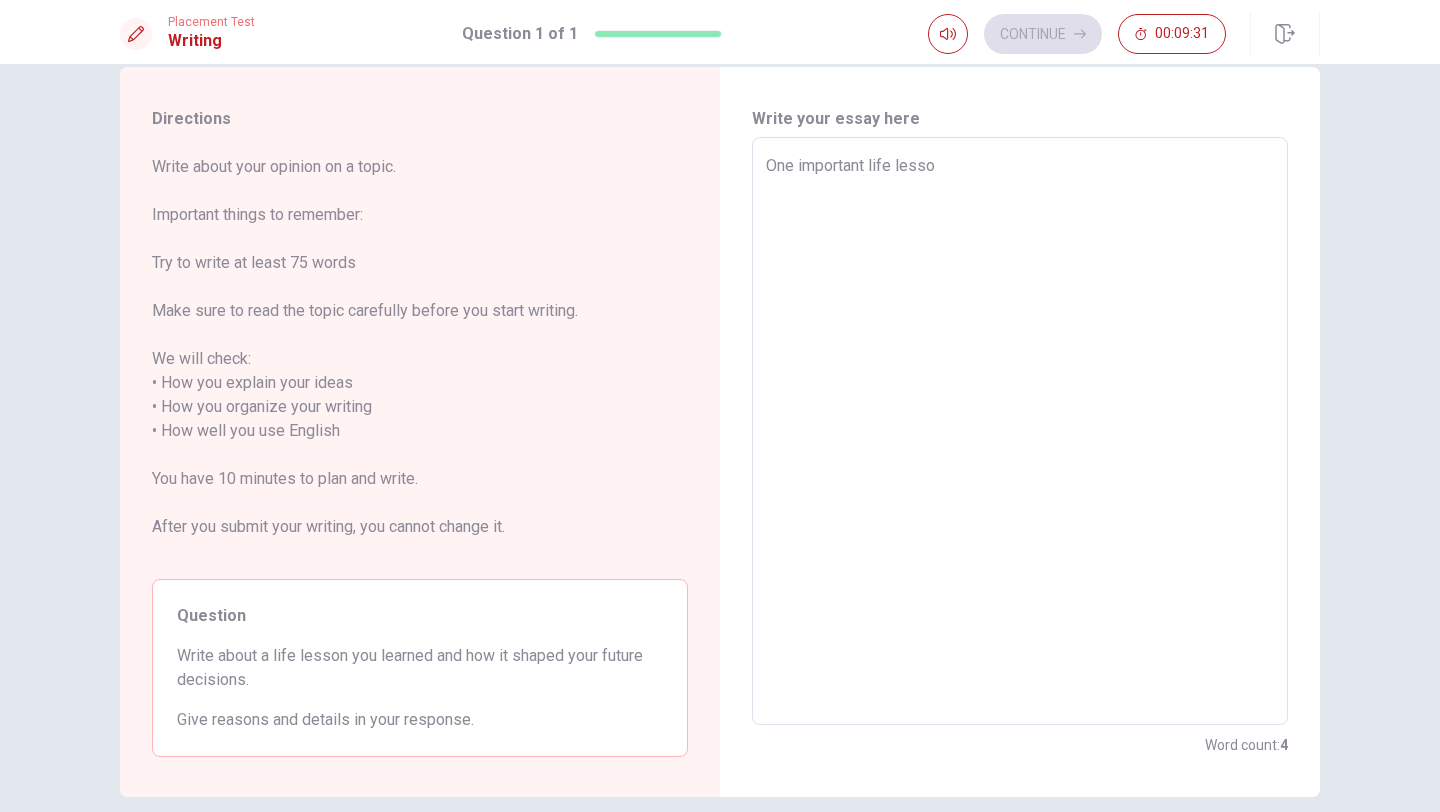 type on "x" 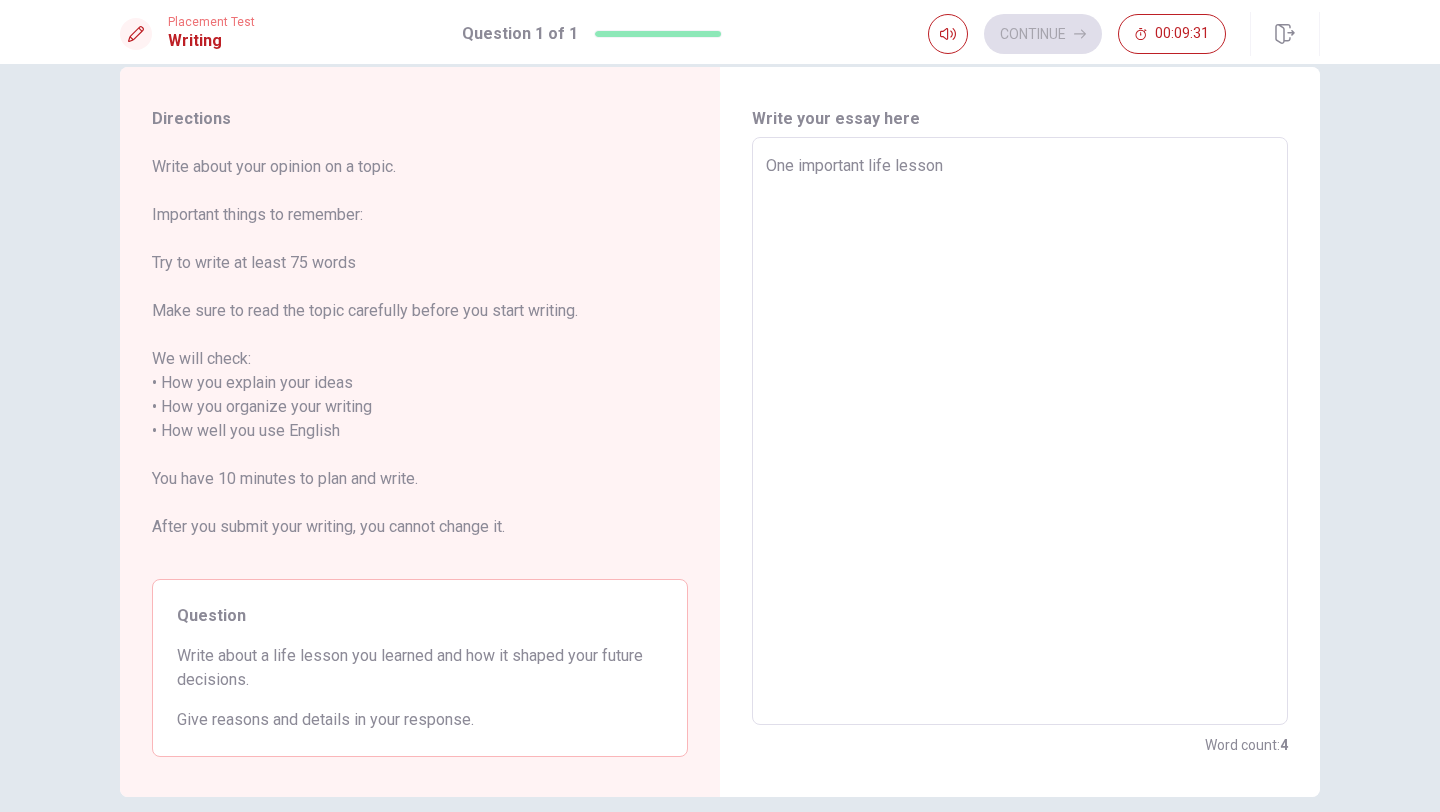 type on "x" 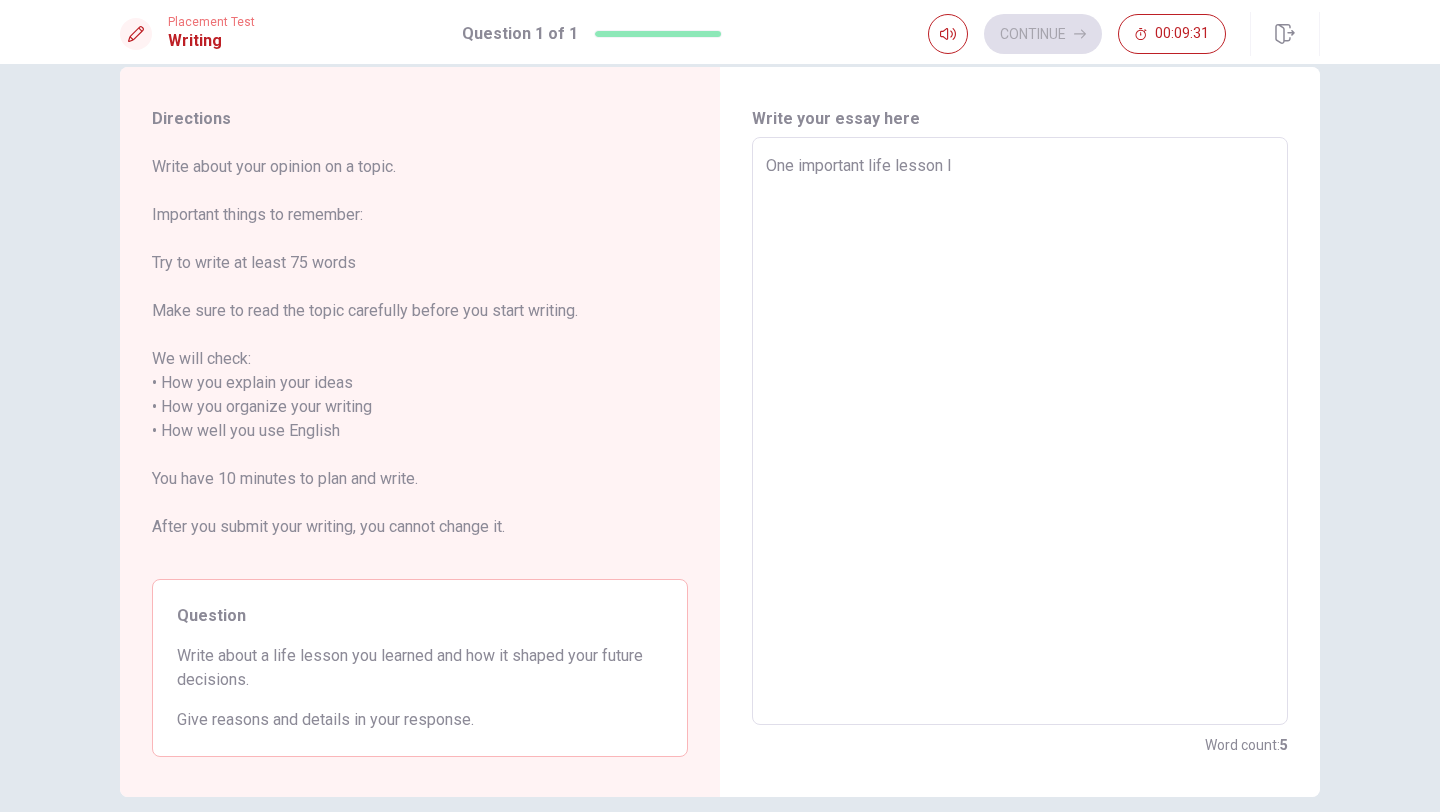 type on "x" 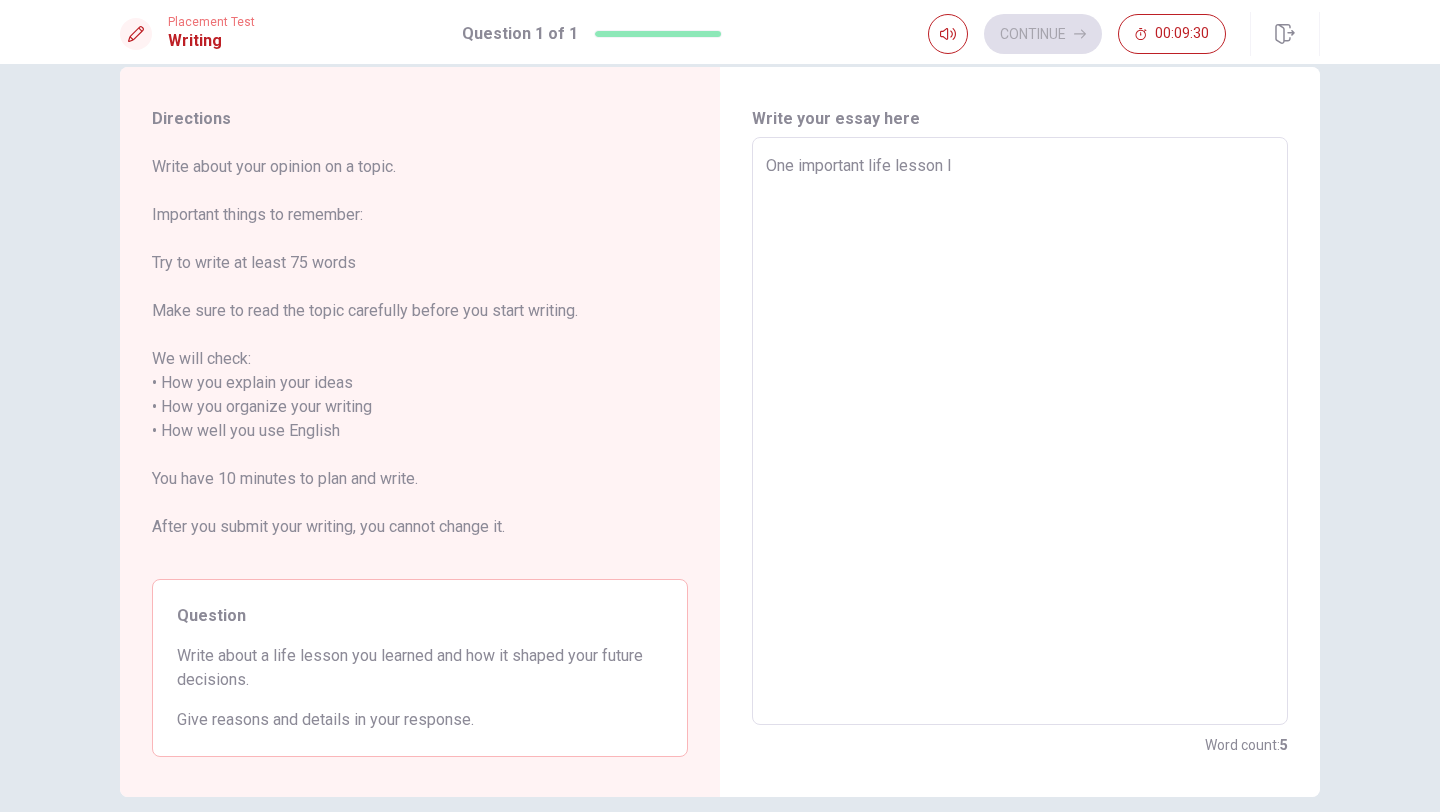 type on "One important life lesson I l" 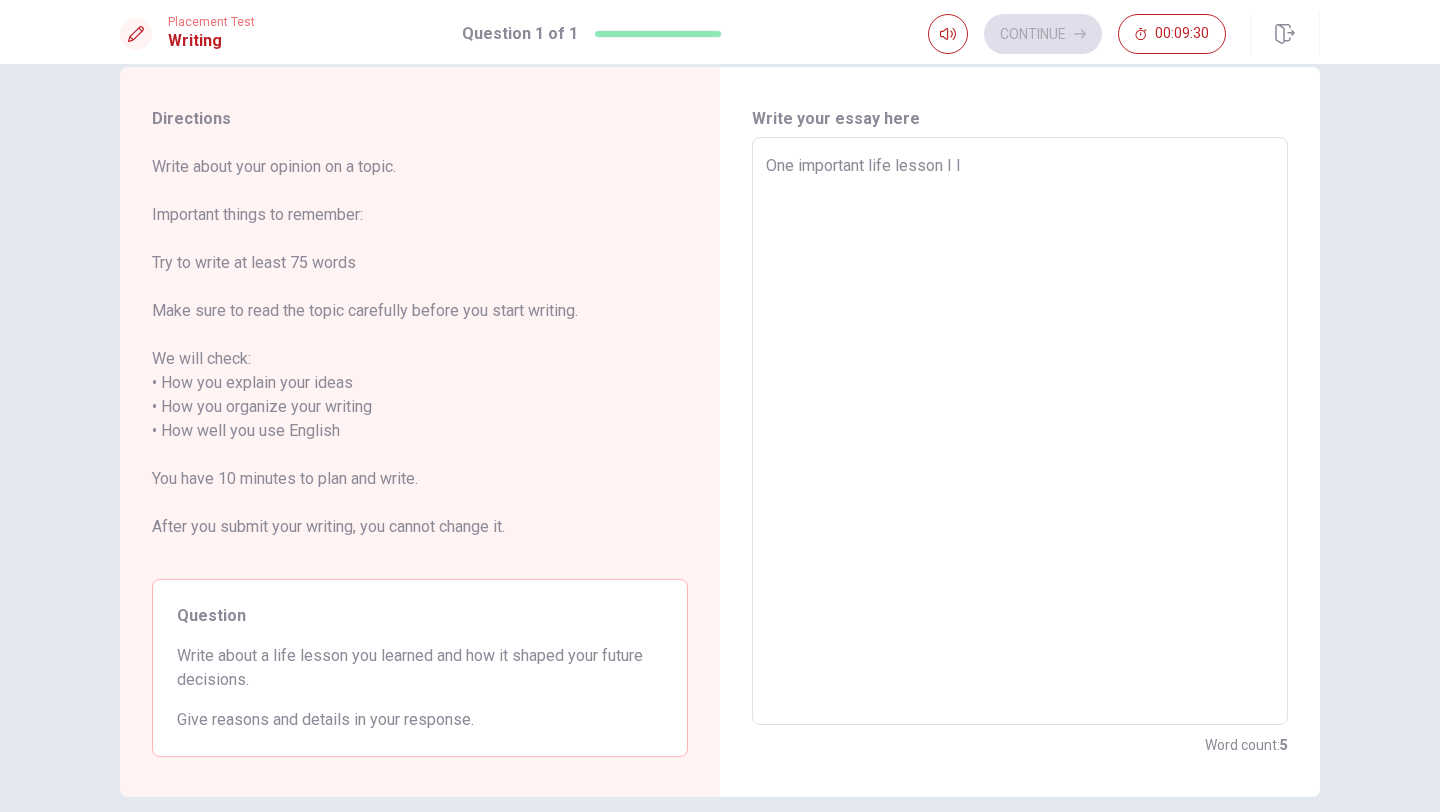 type on "x" 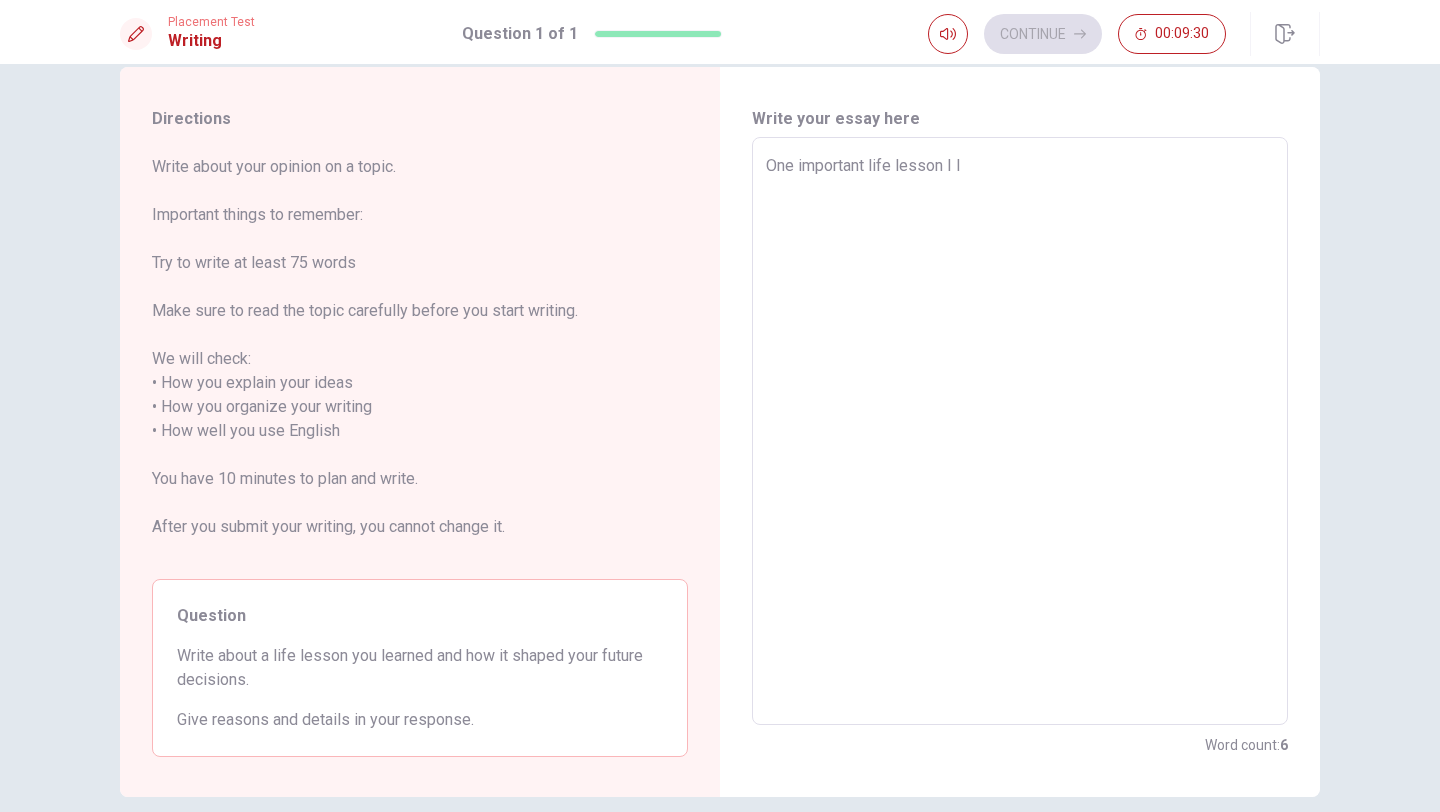 type on "One important life lesson I le" 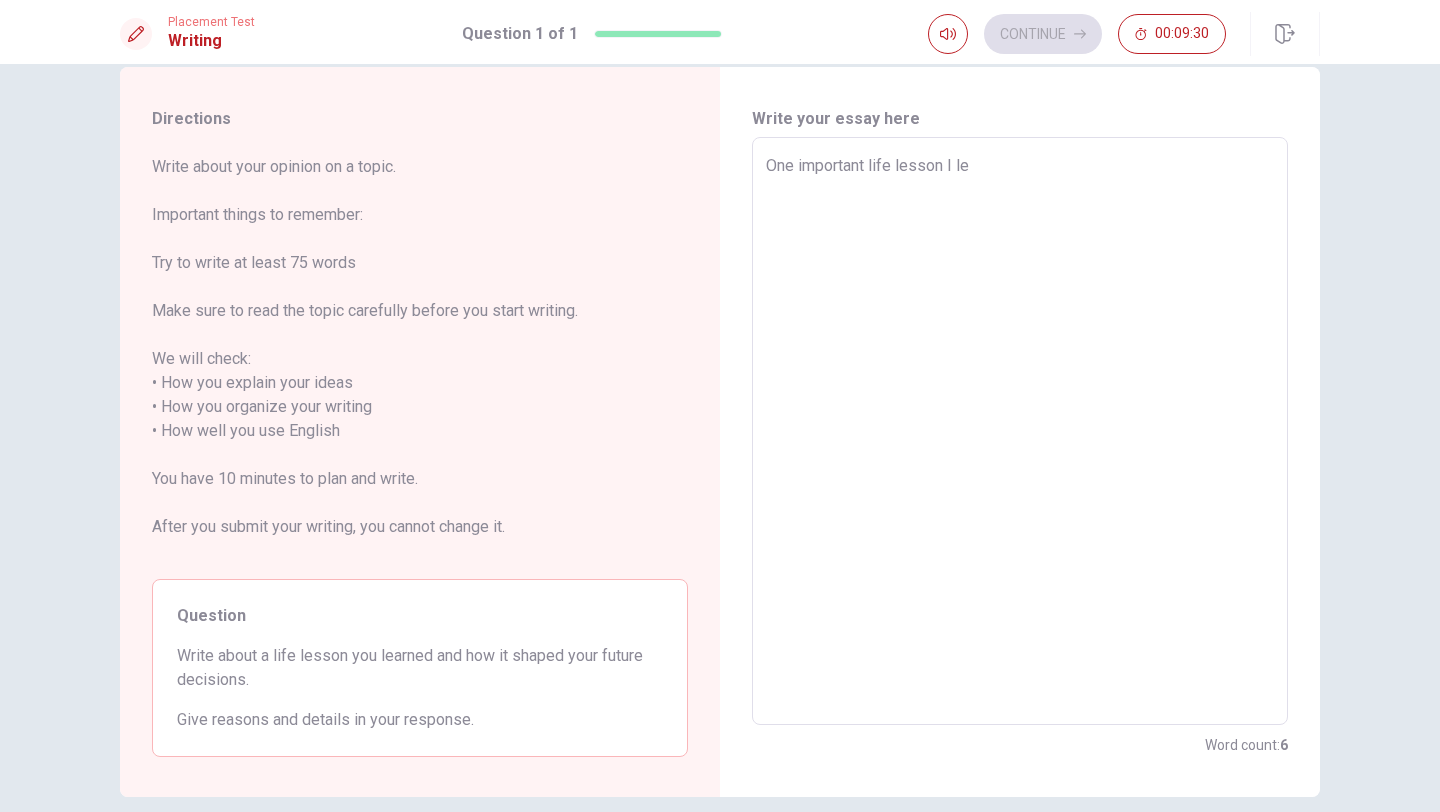 type on "x" 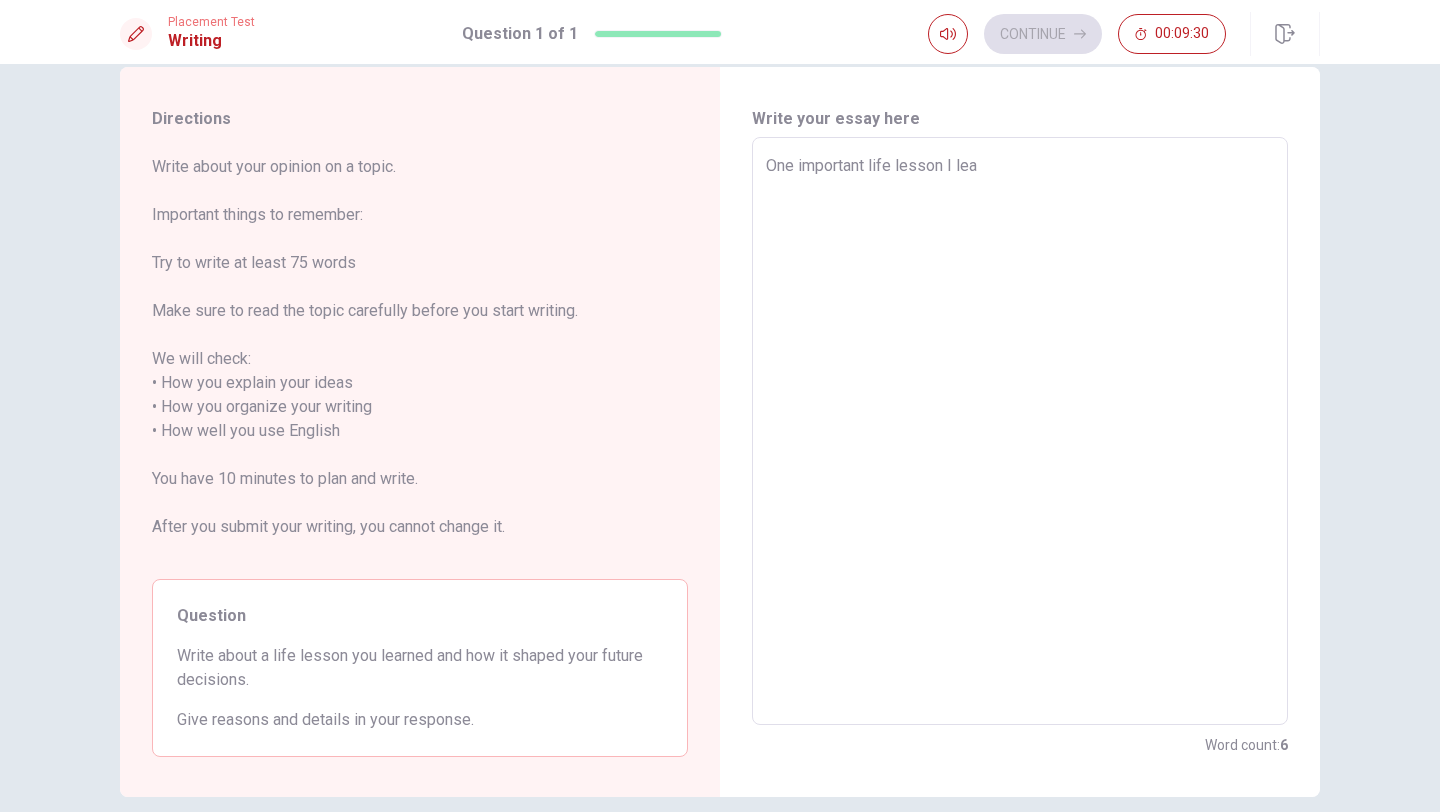 type on "x" 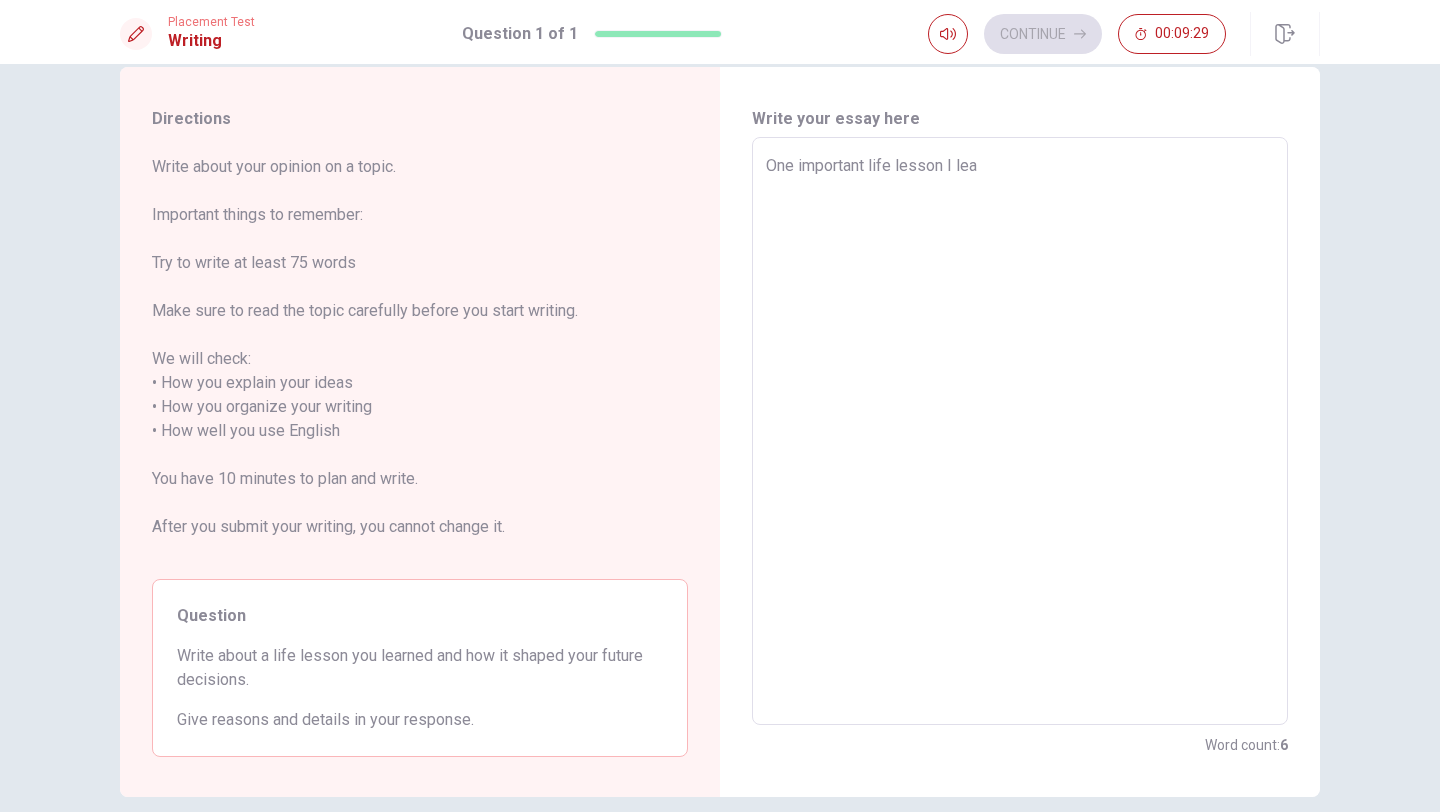 type on "One important life lesson I [PERSON_NAME]" 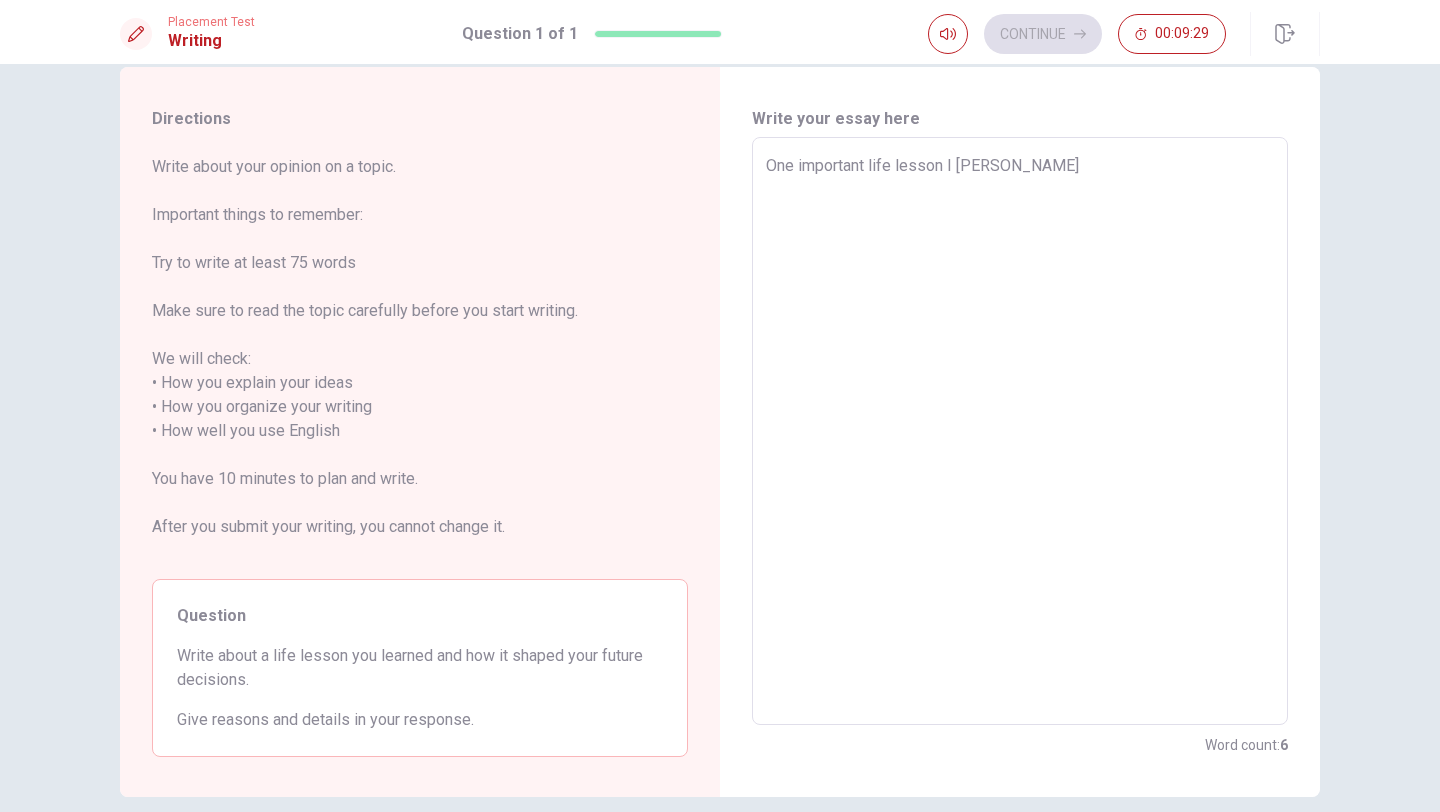 type on "x" 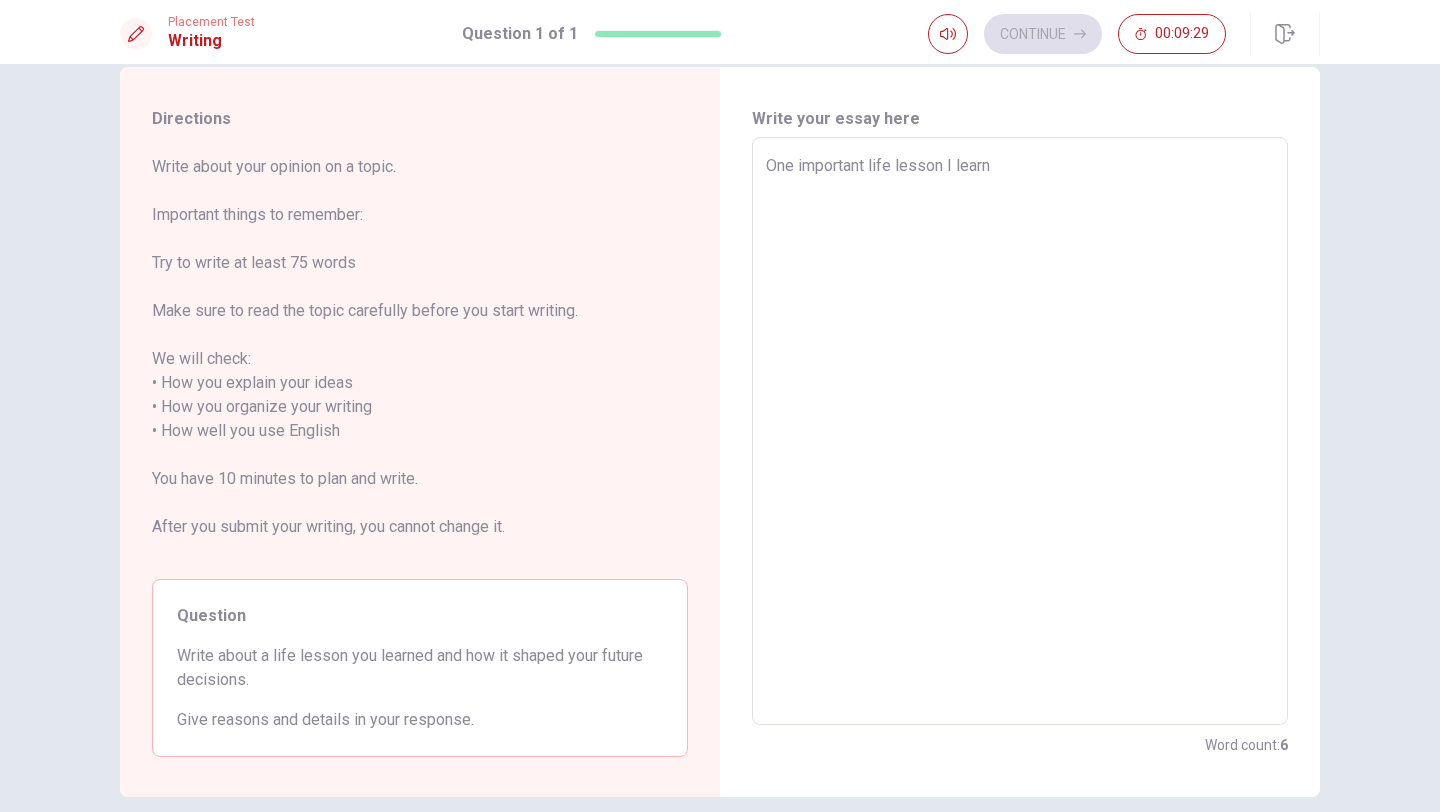 type on "x" 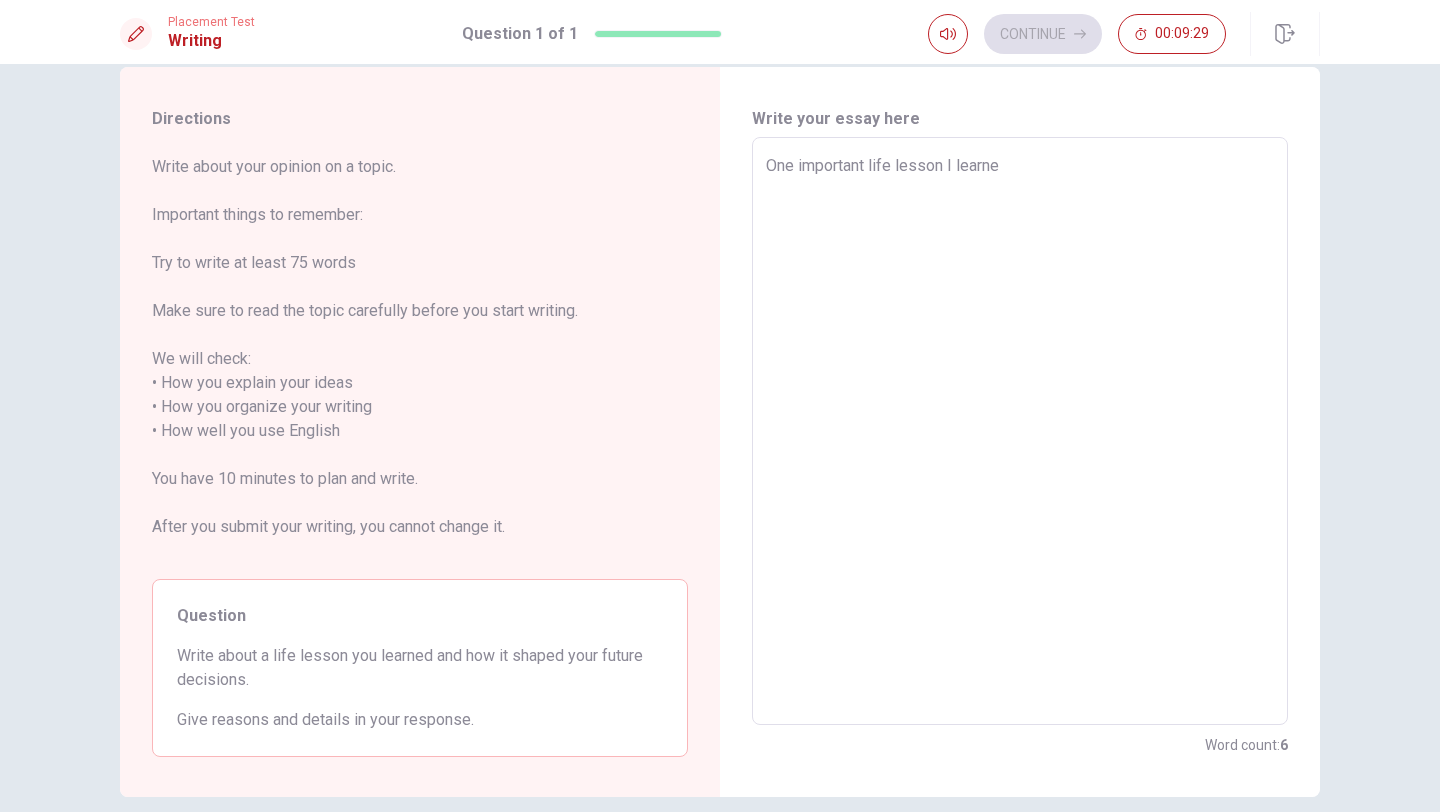 type on "x" 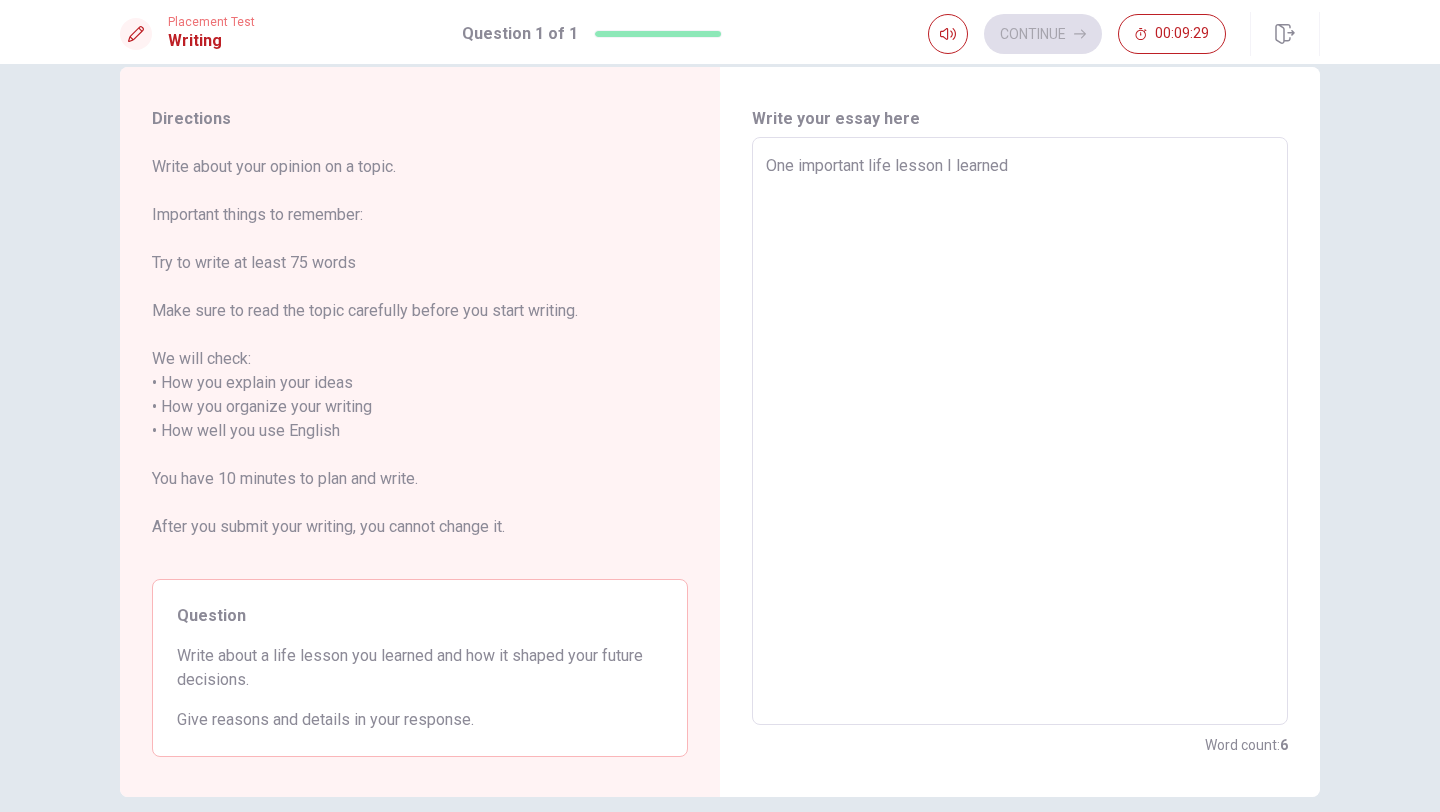 type on "x" 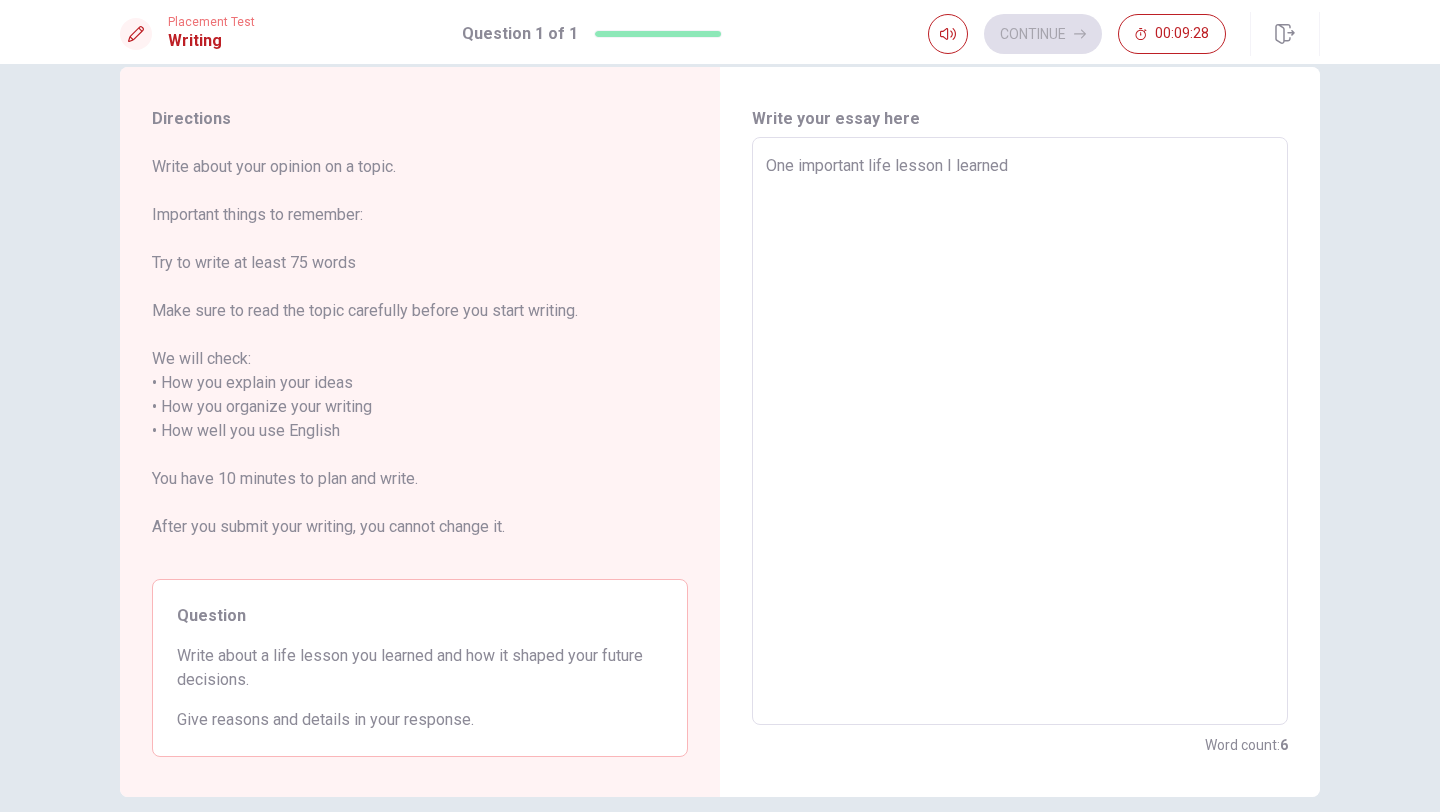 type on "One important life lesson I learned" 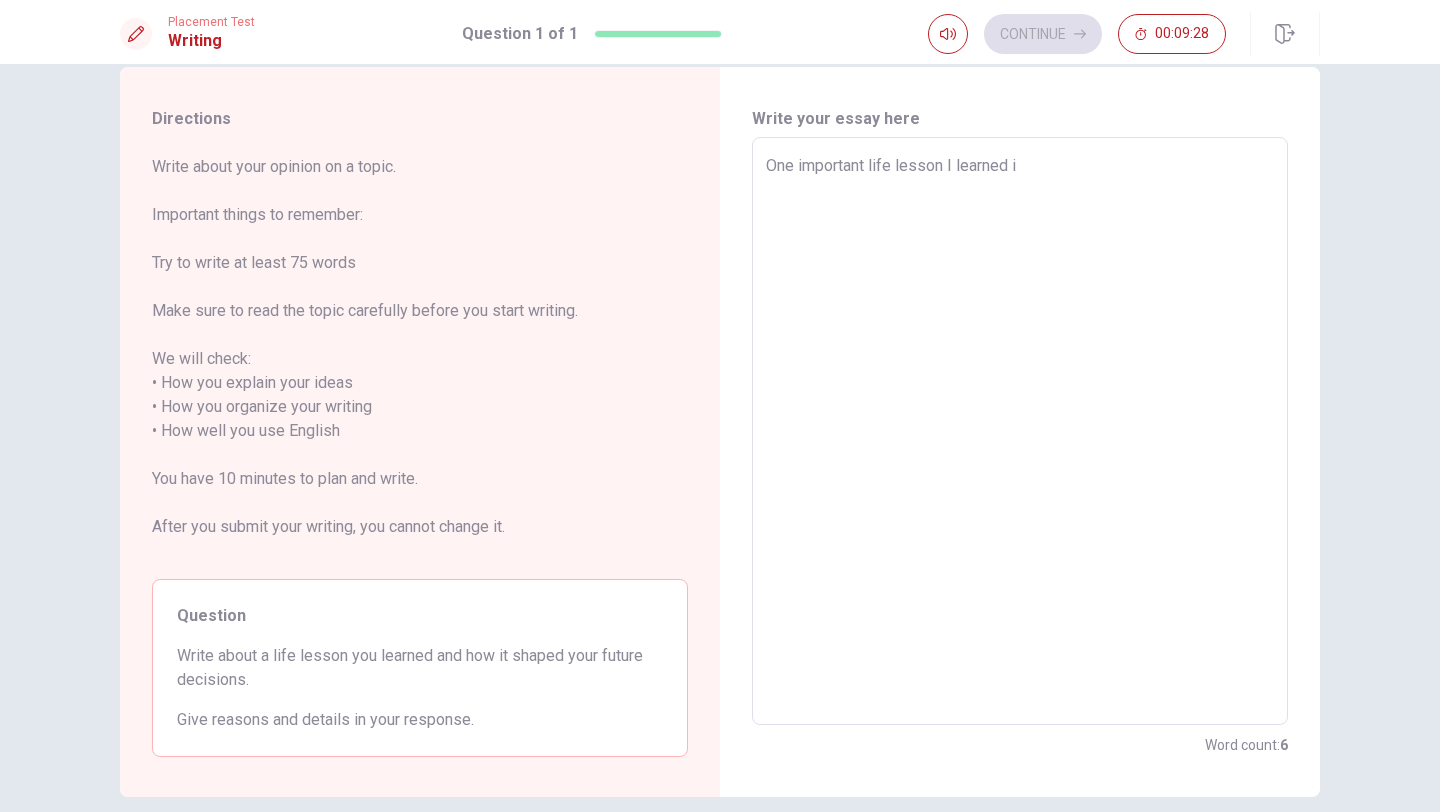 type on "x" 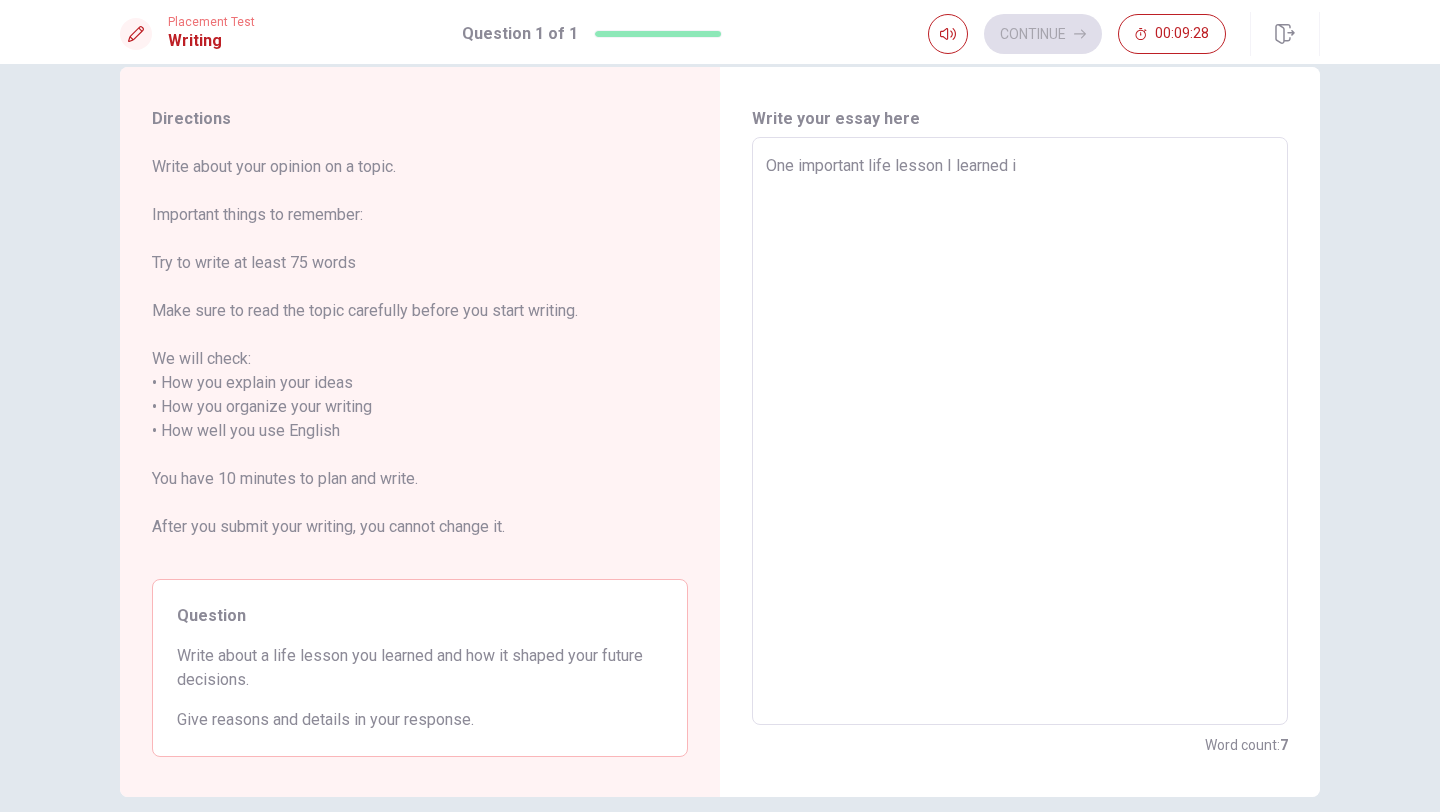 type on "One important life lesson I learned is" 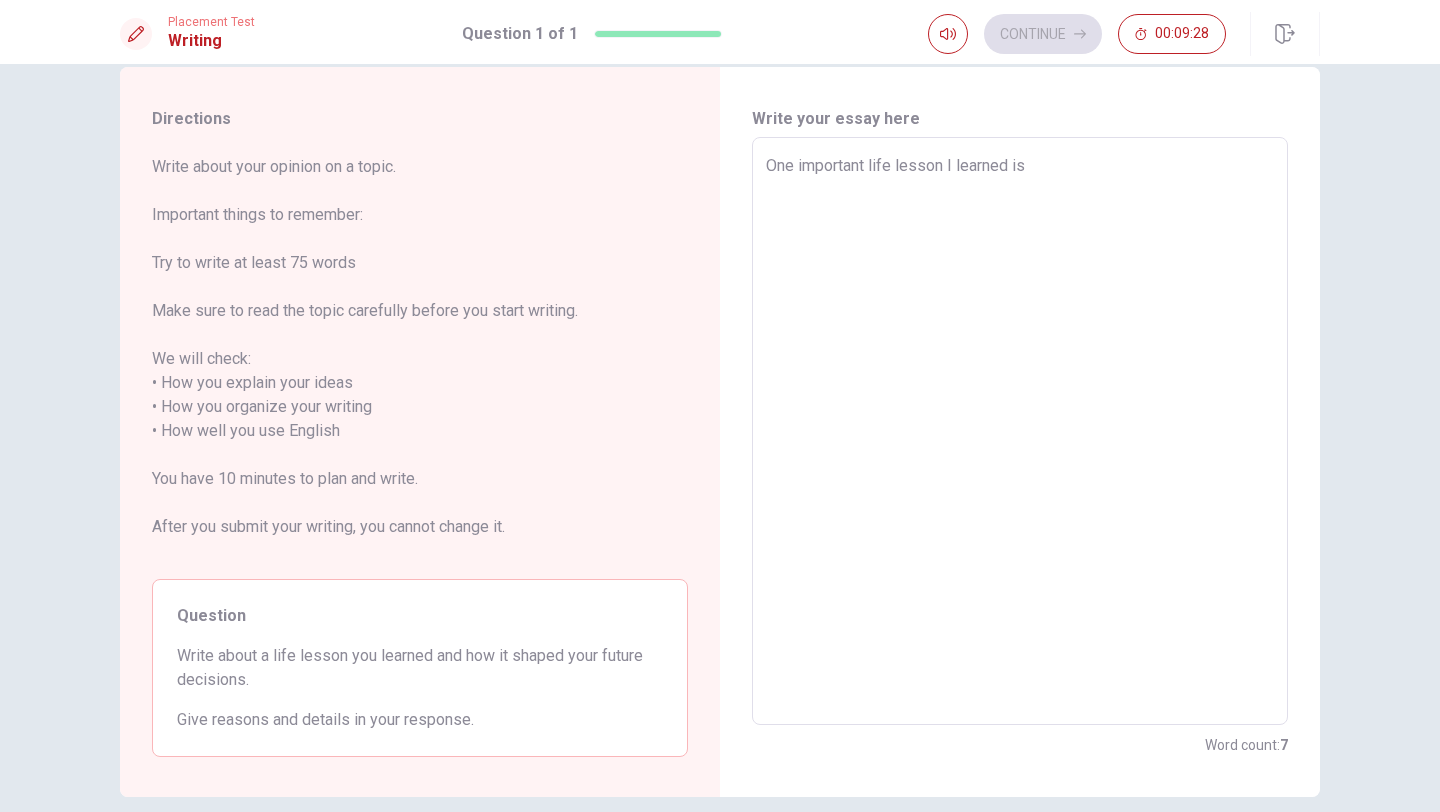 type on "x" 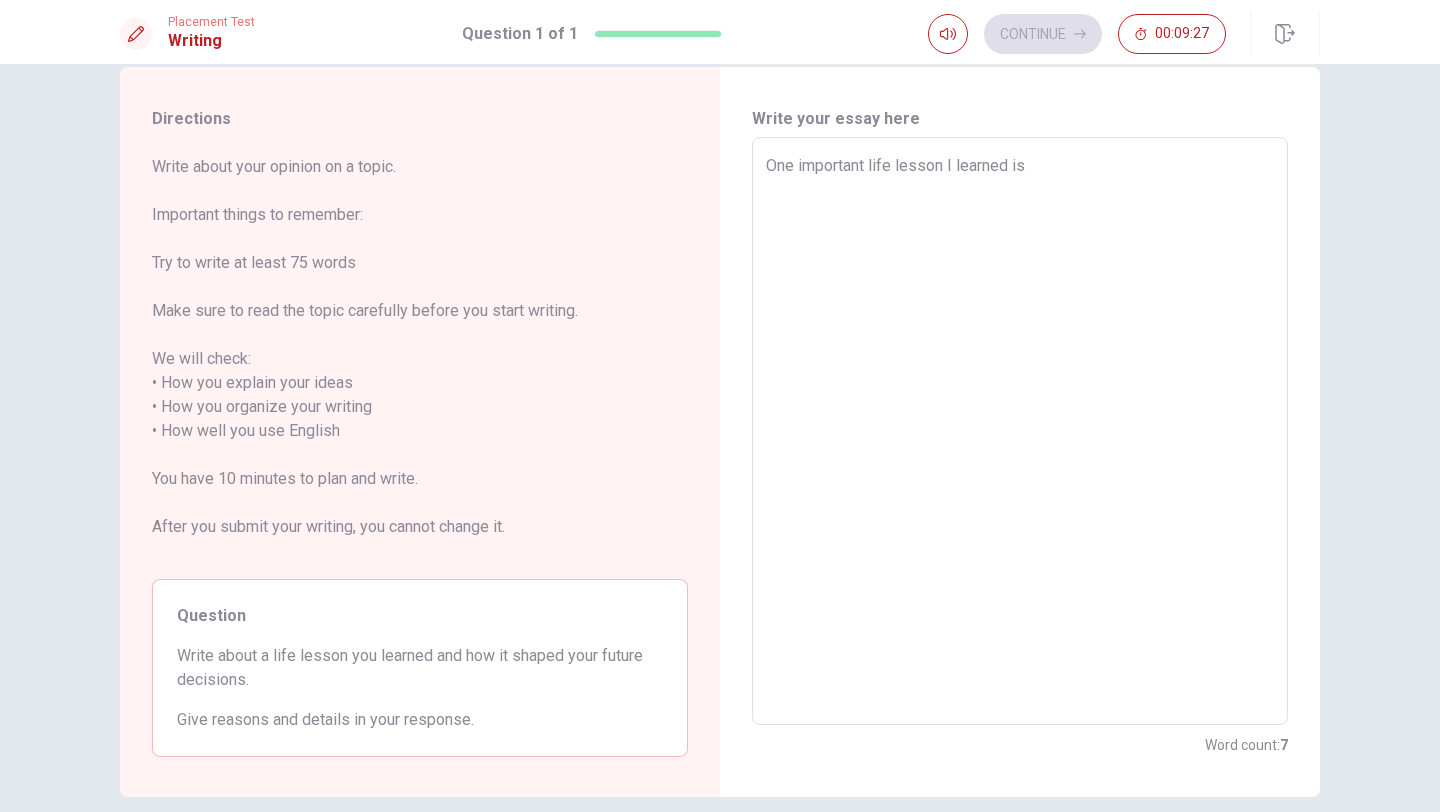type on "One important life lesson I learned is" 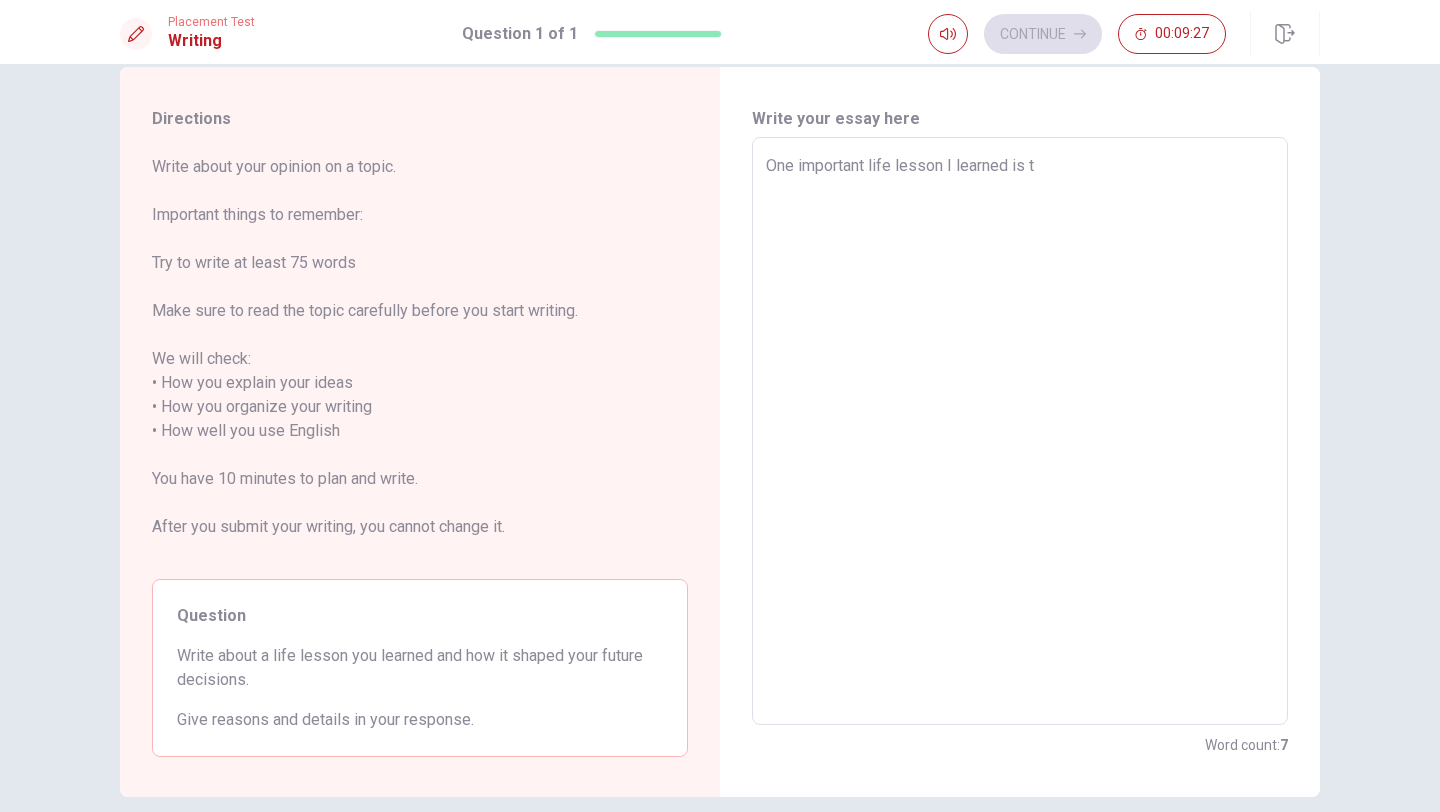 type on "x" 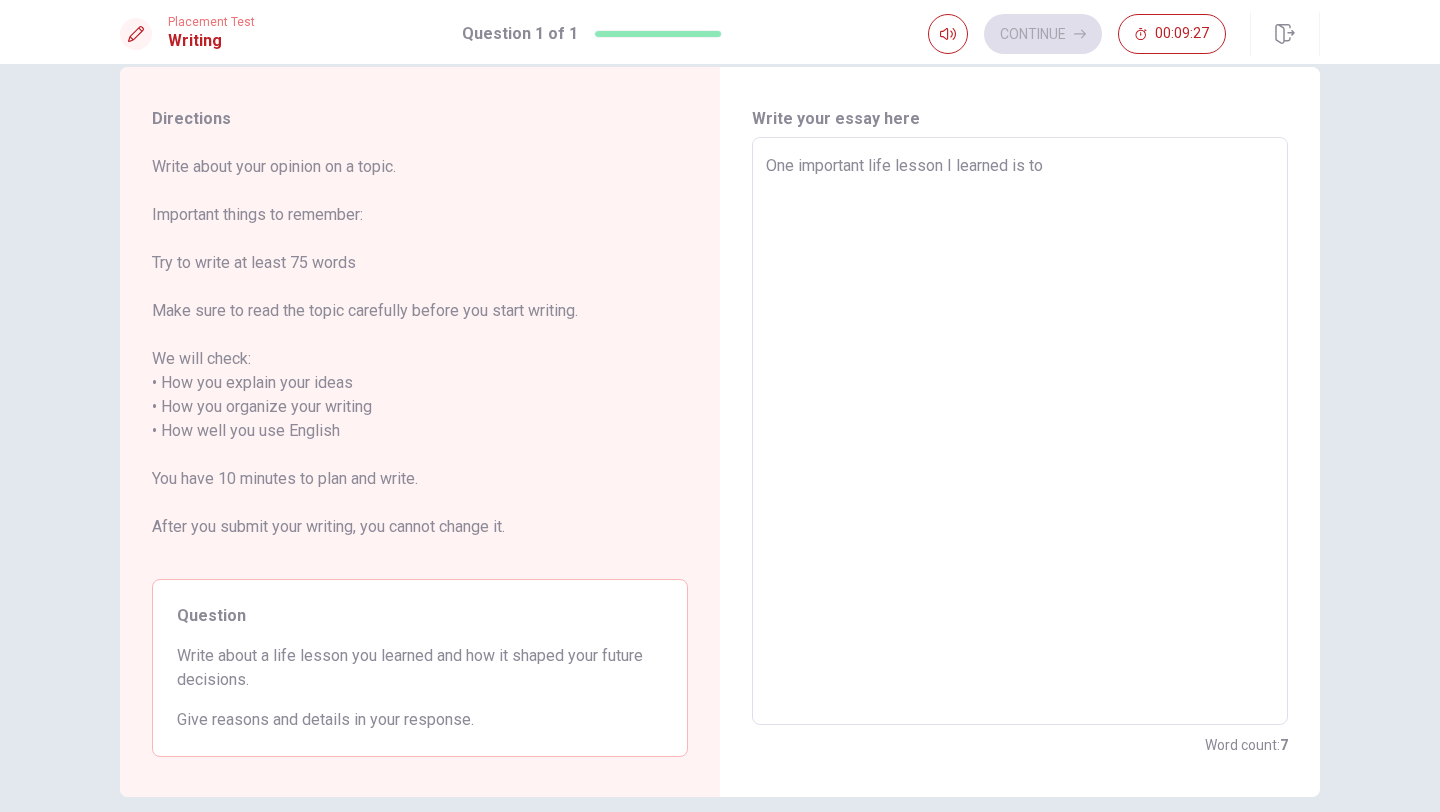 type on "x" 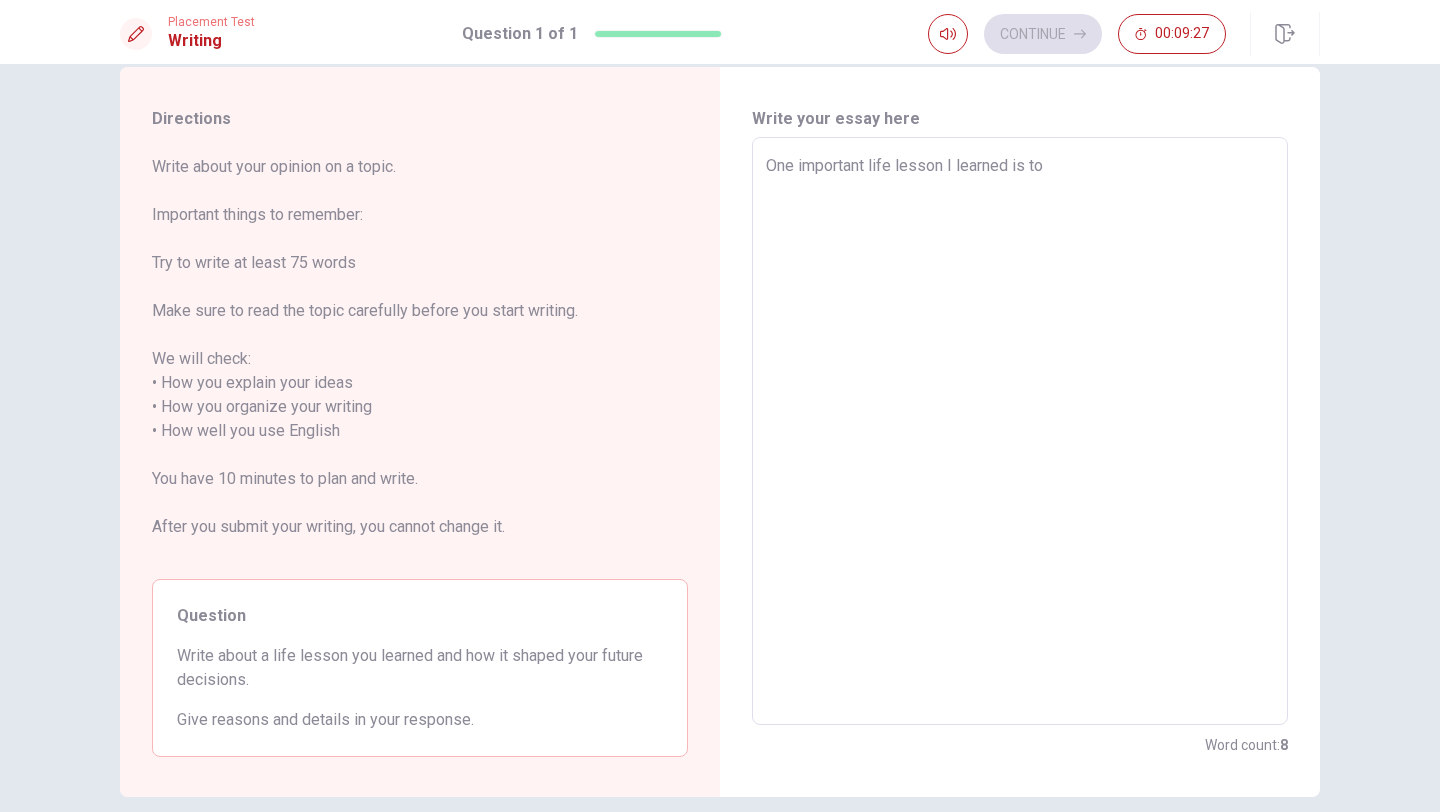 type on "One important life lesson I learned is to" 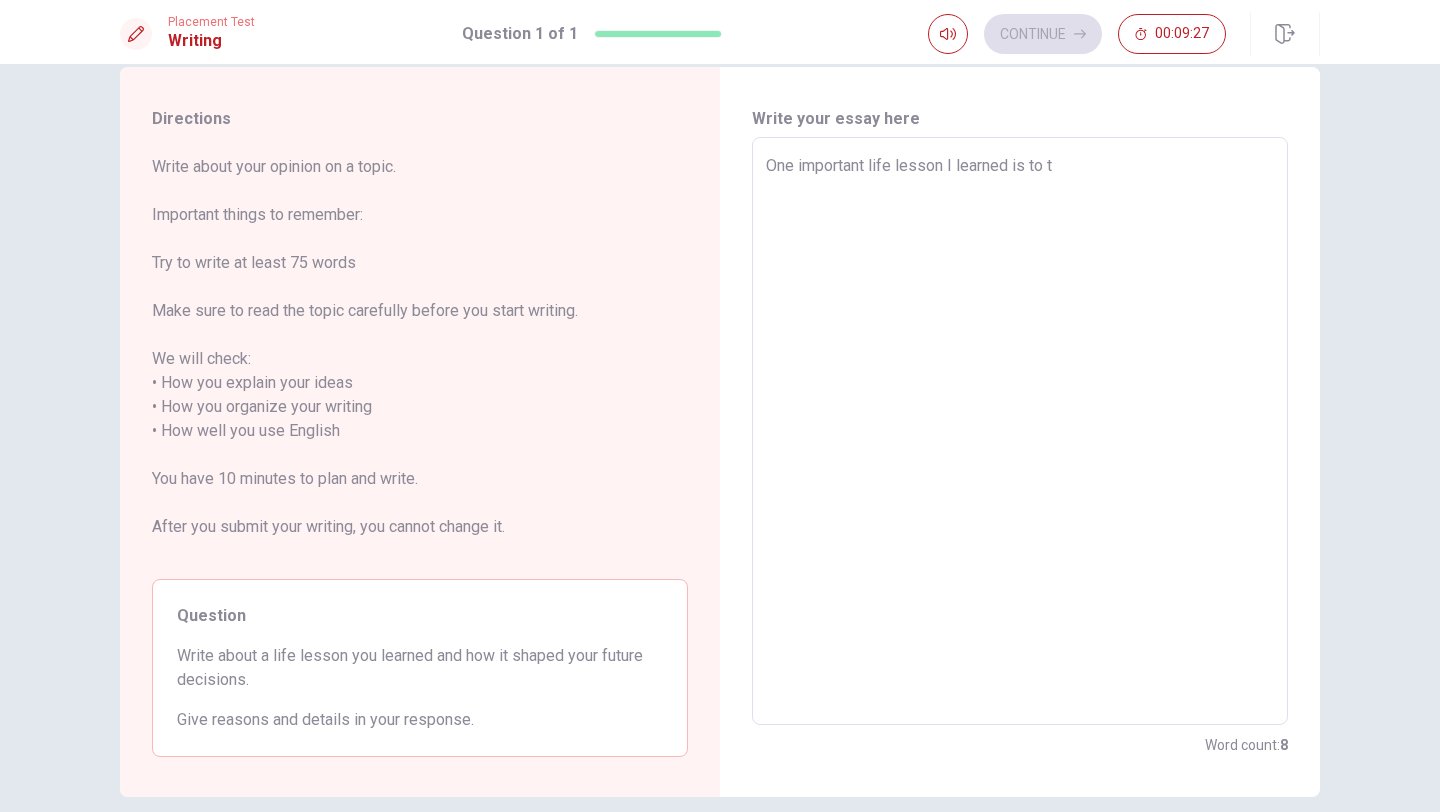 type on "x" 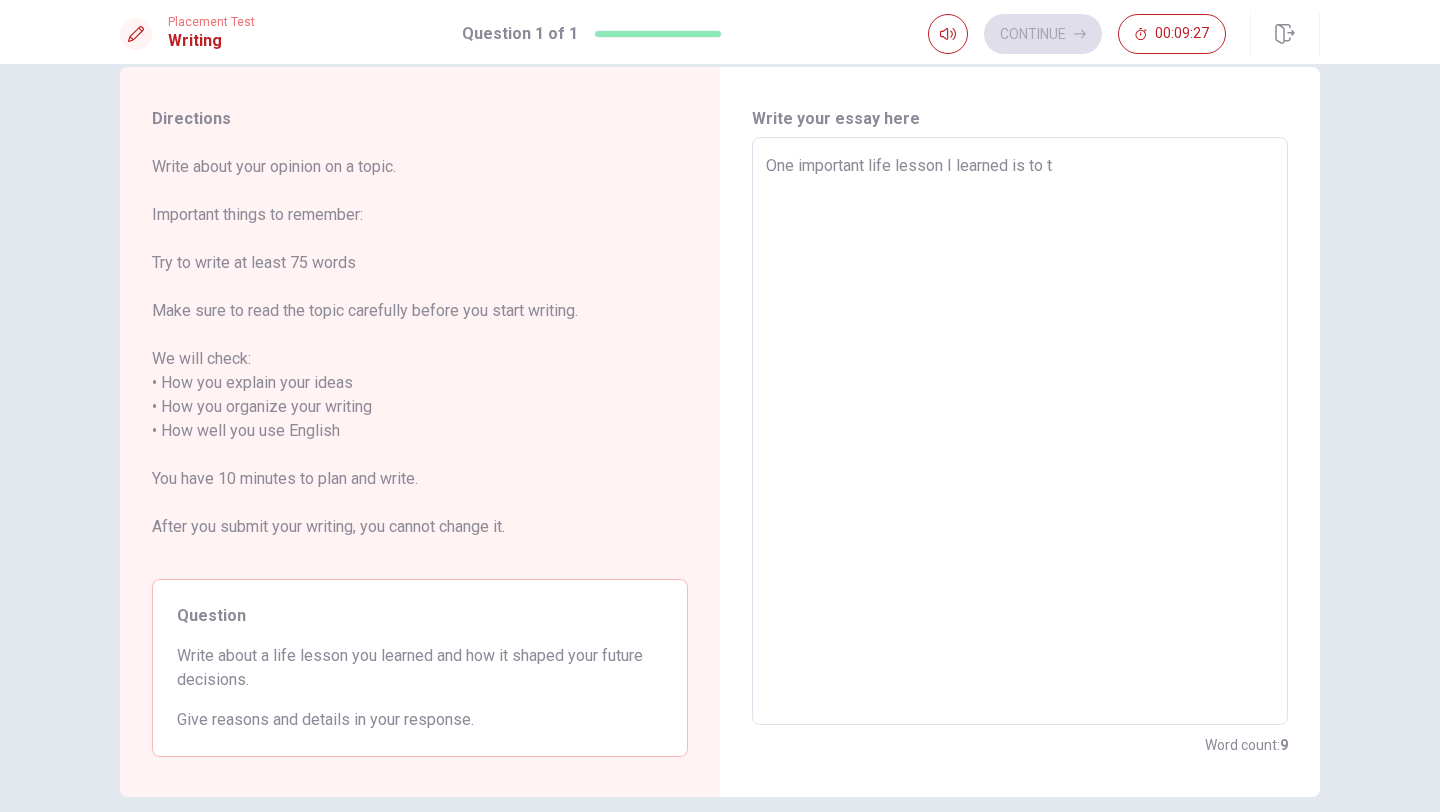type on "One important life lesson I learned is to tr" 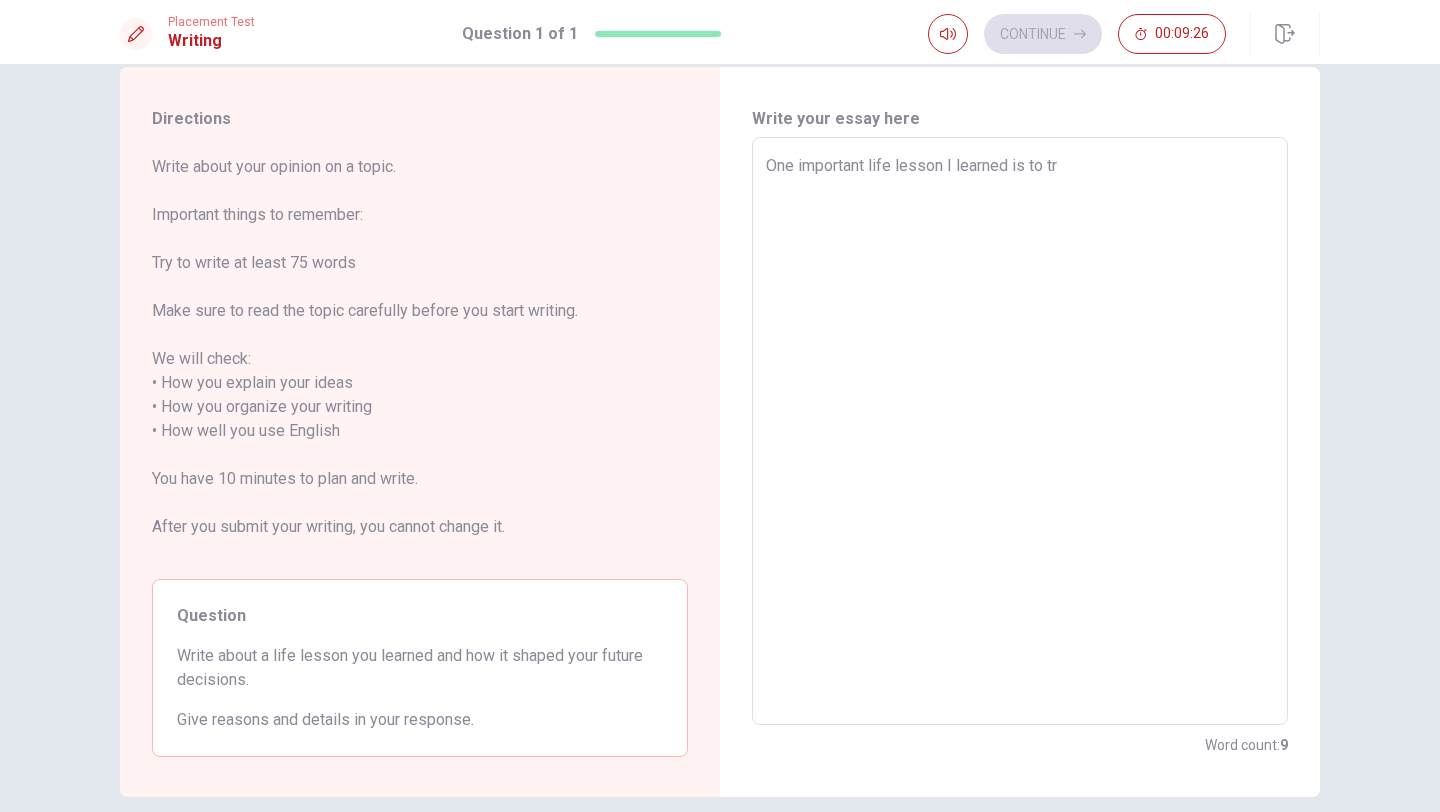 type on "x" 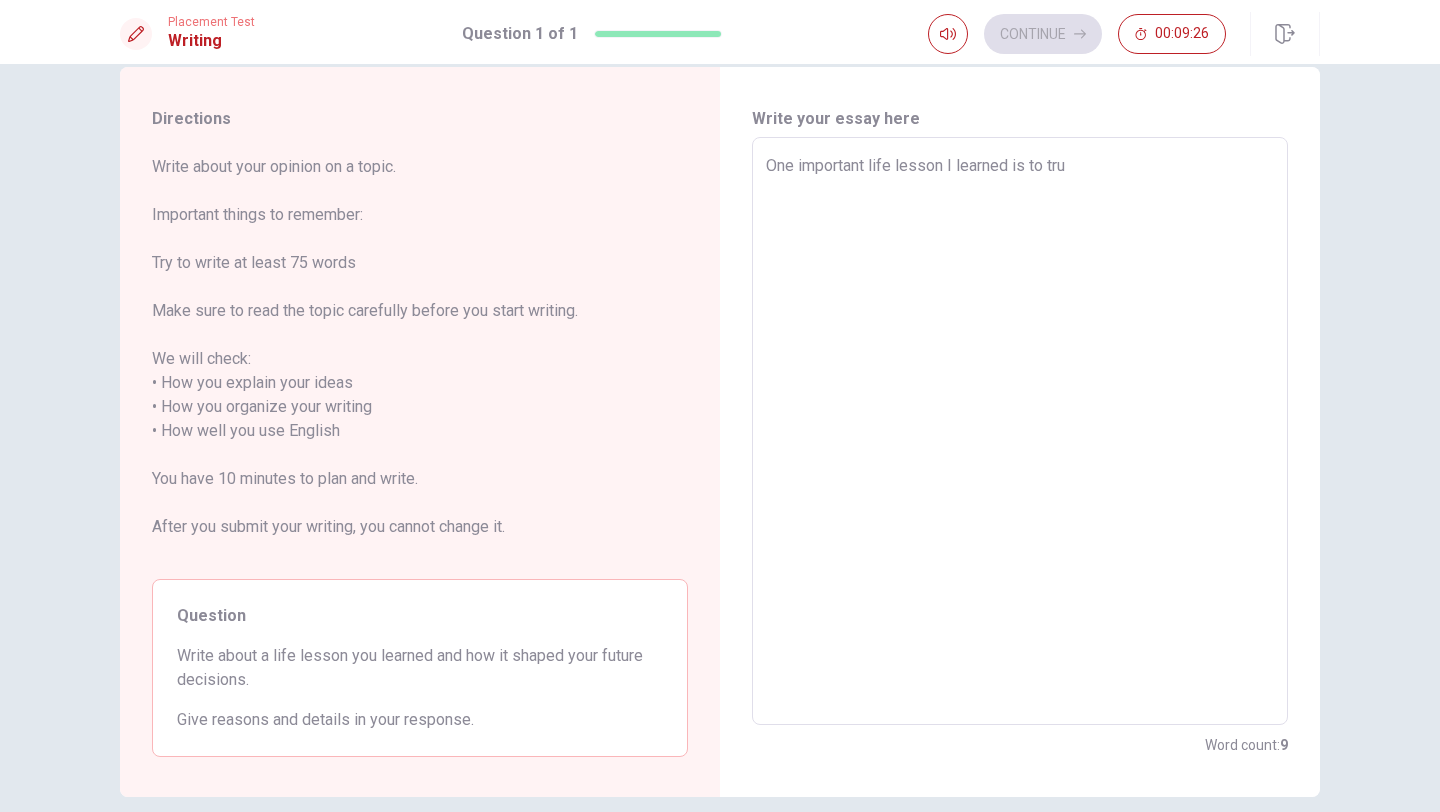 type on "x" 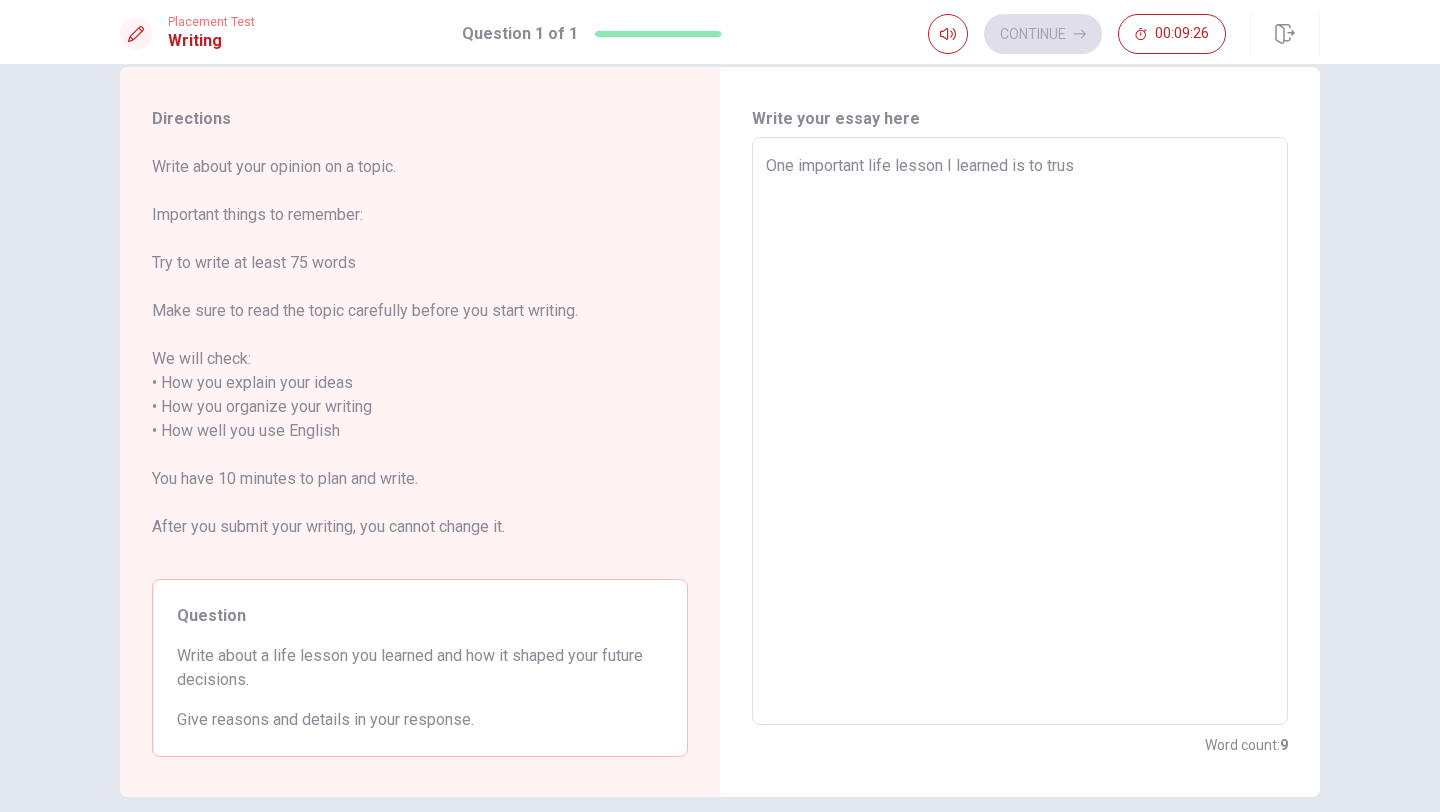 type on "One important life lesson I learned is to trust" 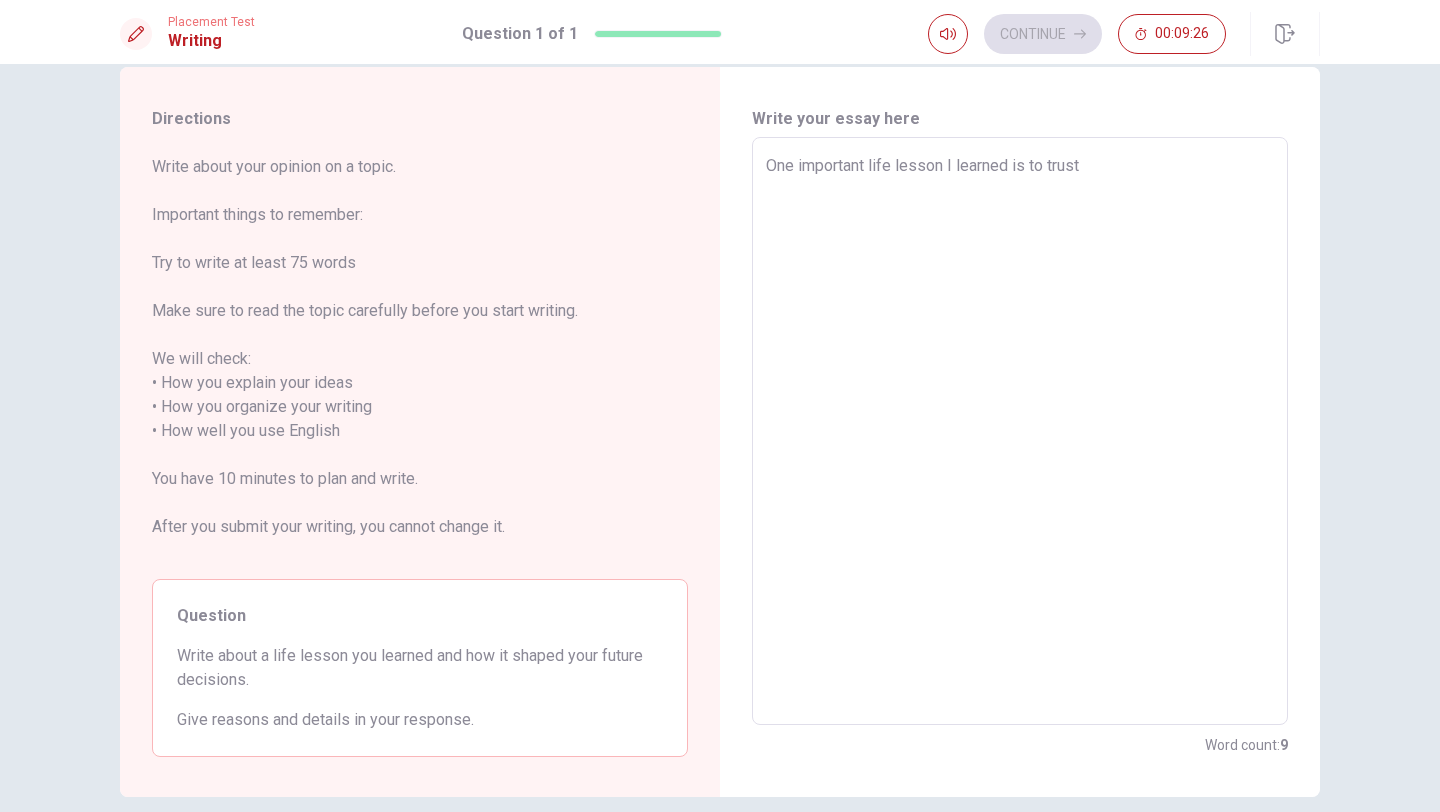 type on "x" 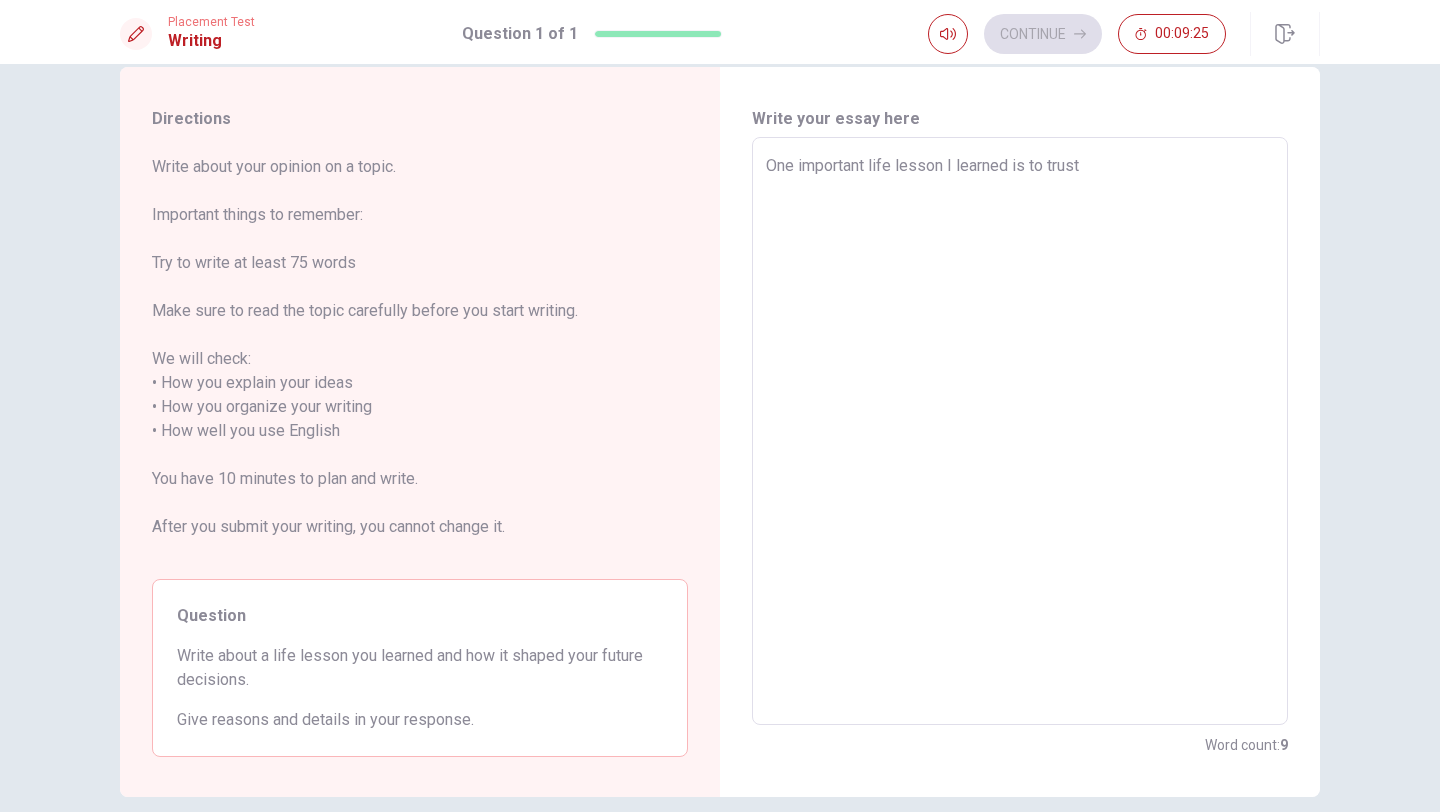 type on "One important life lesson I learned is to trust" 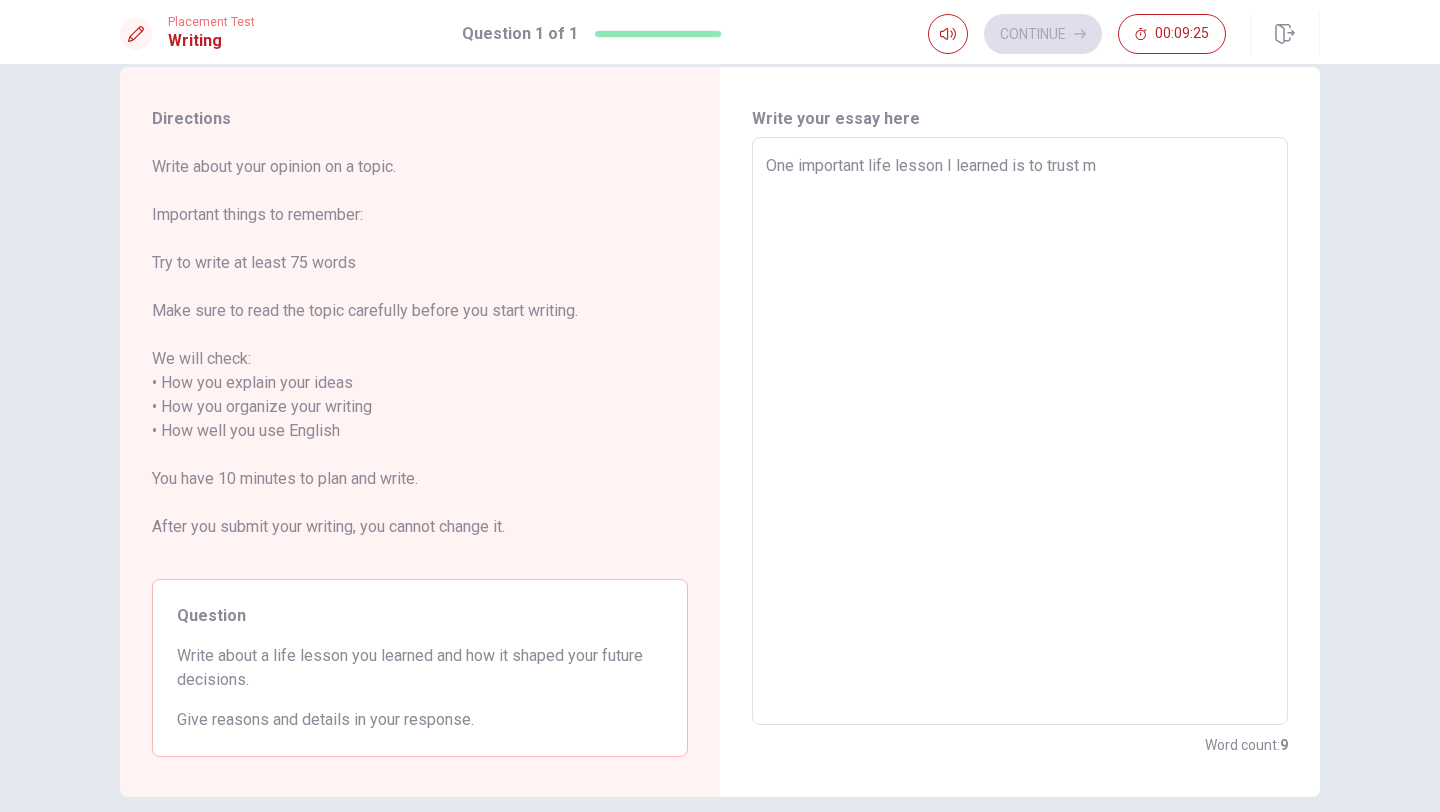 type on "x" 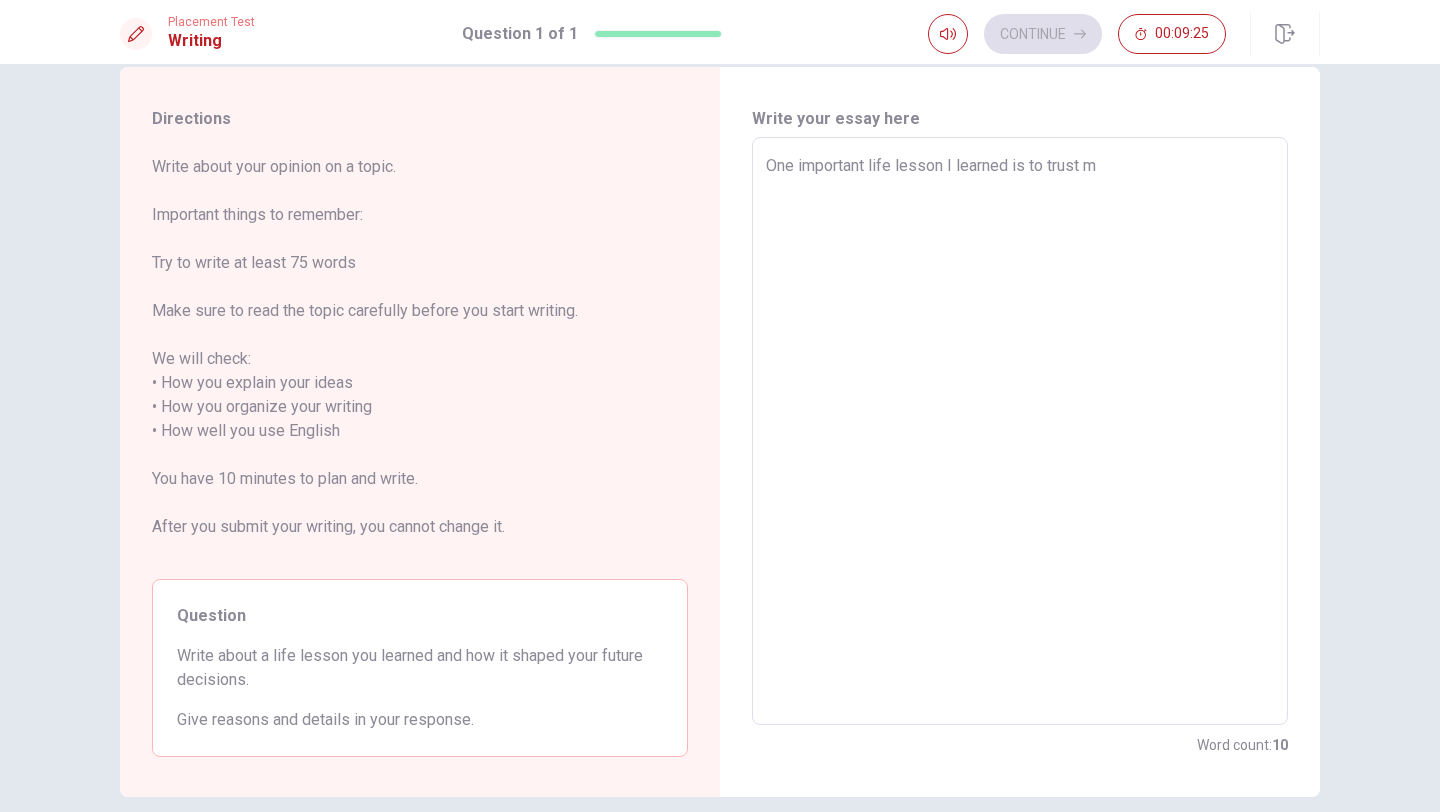 type on "One important life lesson I learned is to trust my" 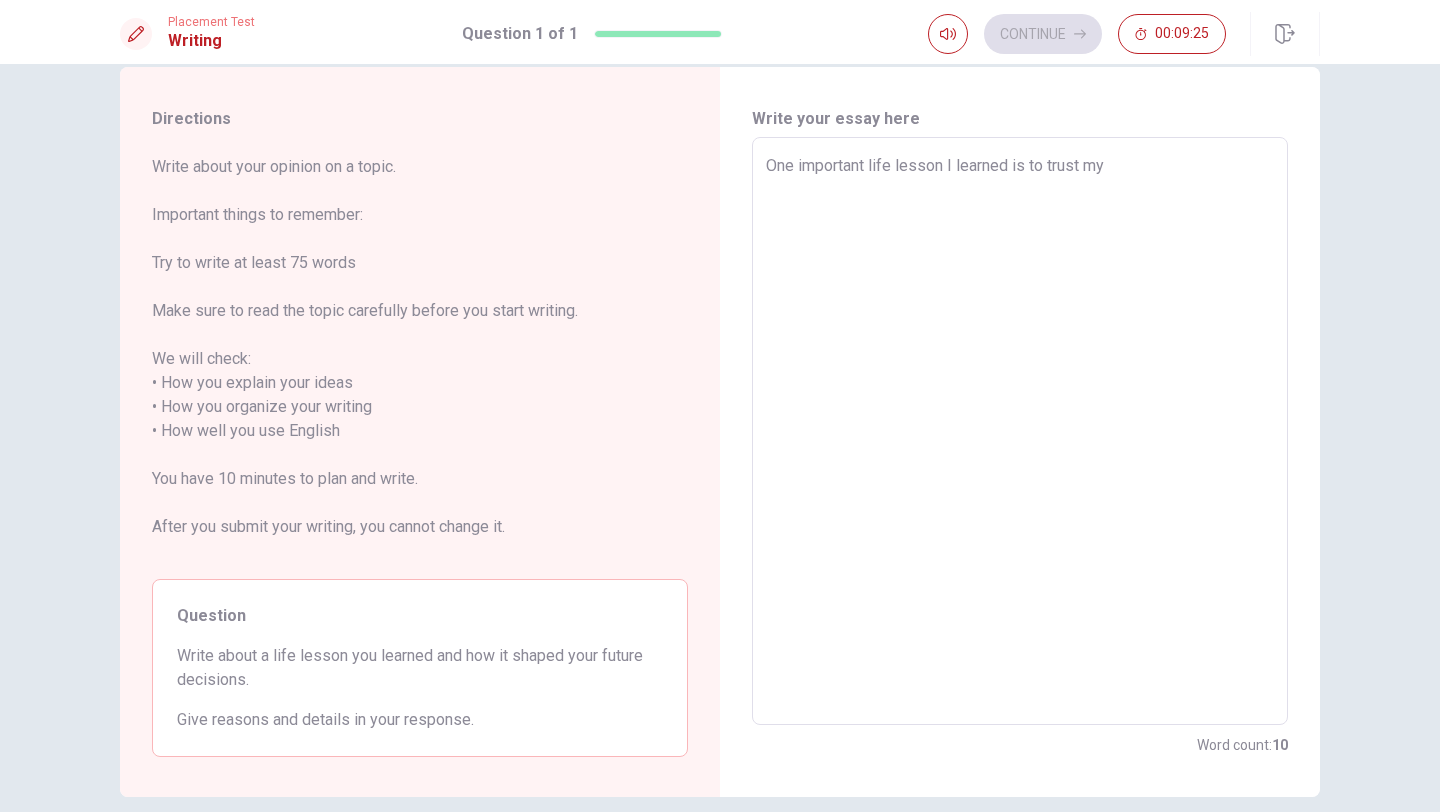 type on "x" 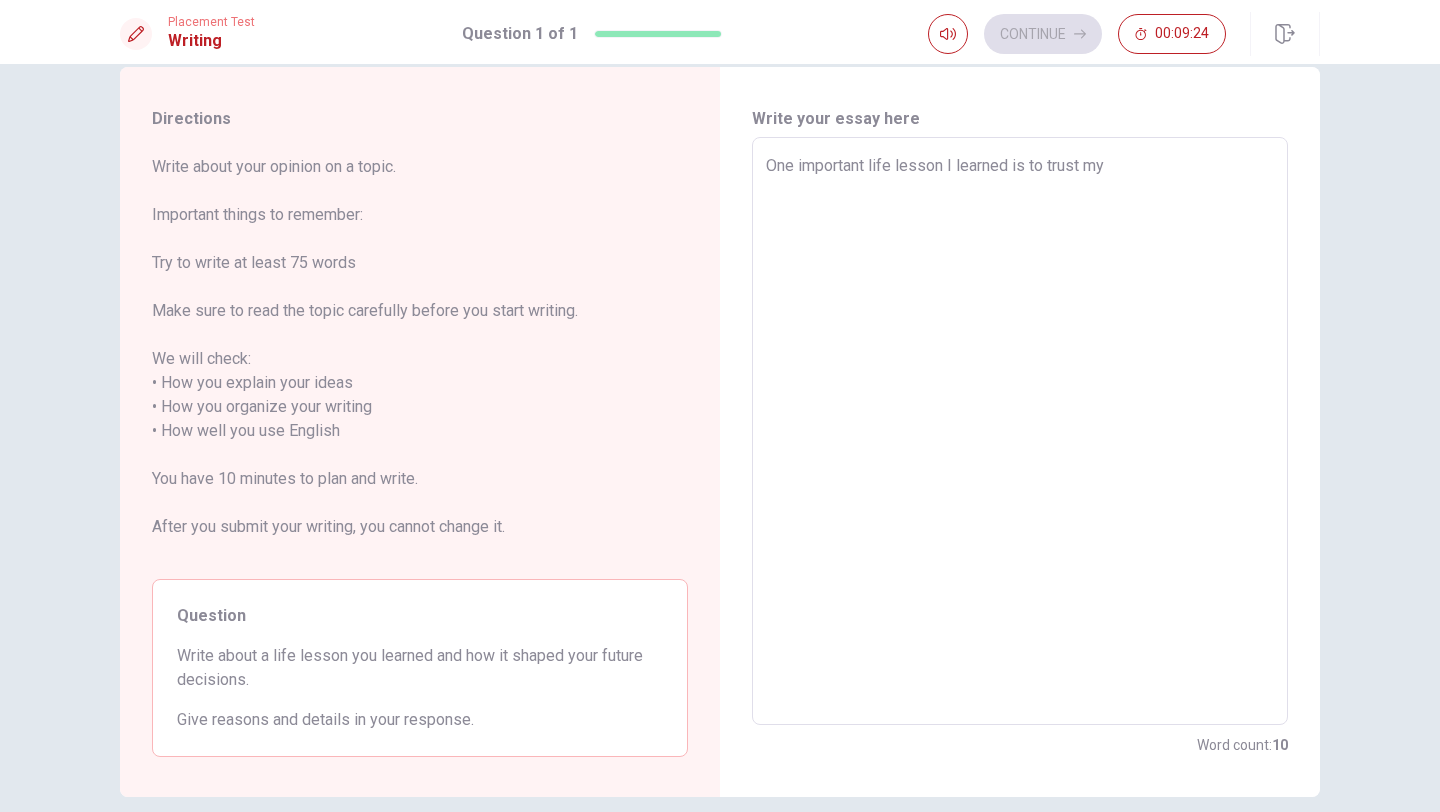 type on "One important life lesson I learned is to trust my i" 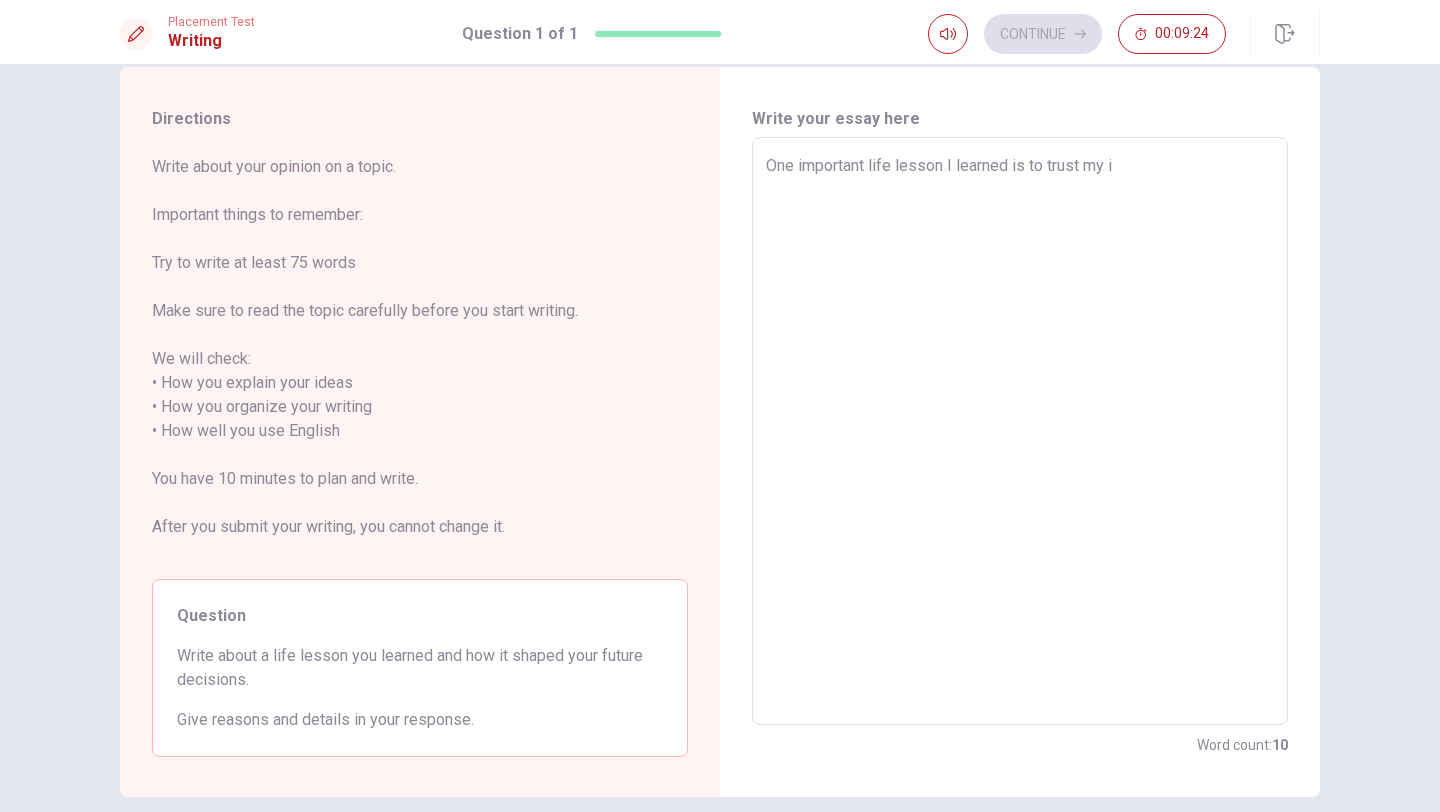 type on "x" 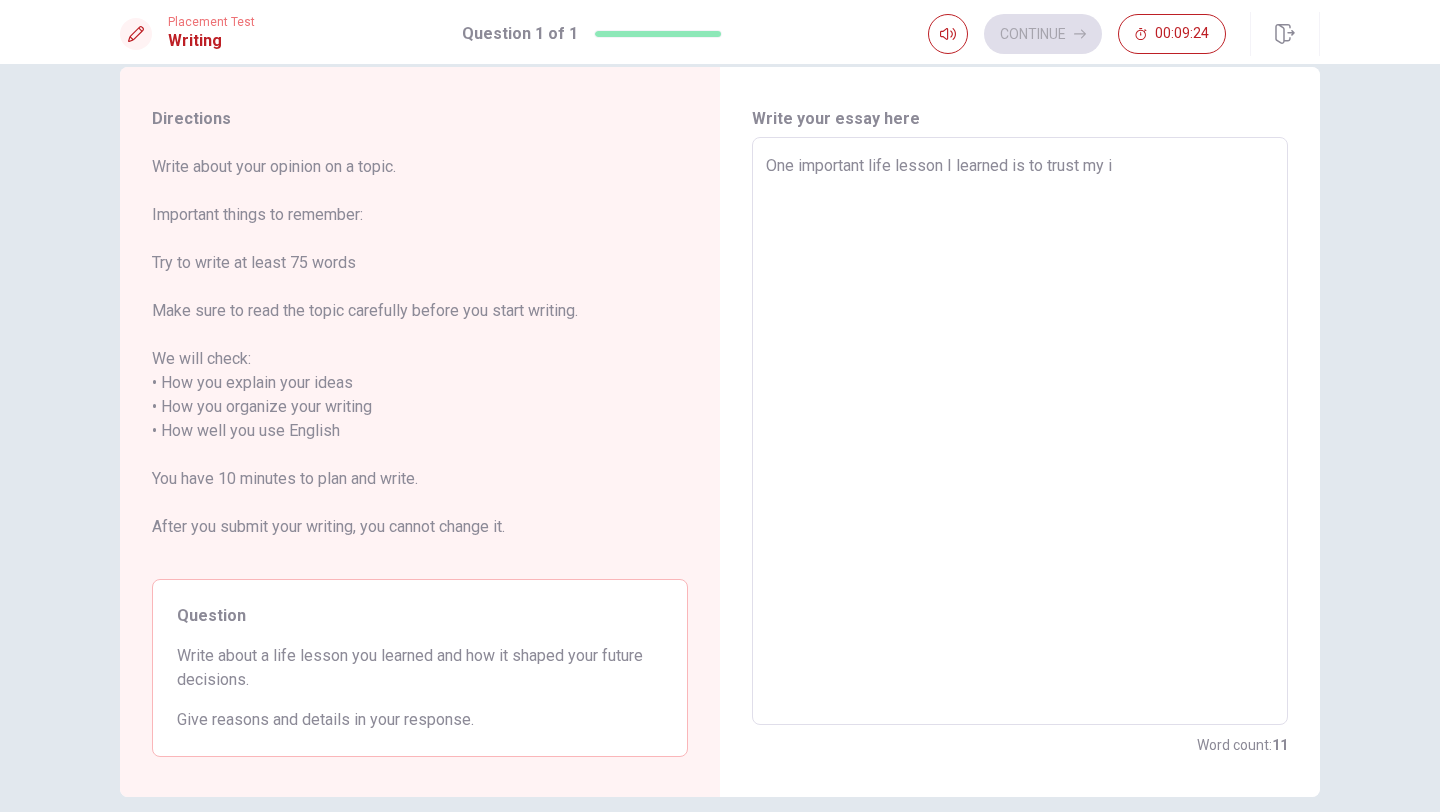 type on "One important life lesson I learned is to trust my in" 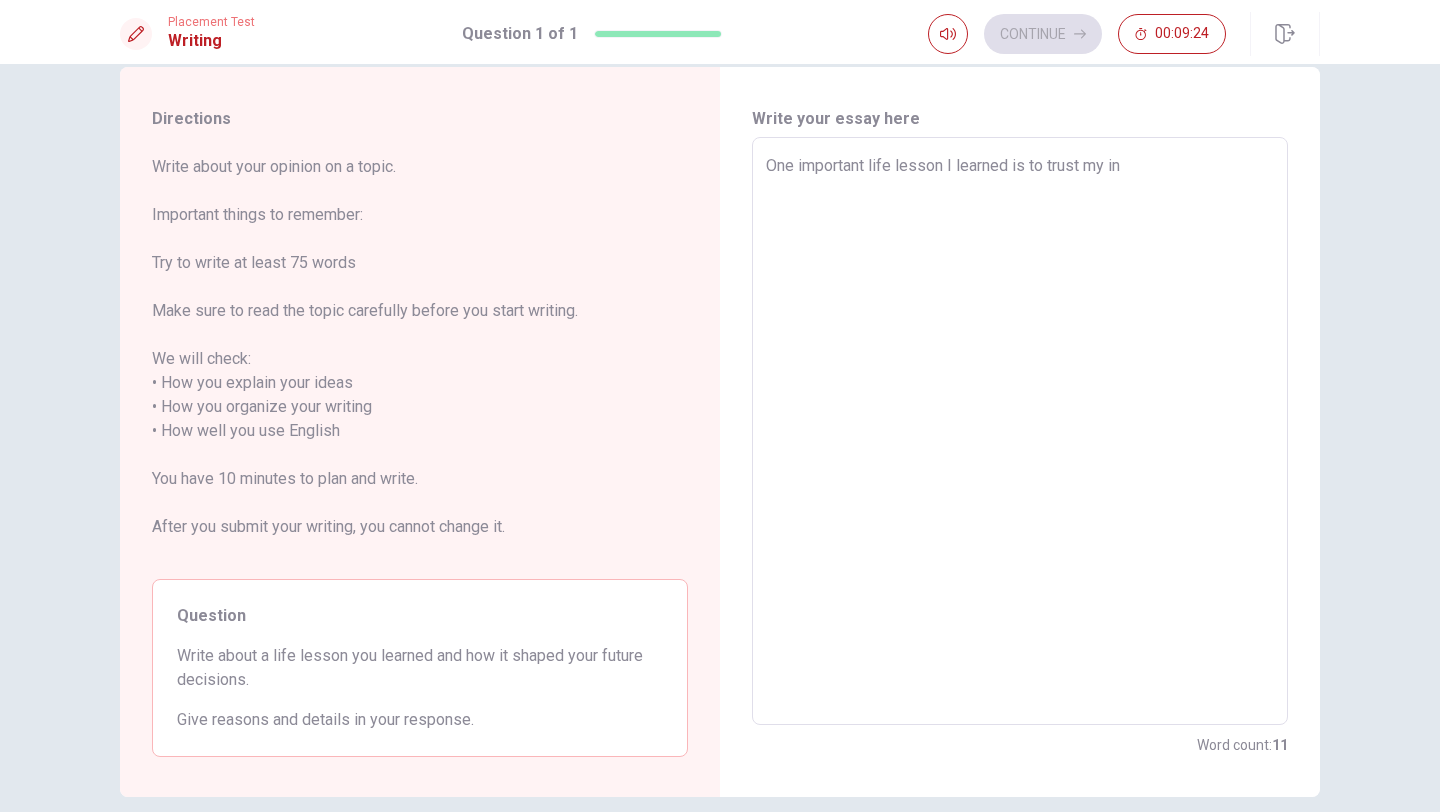 type on "x" 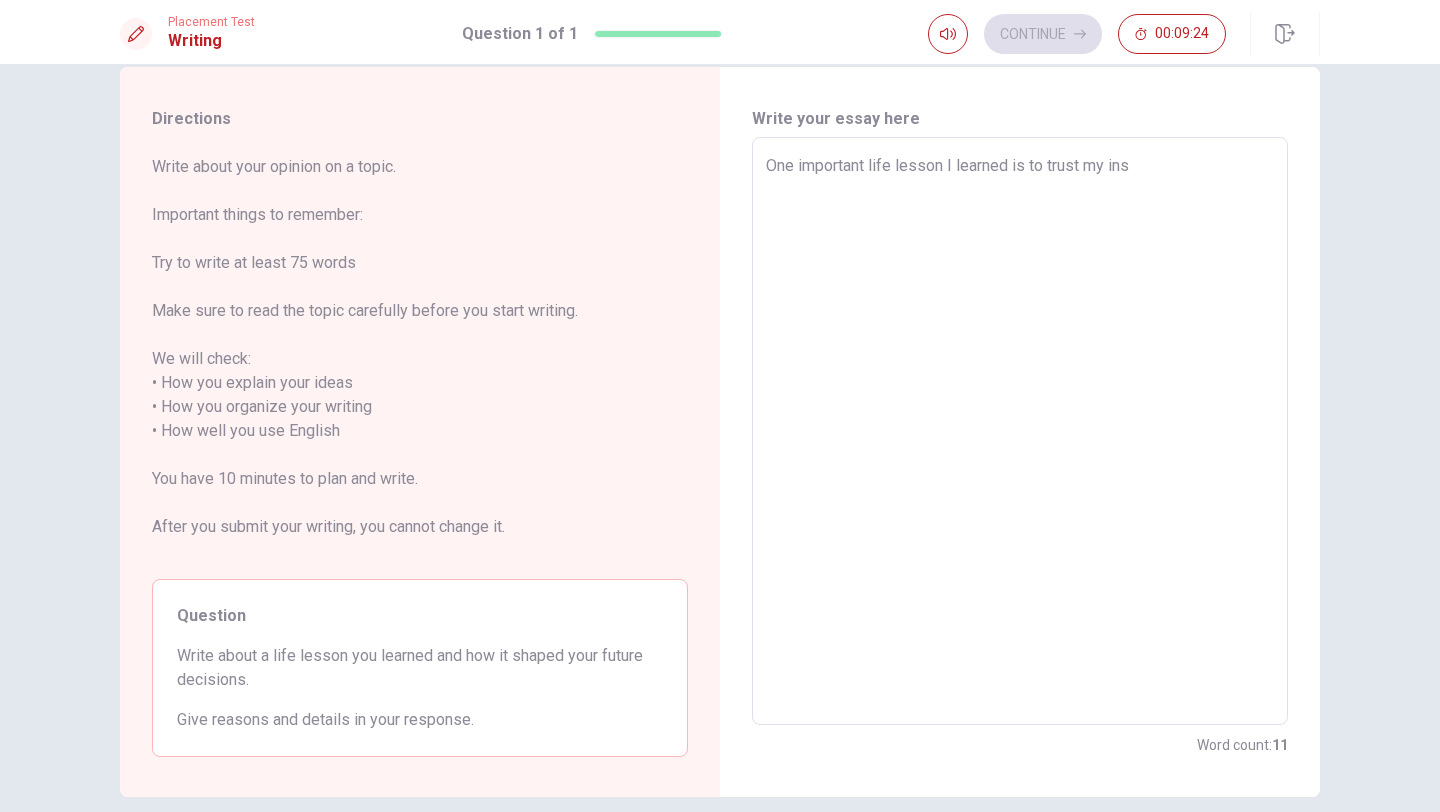 type on "One important life lesson I learned is to trust my inst" 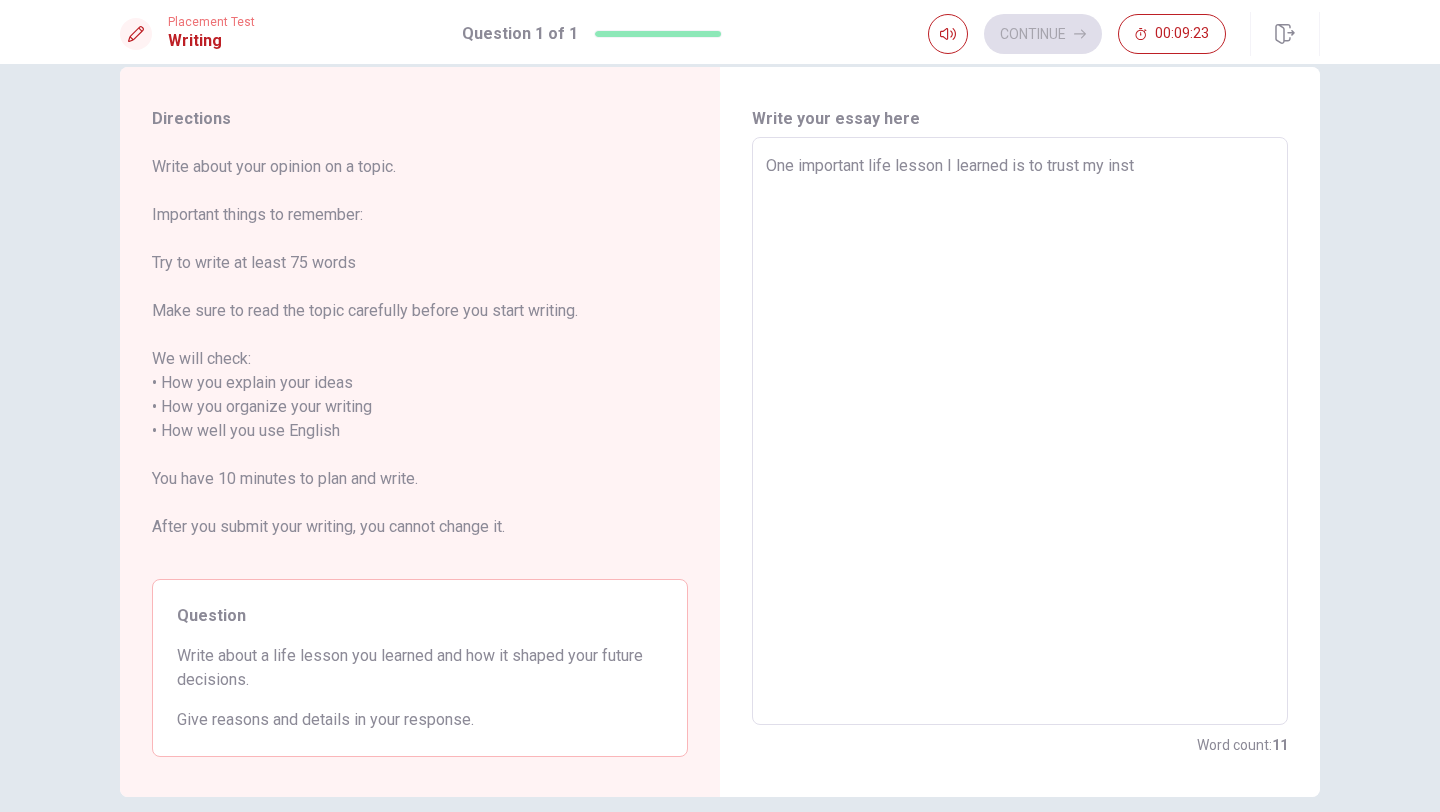 type on "x" 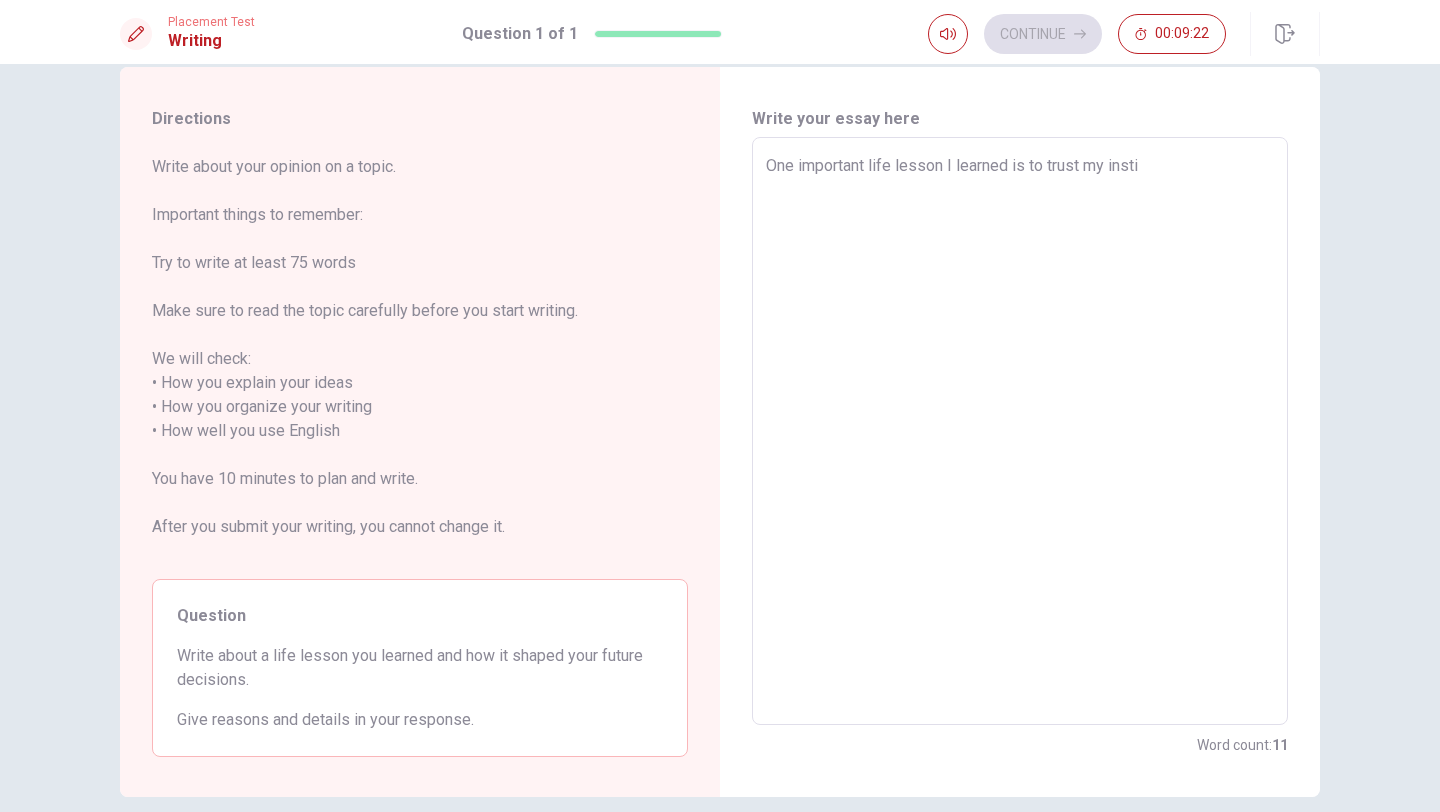 type on "x" 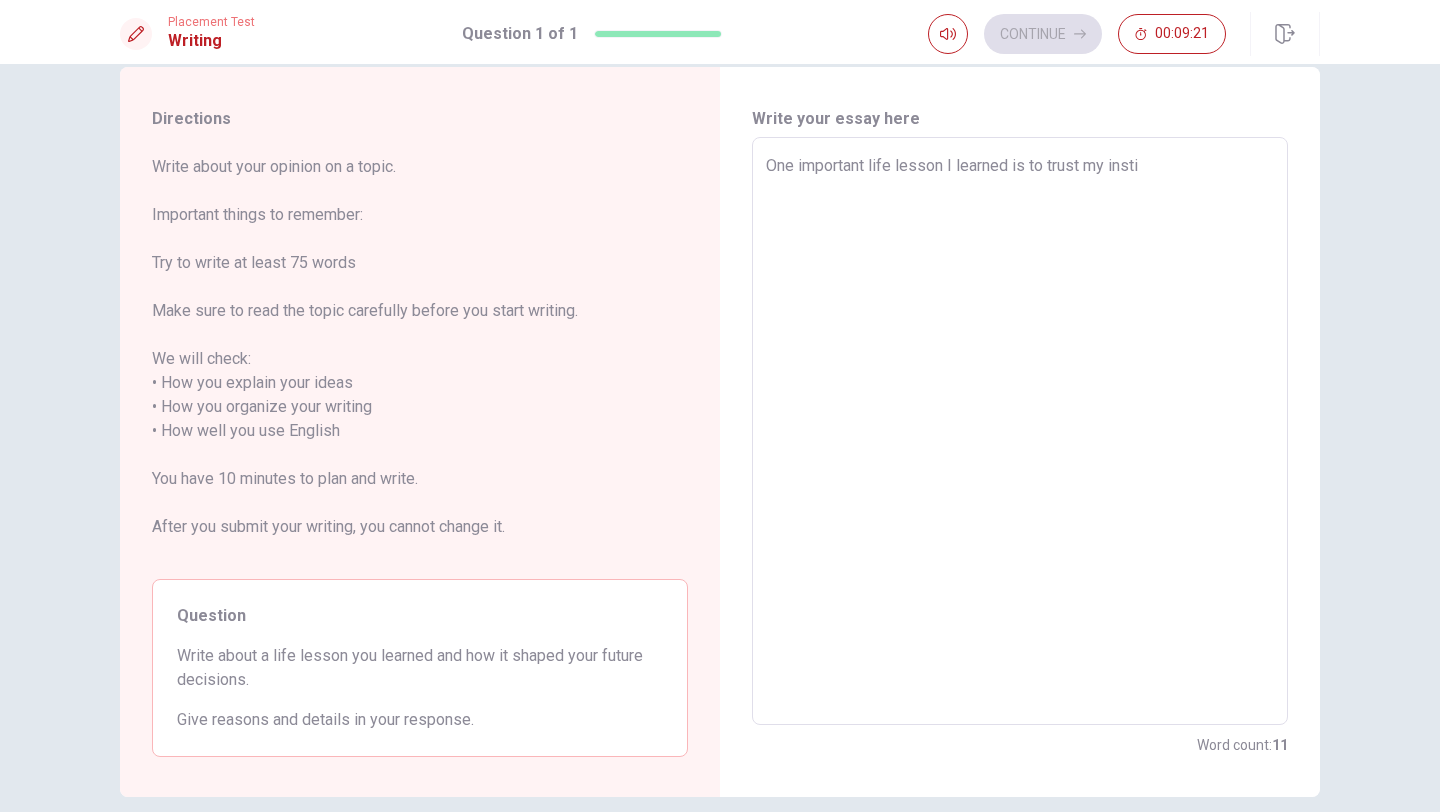 type on "One important life lesson I learned is to trust my instin" 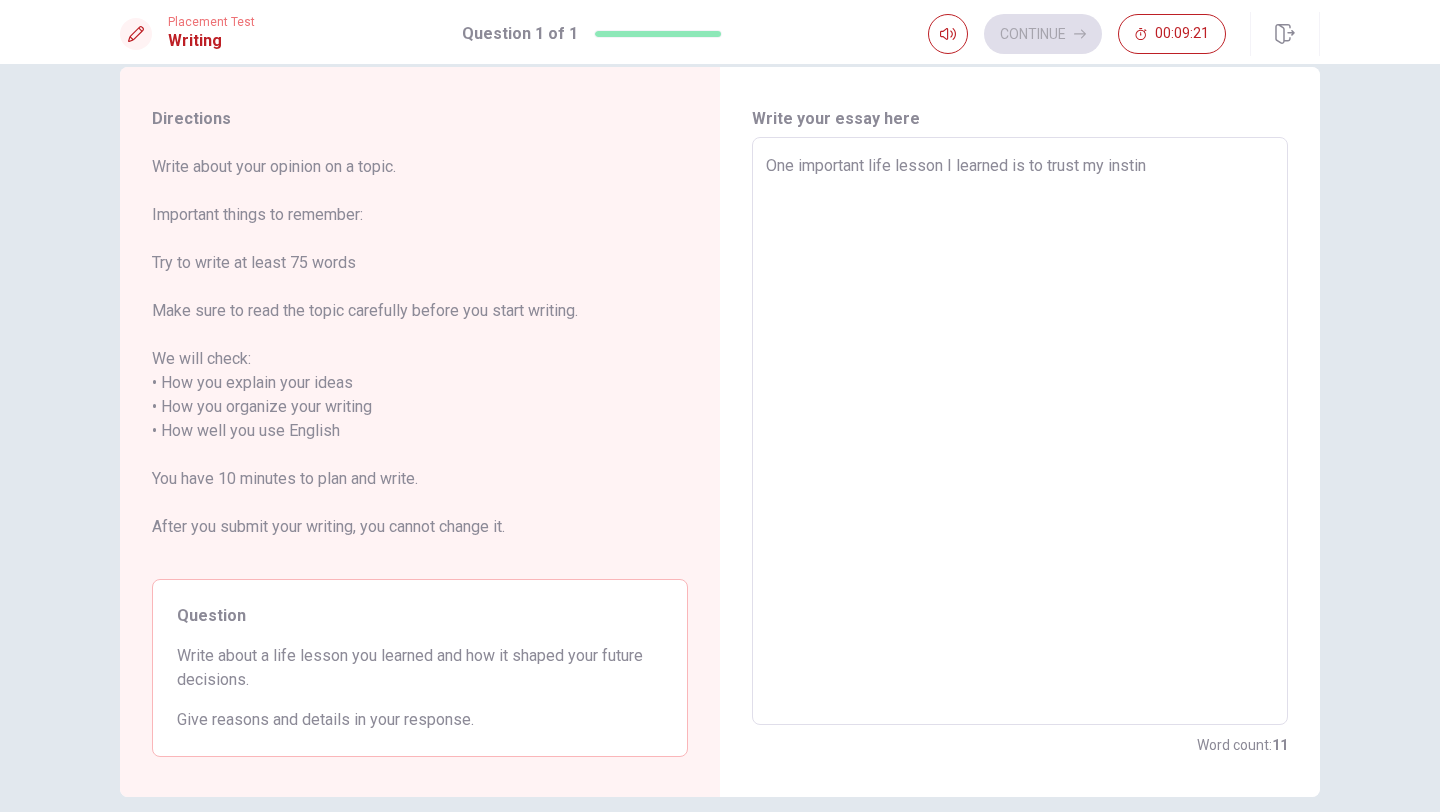 type on "x" 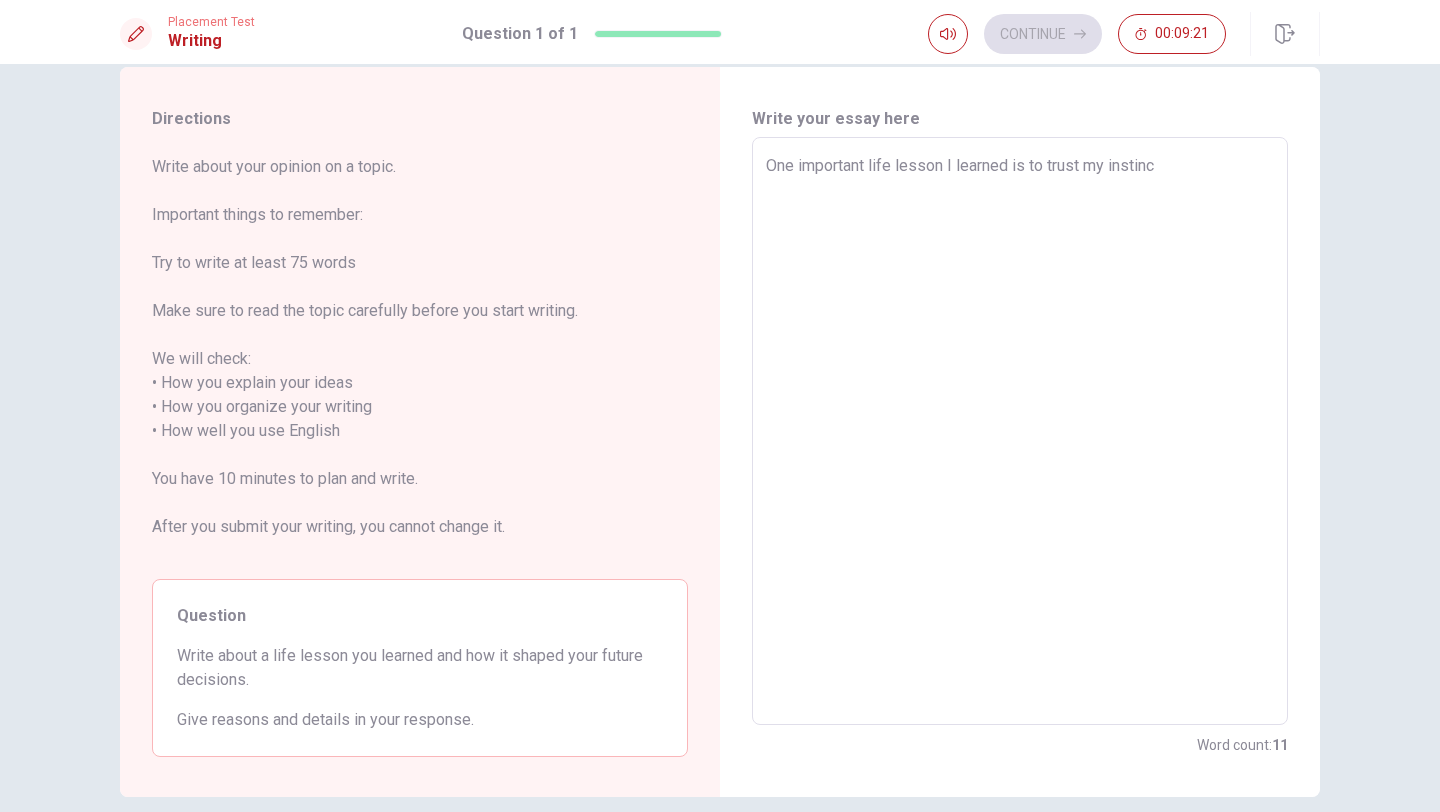 type on "One important life lesson I learned is to trust my instinct" 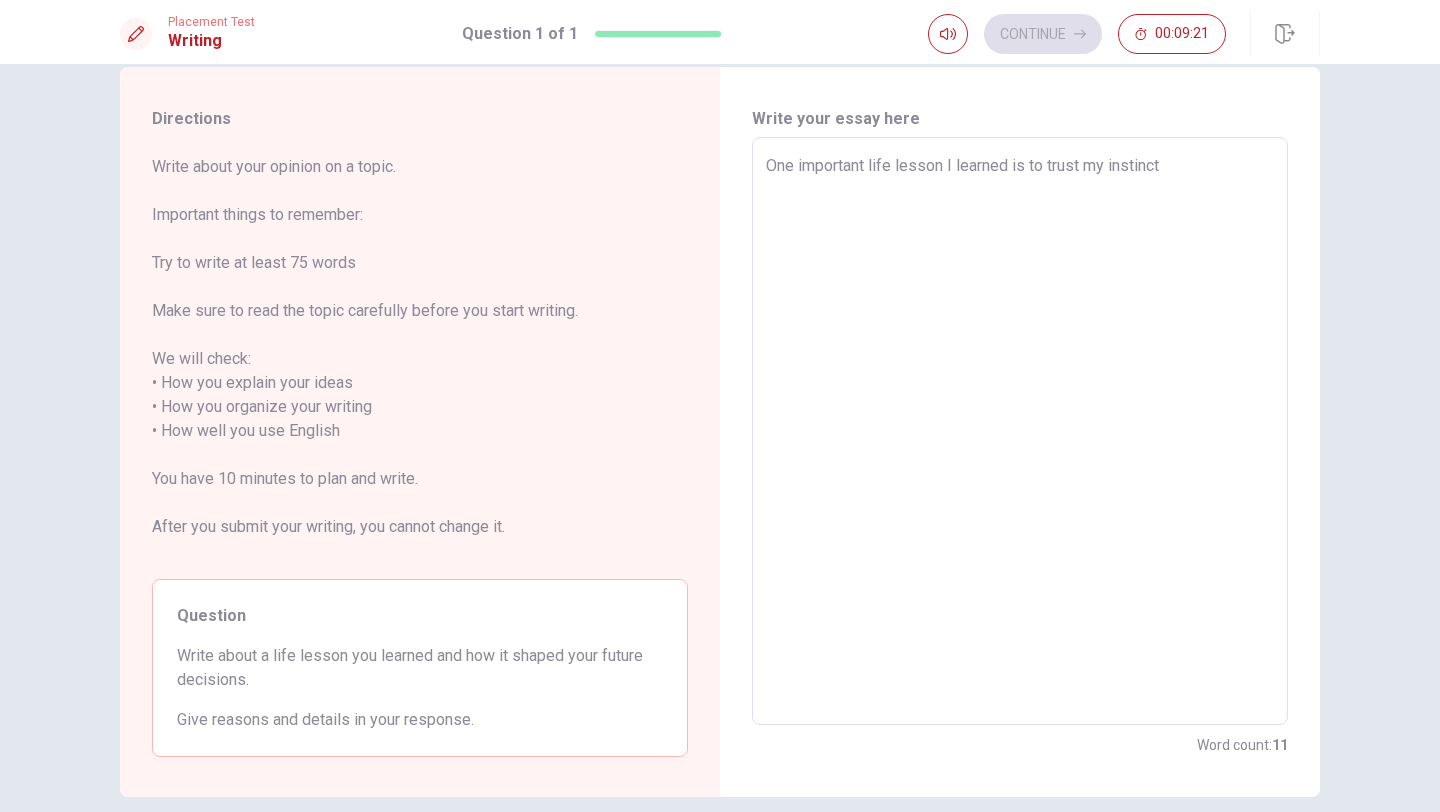 type on "x" 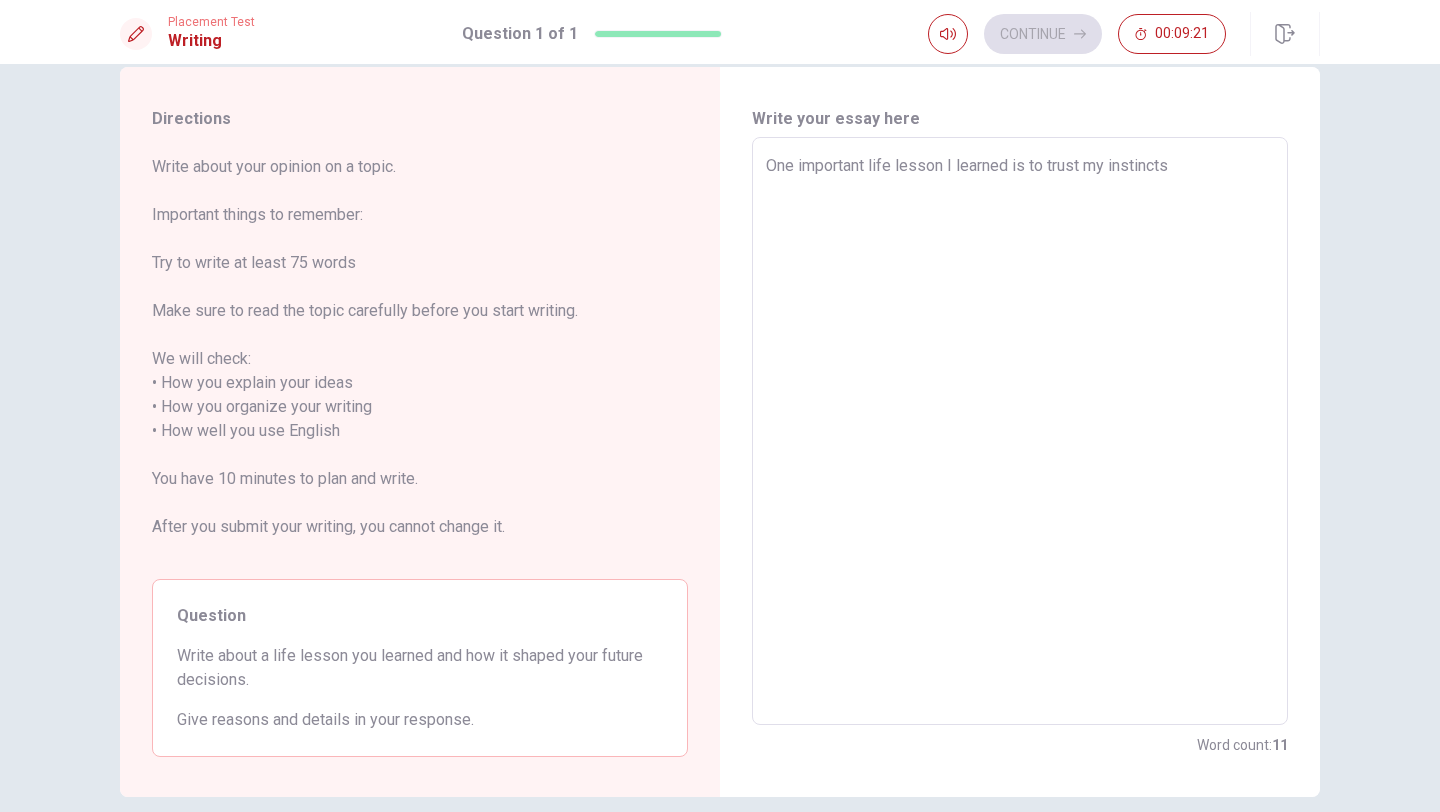 type on "x" 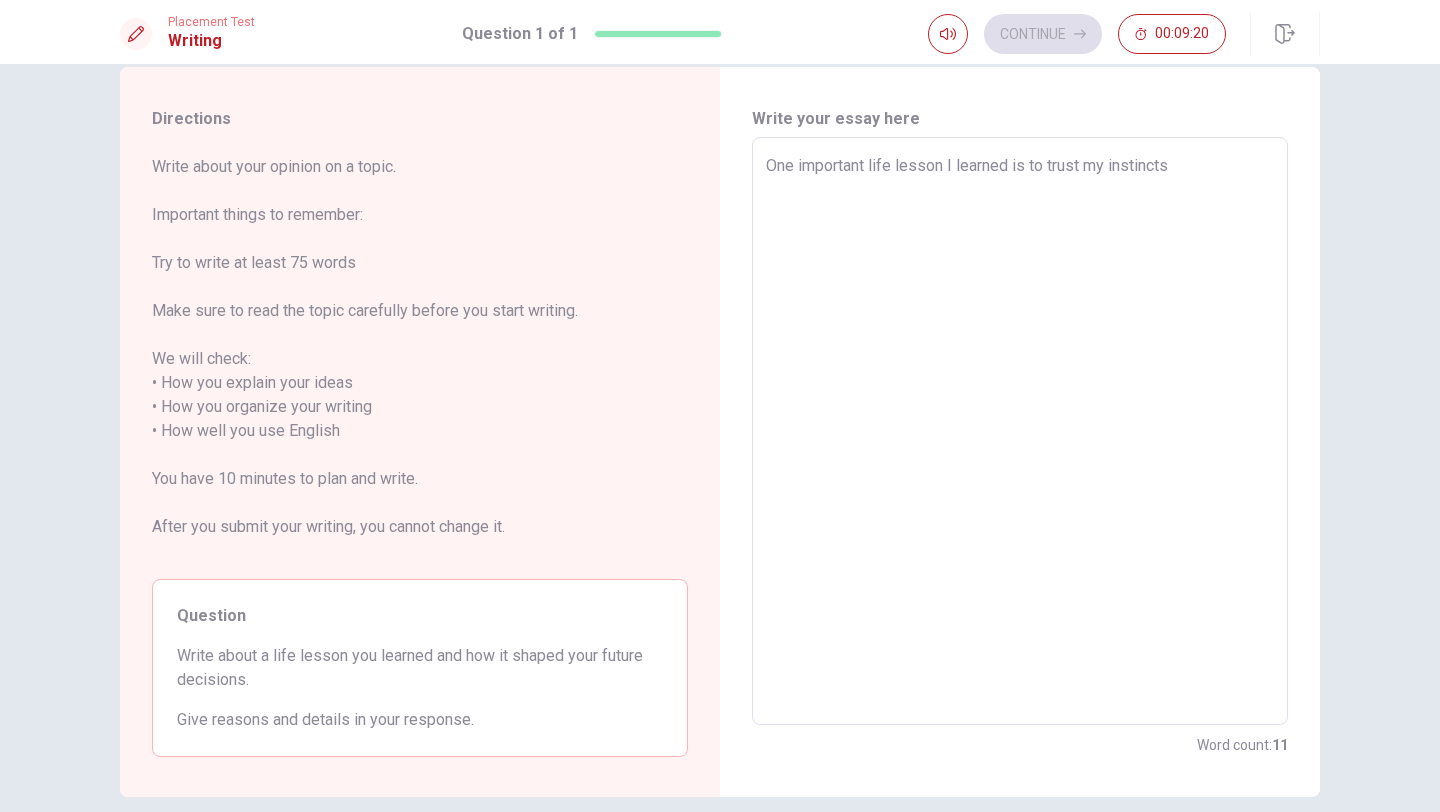 type on "One important life lesson I learned is to trust my instincts." 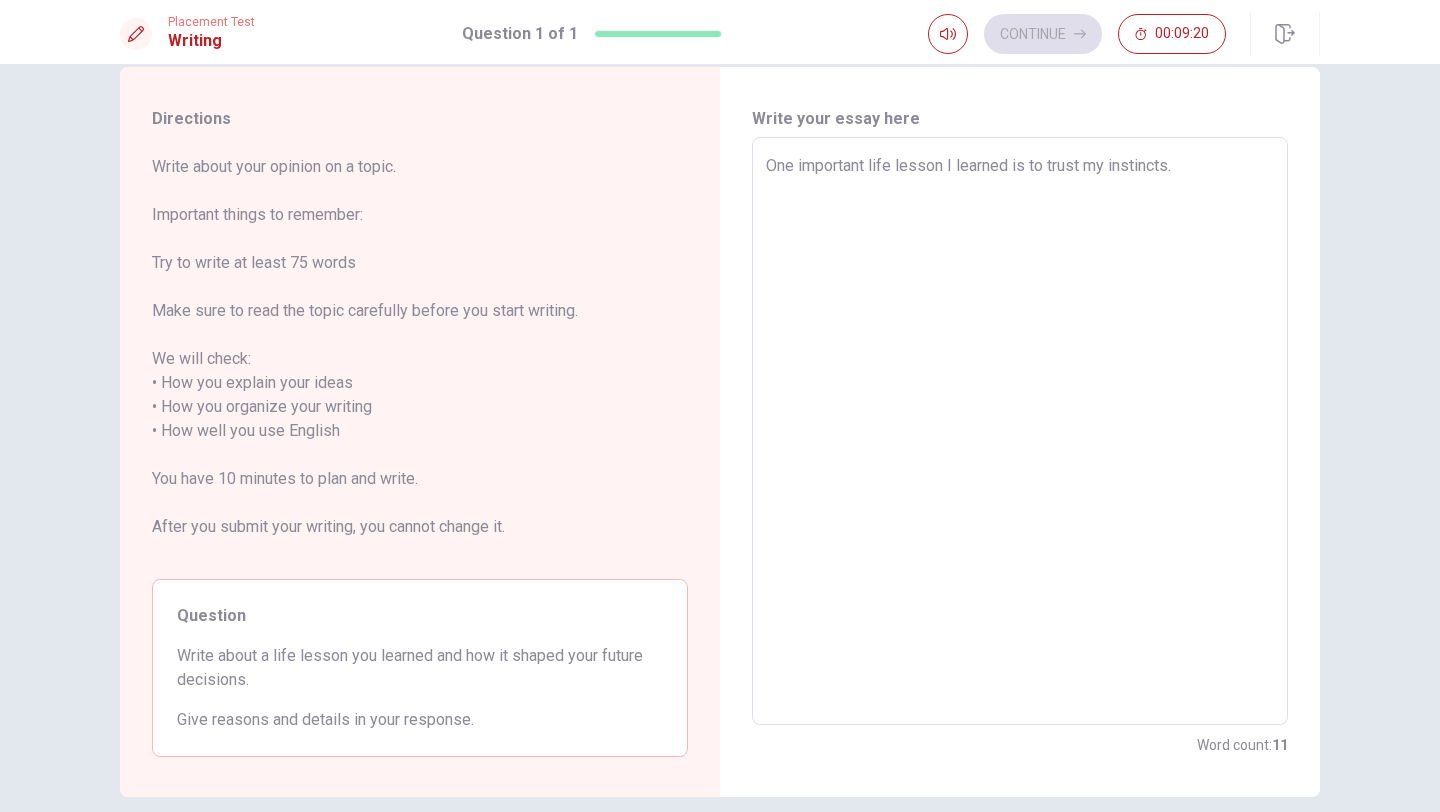 type on "x" 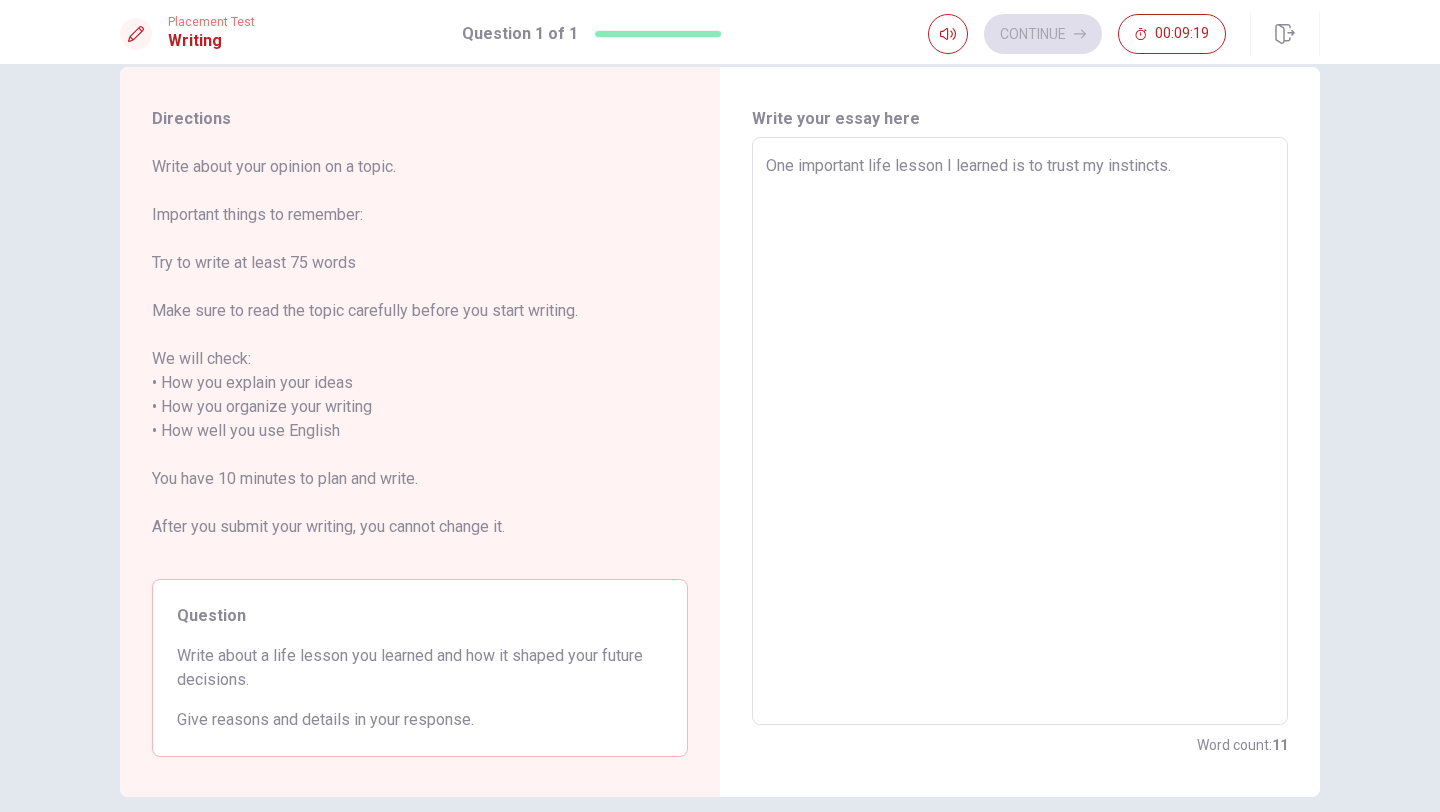 type on "One important life lesson I learned is to trust my instincts." 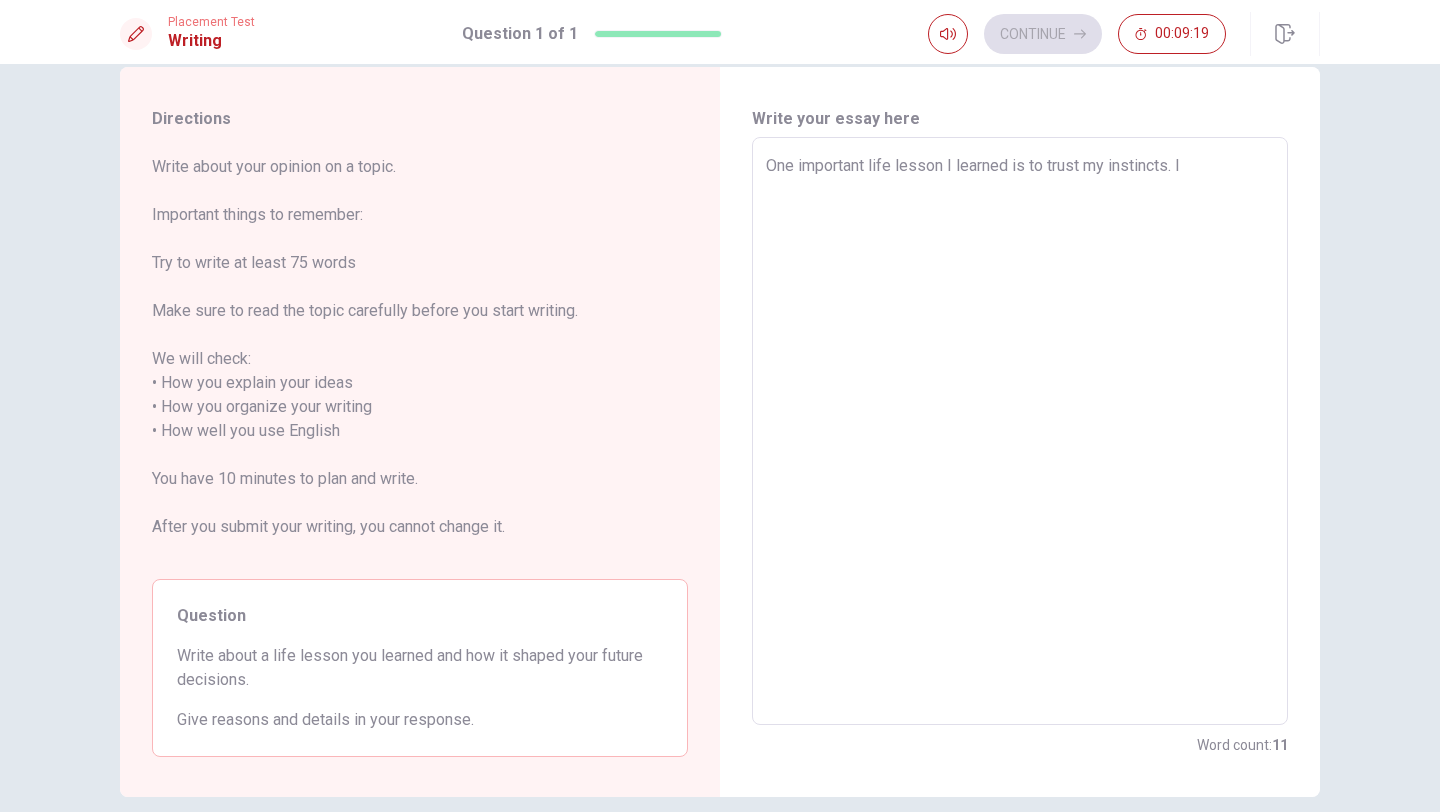 type on "x" 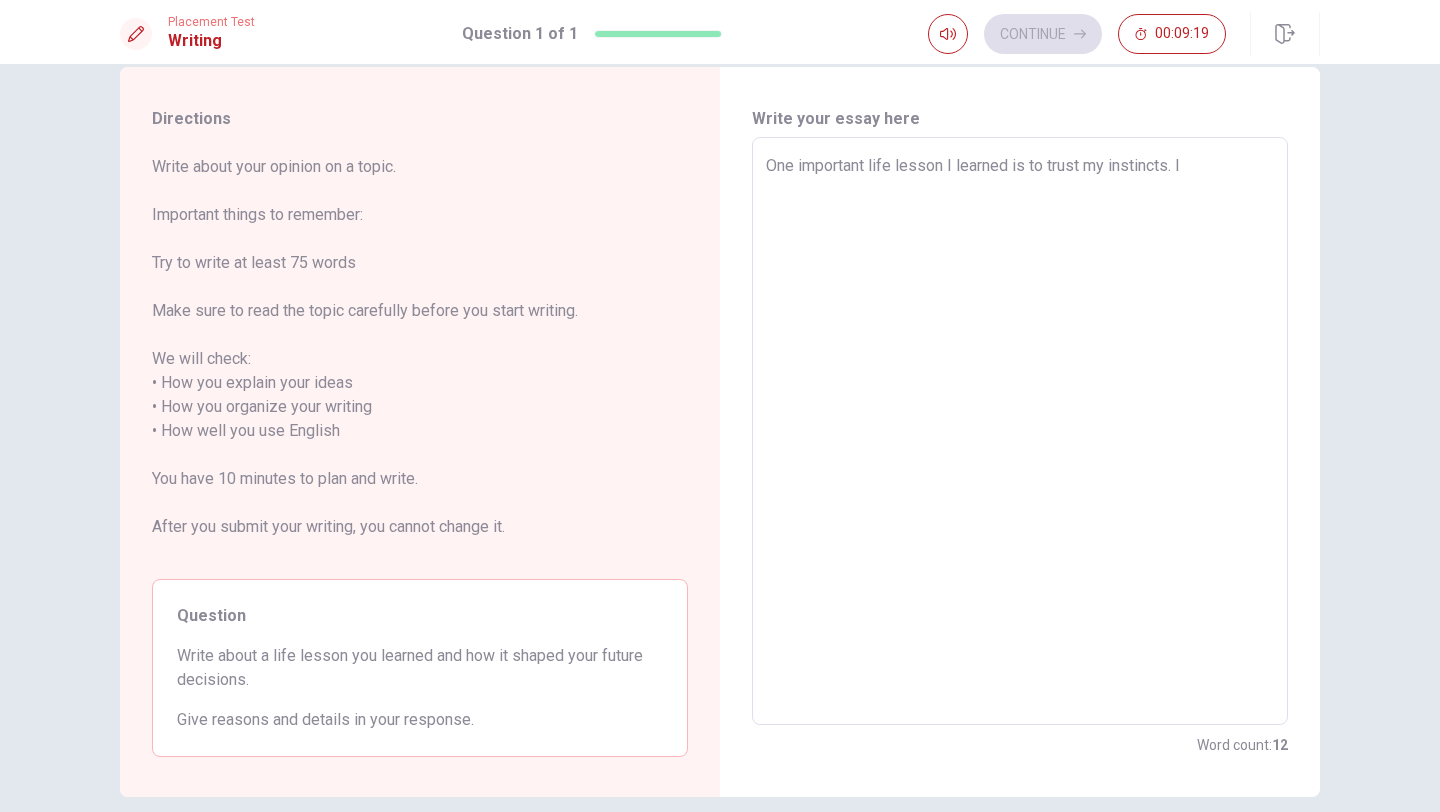 type on "One important life lesson I learned is to trust my instincts. In" 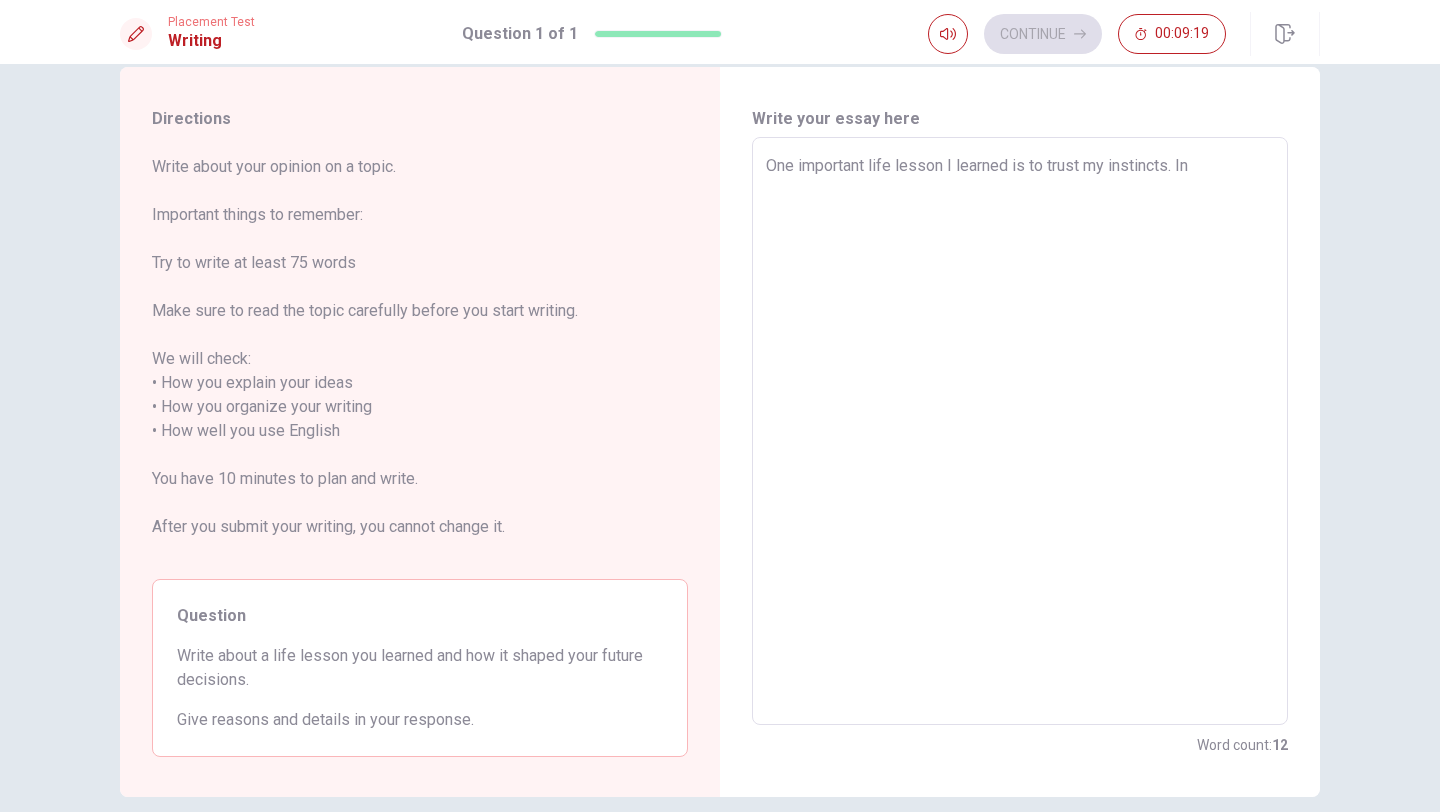 type on "x" 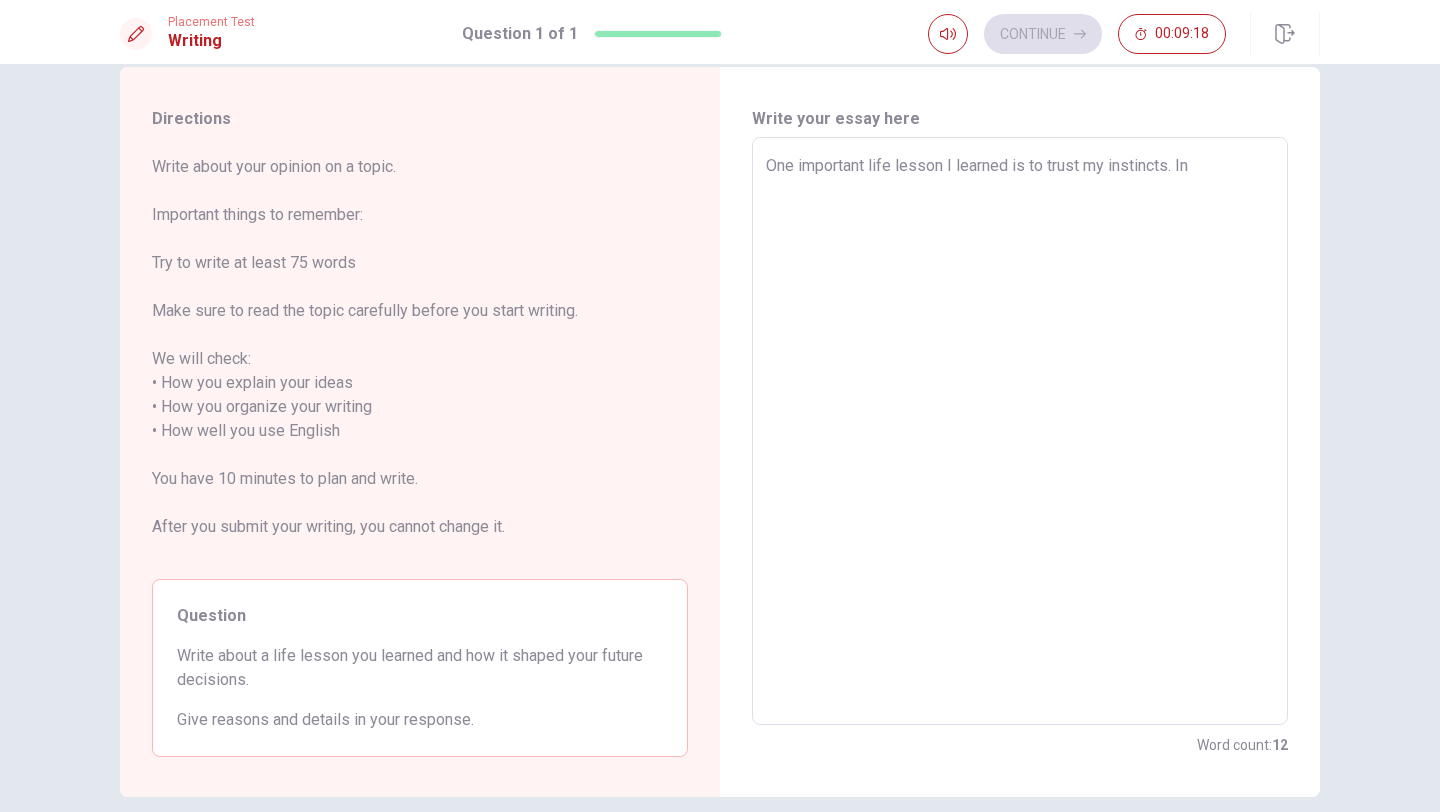 type on "One important life lesson I learned is to trust my instincts. In" 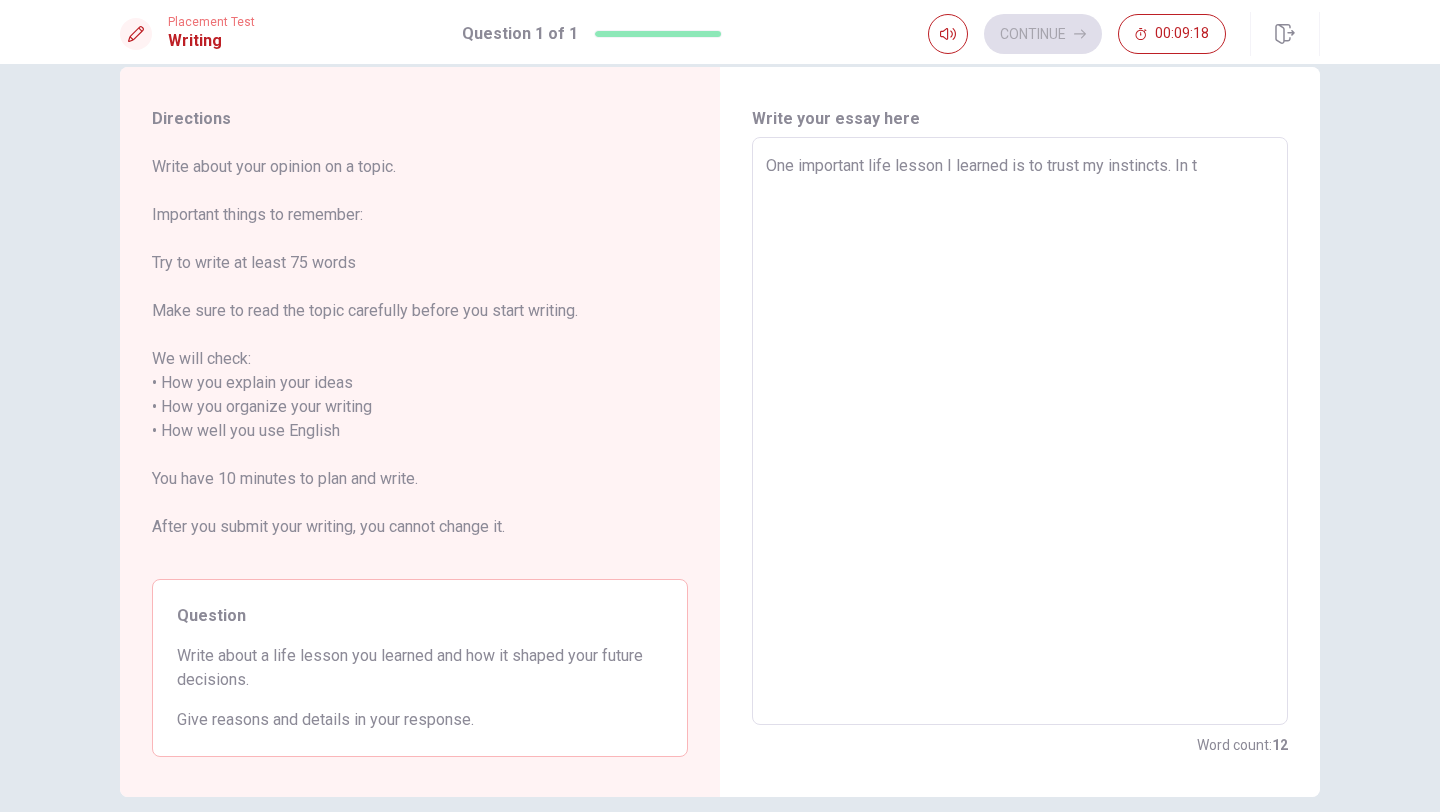 type on "x" 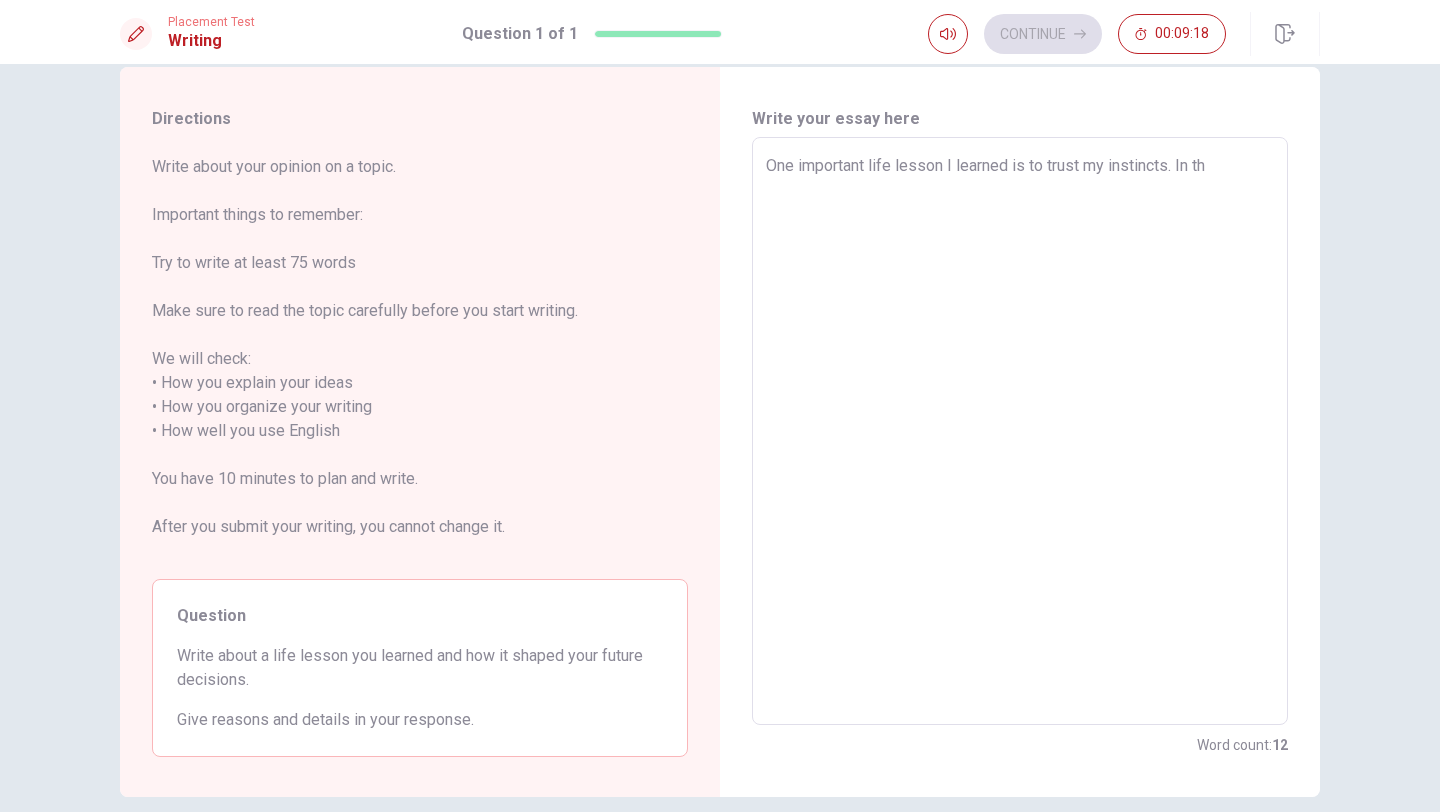 type on "x" 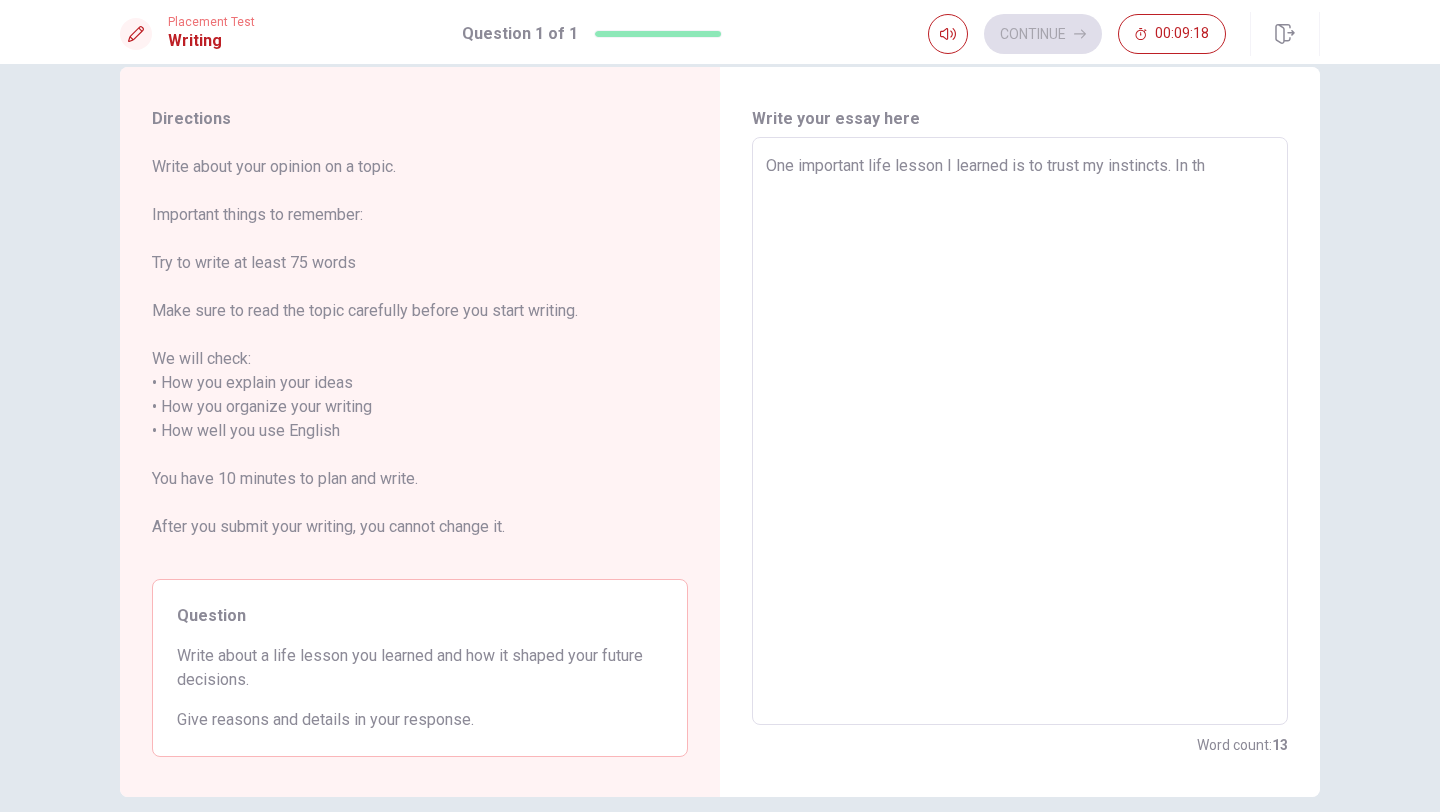 type on "One important life lesson I learned is to trust my instincts. In the" 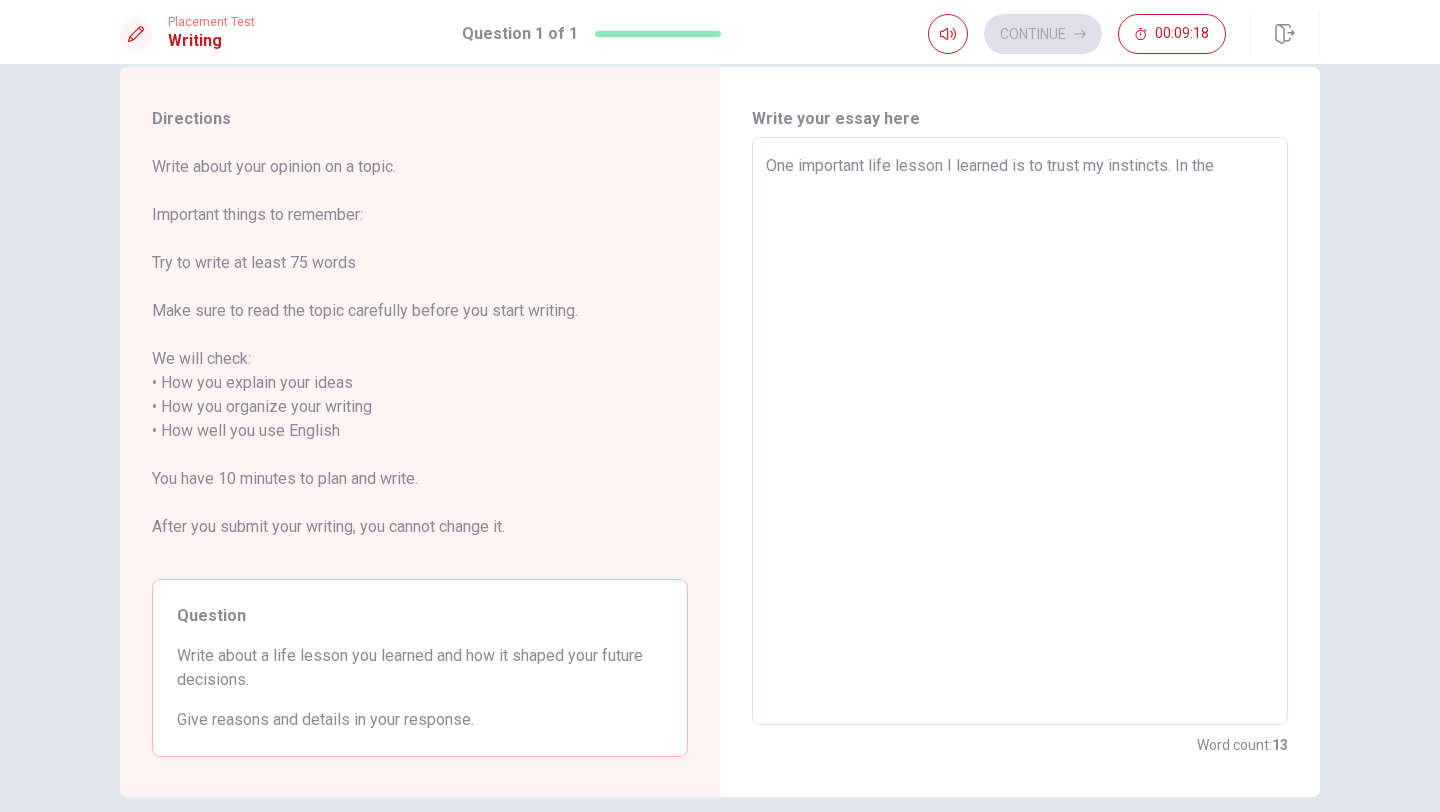 type on "x" 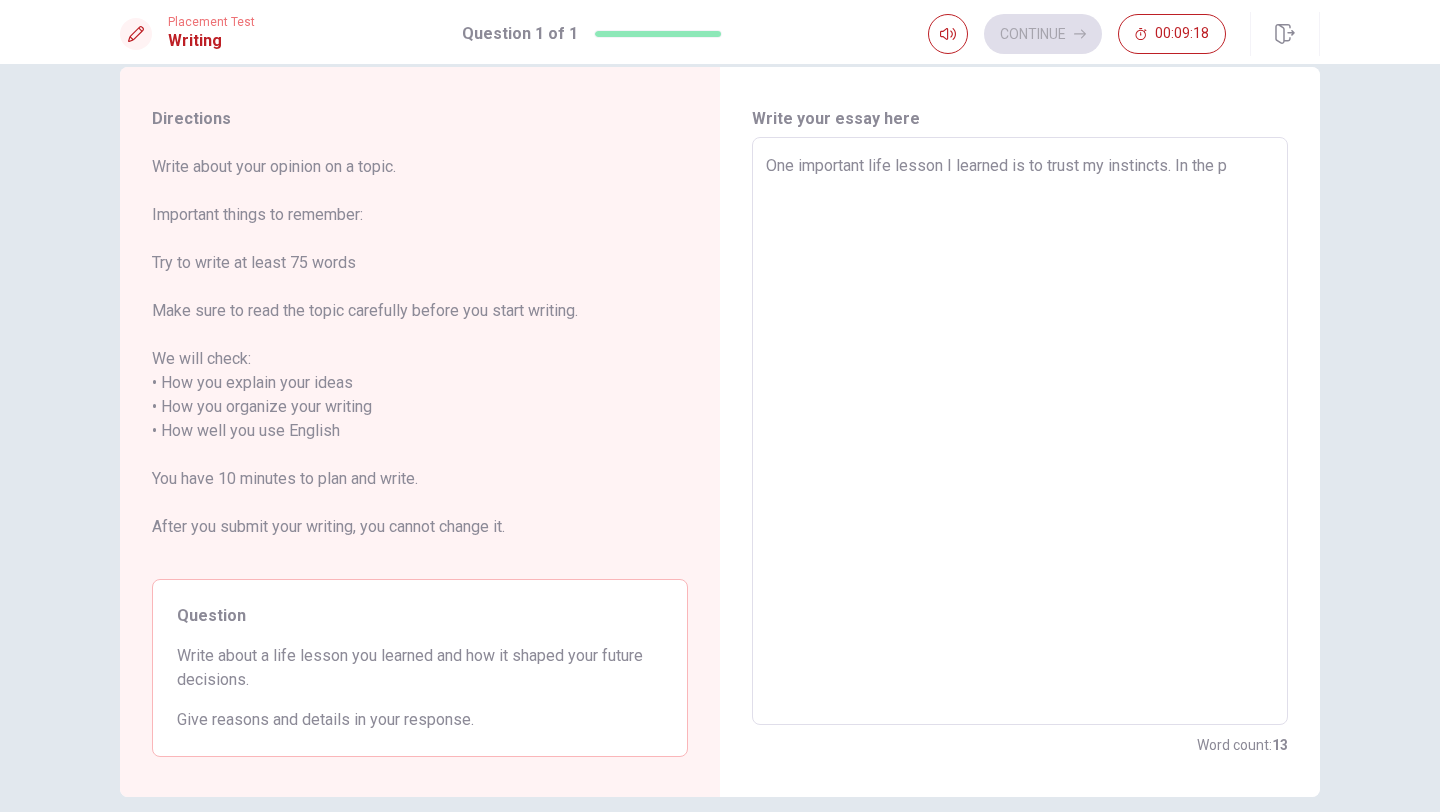 type on "One important life lesson I learned is to trust my instincts. In the pa" 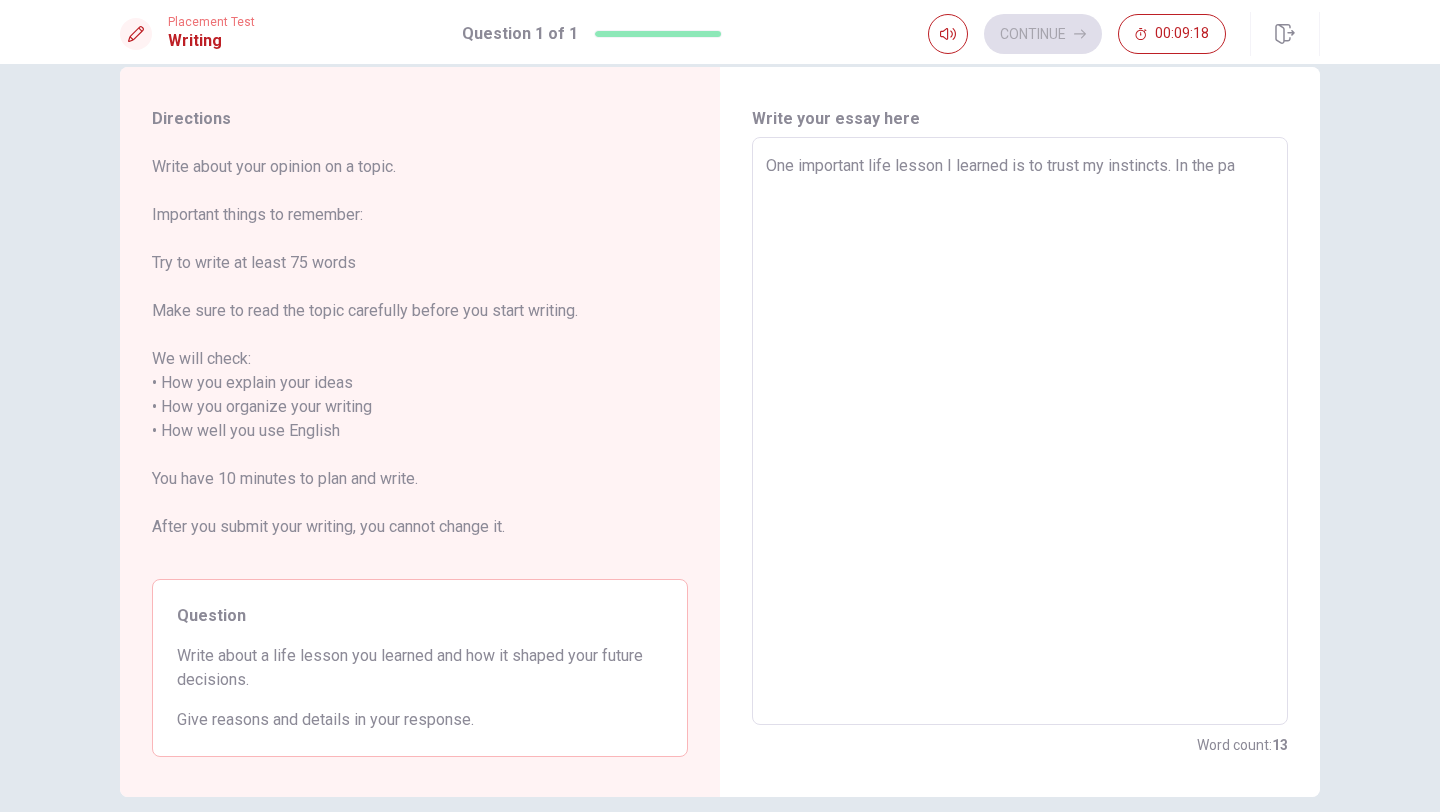 type on "x" 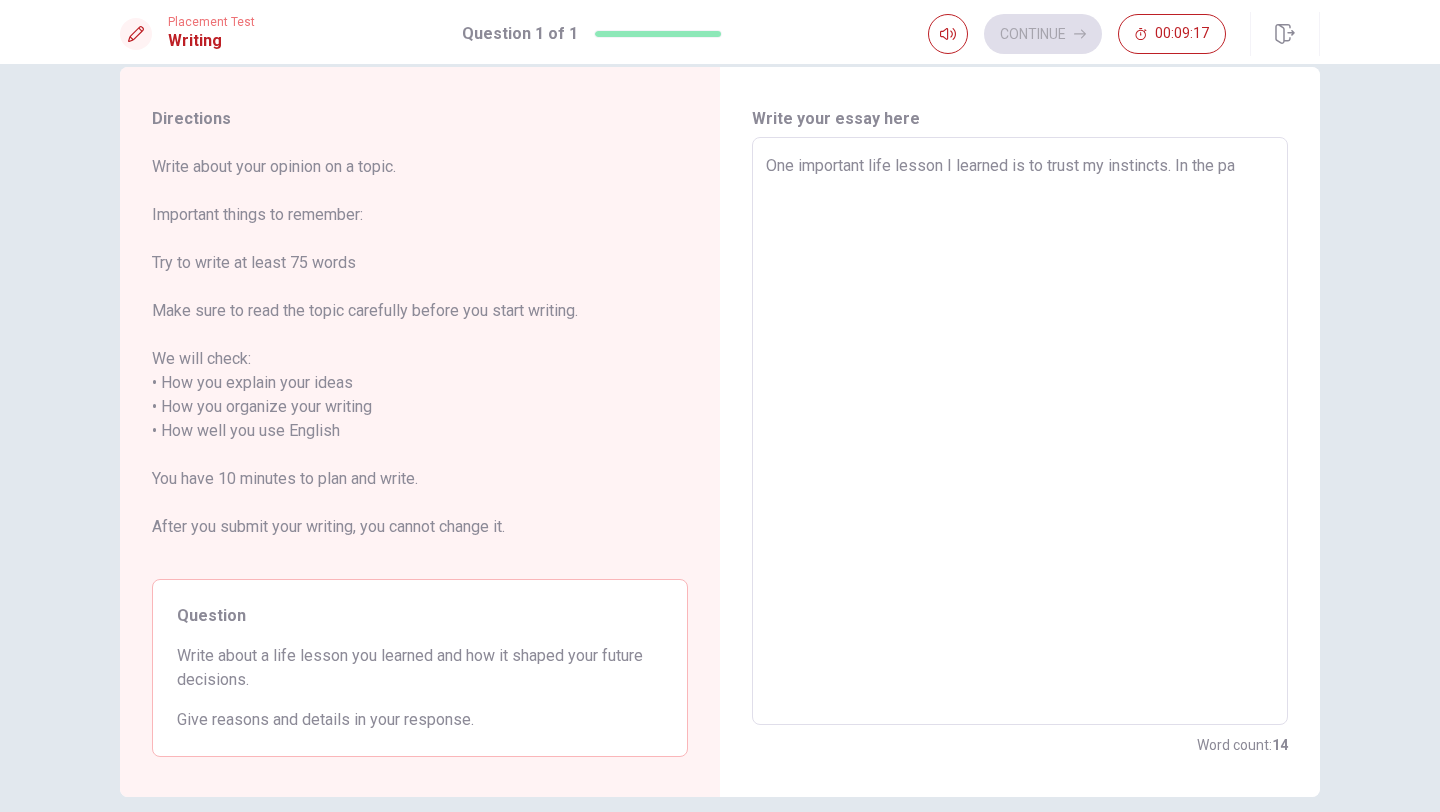 type on "One important life lesson I learned is to trust my instincts. In the pas" 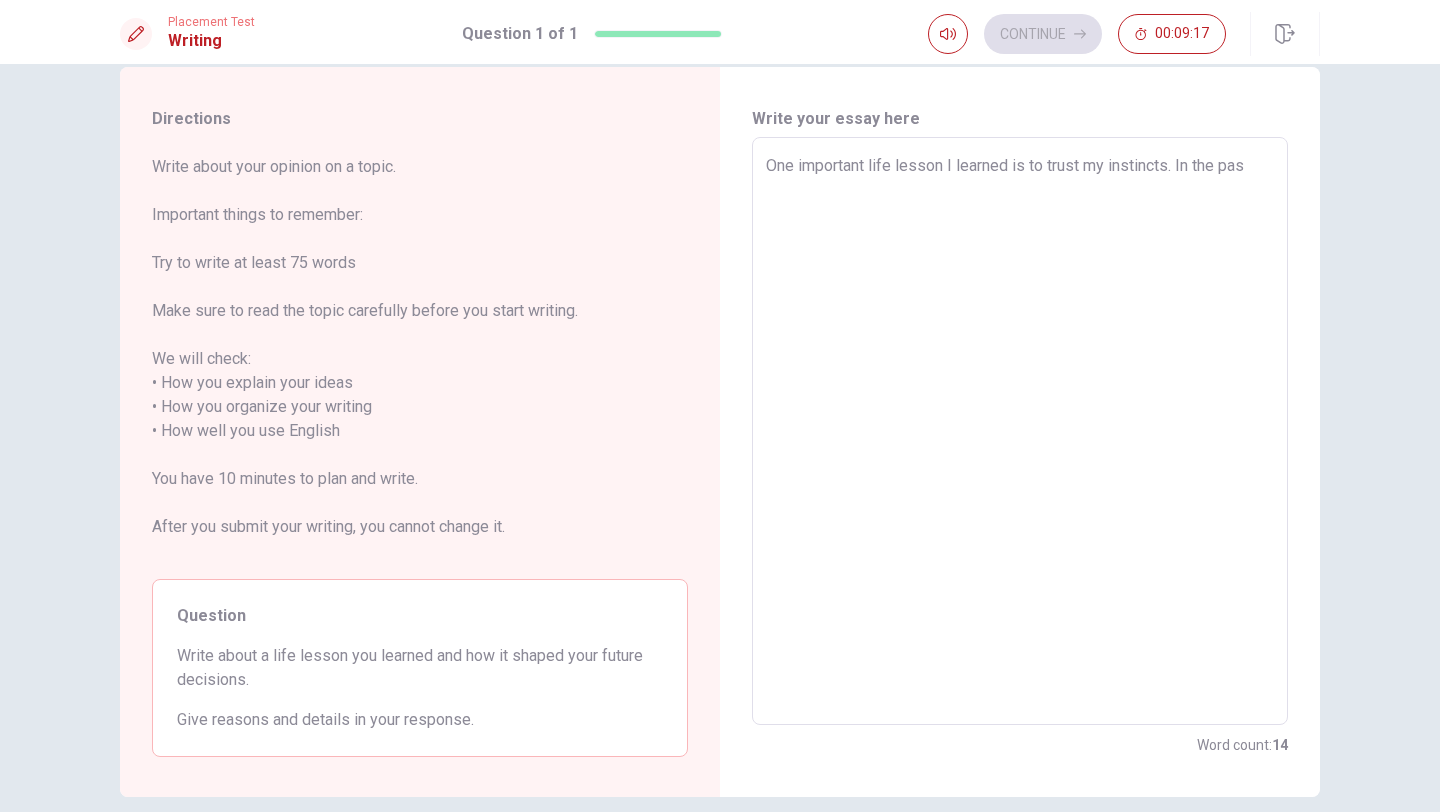 type on "x" 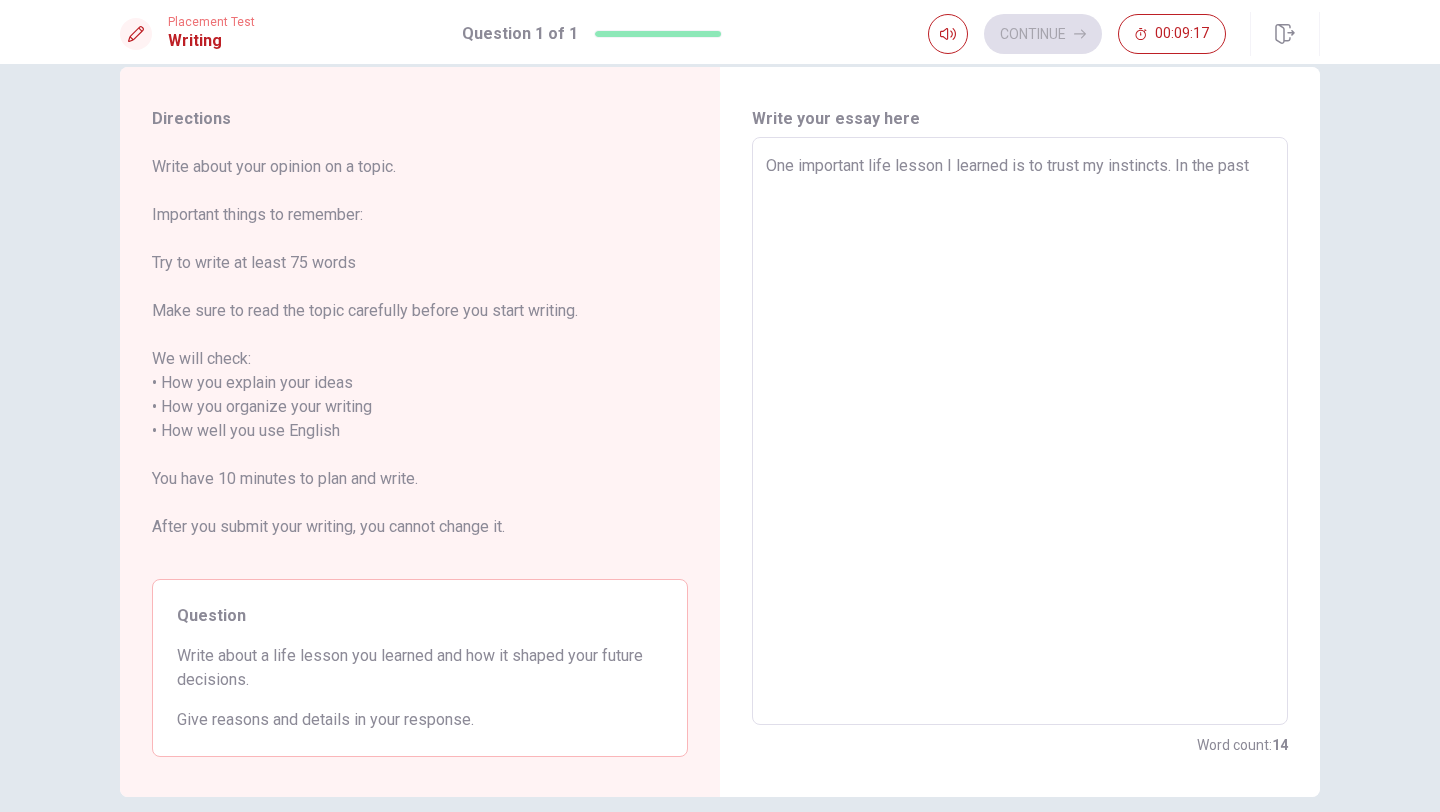 type on "x" 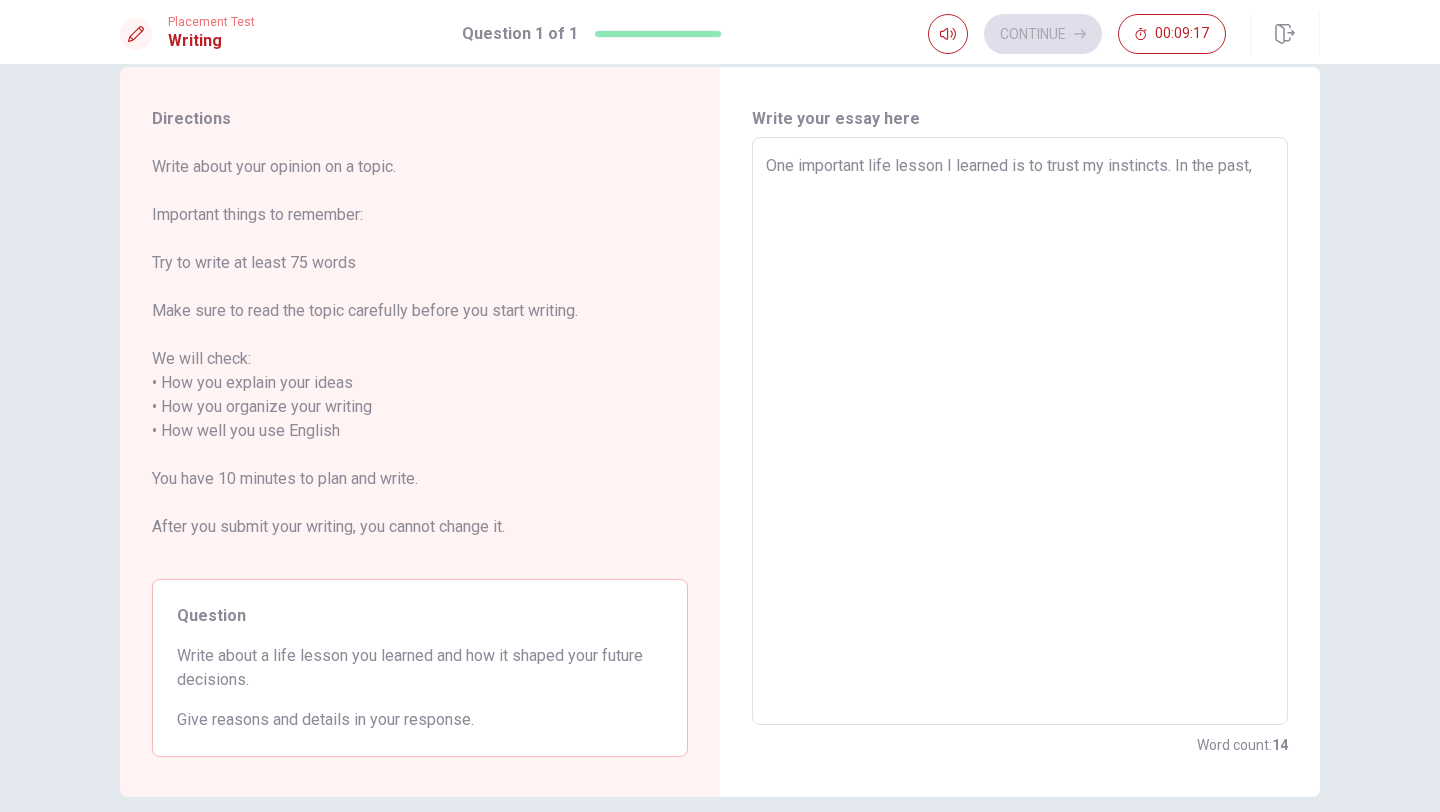 type on "x" 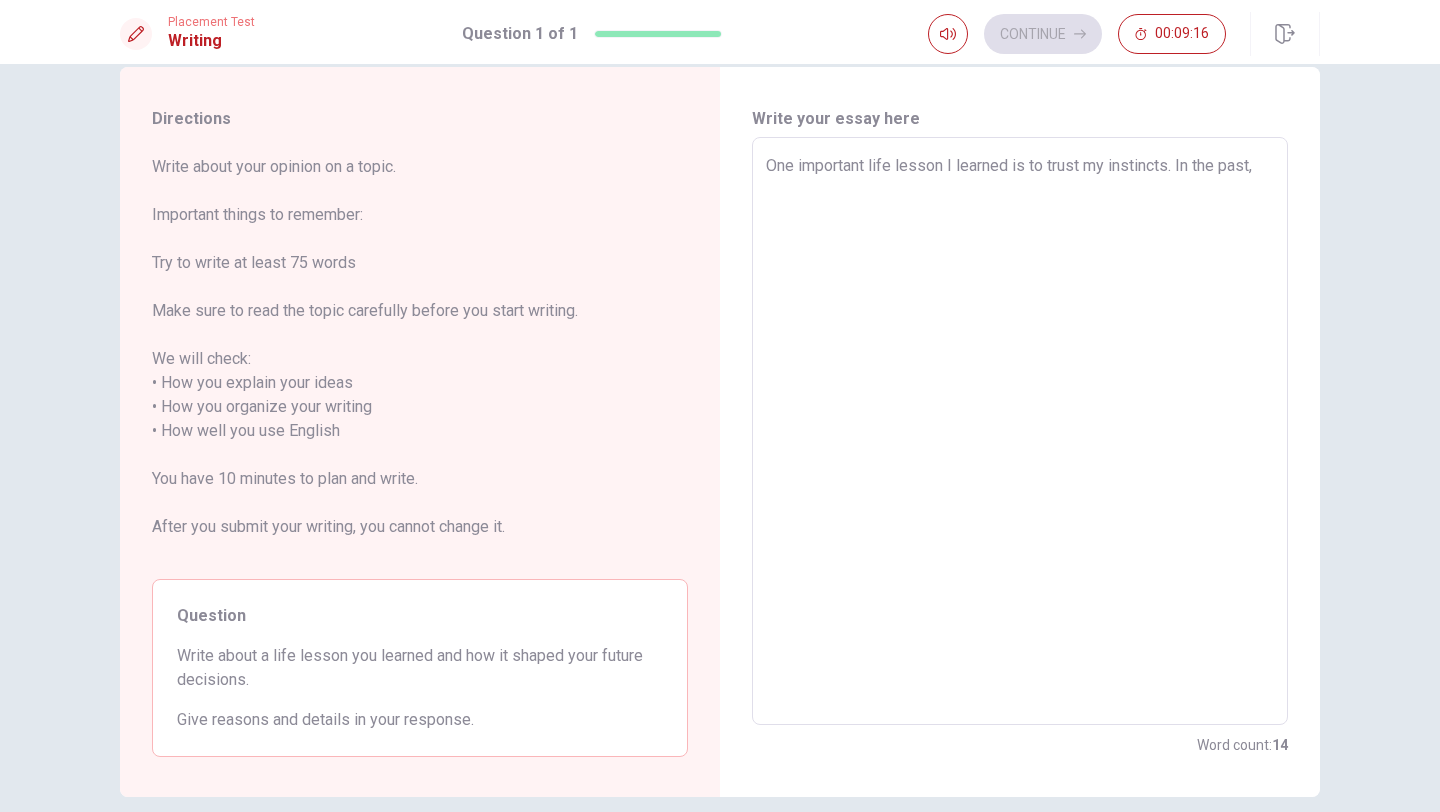 type on "x" 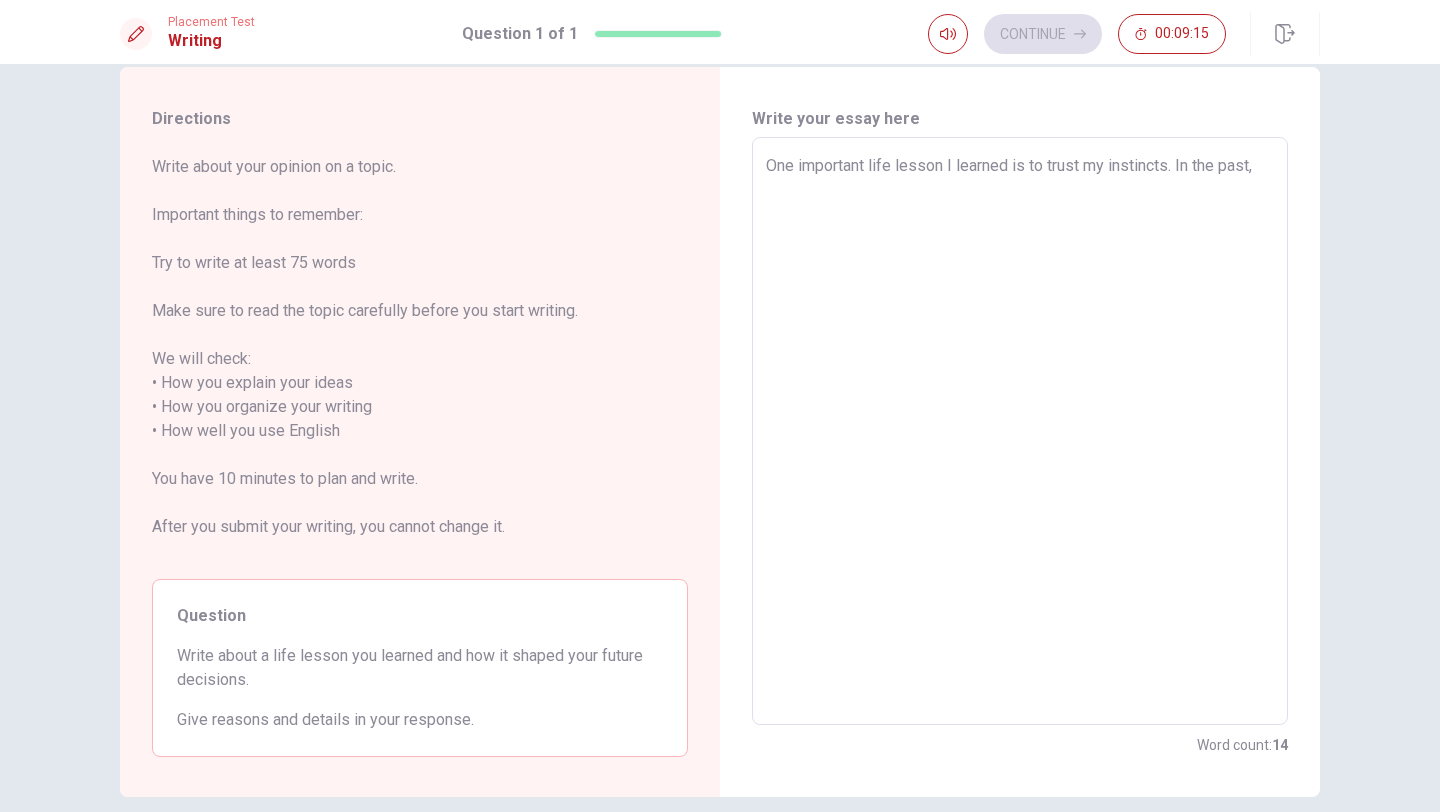 type on "One important life lesson I learned is to trust my instincts. In the past, I" 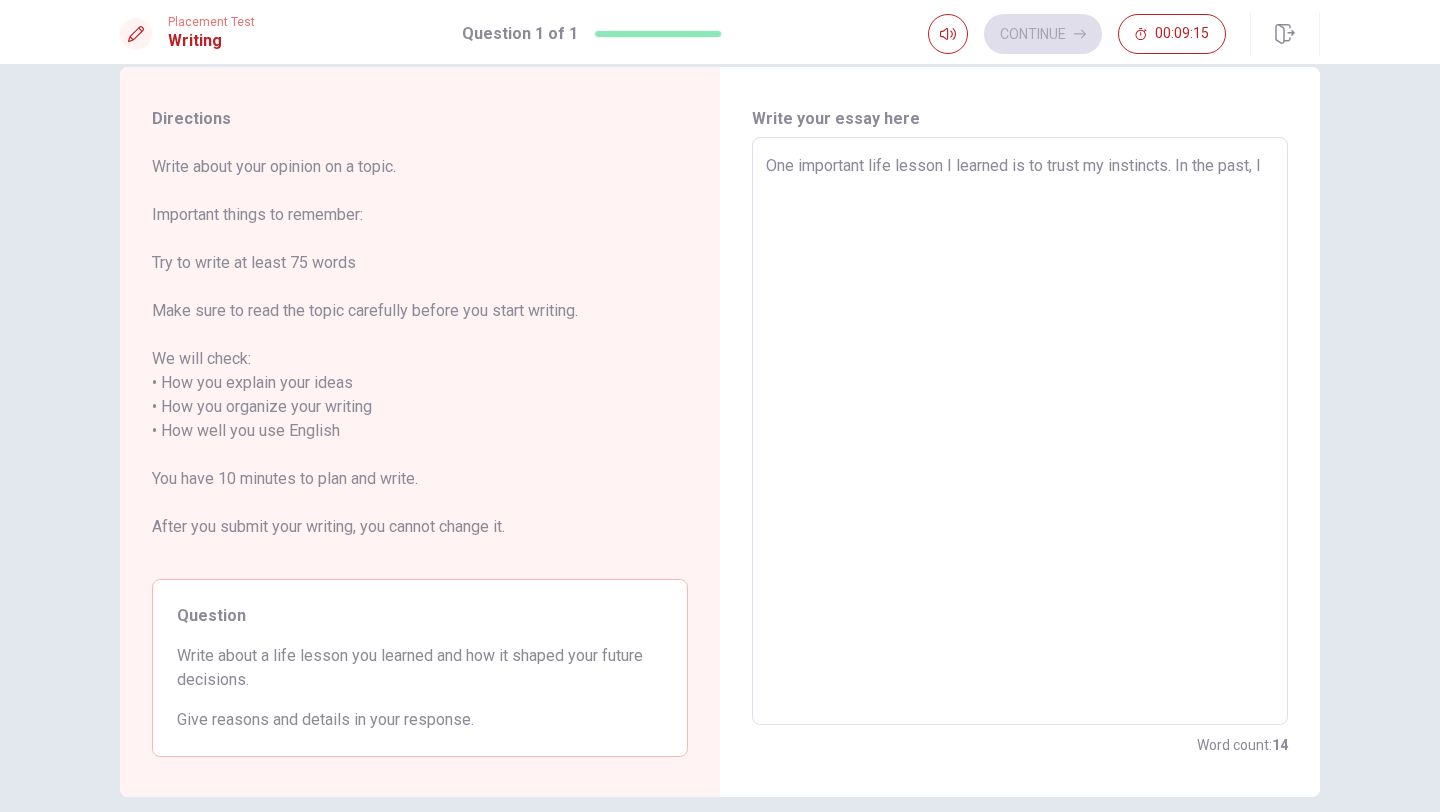 type on "x" 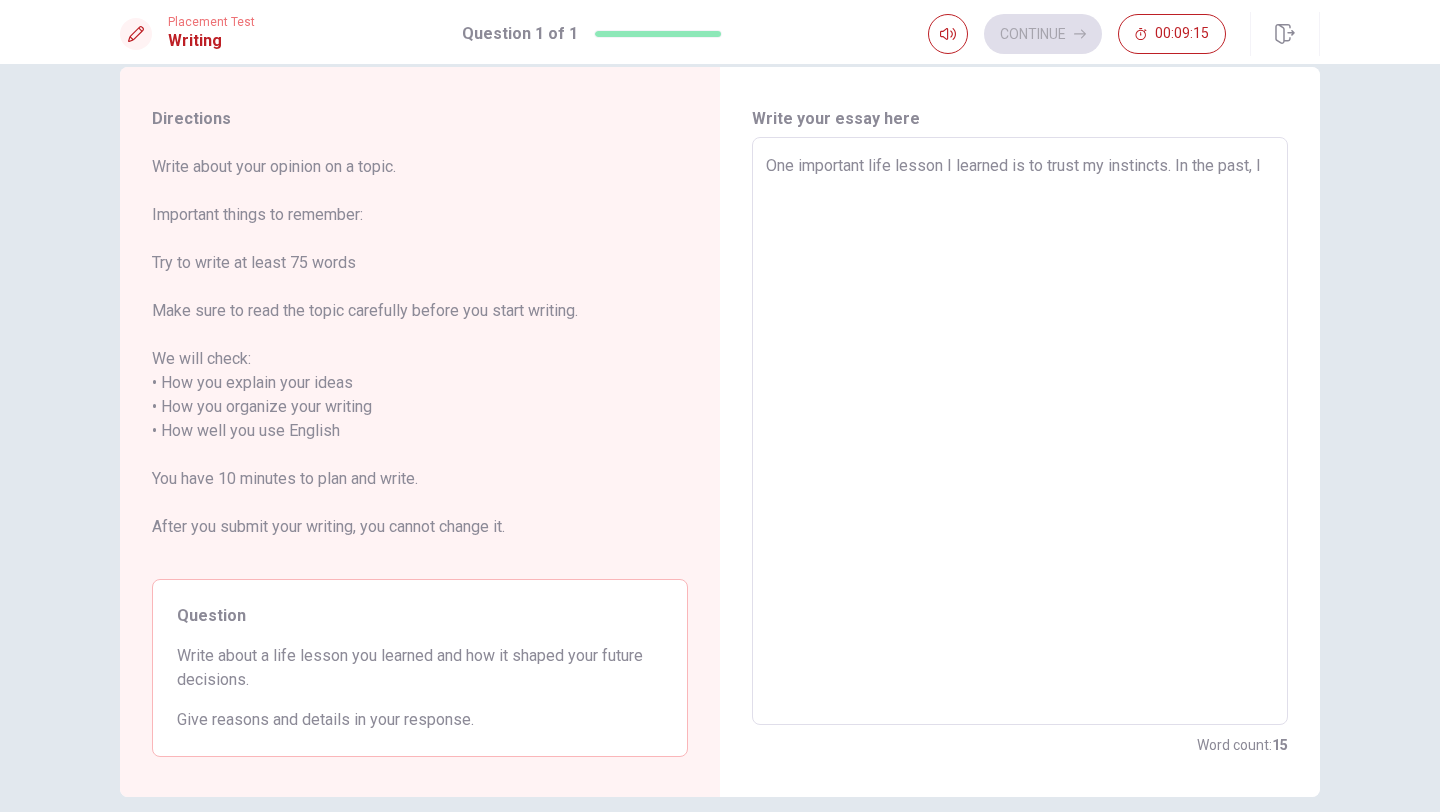 type on "One important life lesson I learned is to trust my instincts. In the past, I" 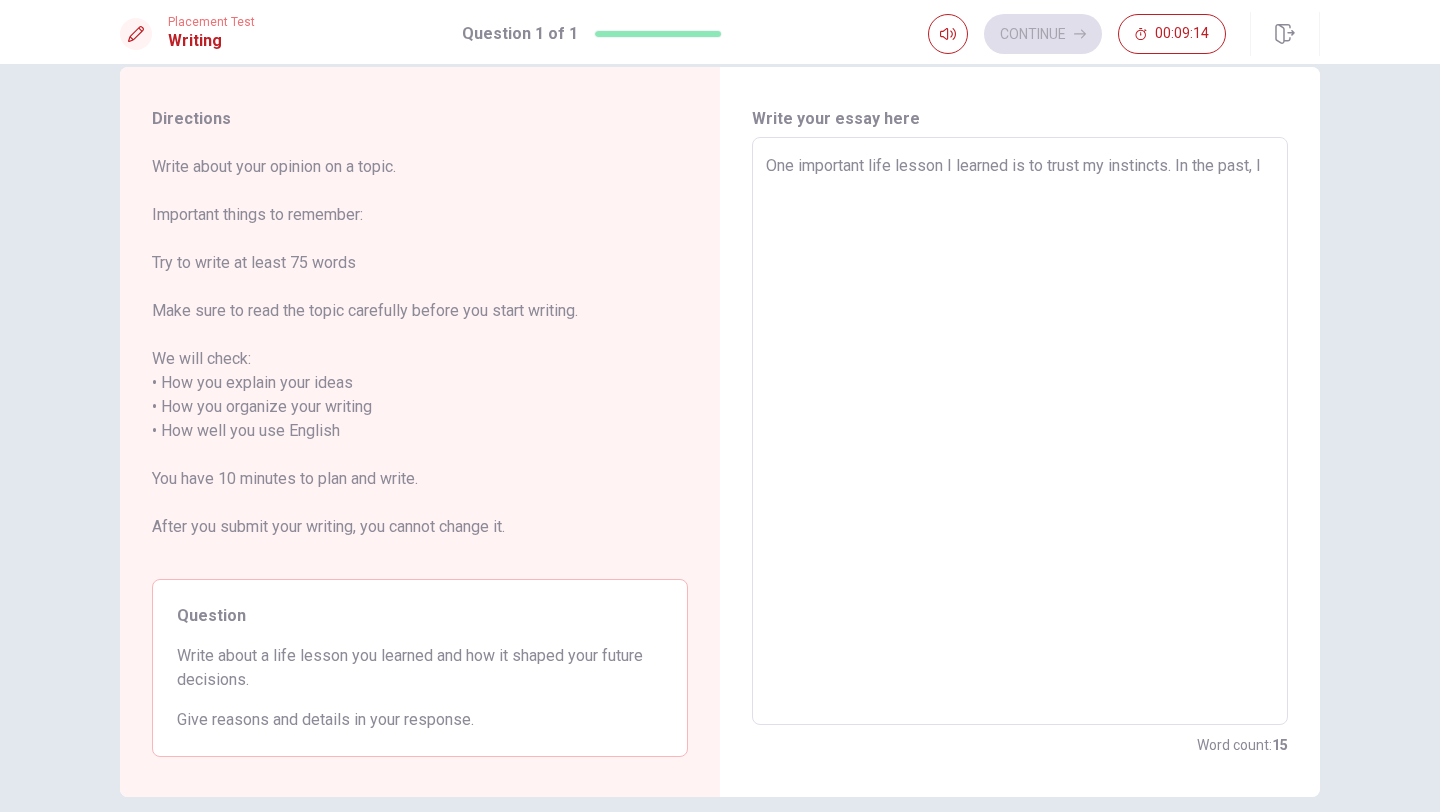 type on "One important life lesson I learned is to trust my instincts. In the past, I i" 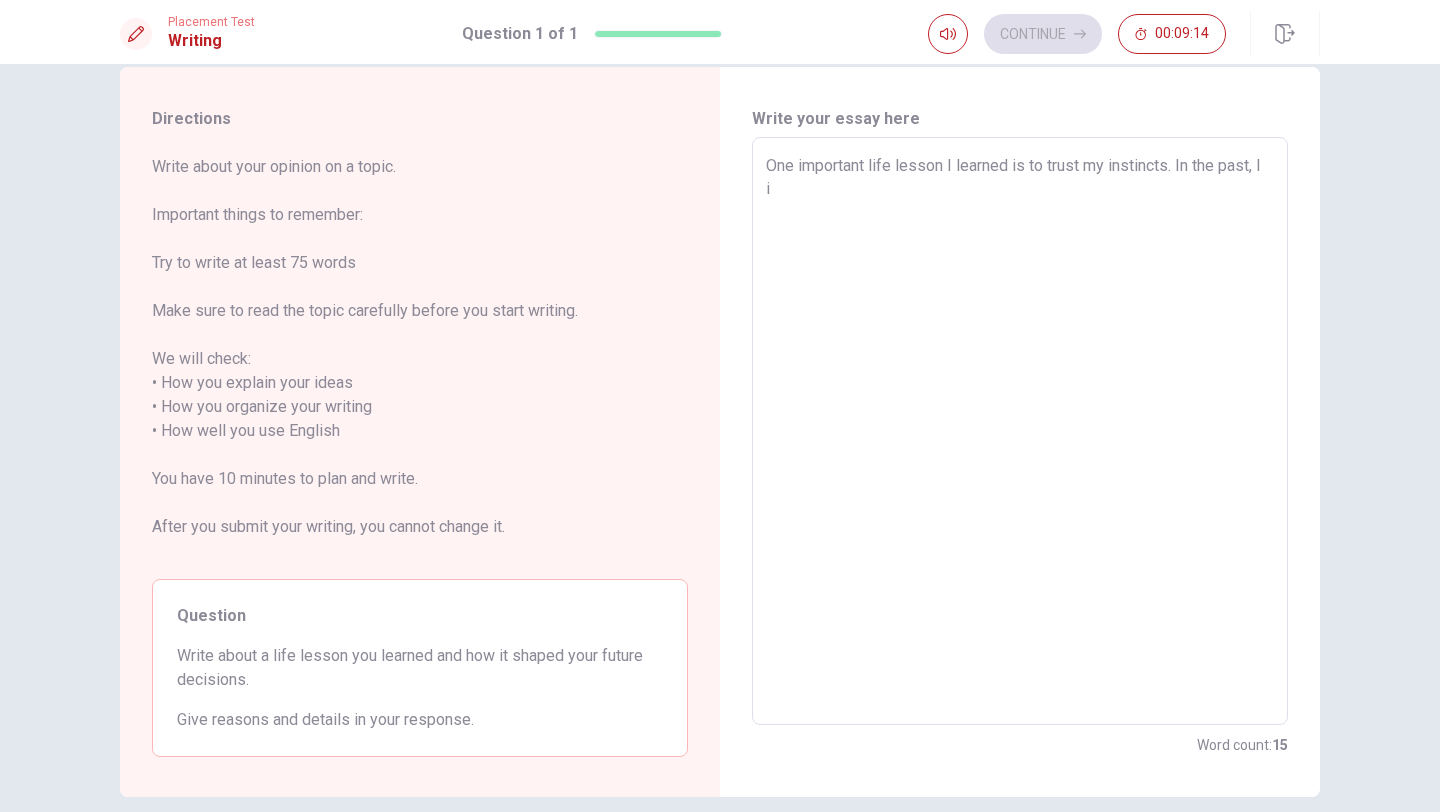 type on "x" 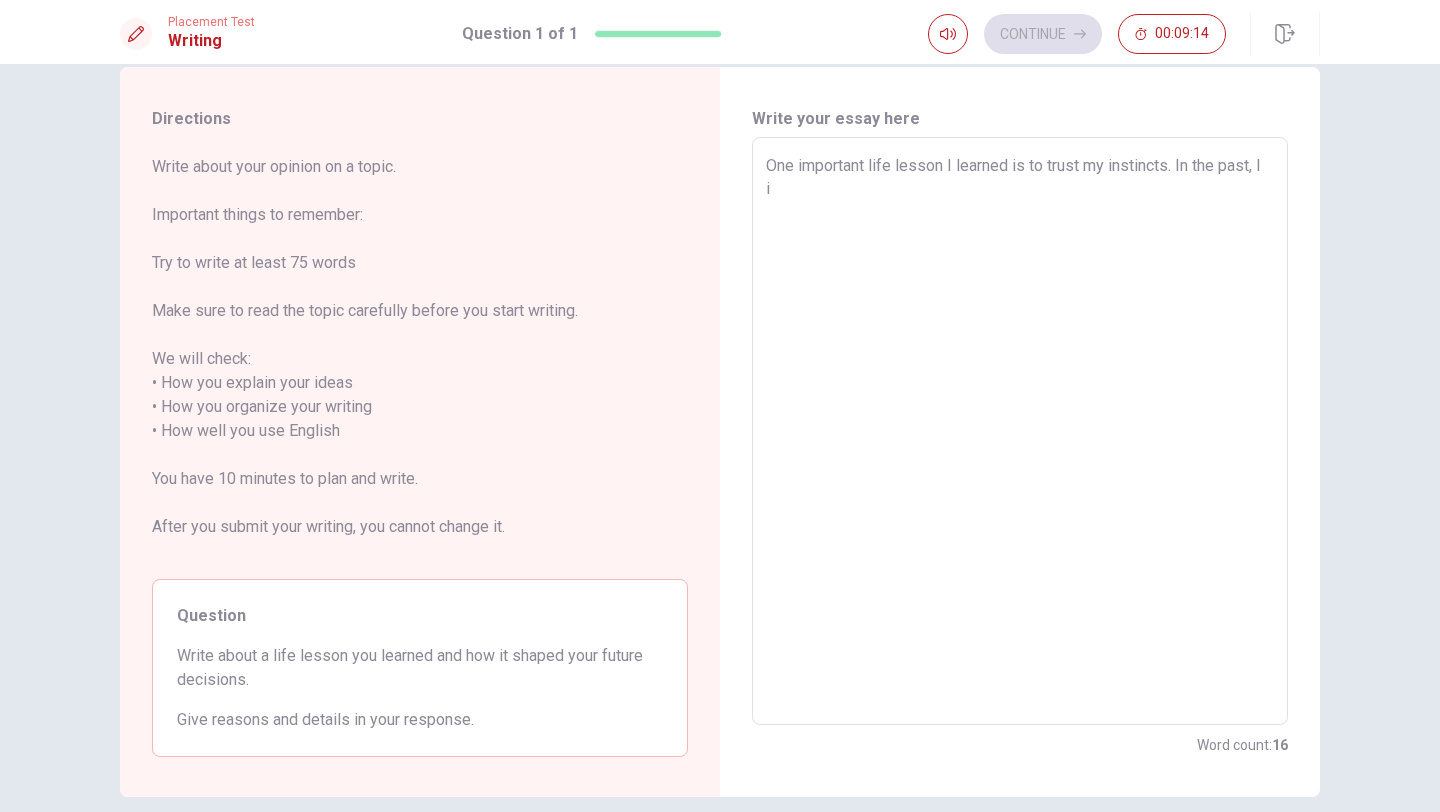 type on "One important life lesson I learned is to trust my instincts. In the past, I ig" 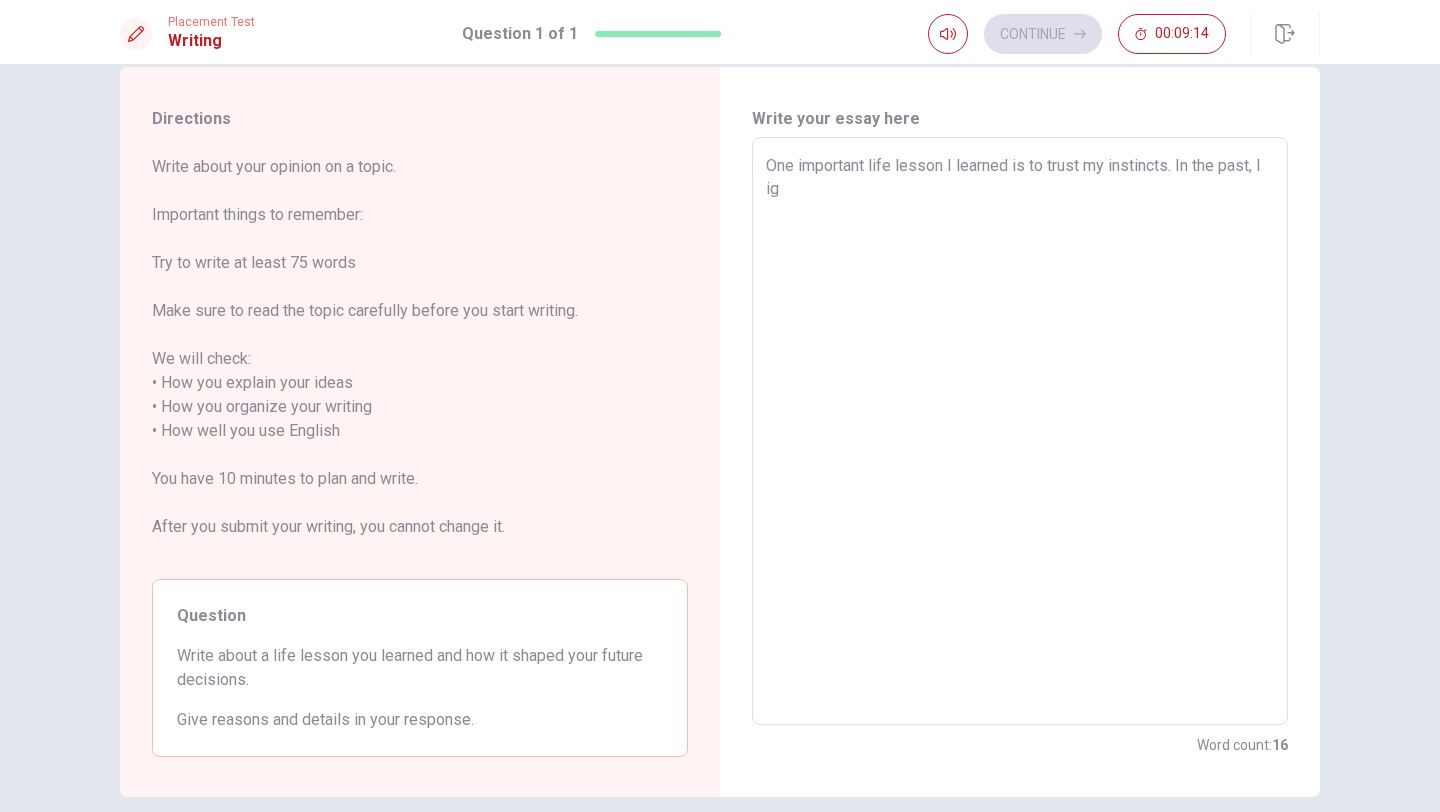 type on "x" 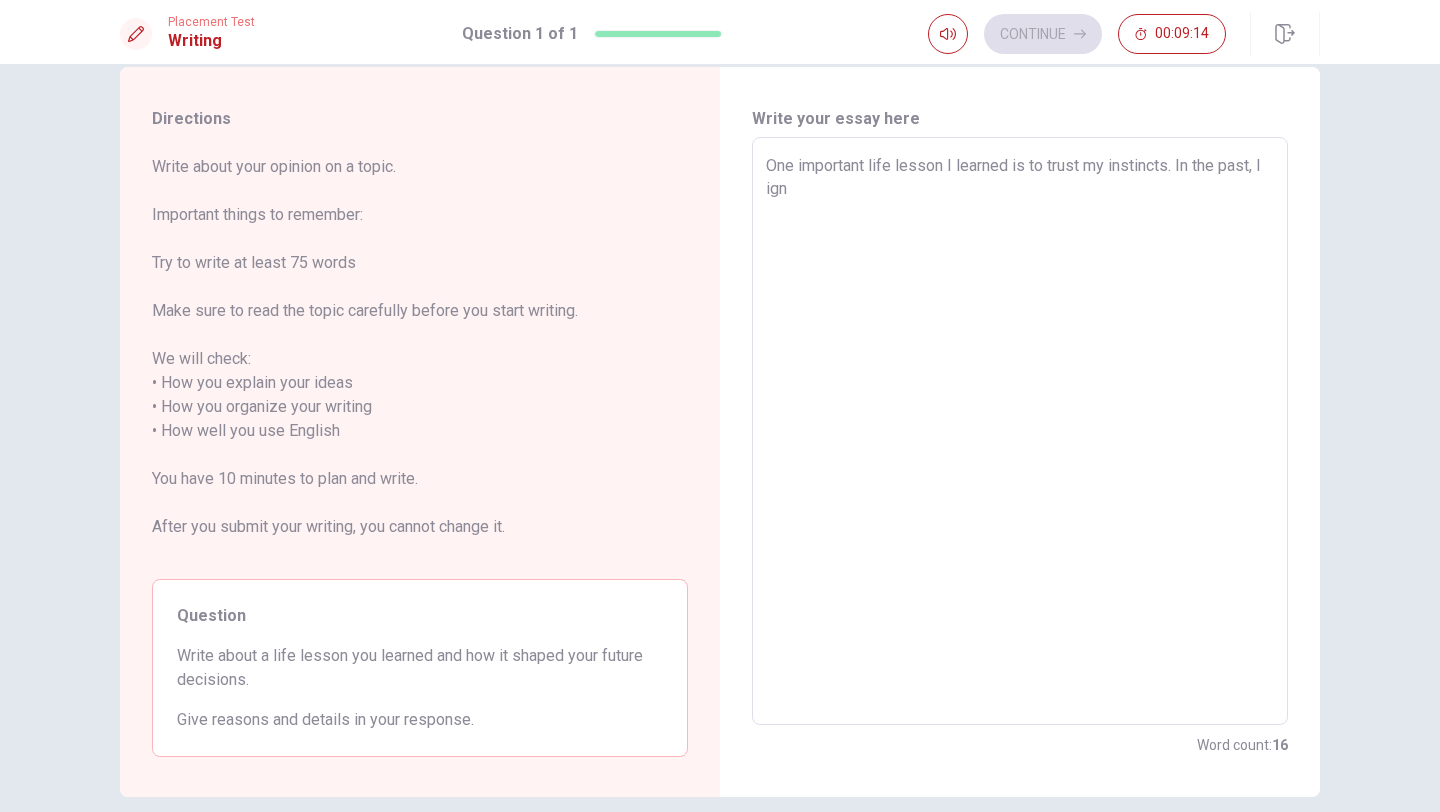 type on "x" 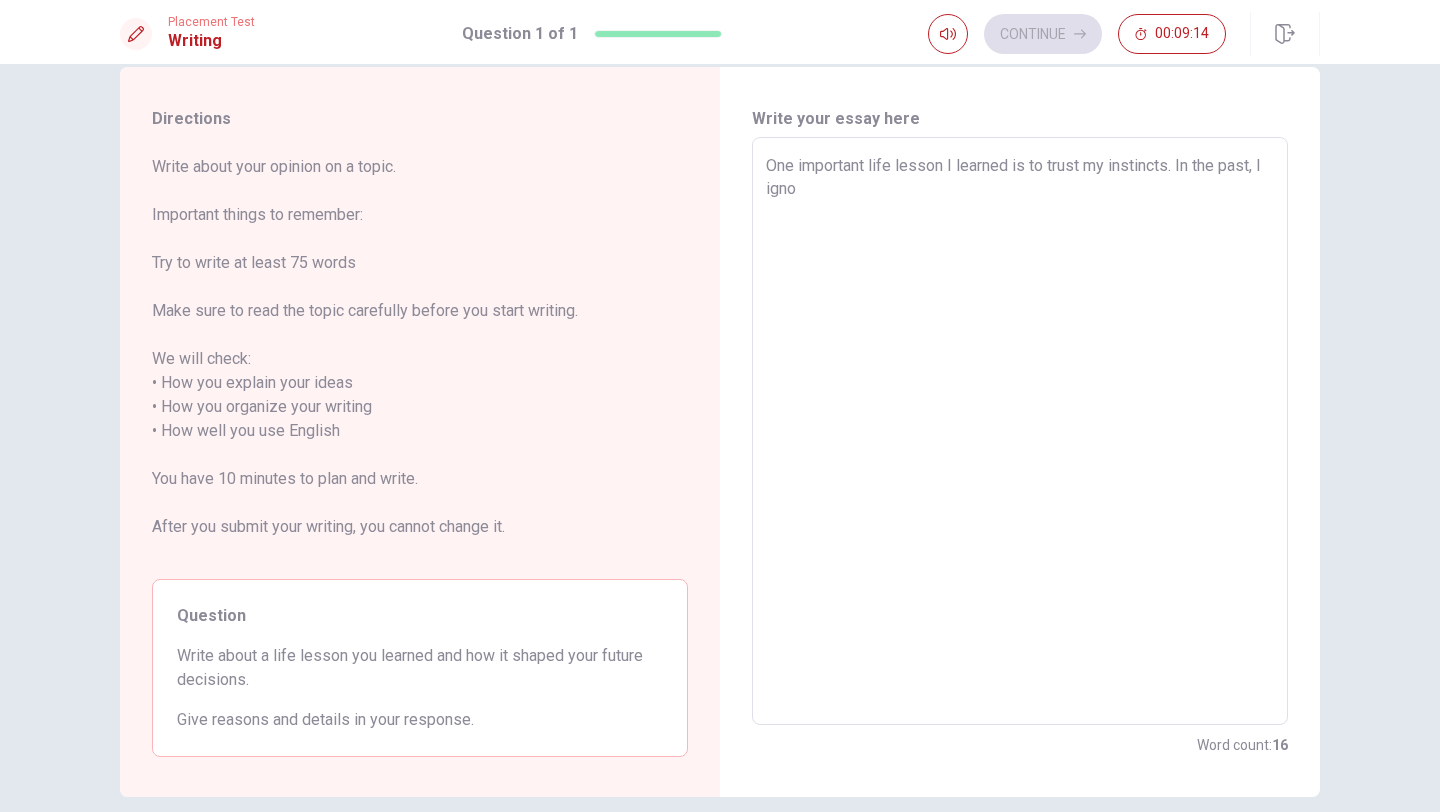 type on "x" 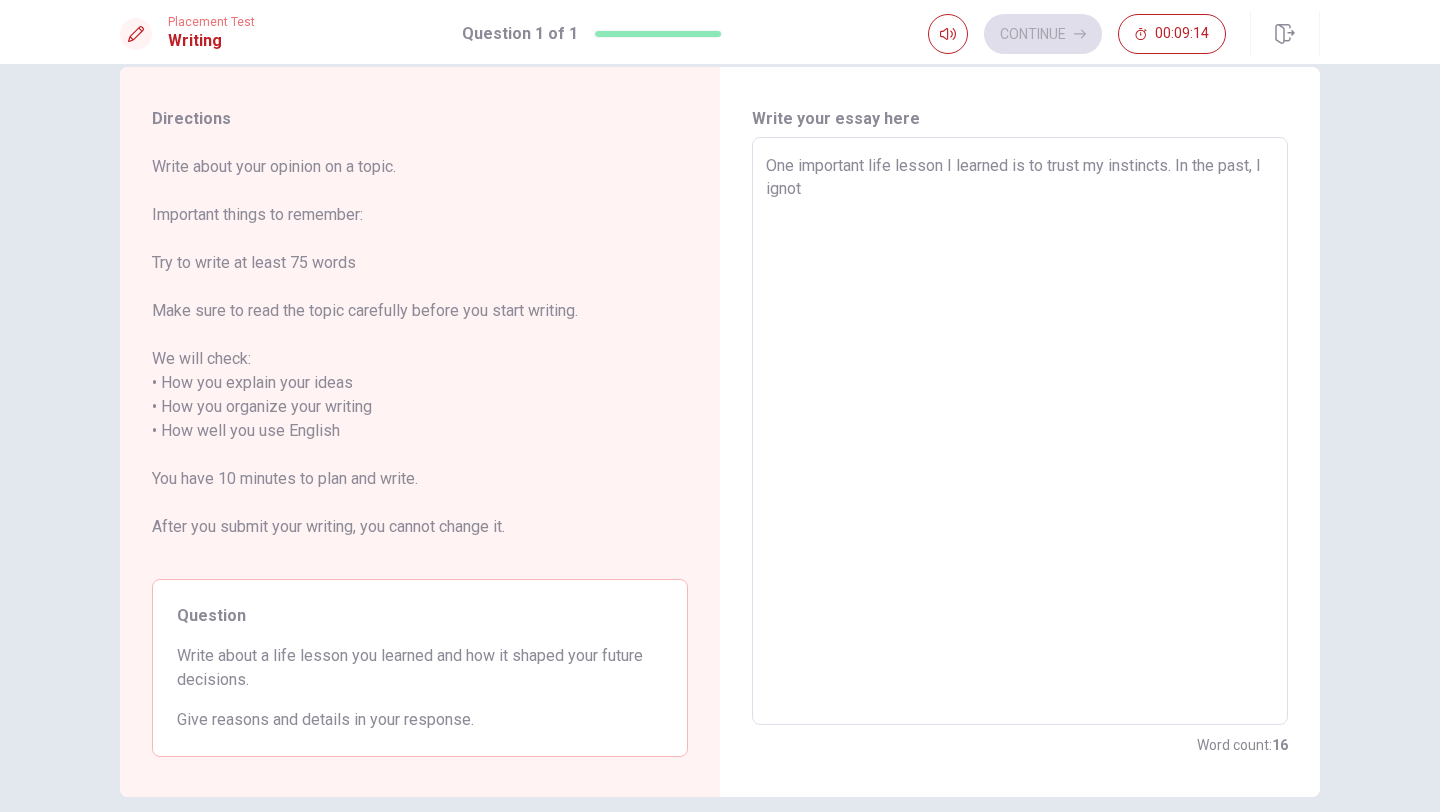type on "x" 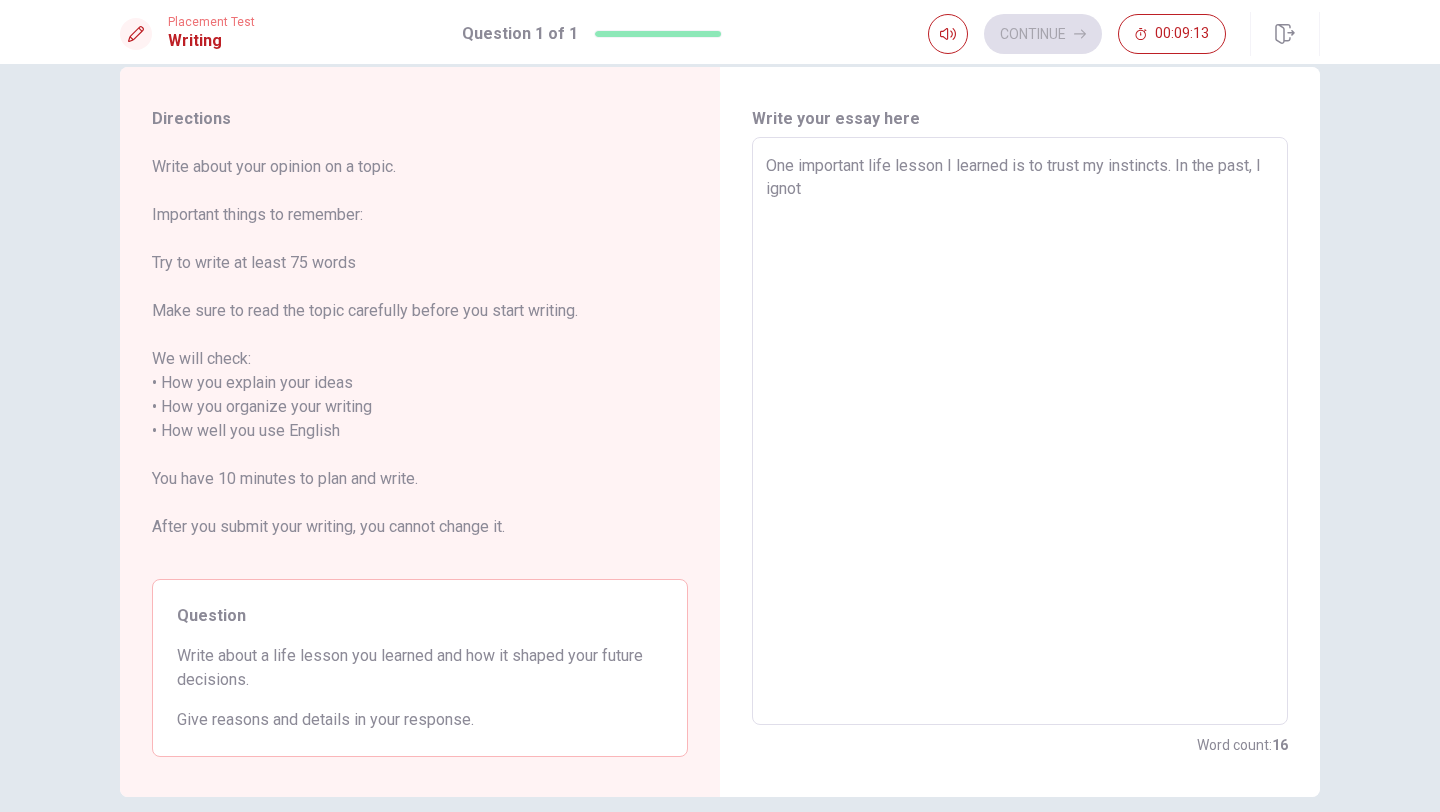 type on "One important life lesson I learned is to trust my instincts. In the past, I igno" 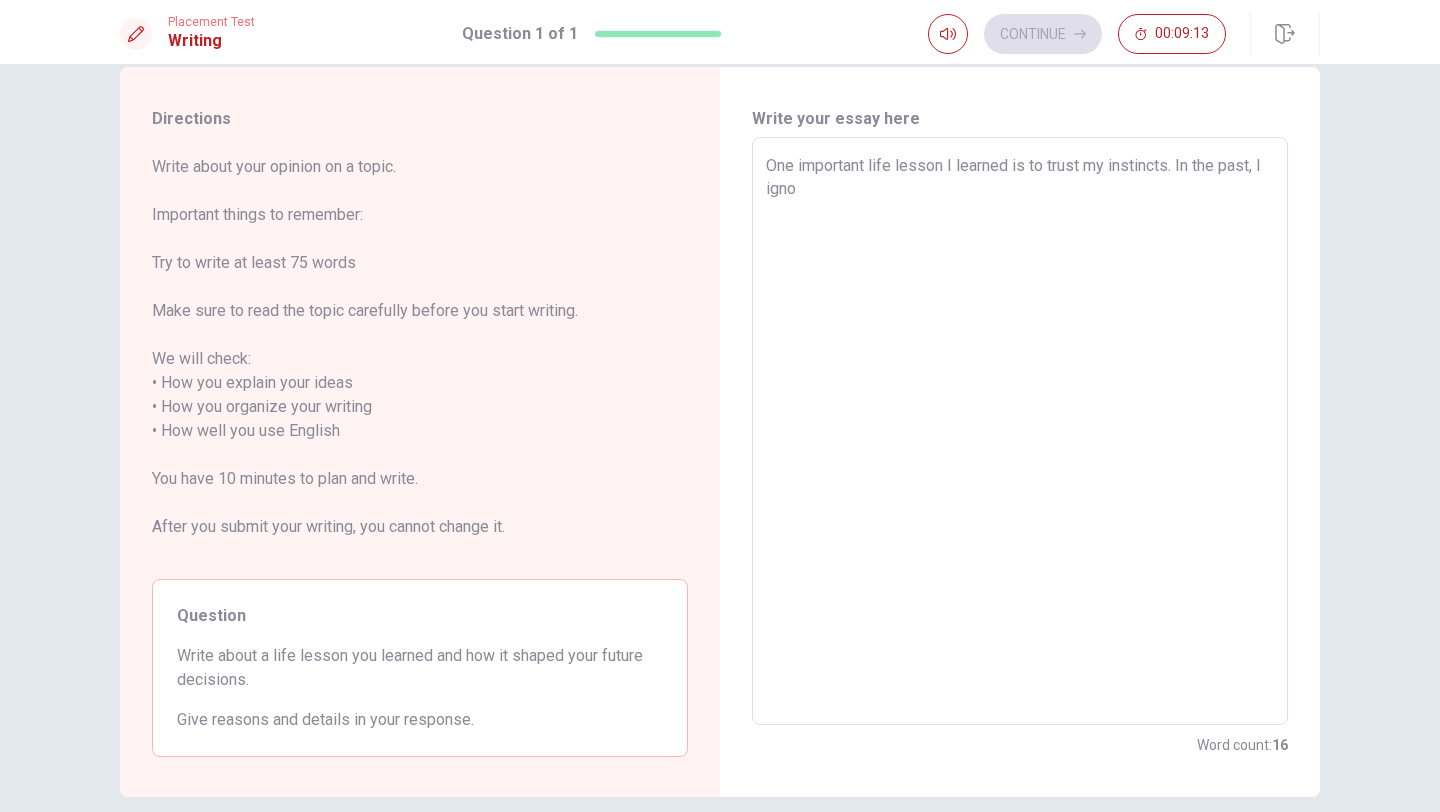 type on "x" 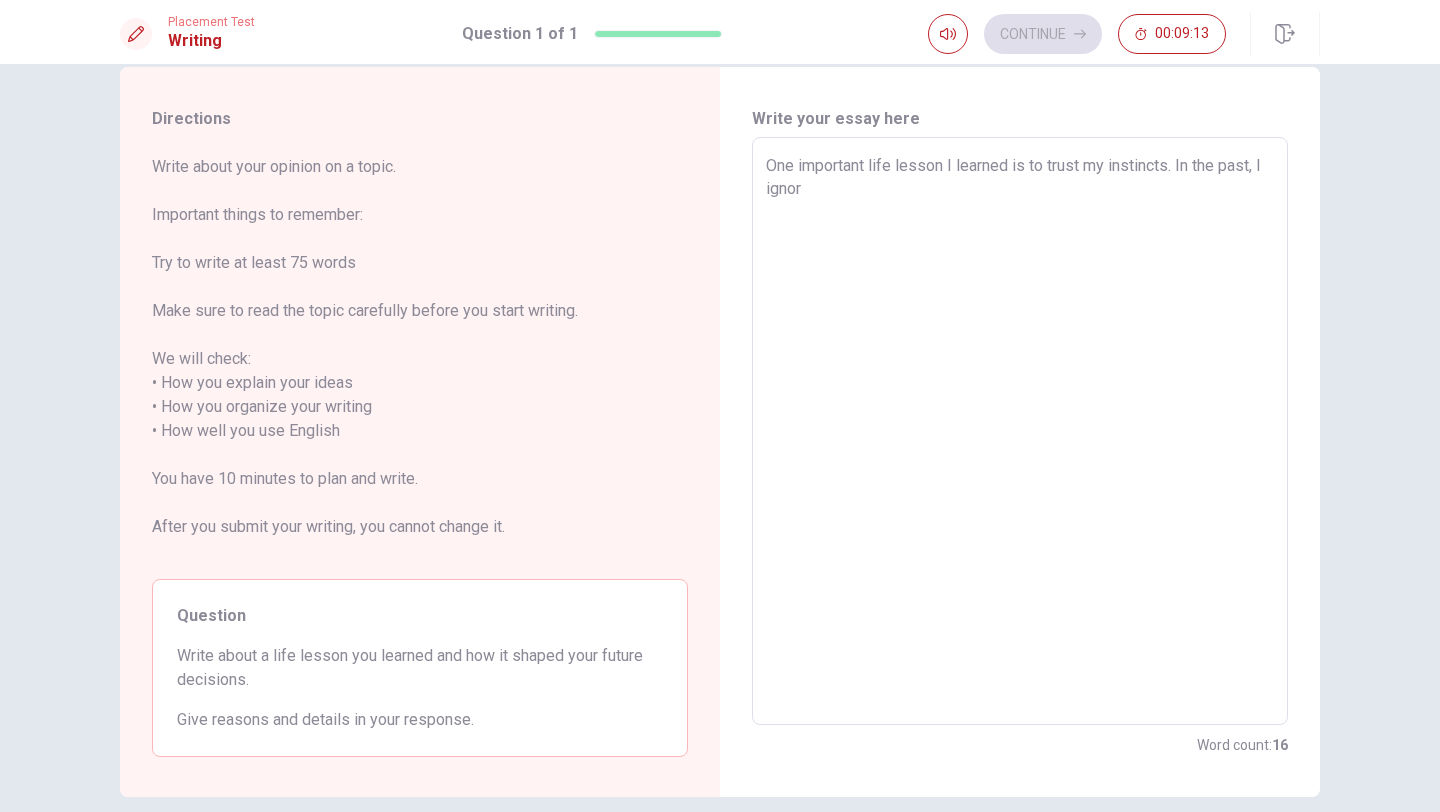 type on "x" 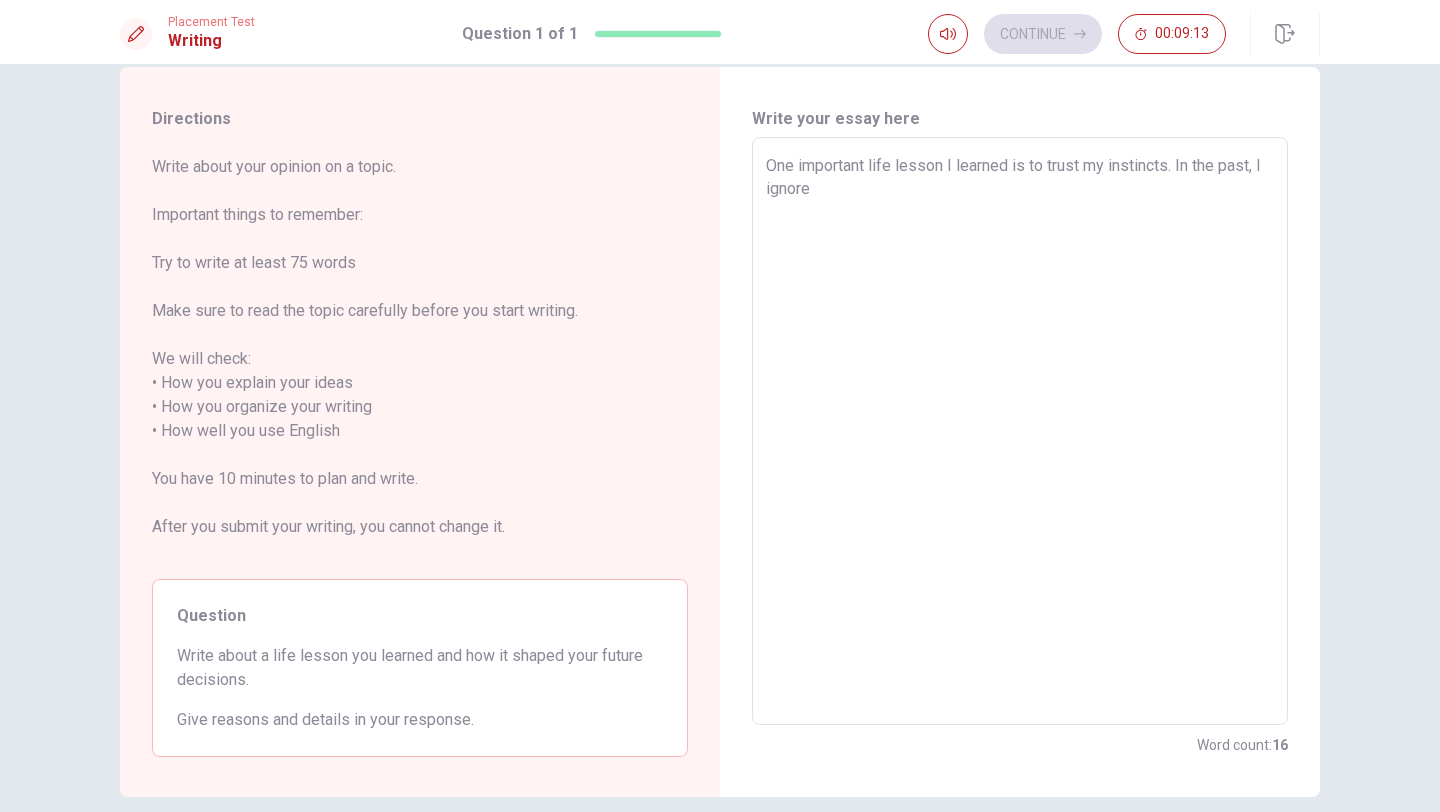 type on "x" 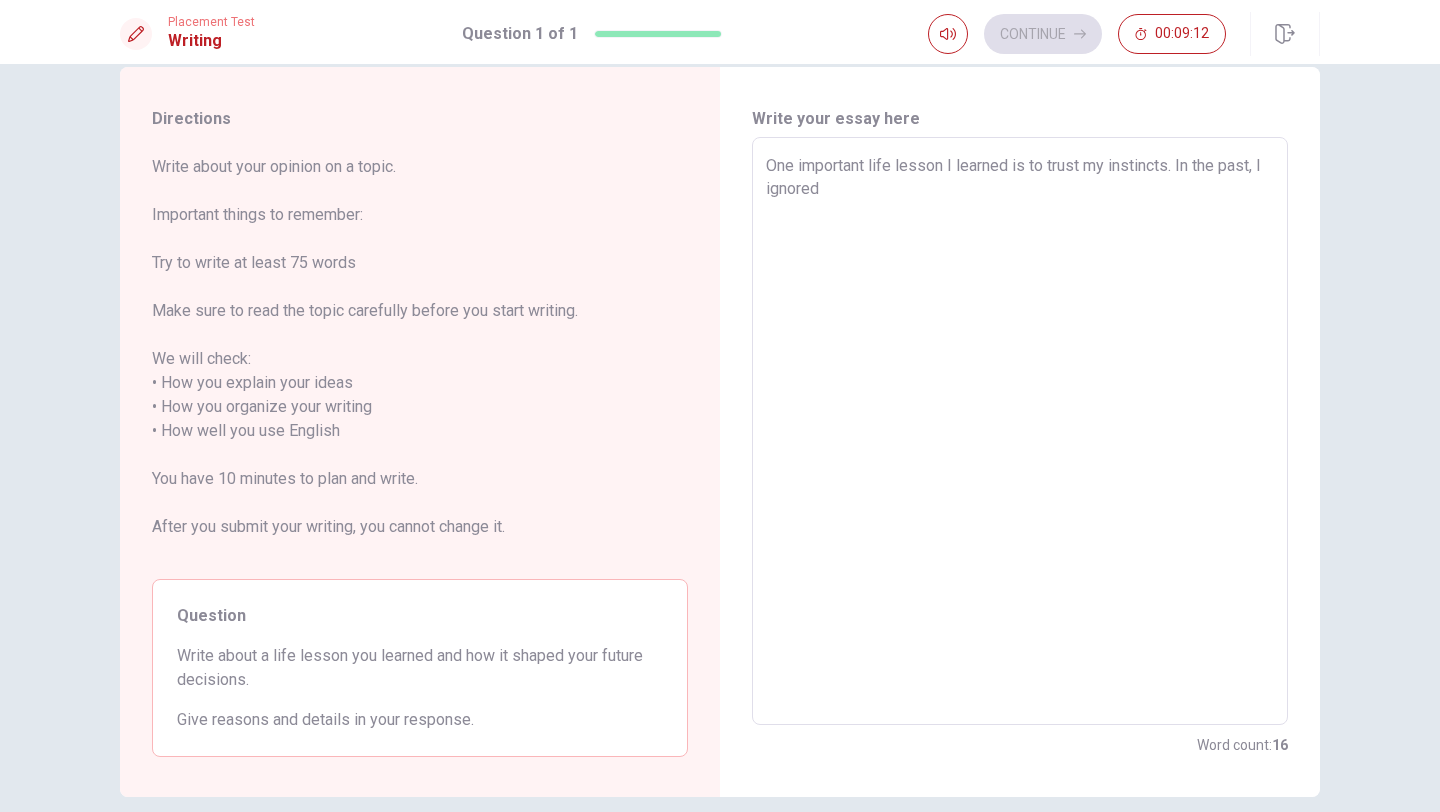 type on "x" 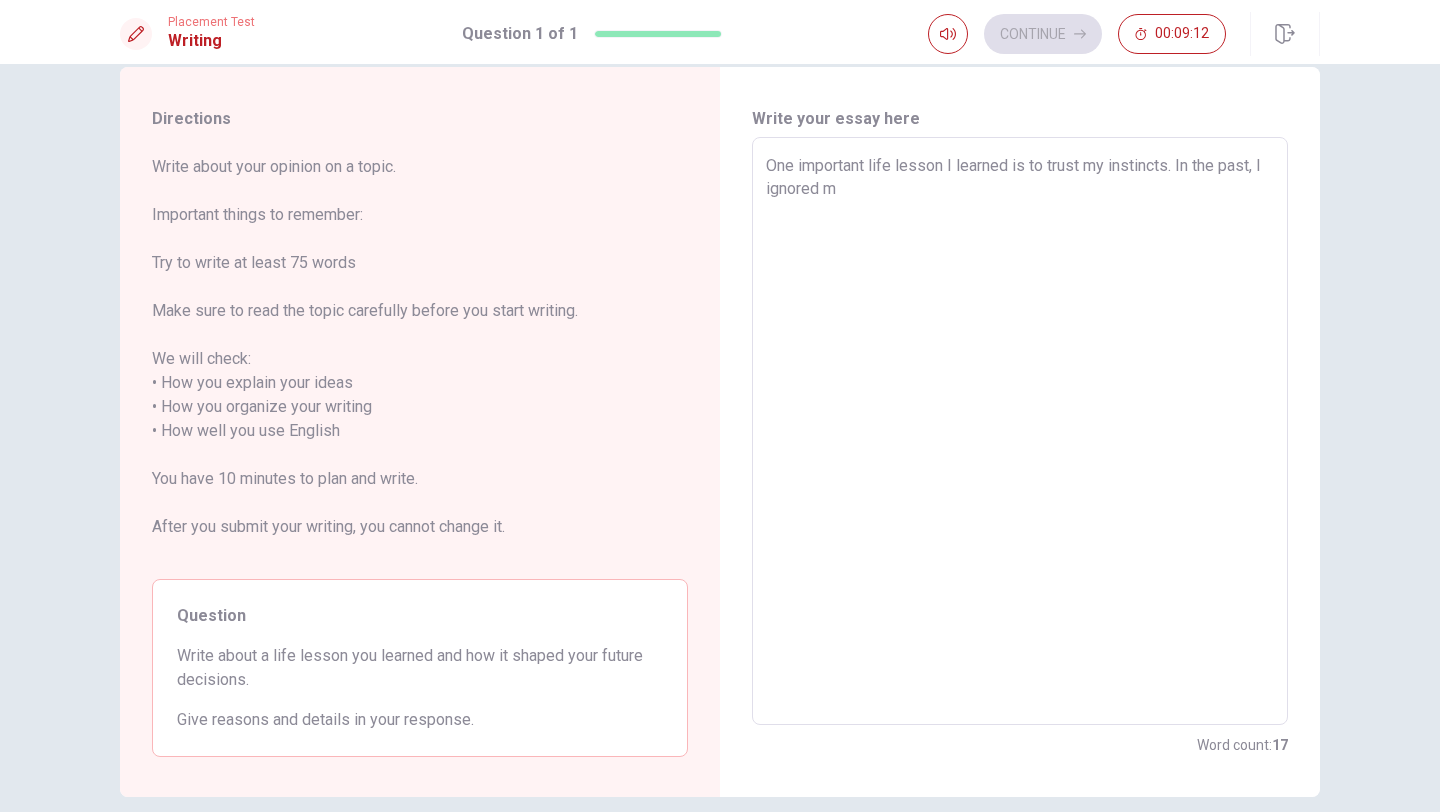 type on "x" 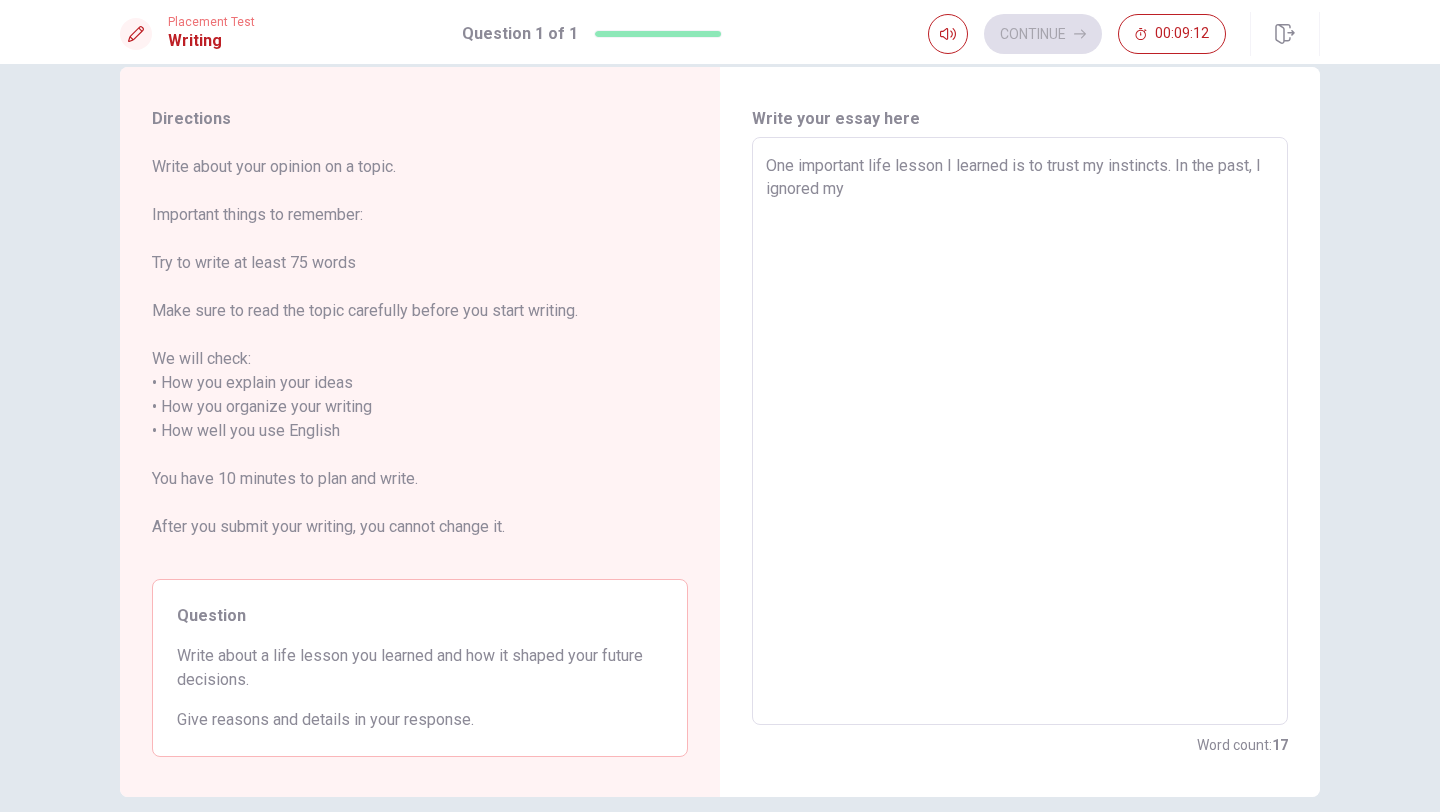 type on "x" 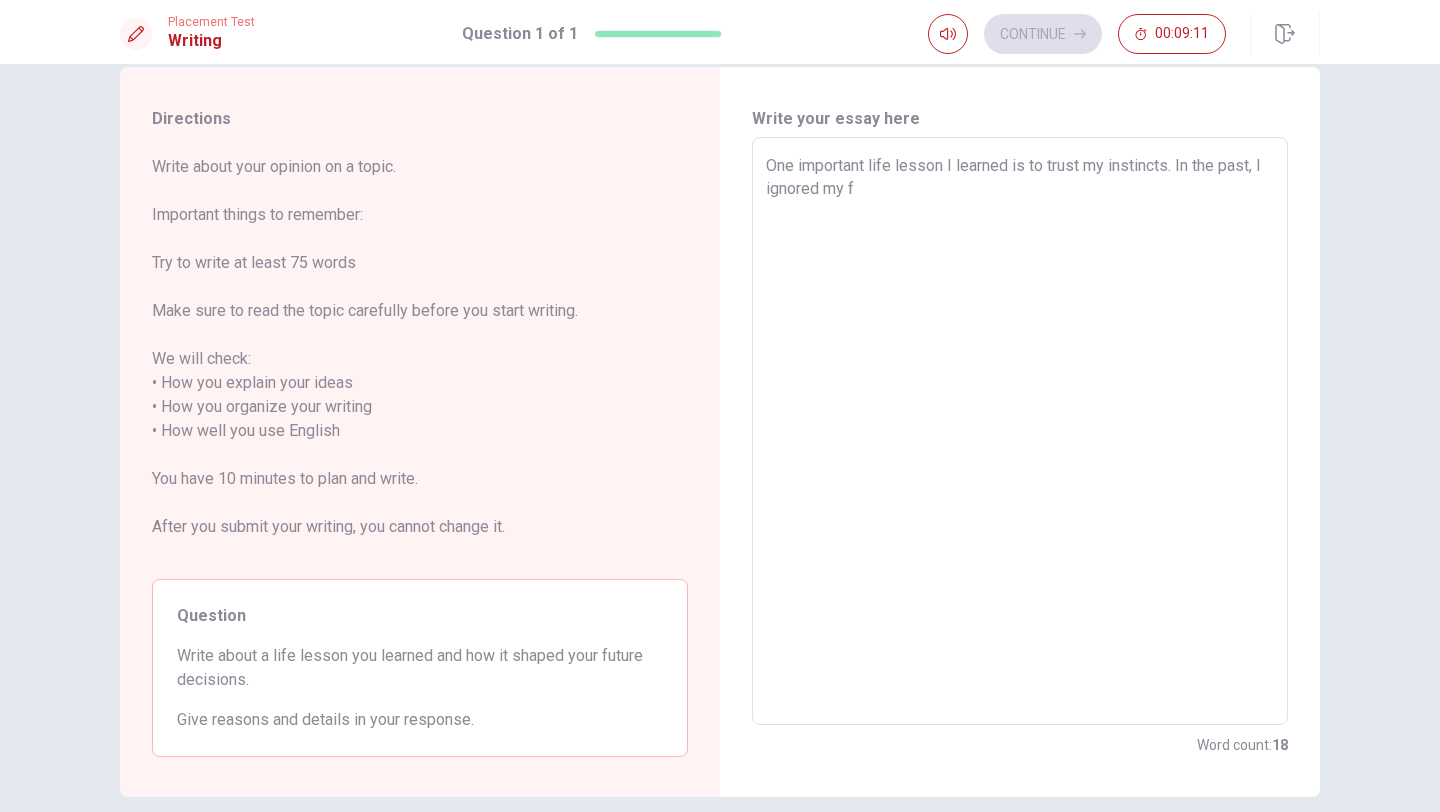 type on "x" 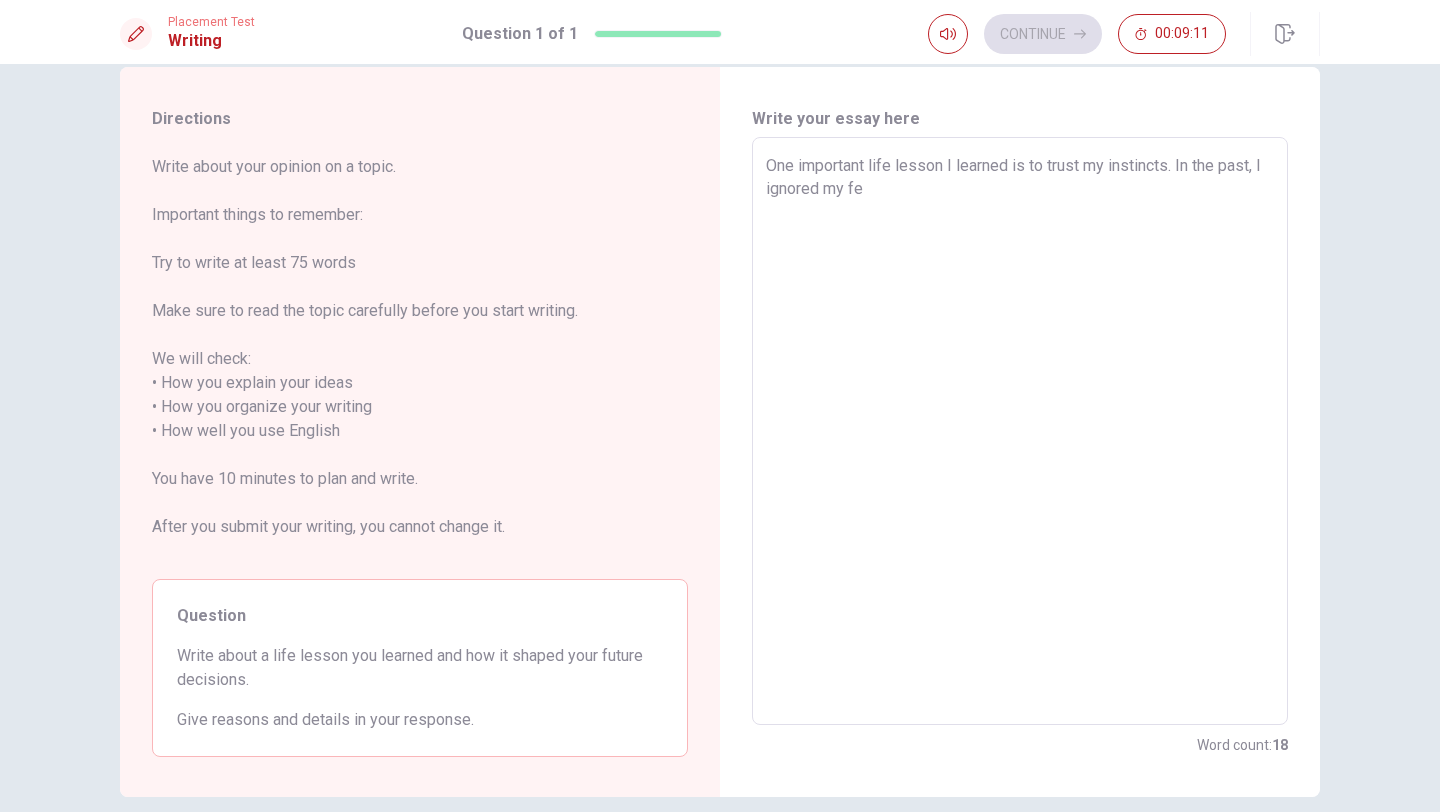 type on "x" 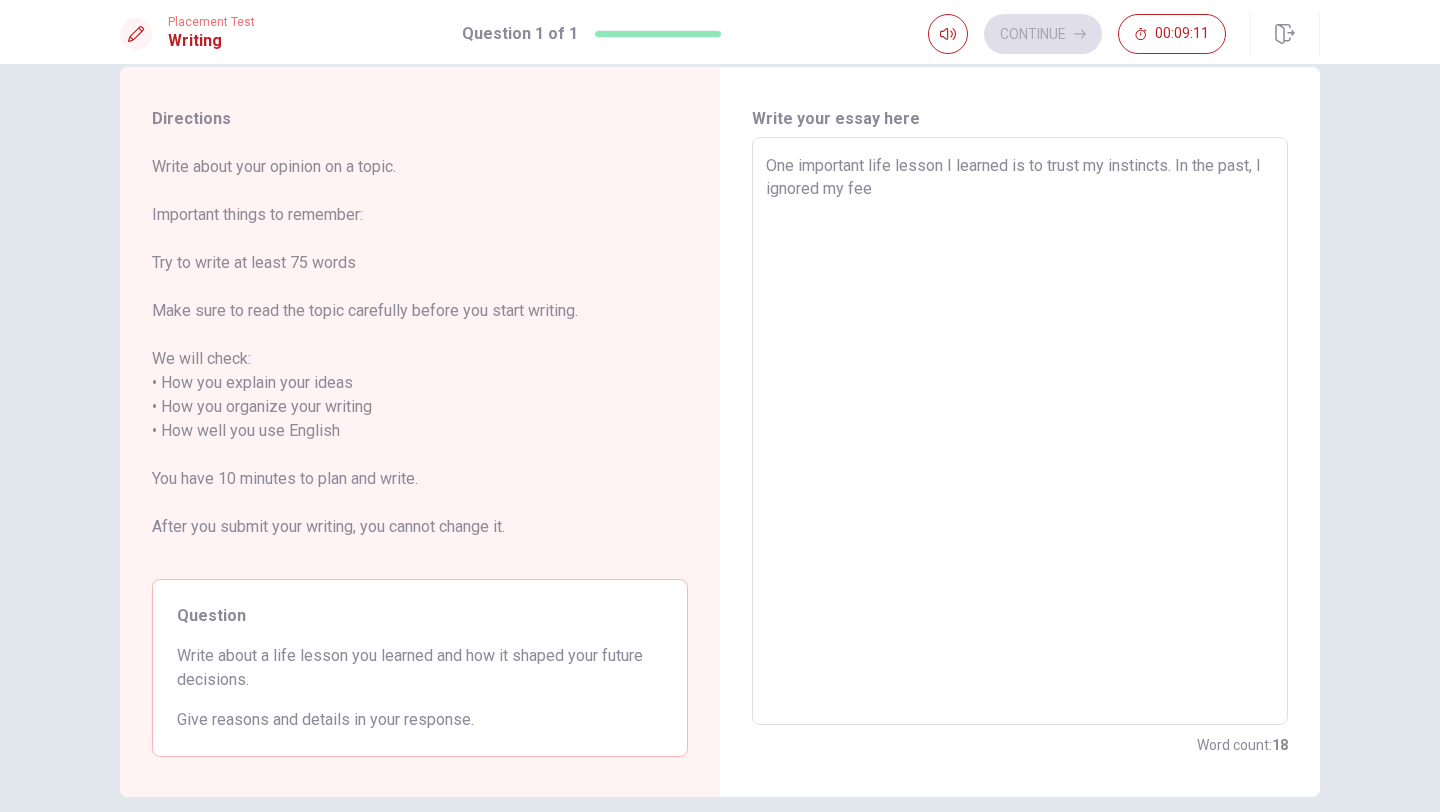 type on "x" 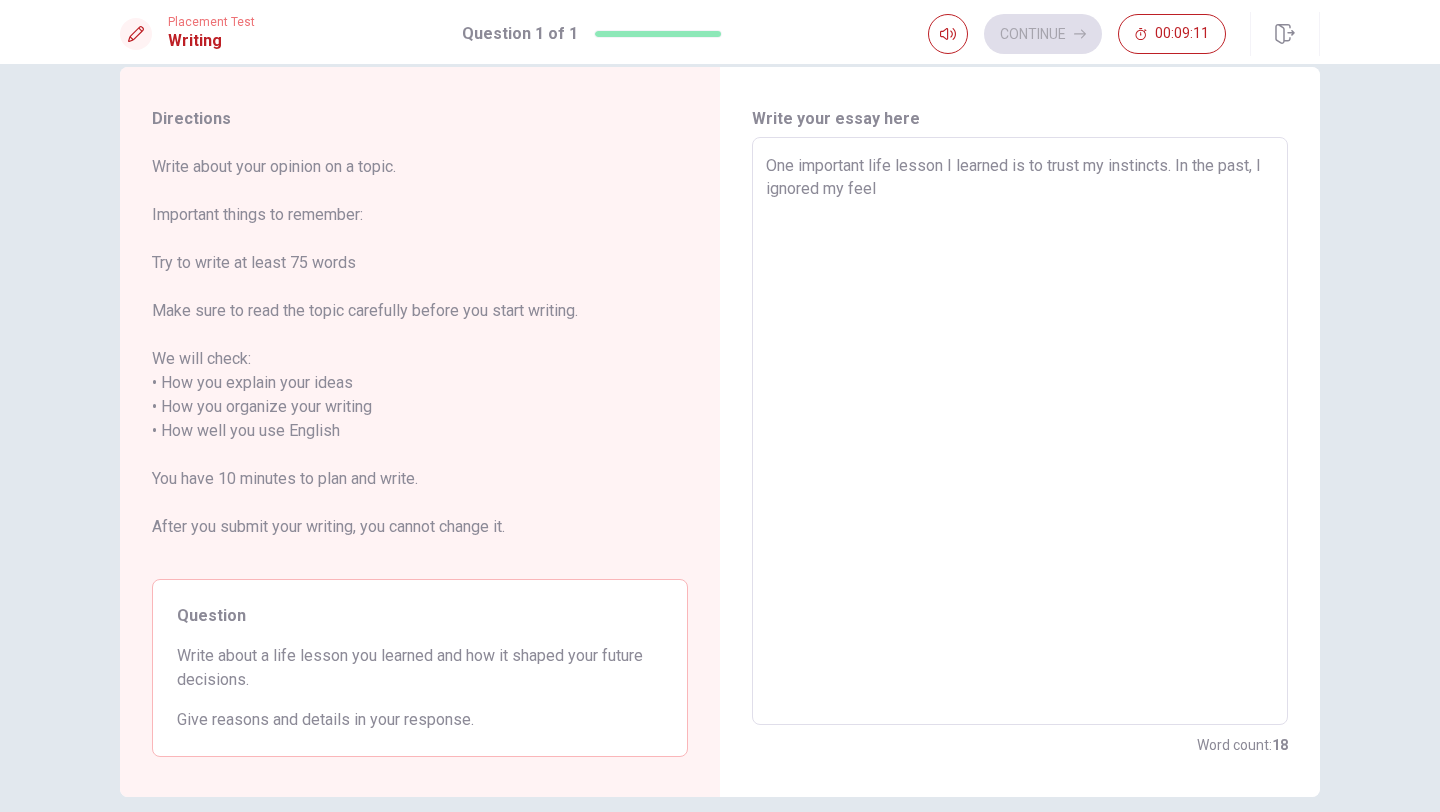 type on "x" 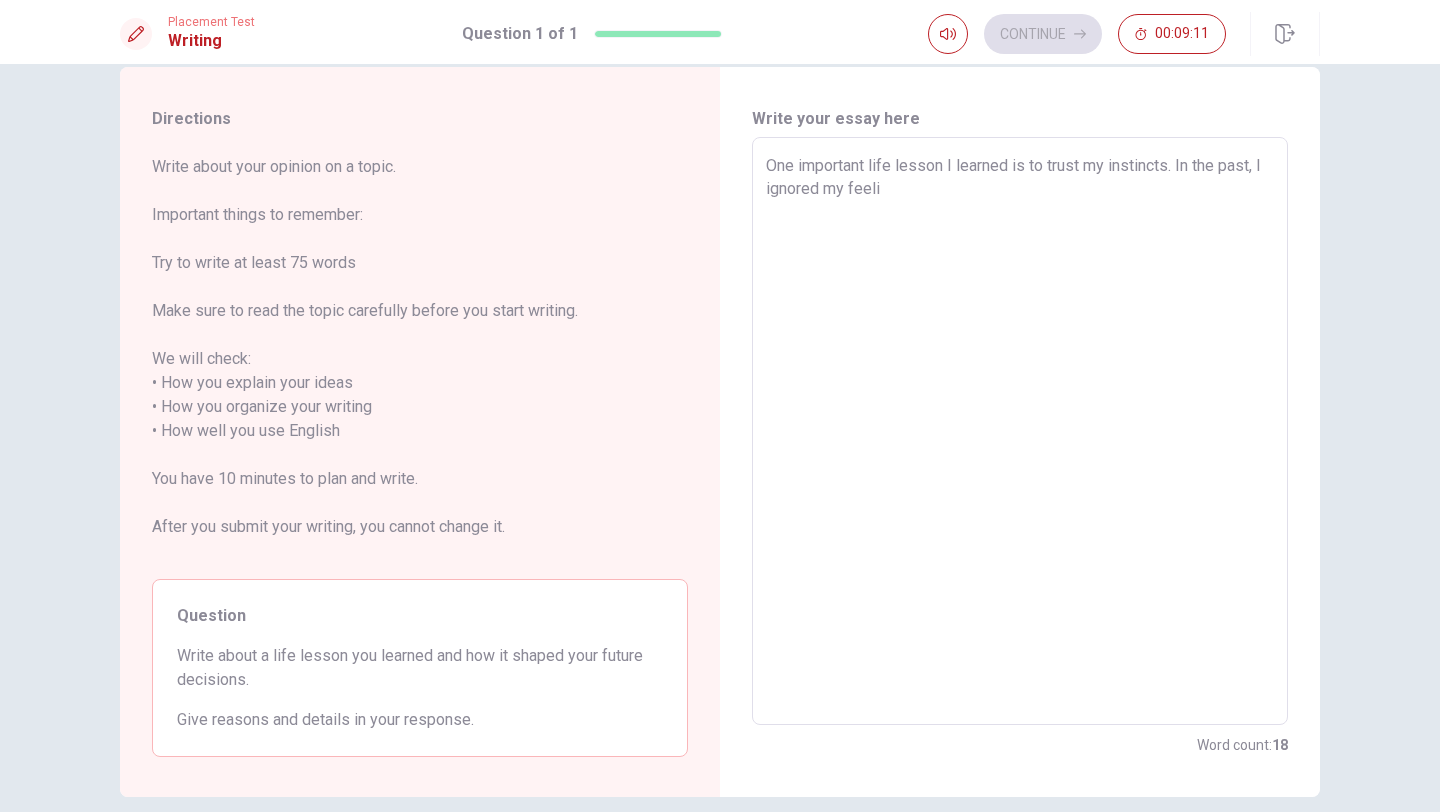 type on "x" 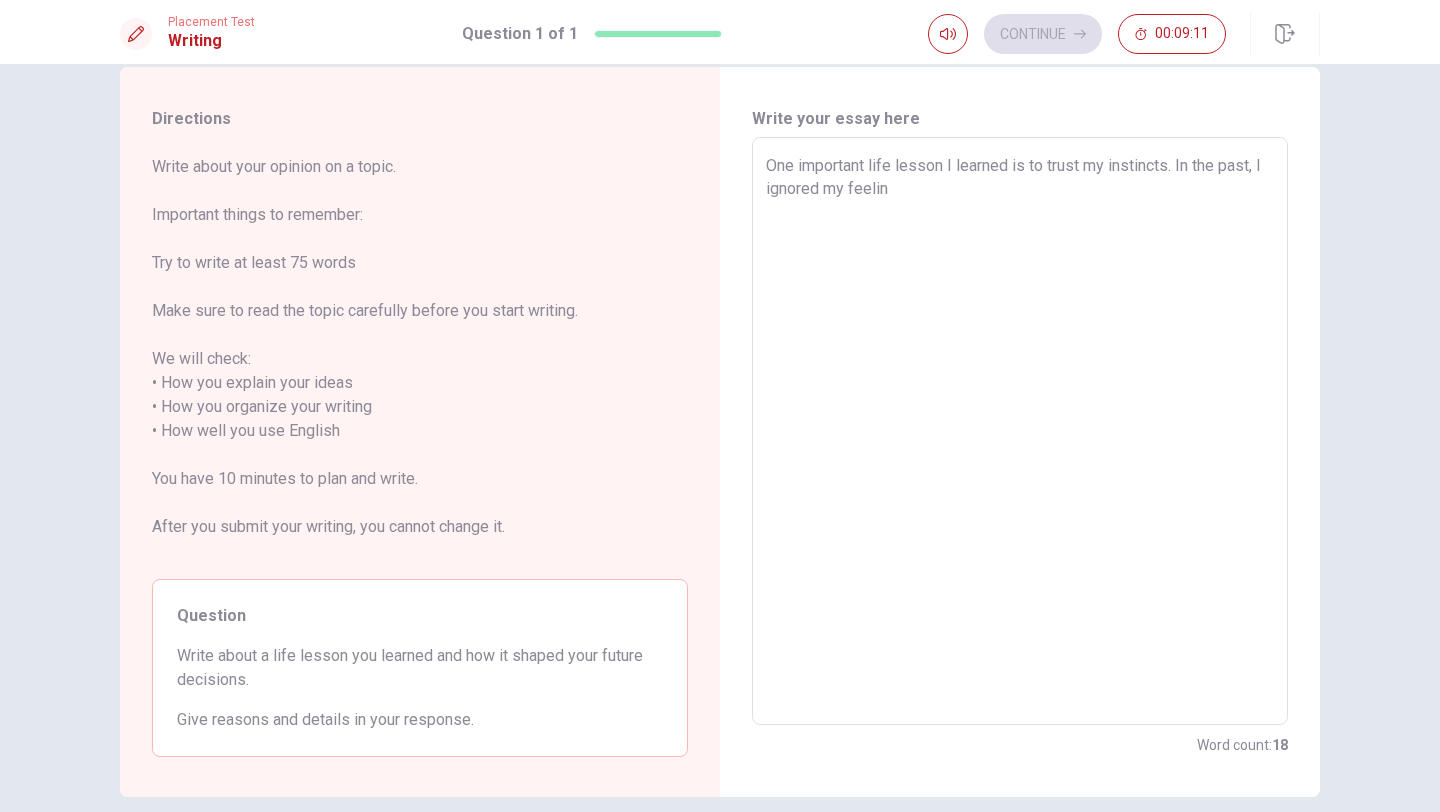 type on "x" 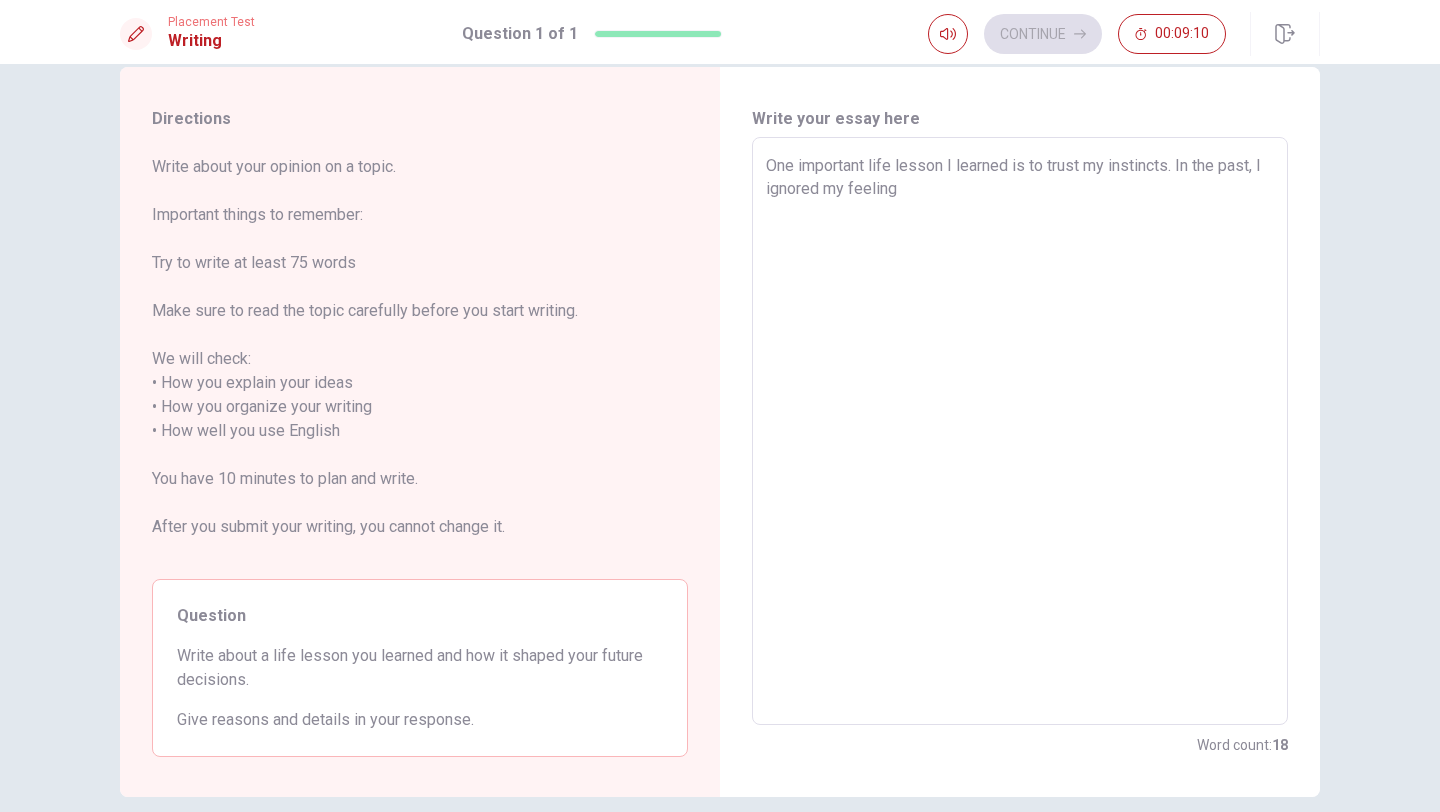 type 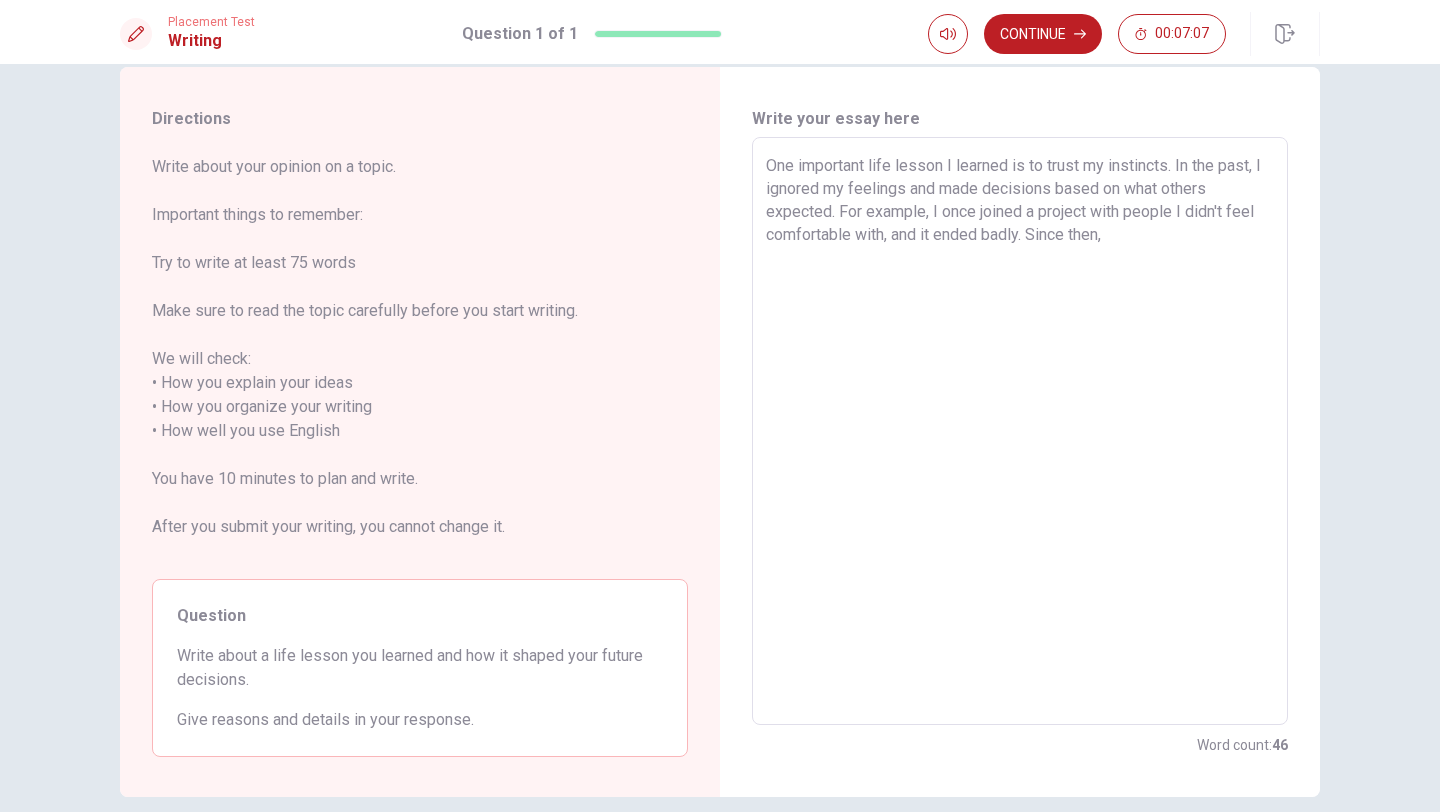 drag, startPoint x: 1115, startPoint y: 243, endPoint x: 1178, endPoint y: 168, distance: 97.94897 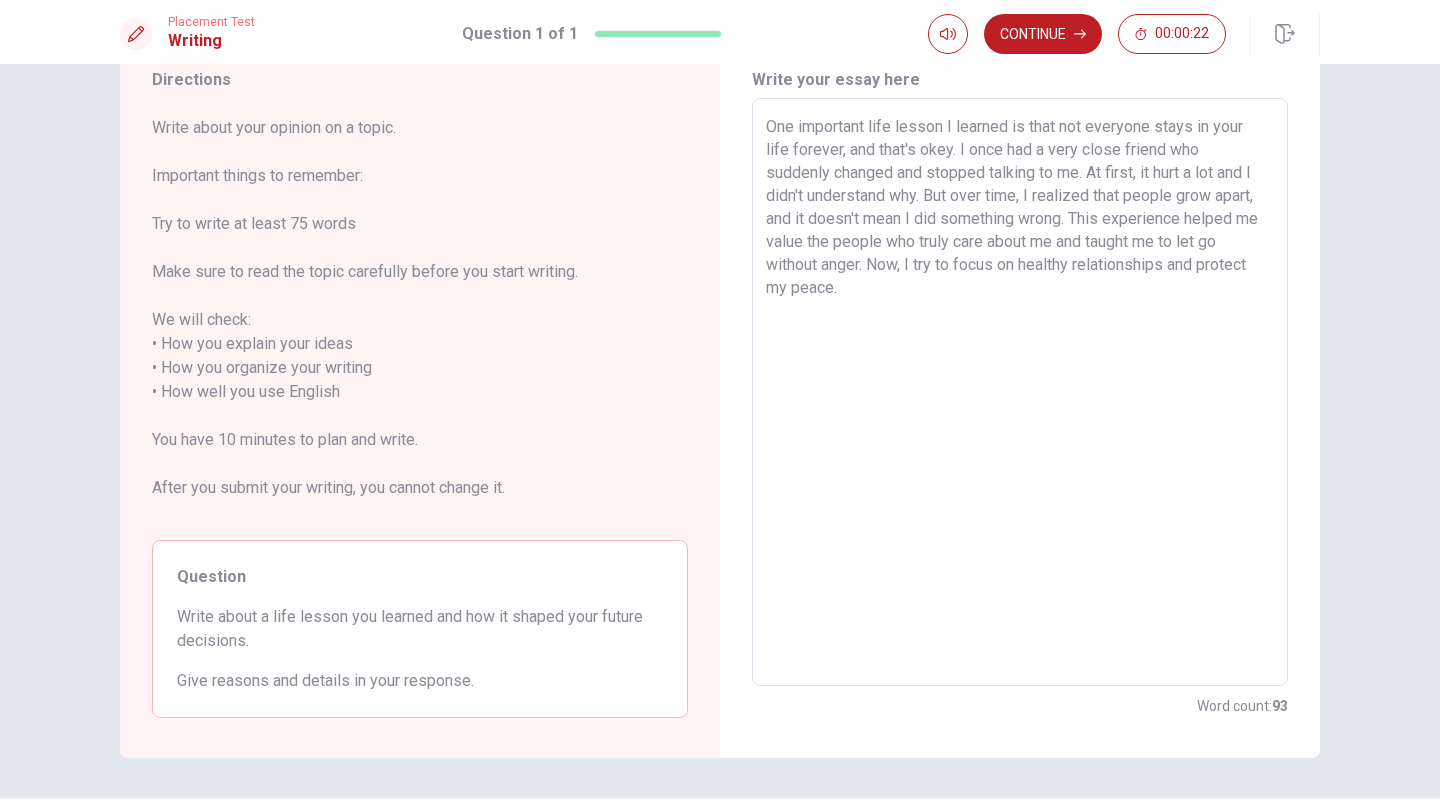 scroll, scrollTop: 0, scrollLeft: 0, axis: both 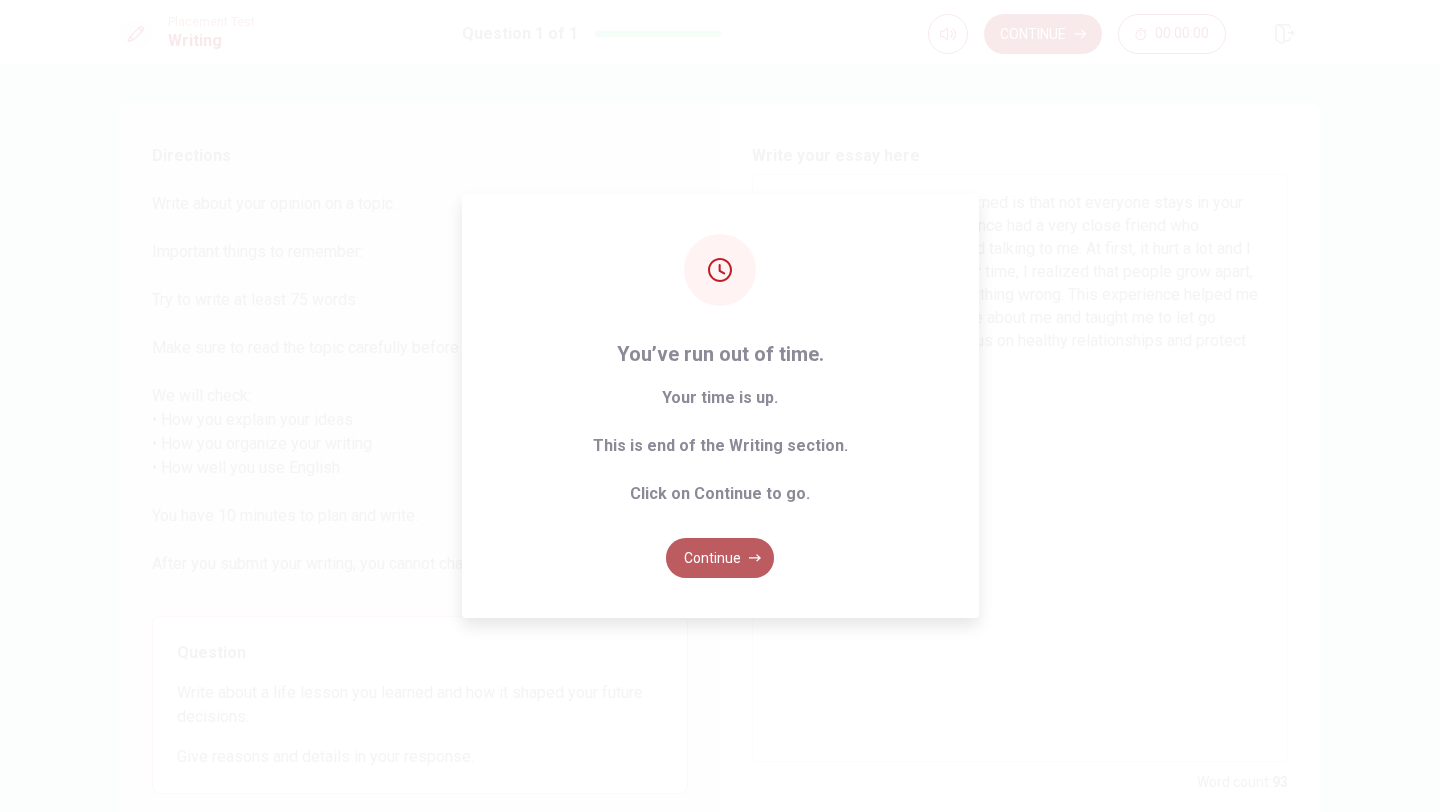 click on "Continue" at bounding box center (720, 558) 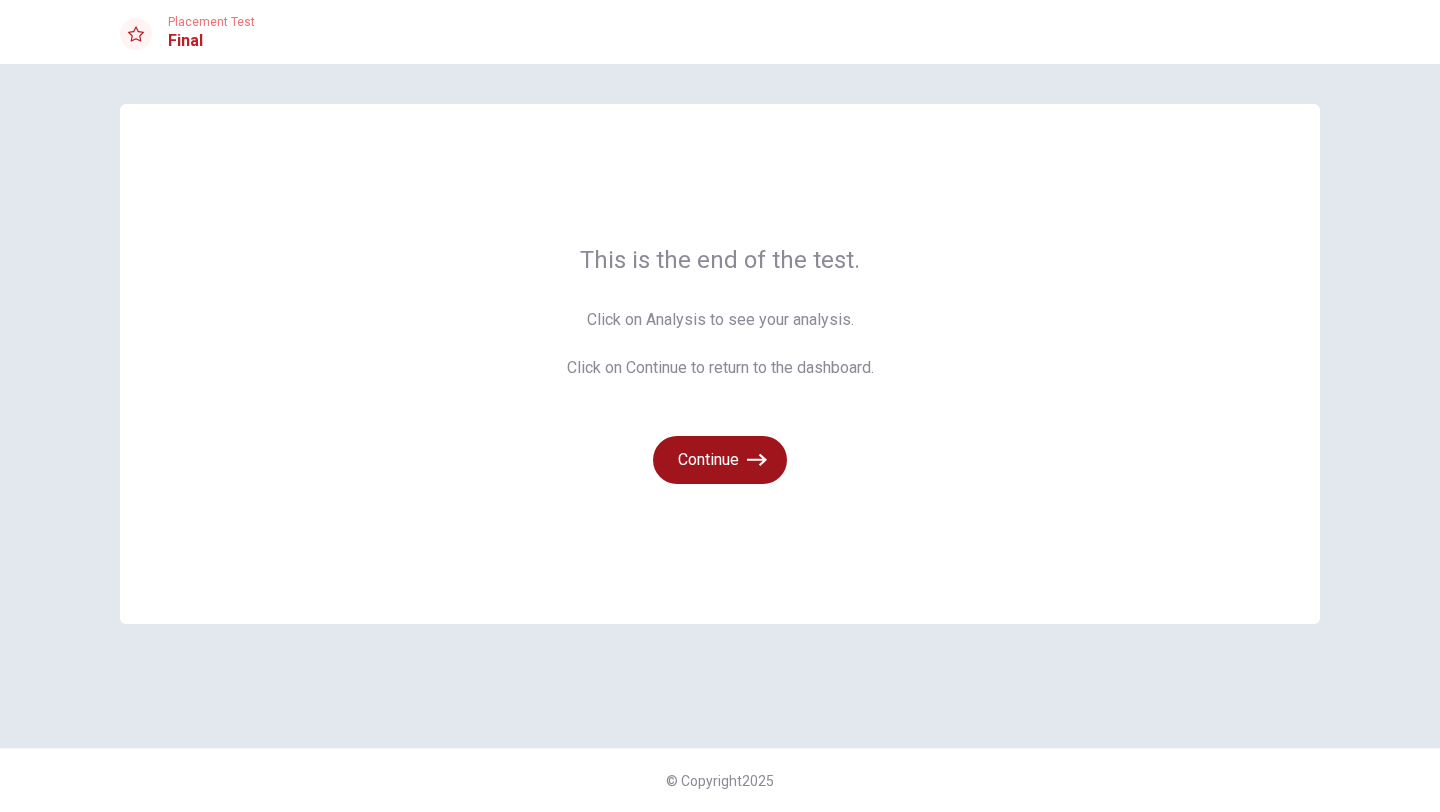 click on "Continue" at bounding box center [720, 460] 